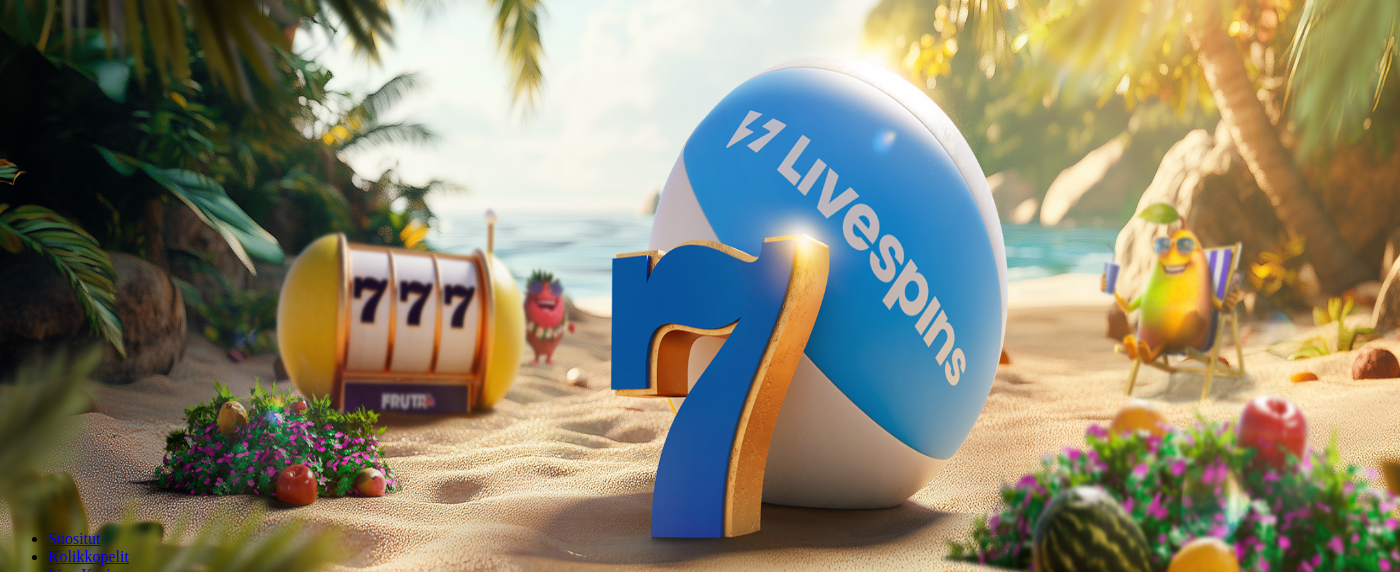 scroll, scrollTop: 0, scrollLeft: 0, axis: both 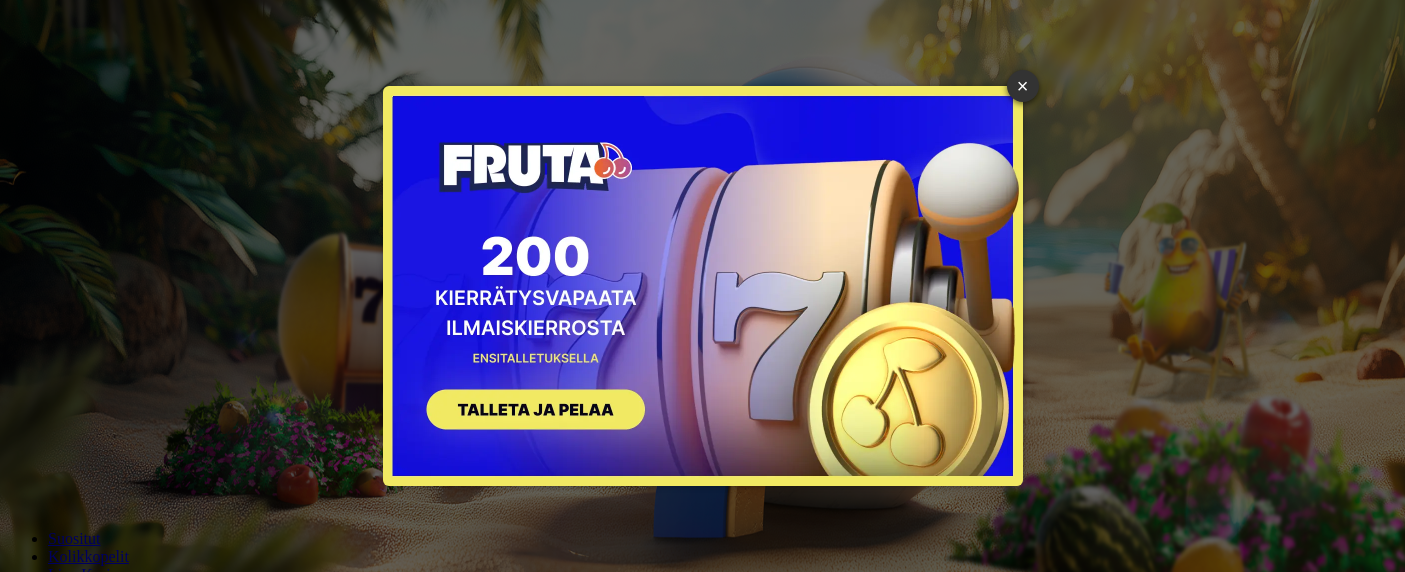 click on "×    SIGN UP" at bounding box center (702, 286) 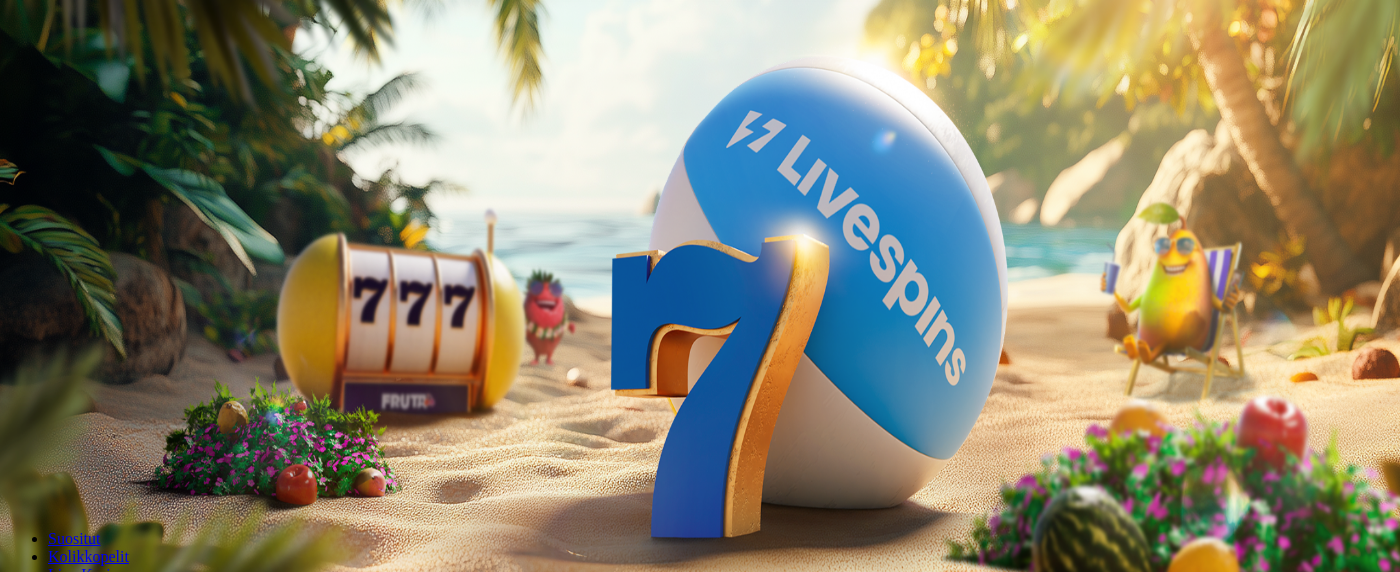 click on "Kirjaudu" at bounding box center [138, 72] 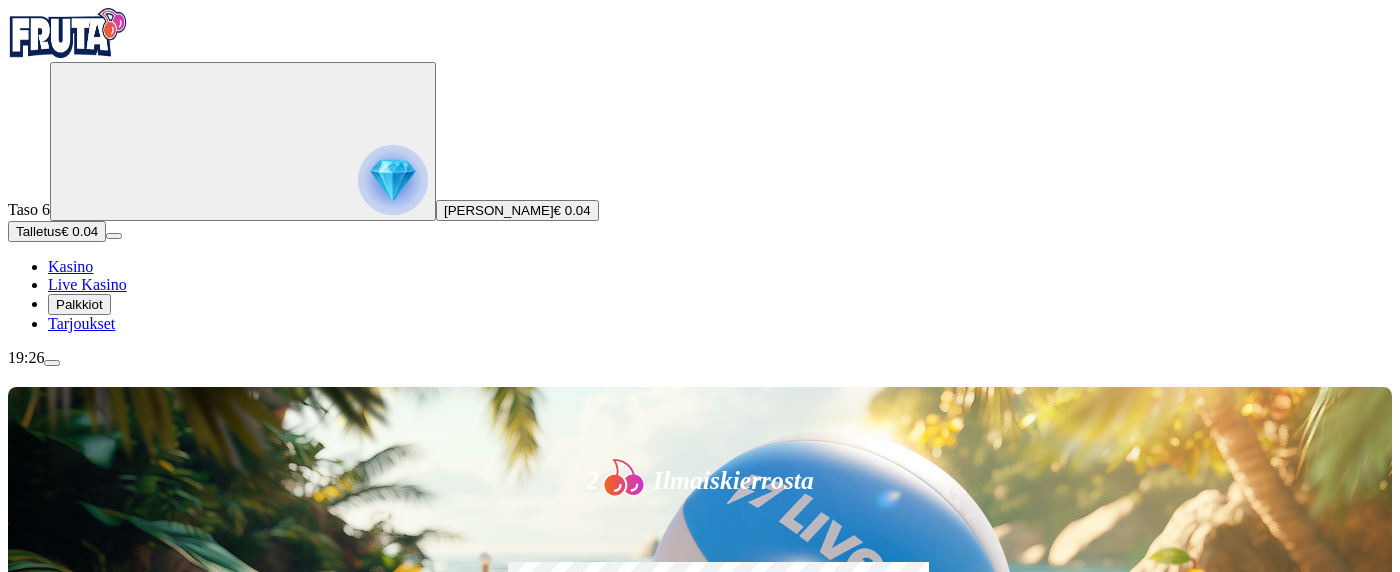 click on "Talletus" at bounding box center (38, 231) 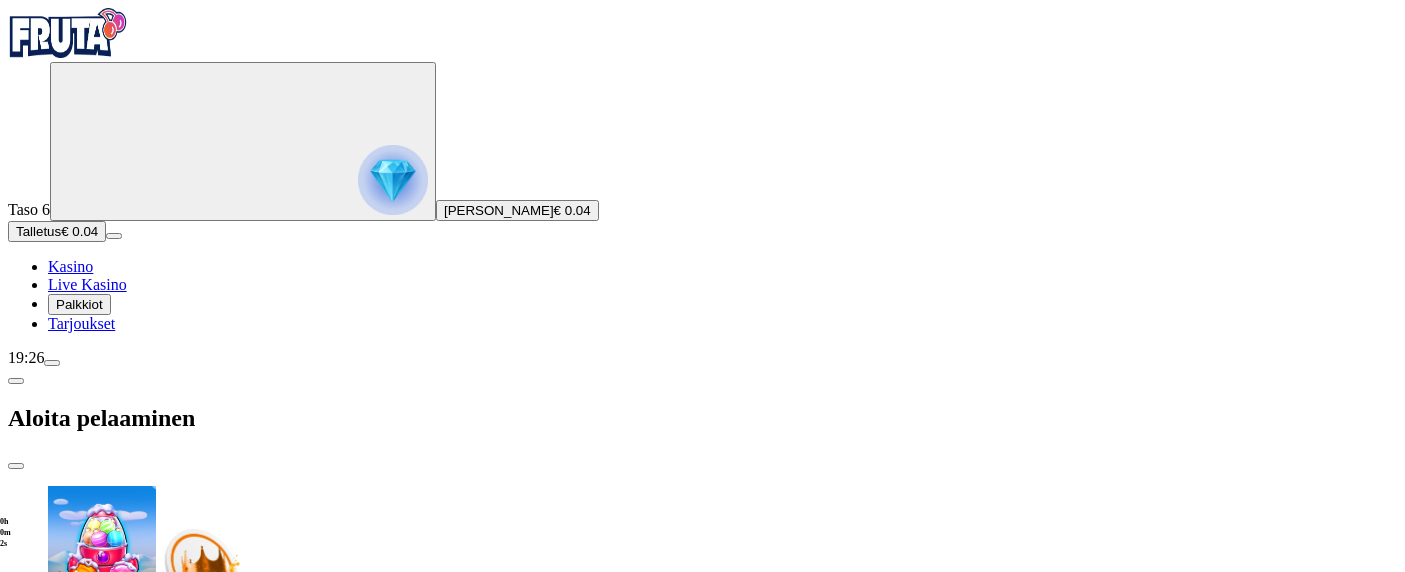 drag, startPoint x: 341, startPoint y: 407, endPoint x: 253, endPoint y: 408, distance: 88.005684 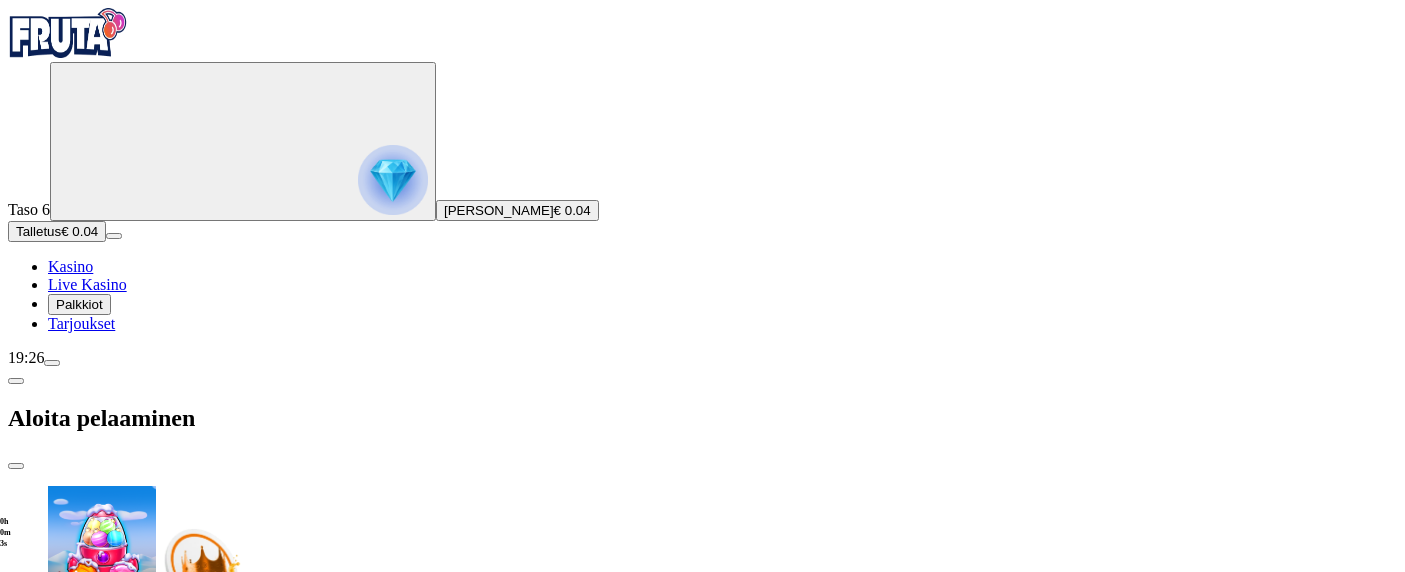 type on "*" 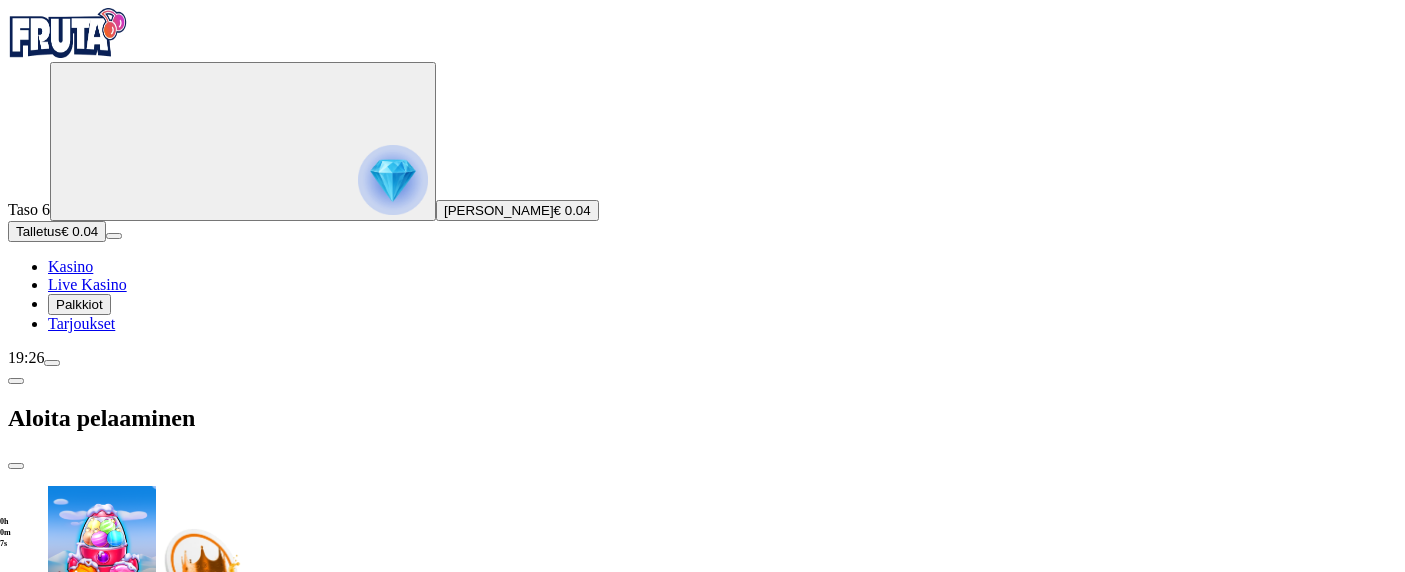 scroll, scrollTop: 58, scrollLeft: 0, axis: vertical 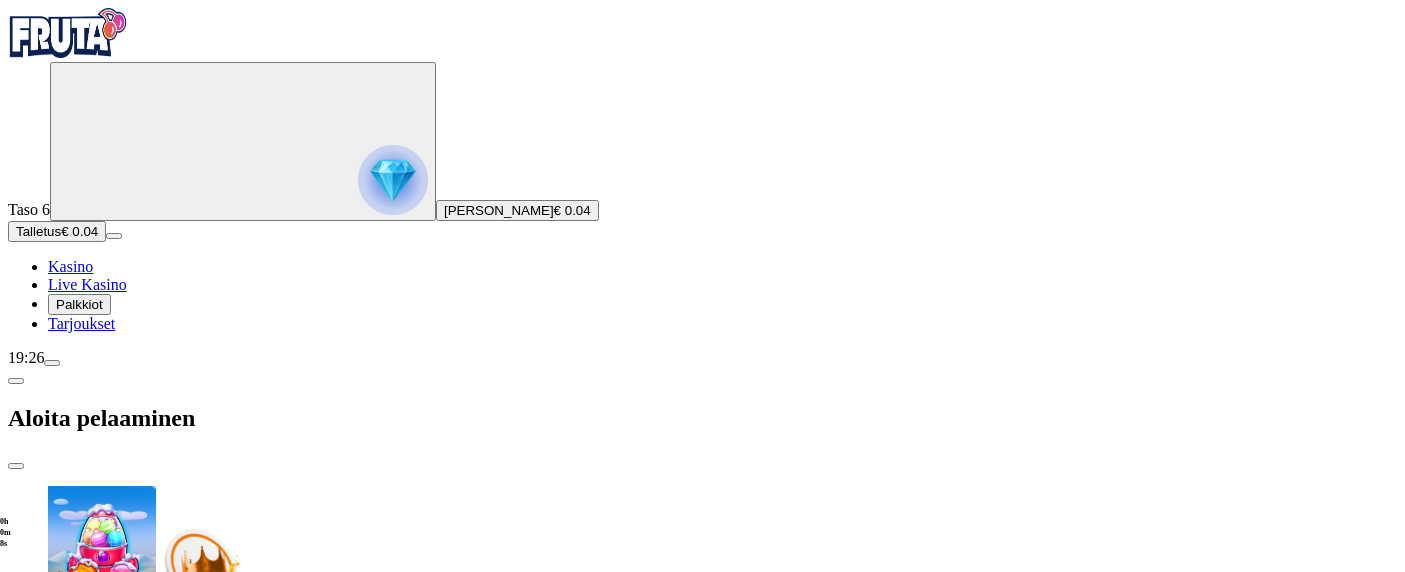 click on "**" at bounding box center [77, 1545] 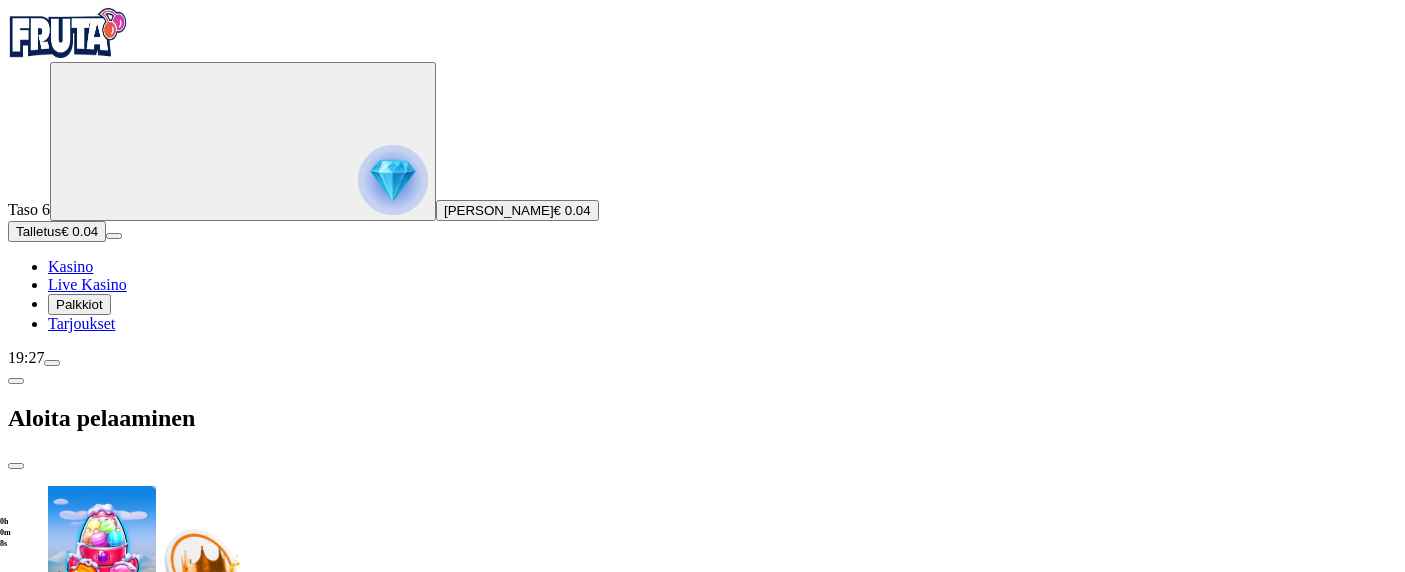 type on "*" 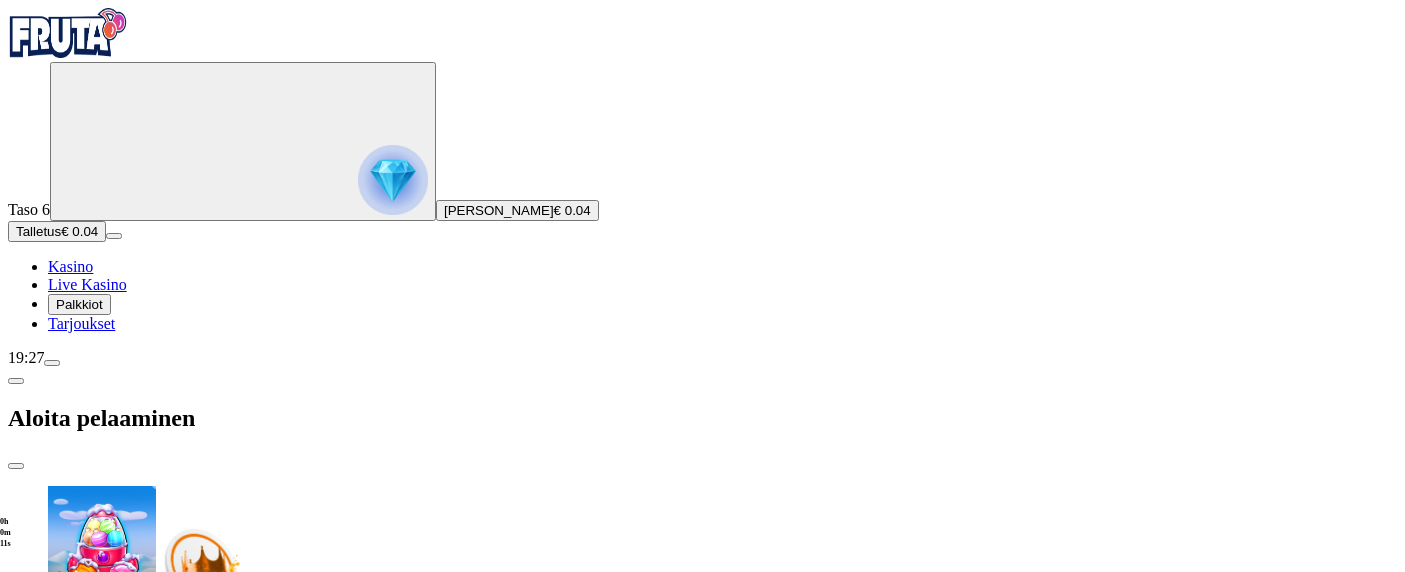 type on "**" 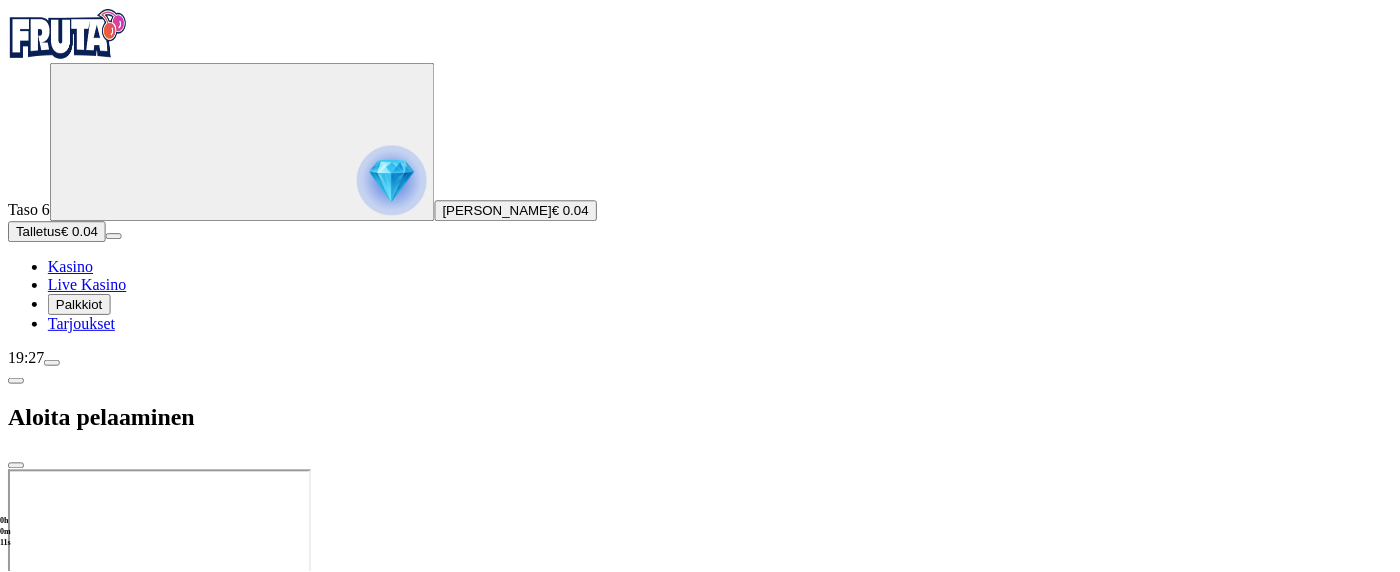 scroll, scrollTop: 0, scrollLeft: 0, axis: both 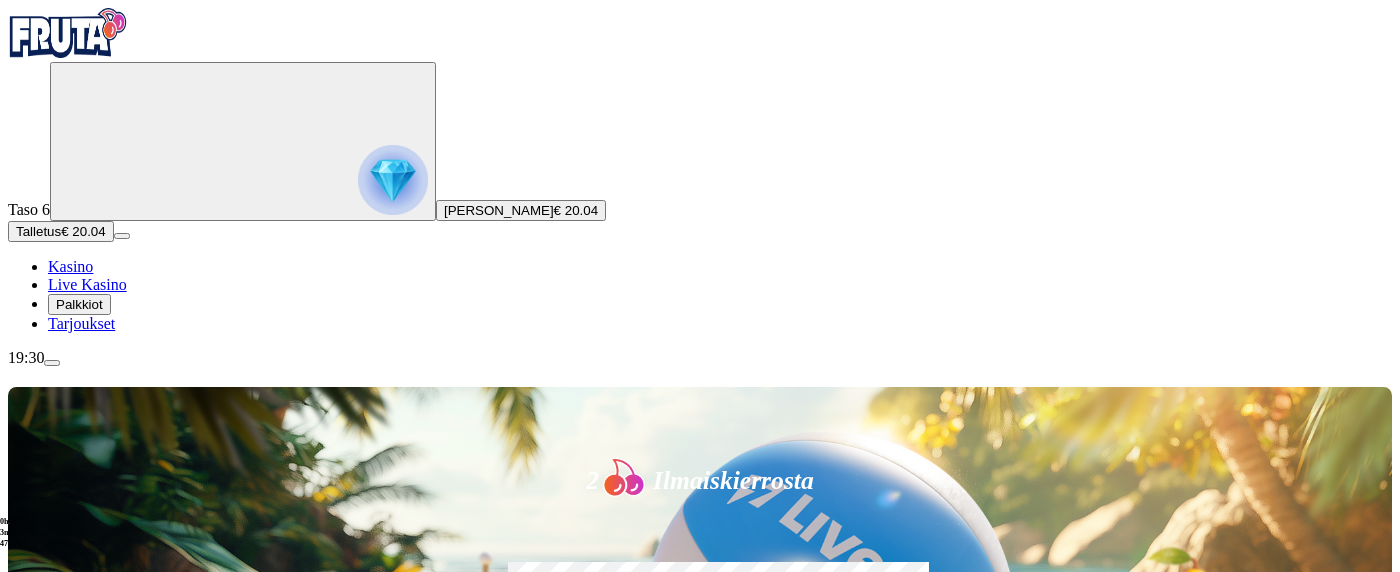 type 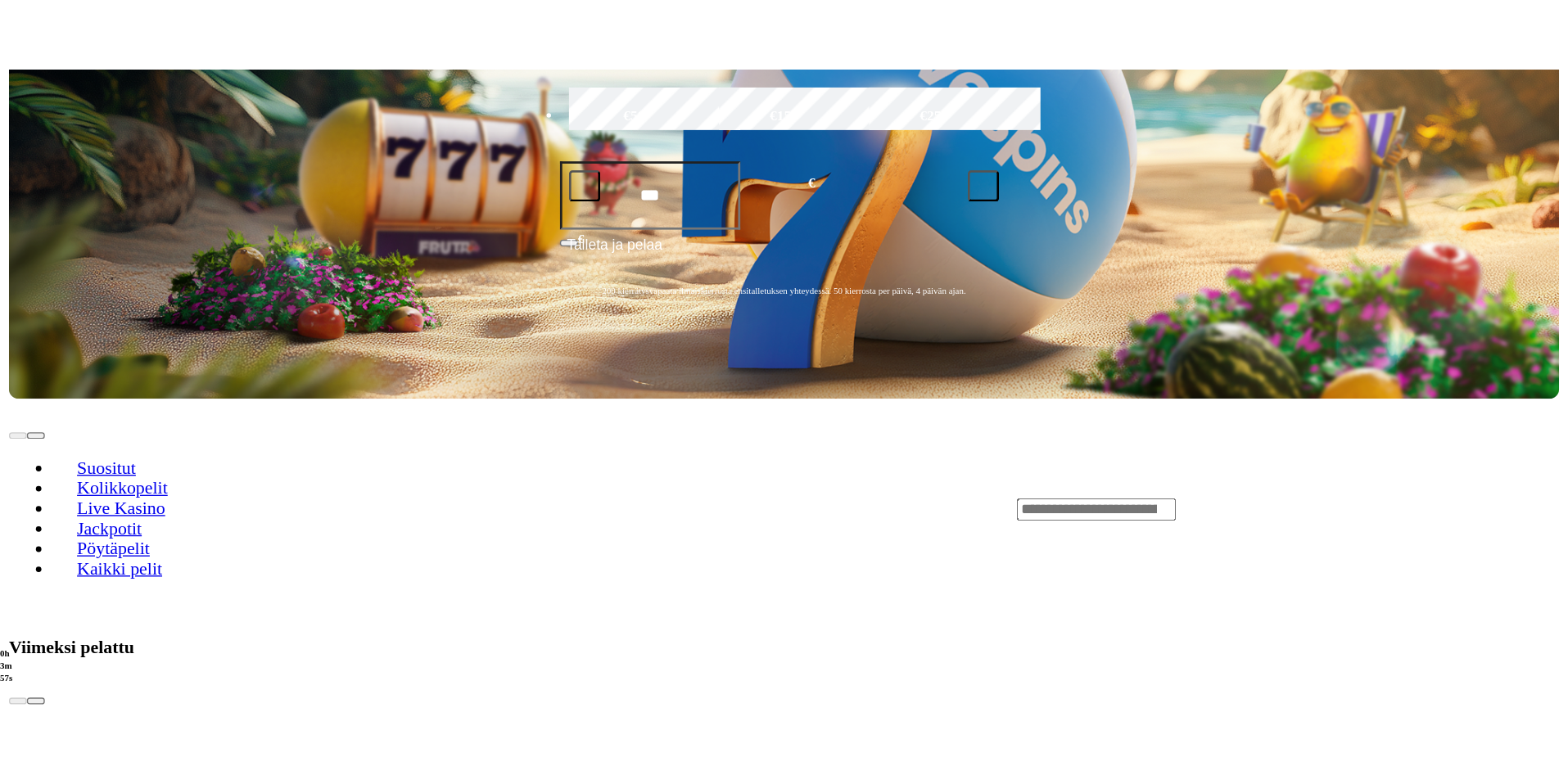 scroll, scrollTop: 436, scrollLeft: 0, axis: vertical 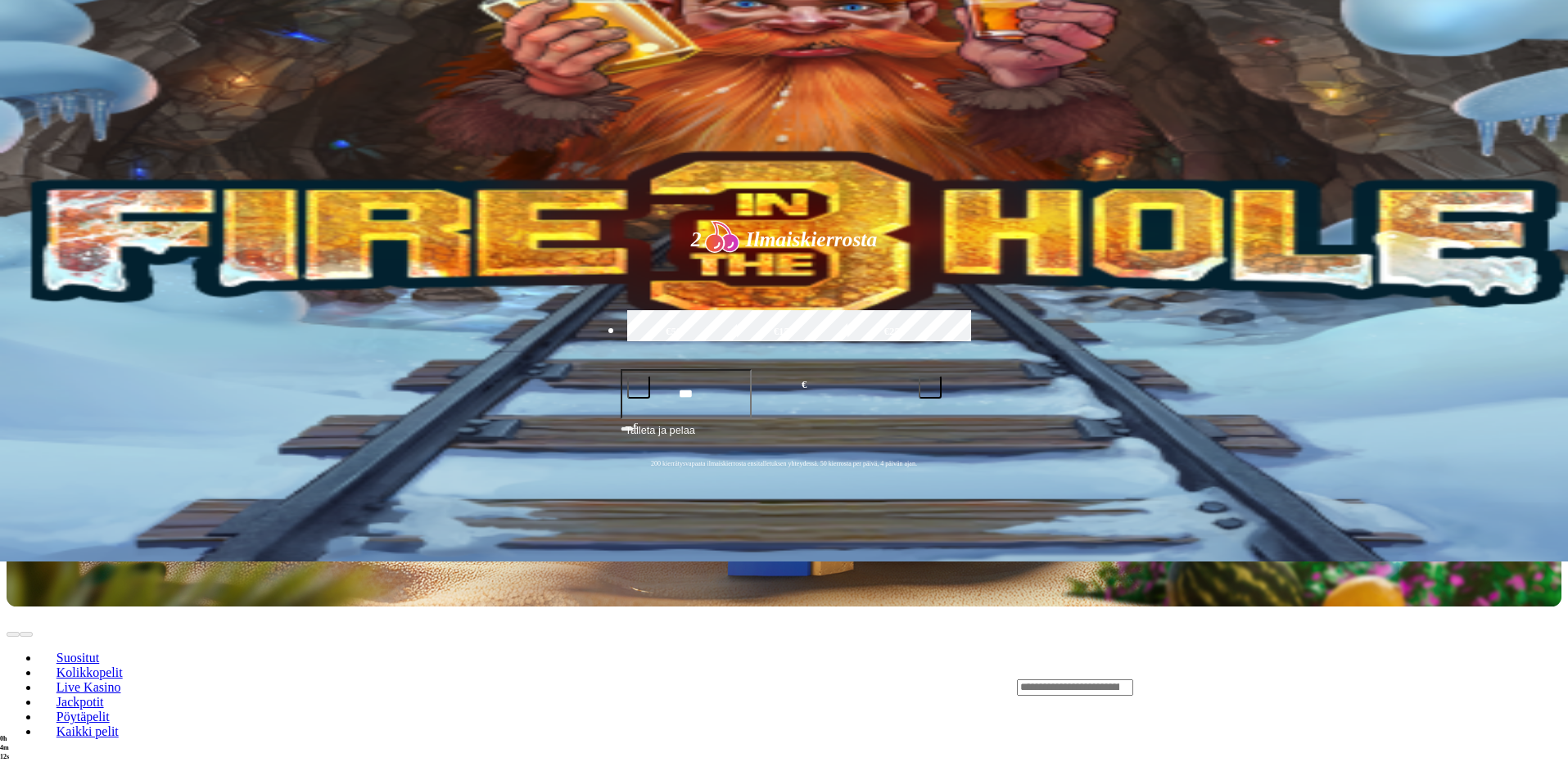 drag, startPoint x: 1238, startPoint y: 265, endPoint x: 1230, endPoint y: 263, distance: 8.246211 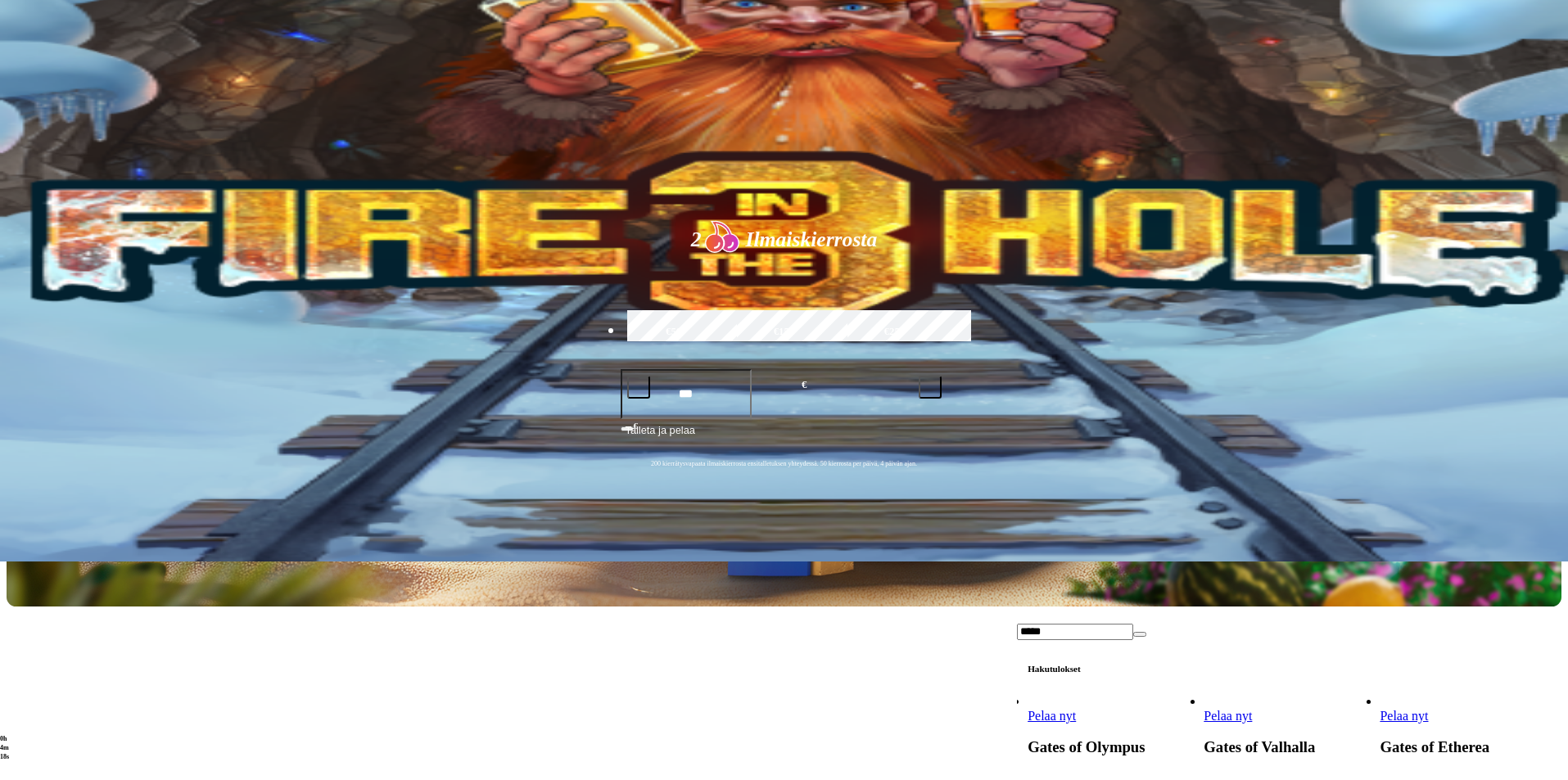 scroll, scrollTop: 291, scrollLeft: 0, axis: vertical 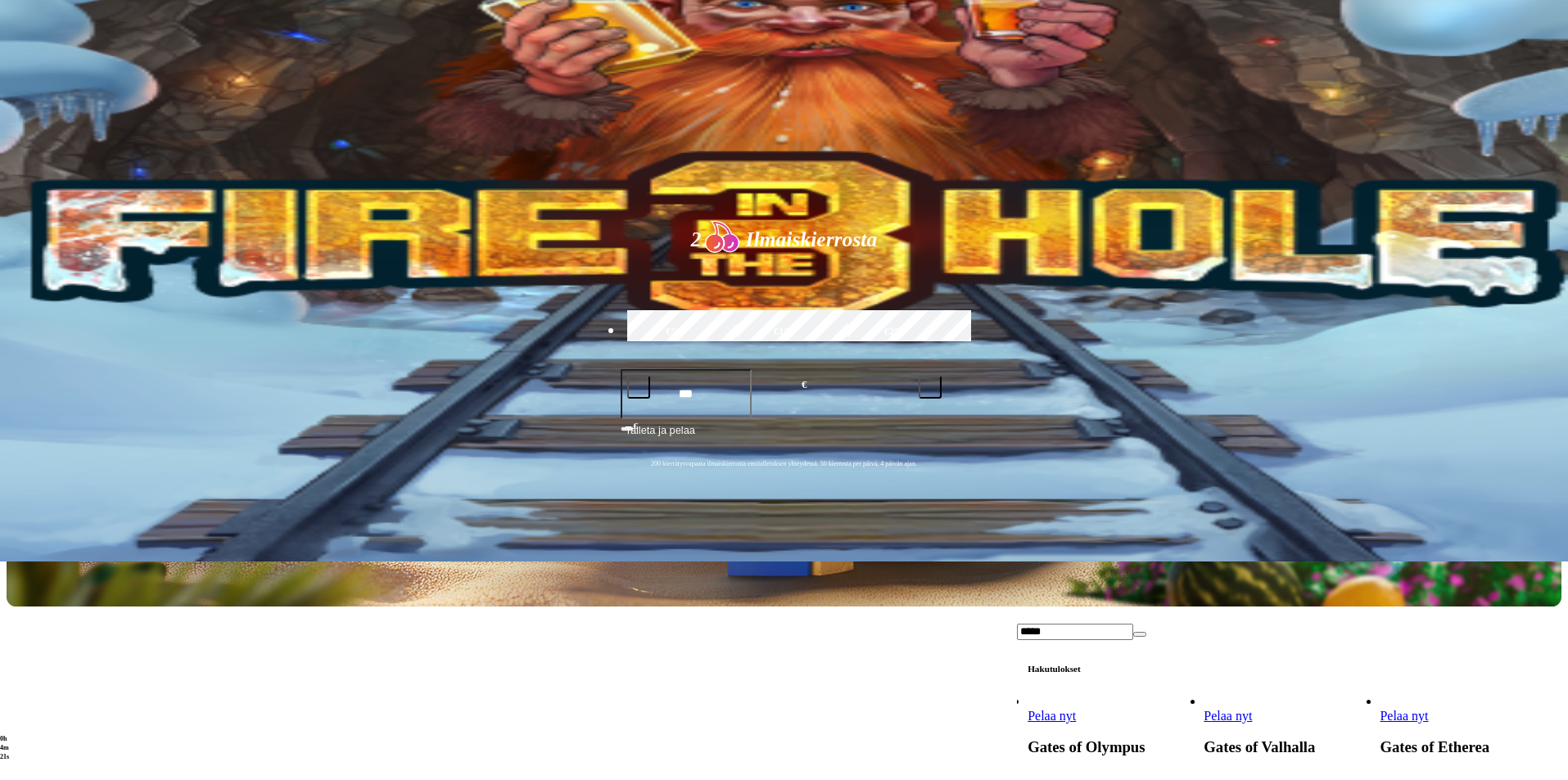 type on "*****" 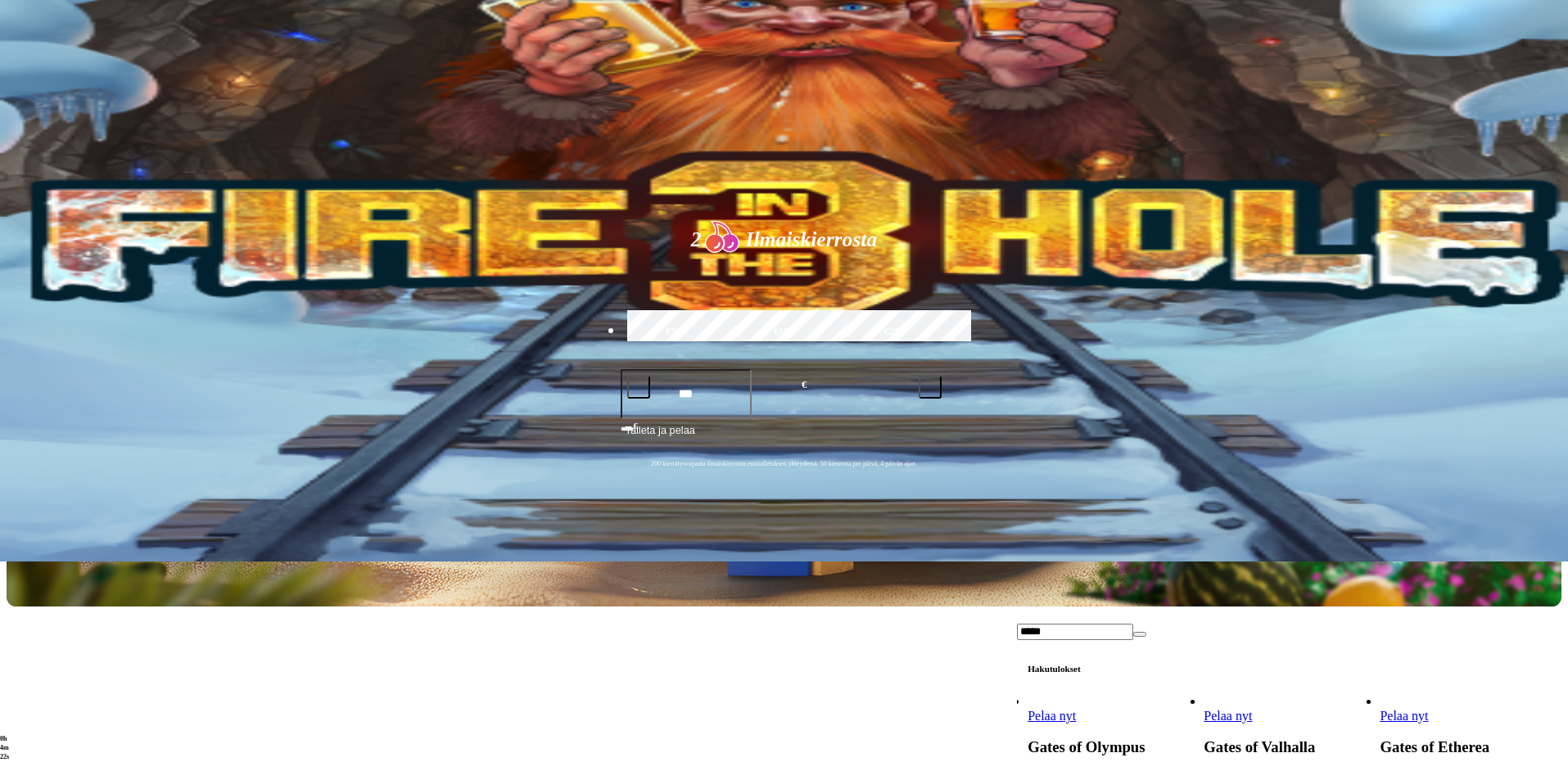 scroll, scrollTop: 0, scrollLeft: 0, axis: both 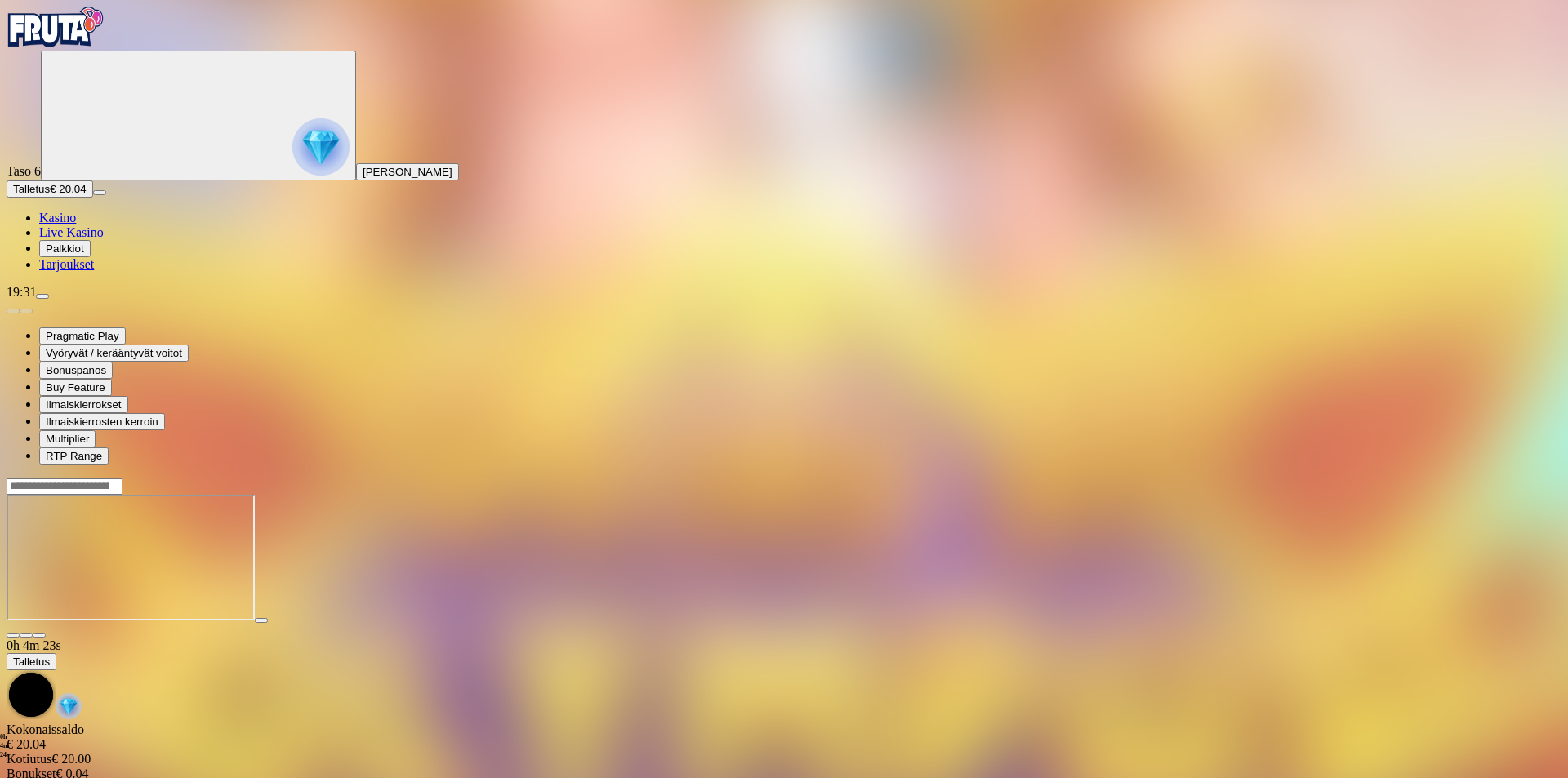 click at bounding box center (39, 635) 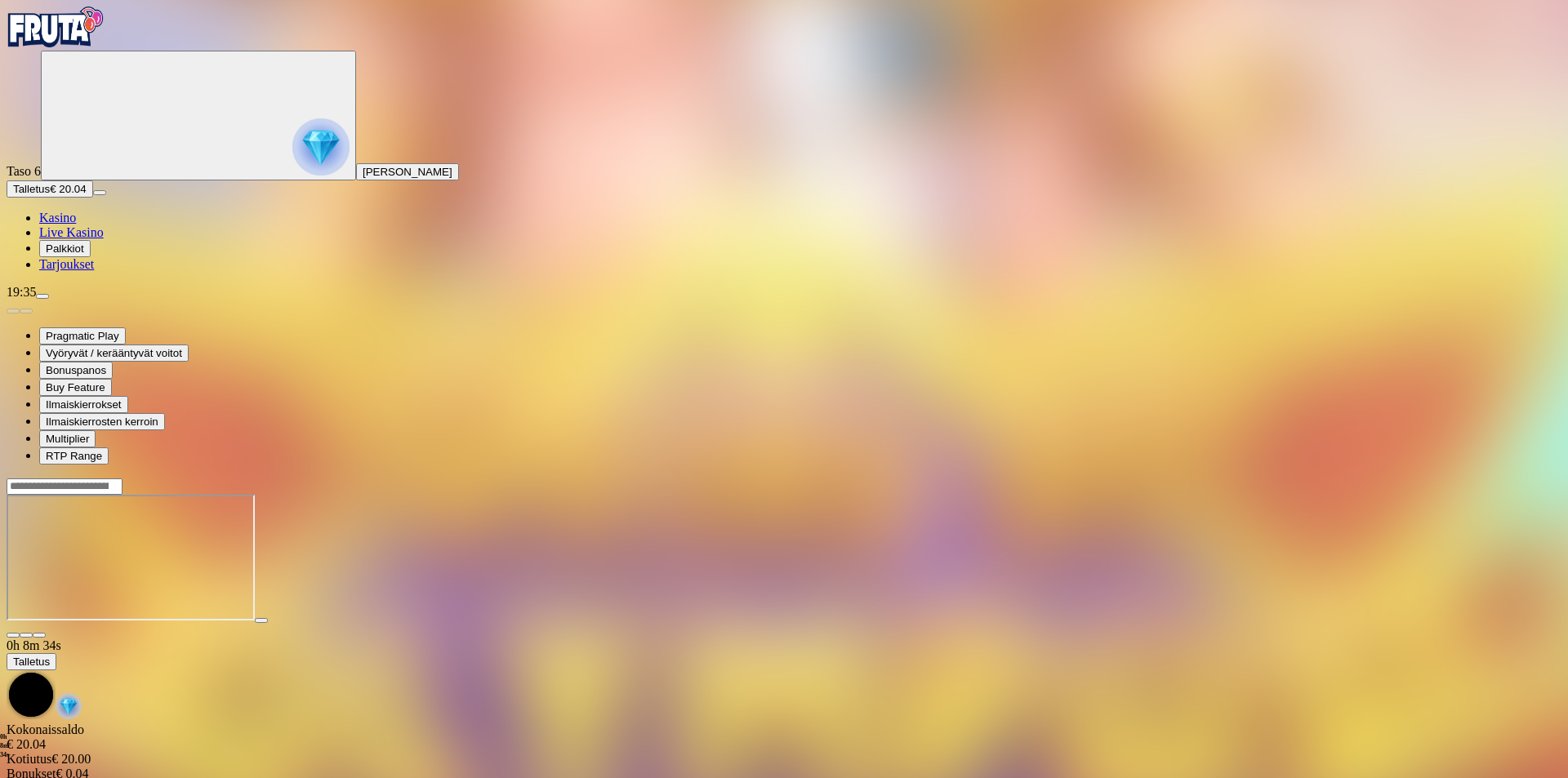 click on "Kasino" at bounding box center [57, 217] 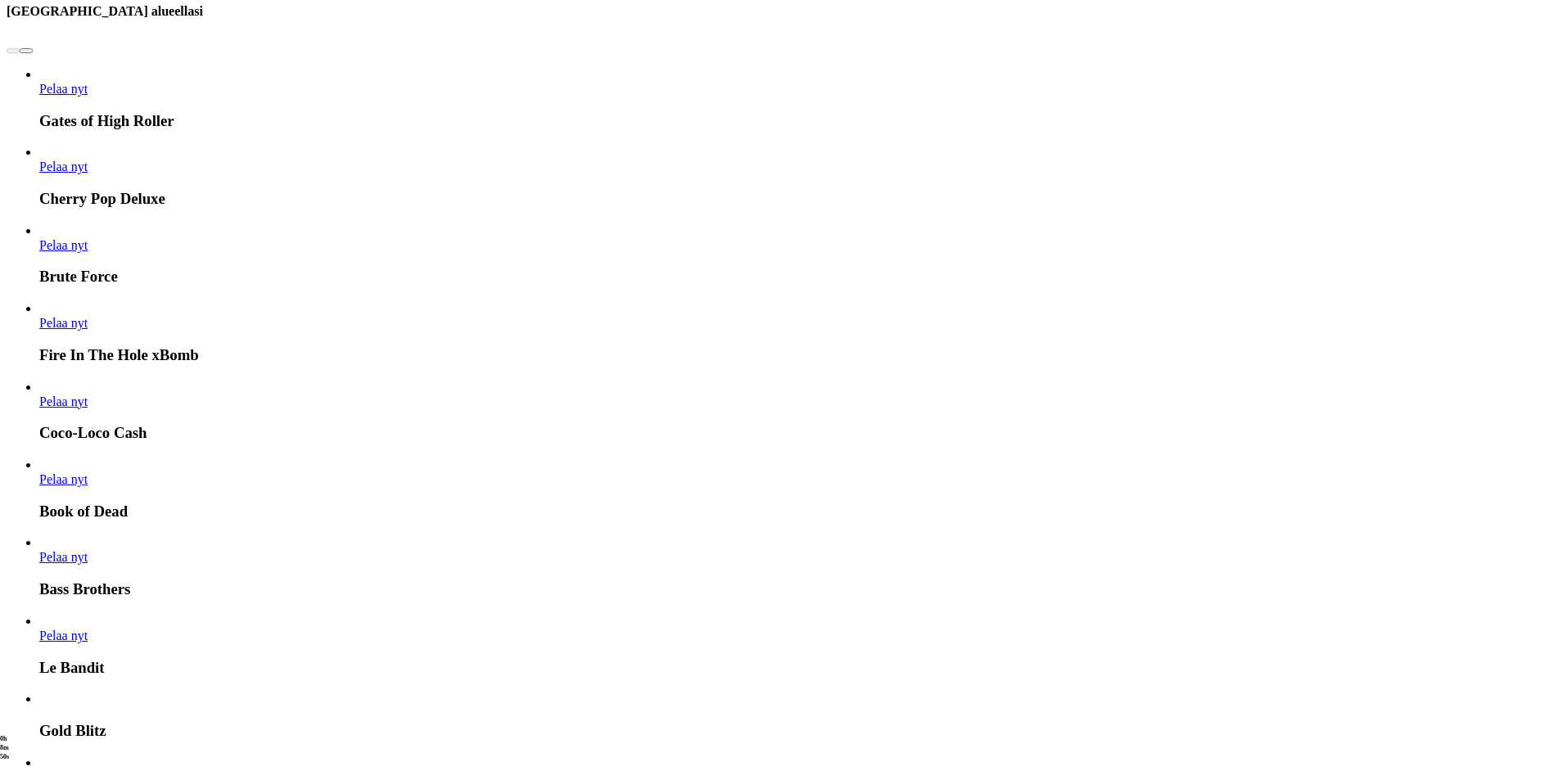 scroll, scrollTop: 2073, scrollLeft: 0, axis: vertical 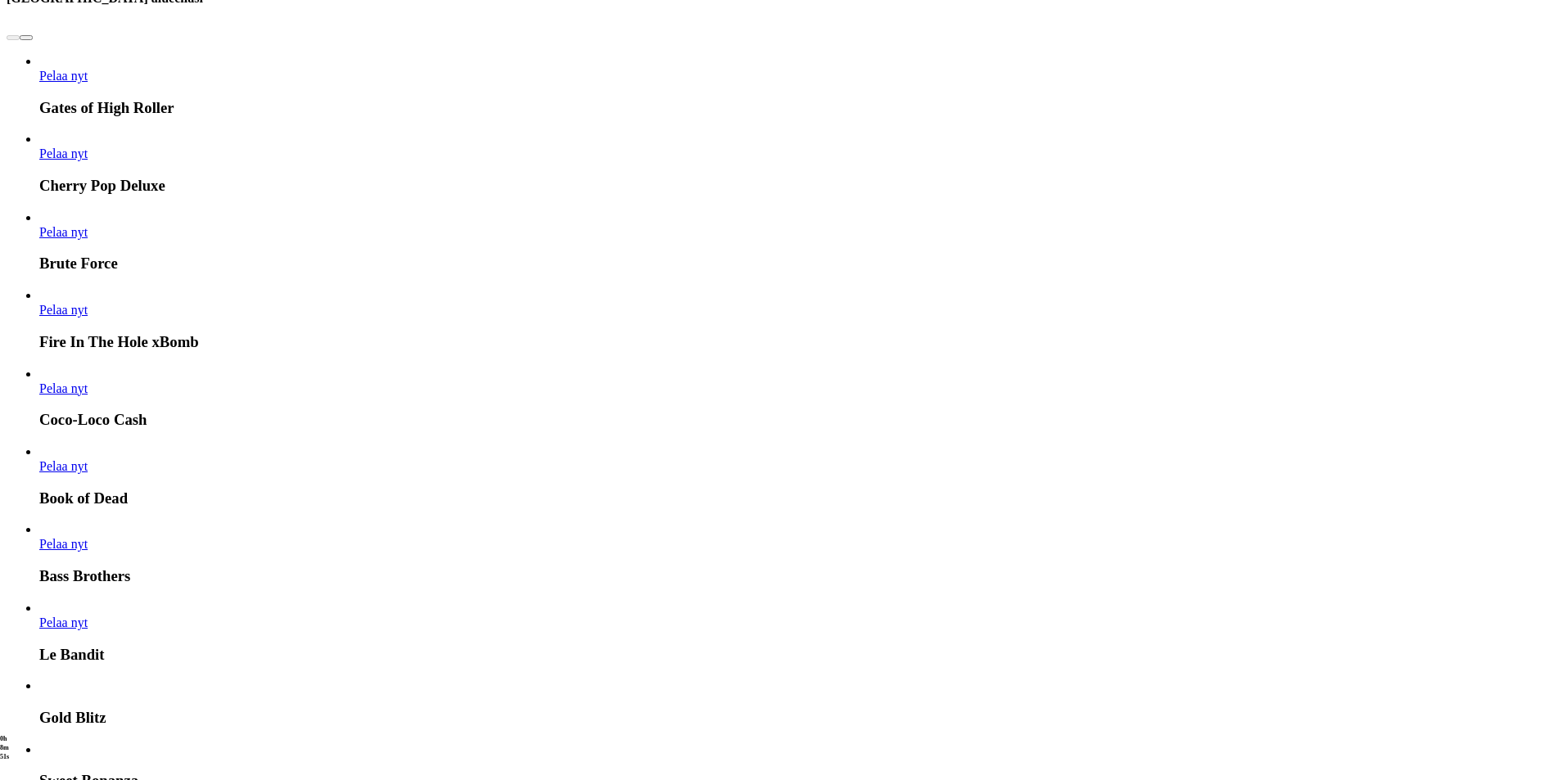 click at bounding box center (13, -1615) 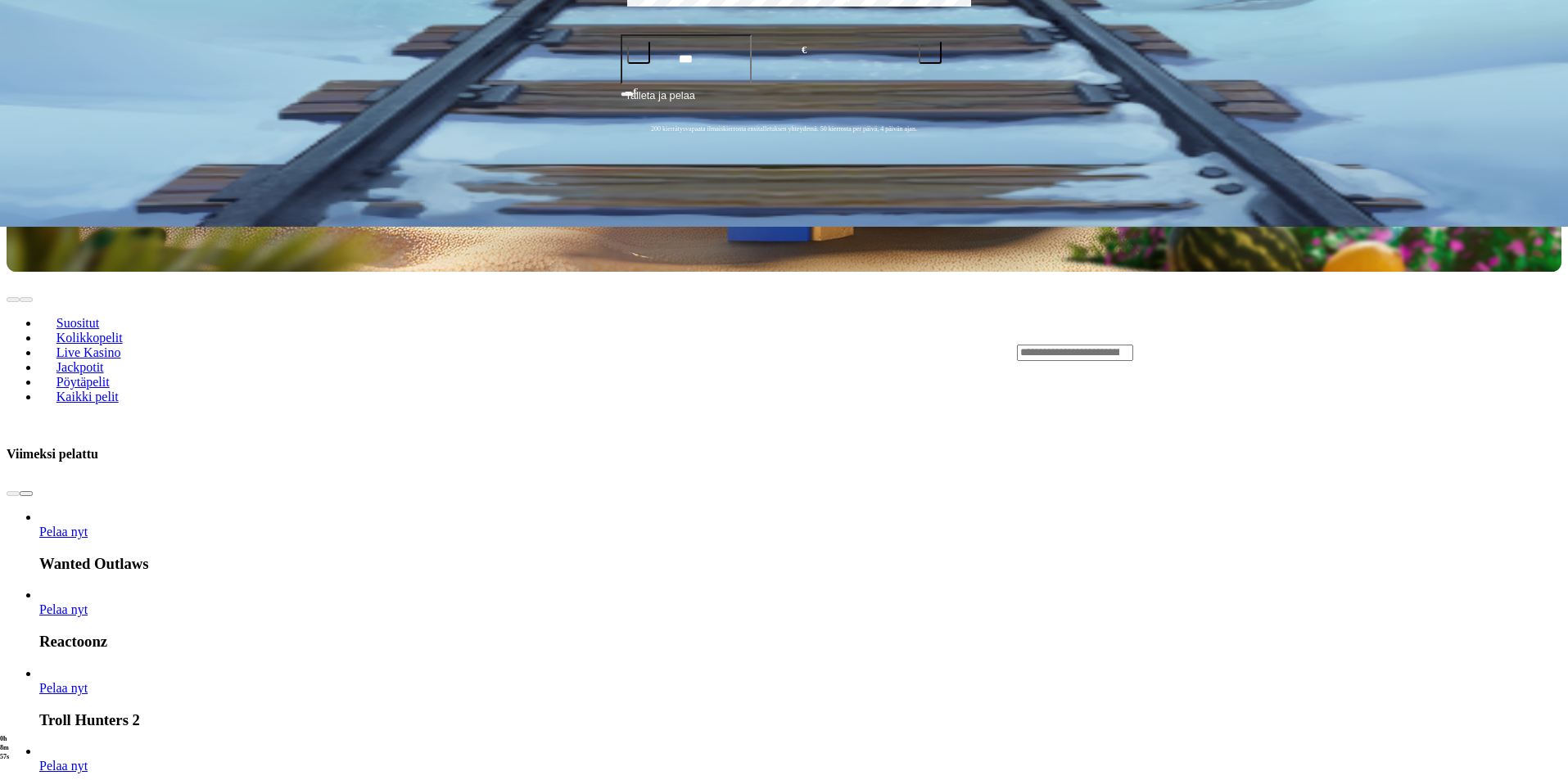 scroll, scrollTop: 226, scrollLeft: 0, axis: vertical 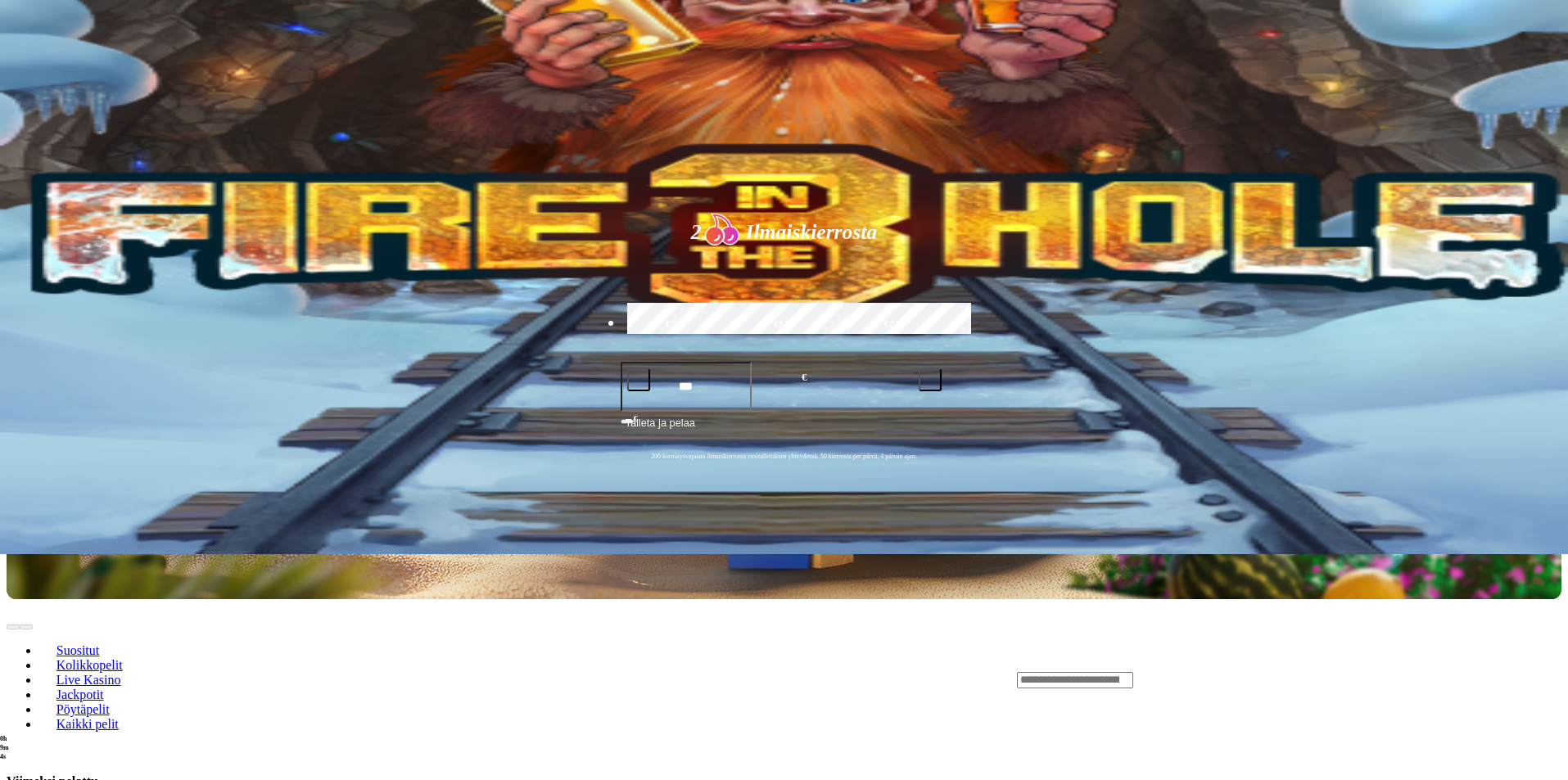 click at bounding box center [26, 821] 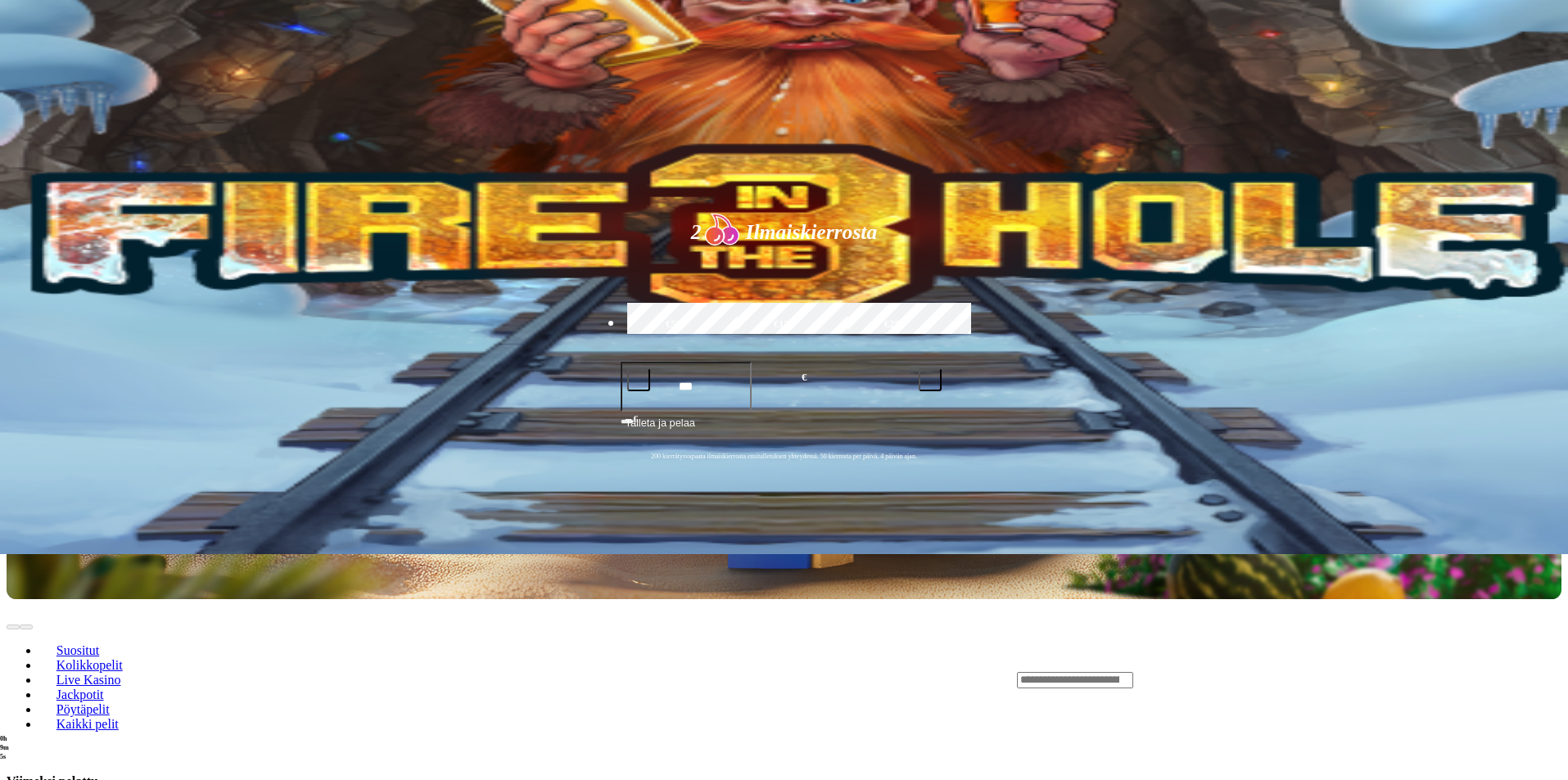 click at bounding box center [26, 821] 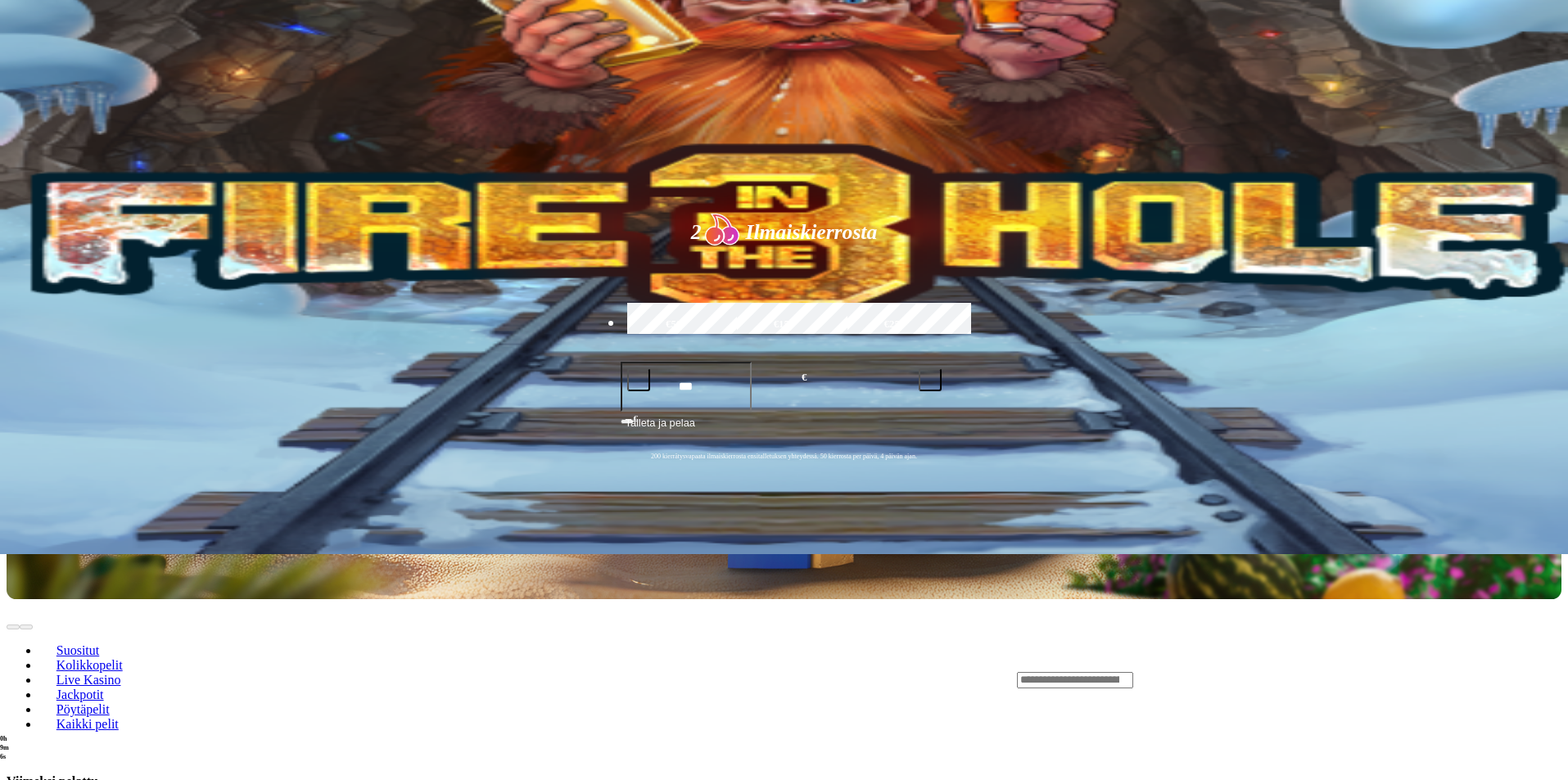 click at bounding box center [26, 821] 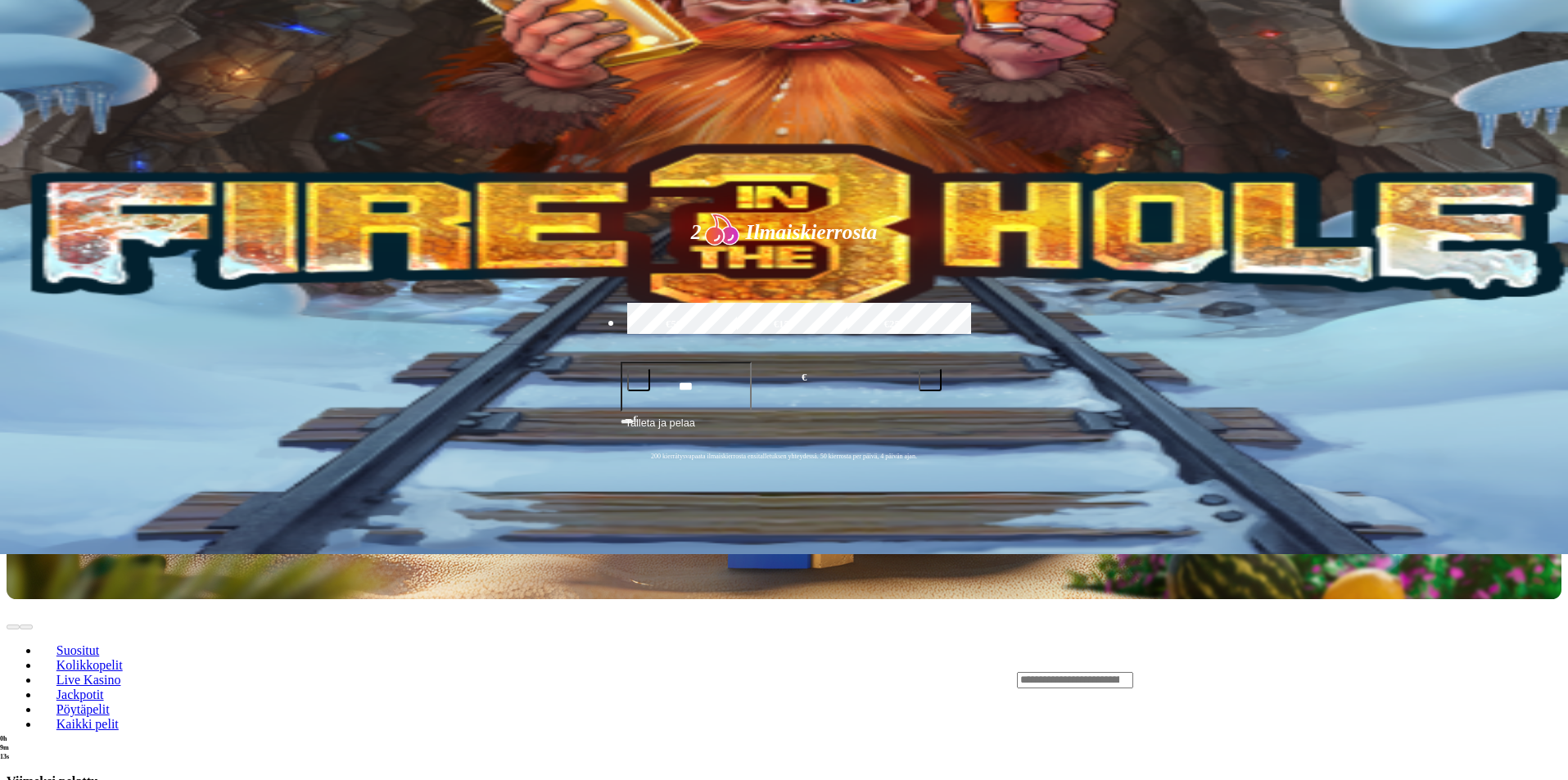 click at bounding box center (13, 821) 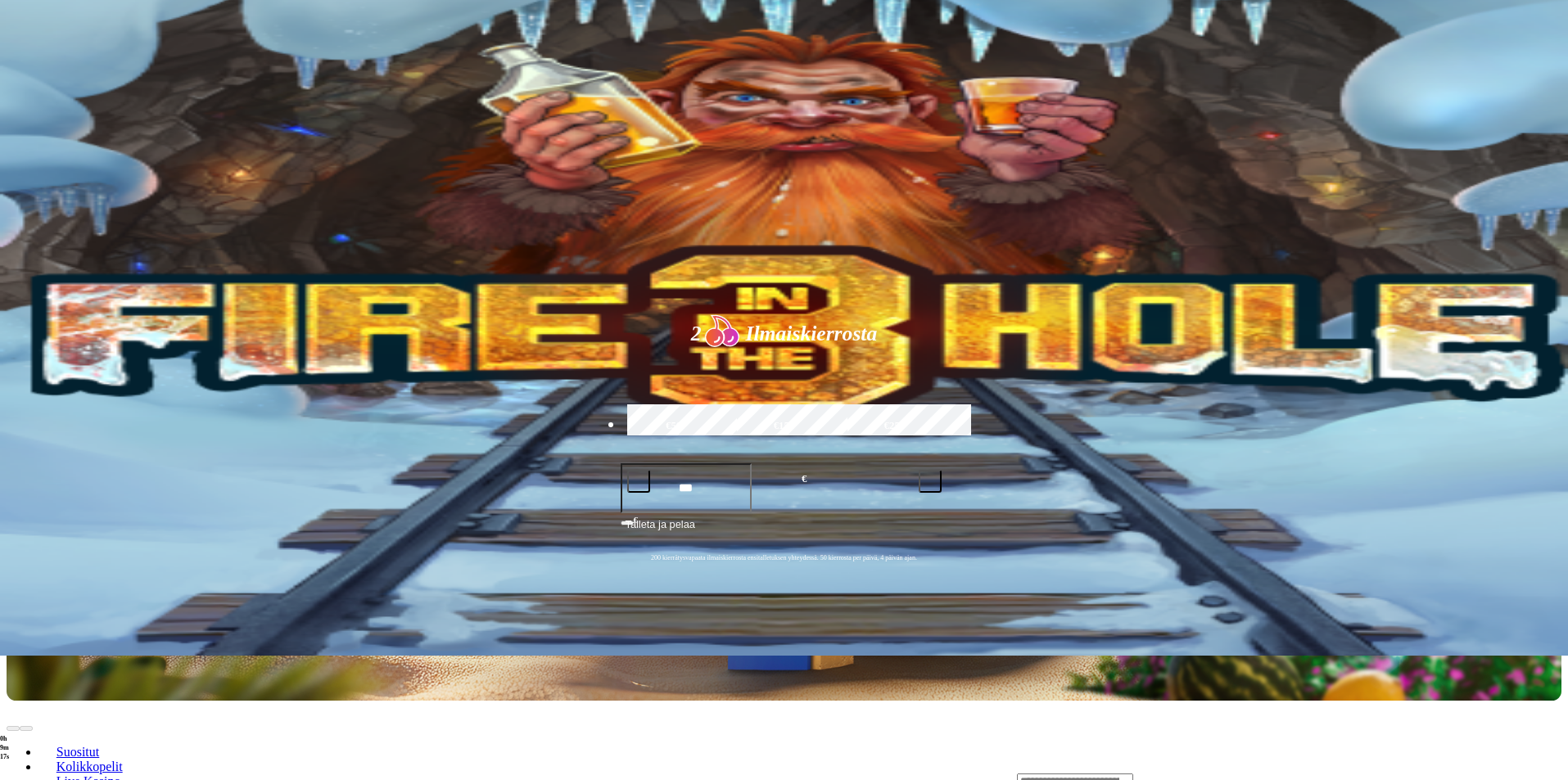 scroll, scrollTop: 117, scrollLeft: 0, axis: vertical 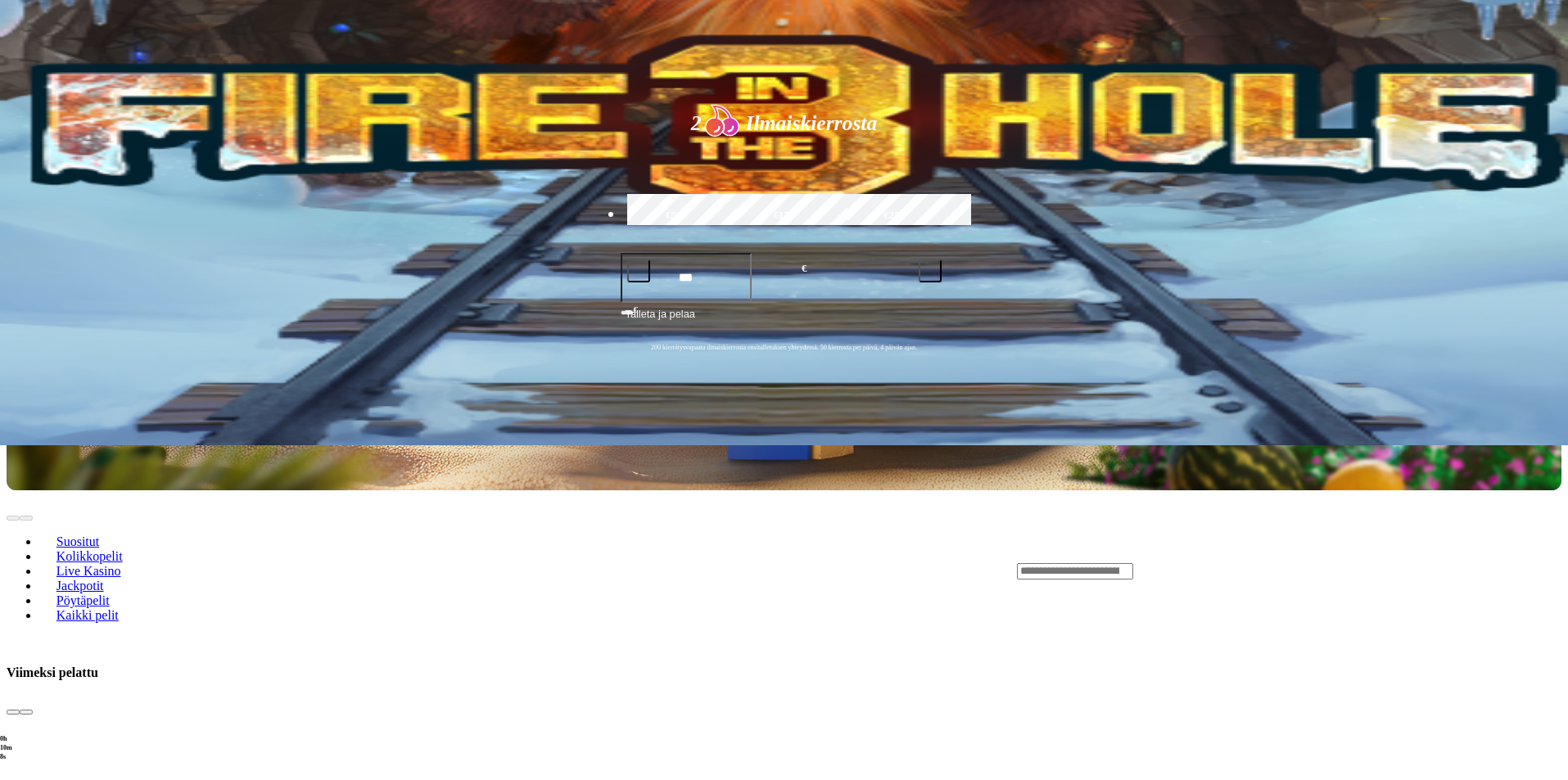 click at bounding box center [26, 712] 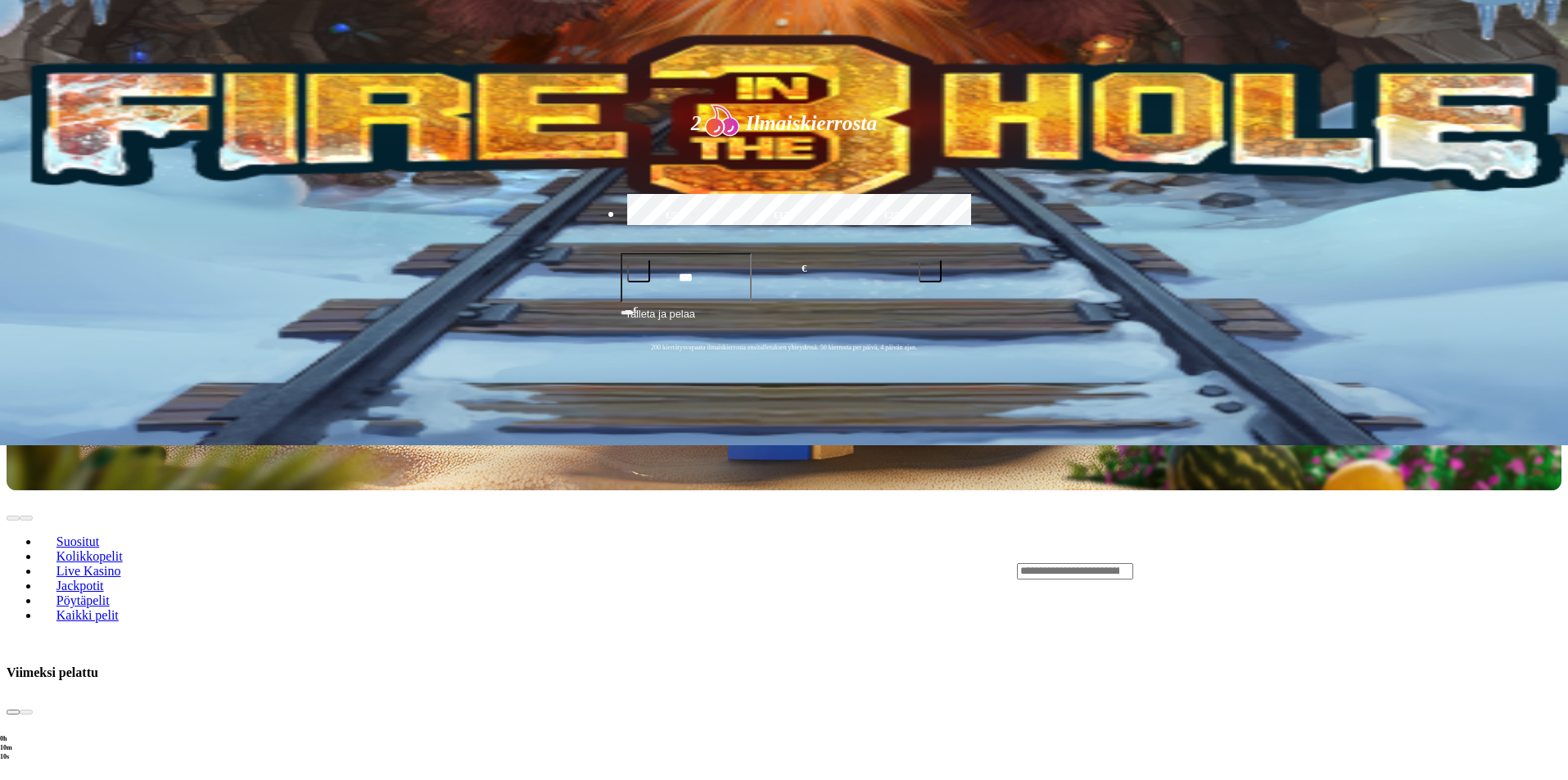 click at bounding box center [13, 712] 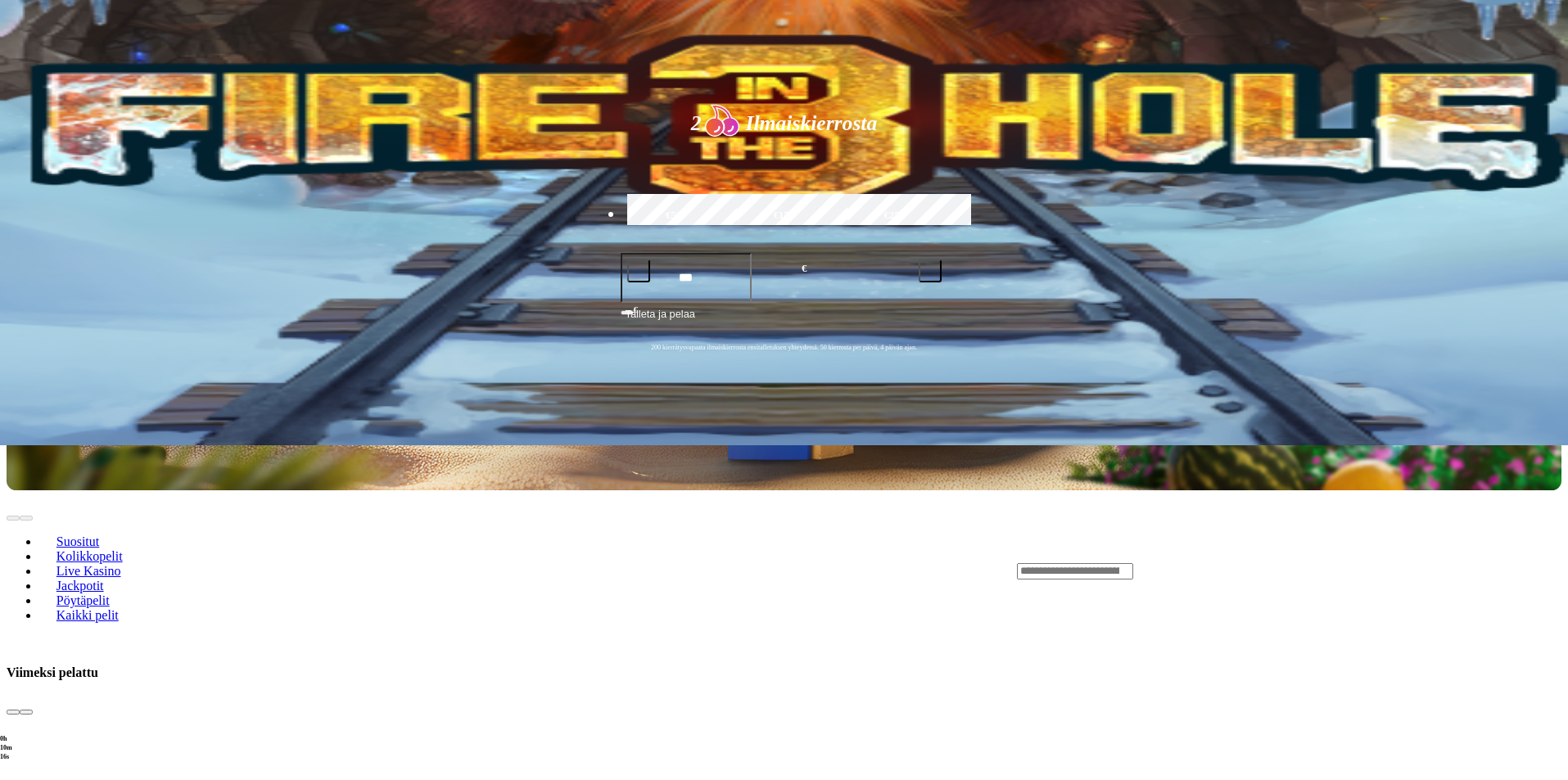 click at bounding box center (13, 712) 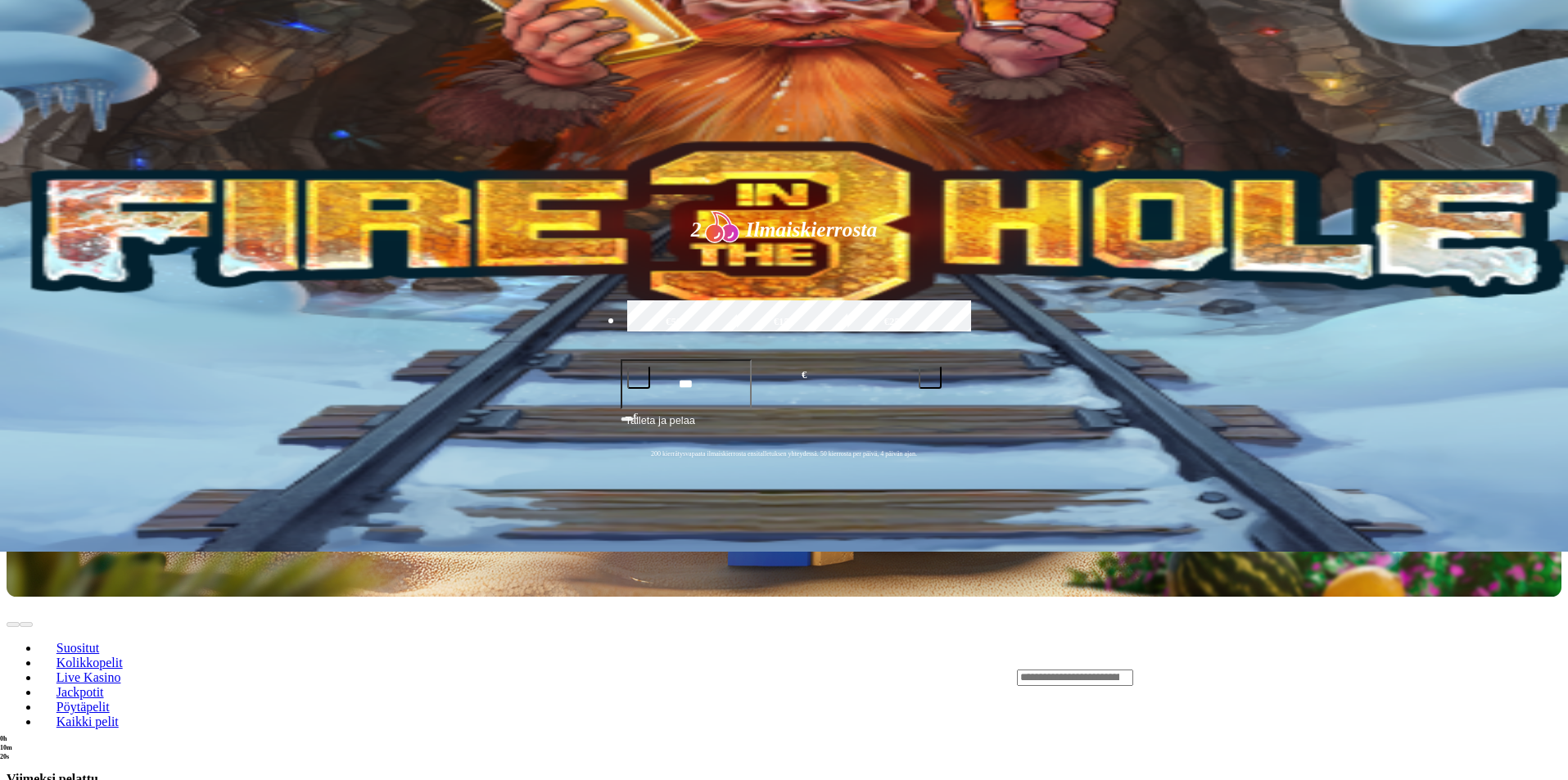 scroll, scrollTop: 226, scrollLeft: 0, axis: vertical 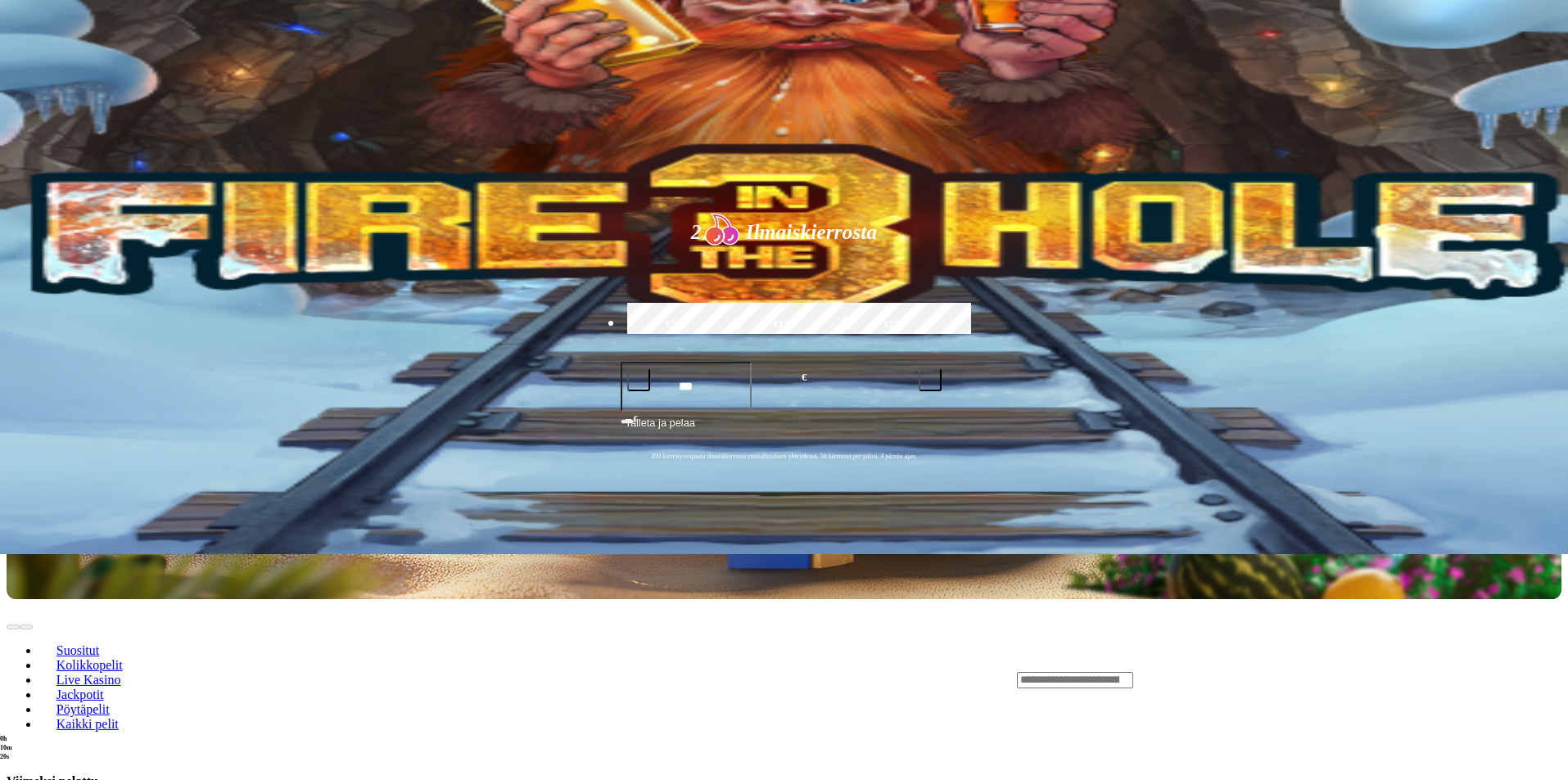 click at bounding box center [26, 821] 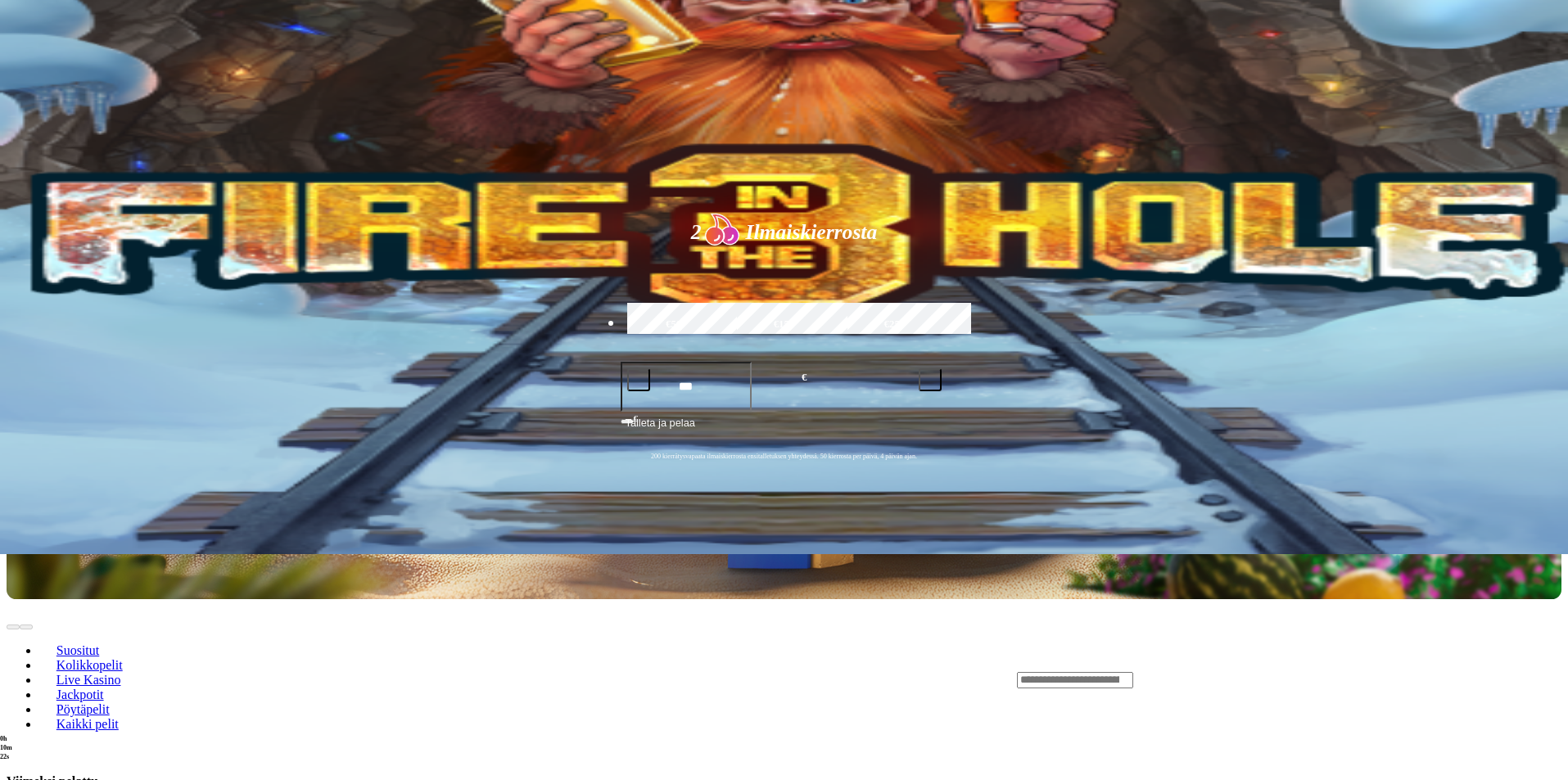 click on "Pelaa nyt" at bounding box center (-1210, 1678) 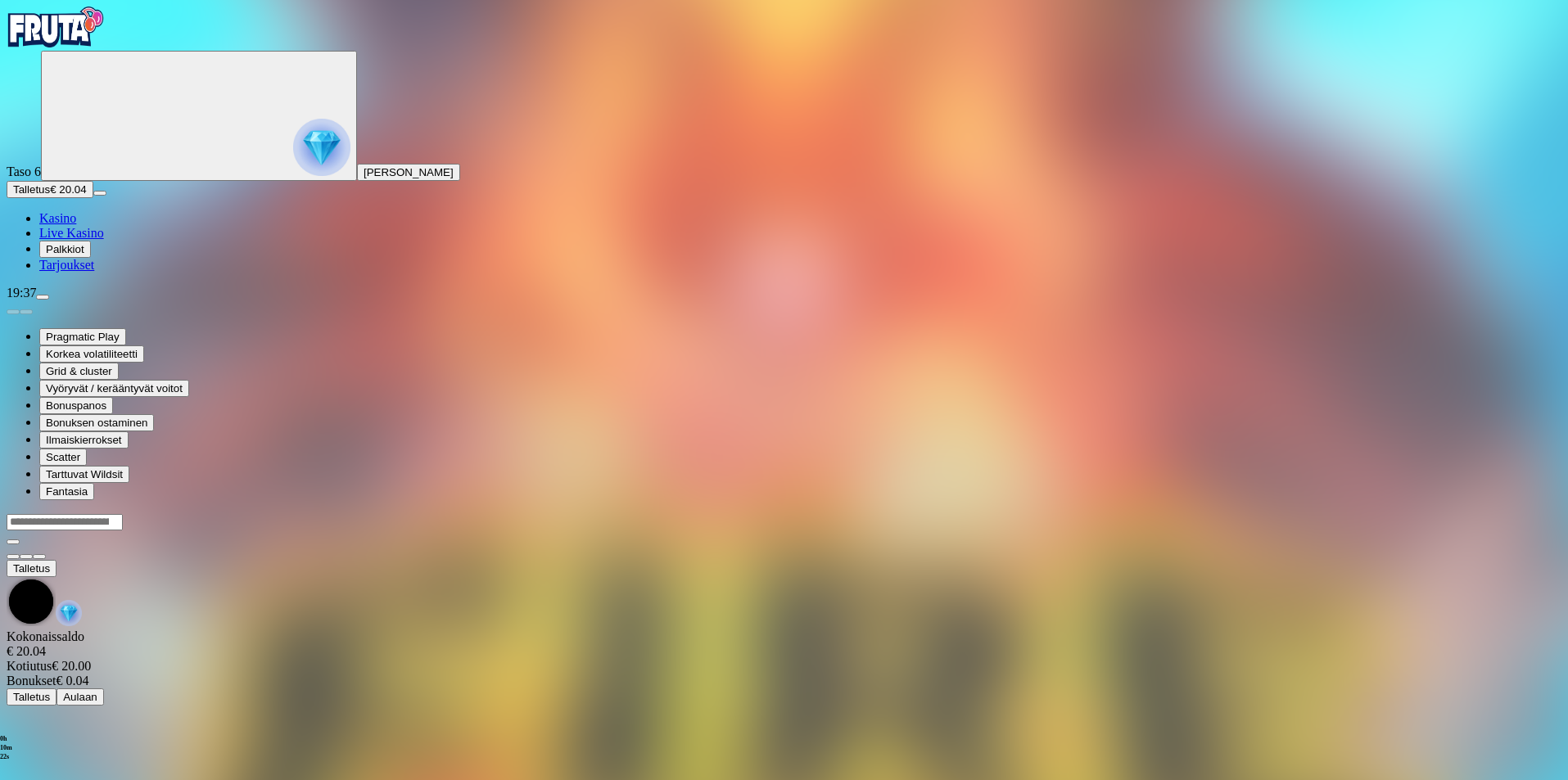 scroll, scrollTop: 0, scrollLeft: 0, axis: both 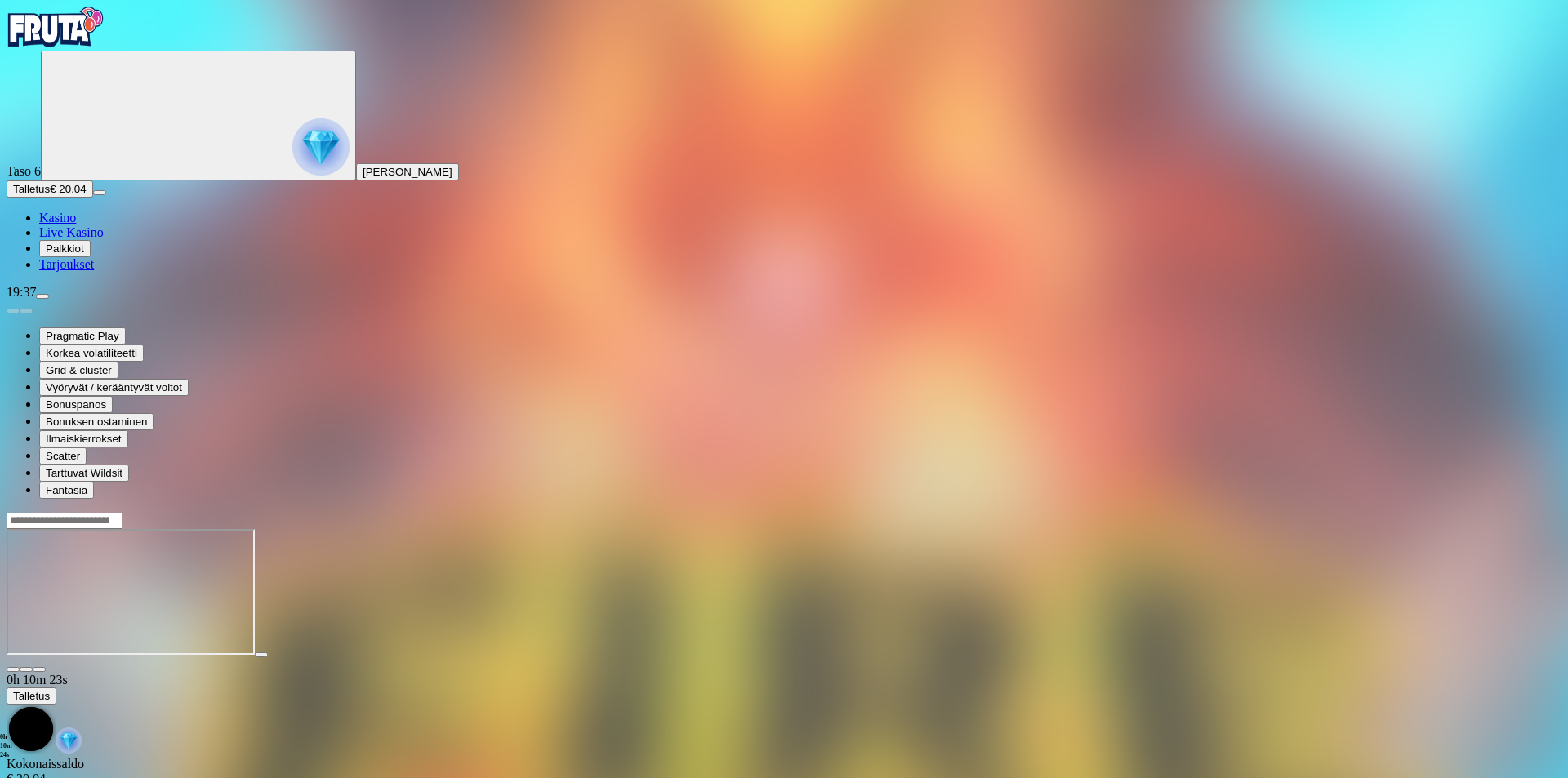 click at bounding box center (39, 669) 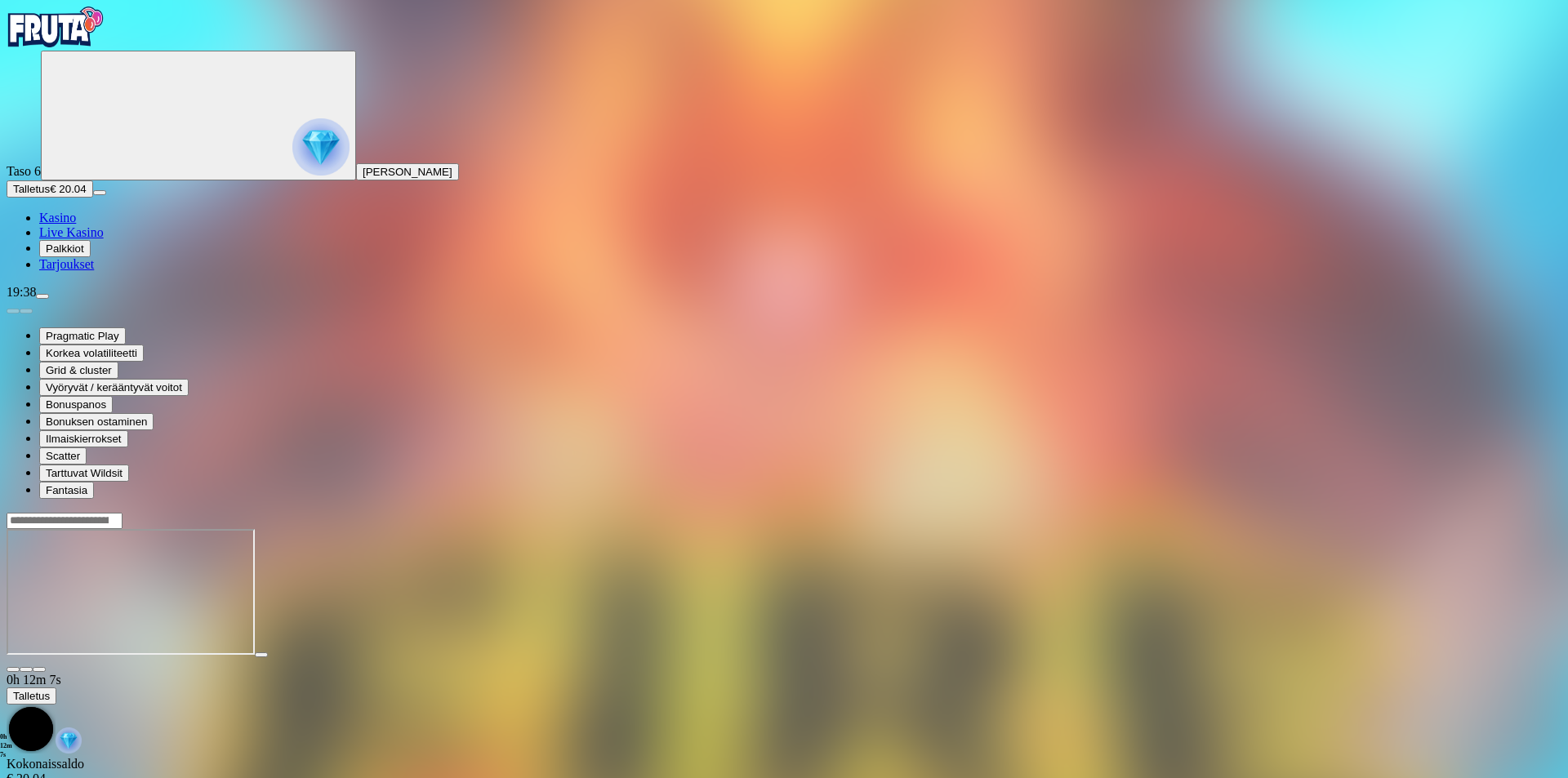 click on "Kasino" at bounding box center [57, 217] 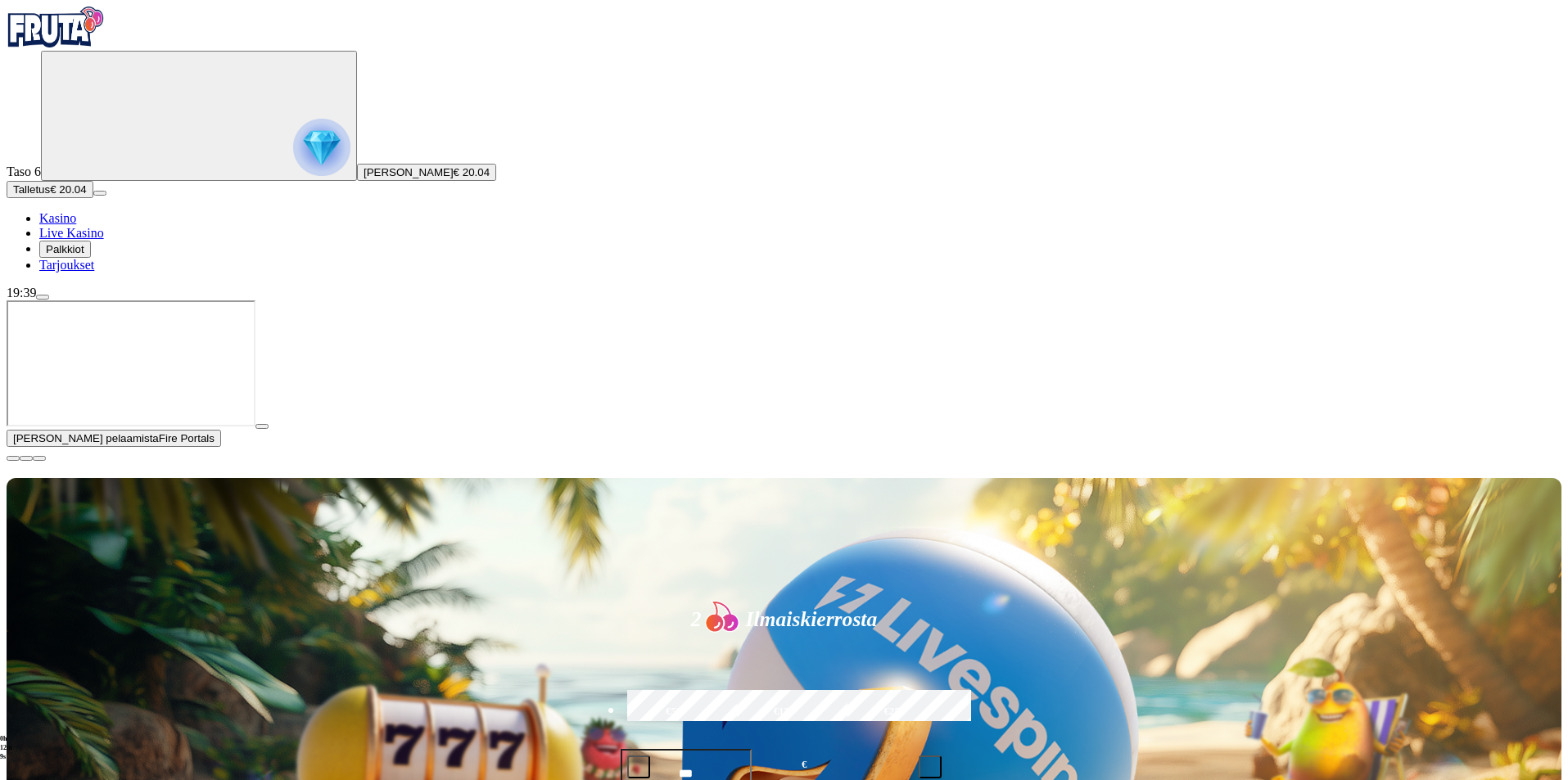 click at bounding box center (1075, 1067) 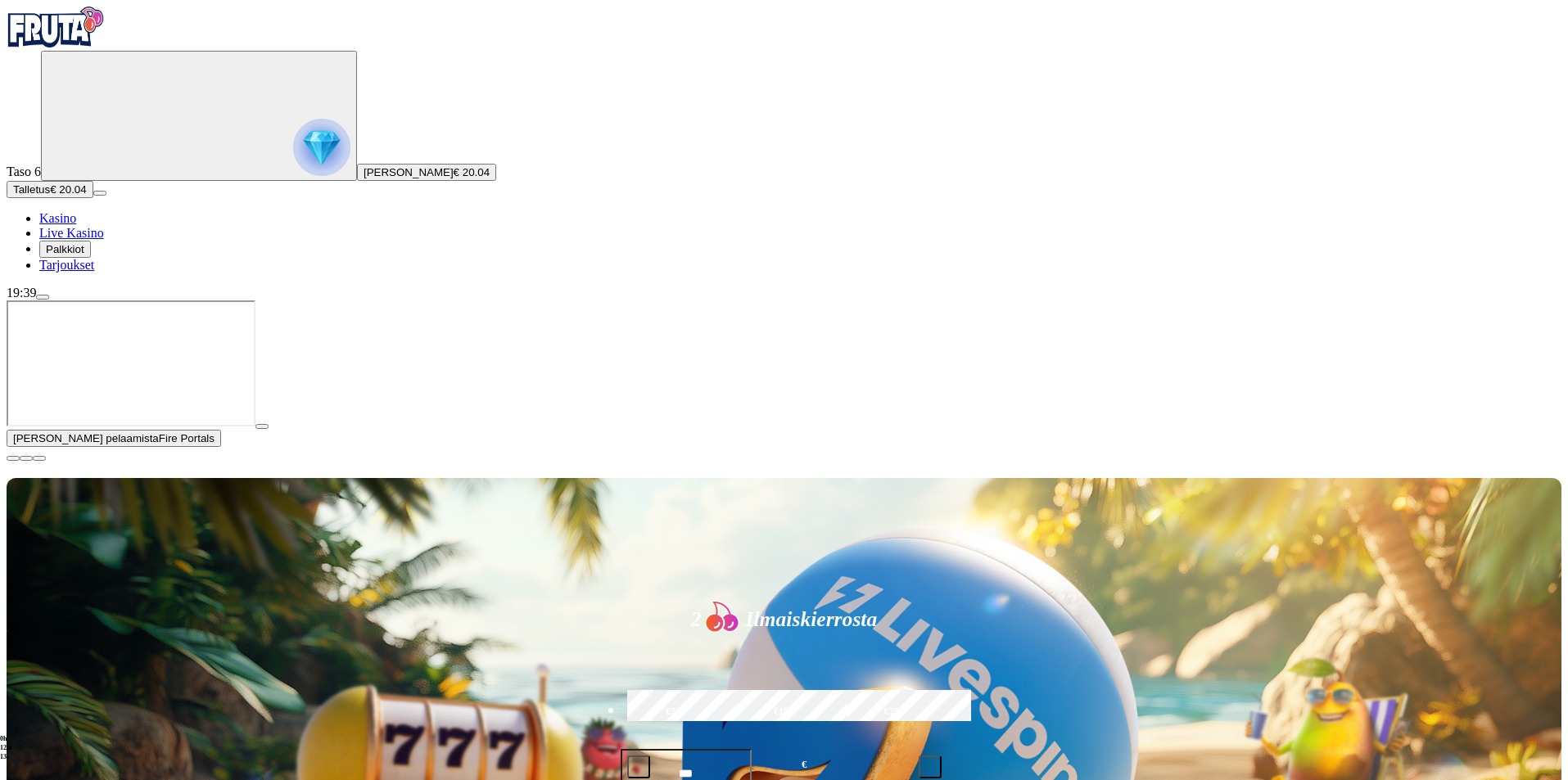 type on "*********" 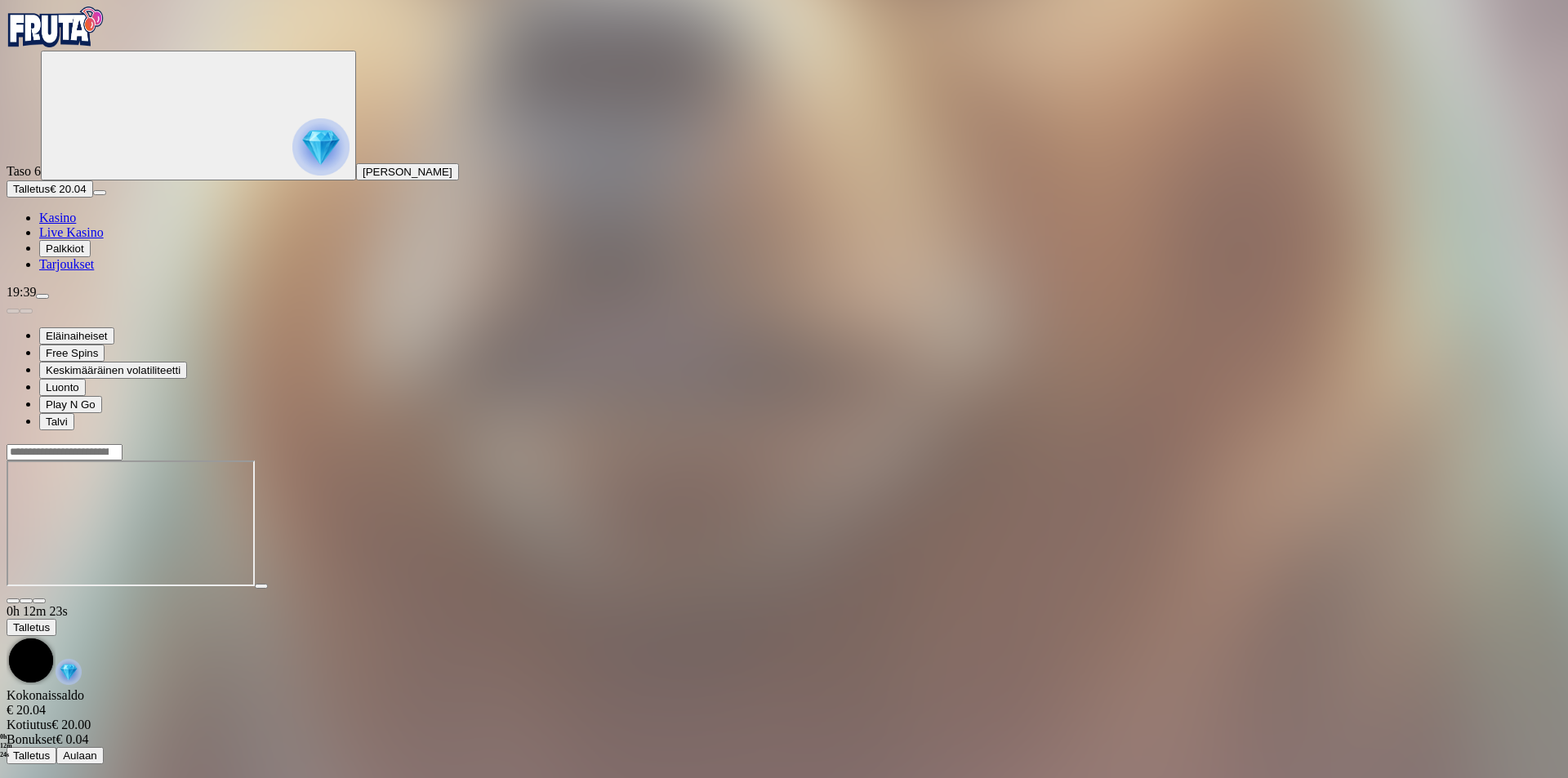click at bounding box center (39, 601) 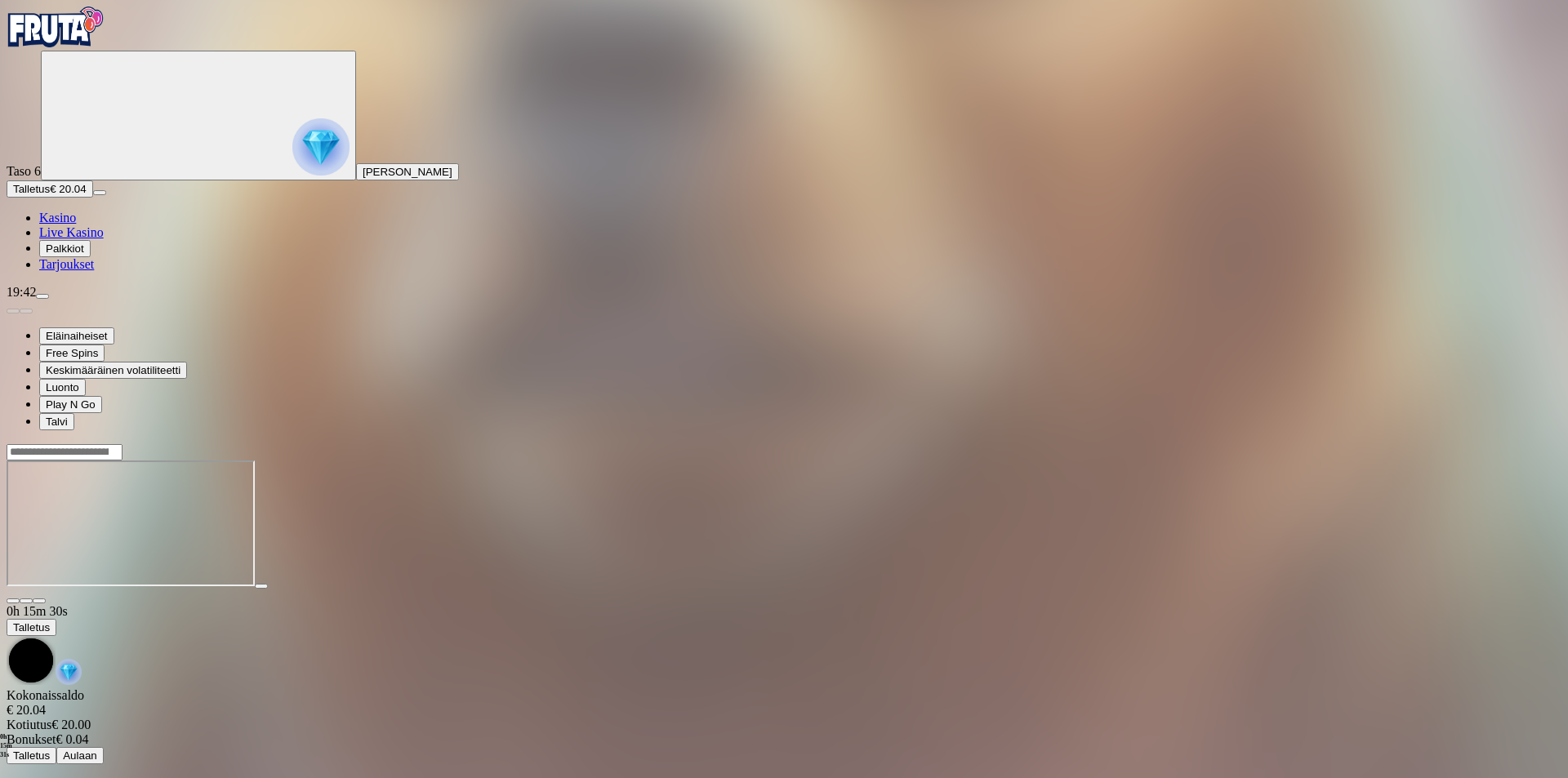 click on "Kasino" at bounding box center [57, 217] 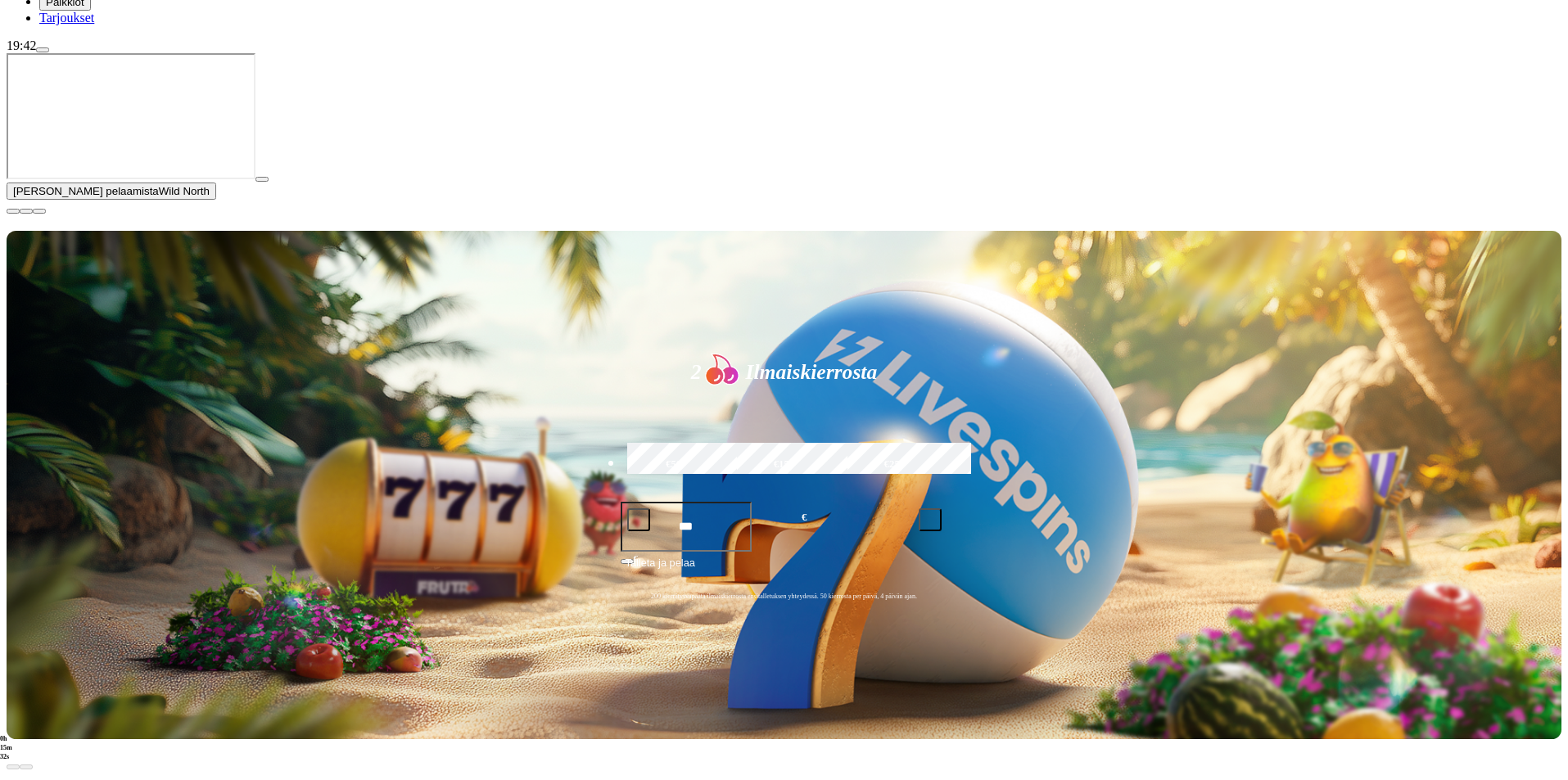 scroll, scrollTop: 327, scrollLeft: 0, axis: vertical 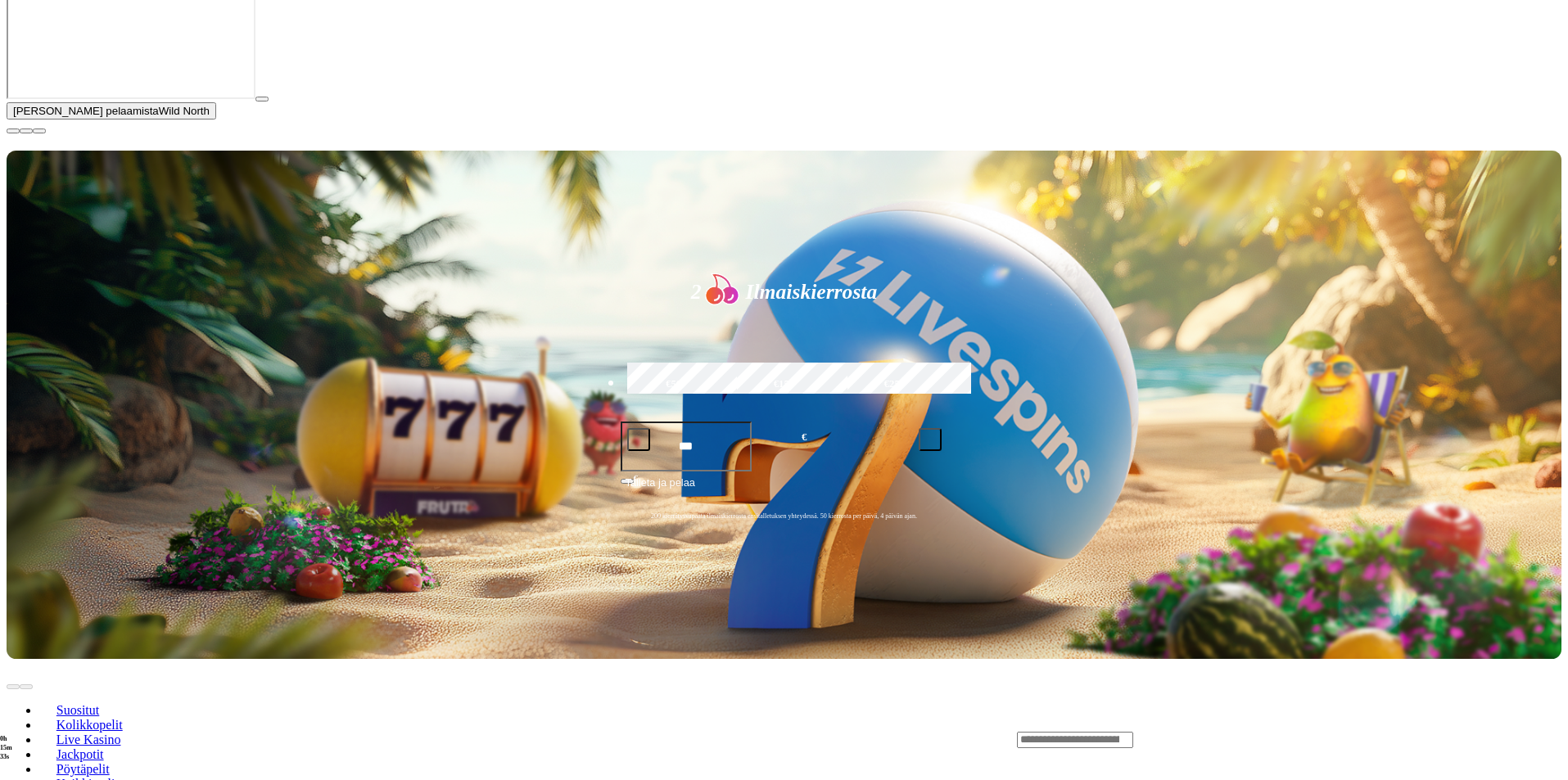 drag, startPoint x: 1551, startPoint y: 629, endPoint x: 1536, endPoint y: 617, distance: 19.209373 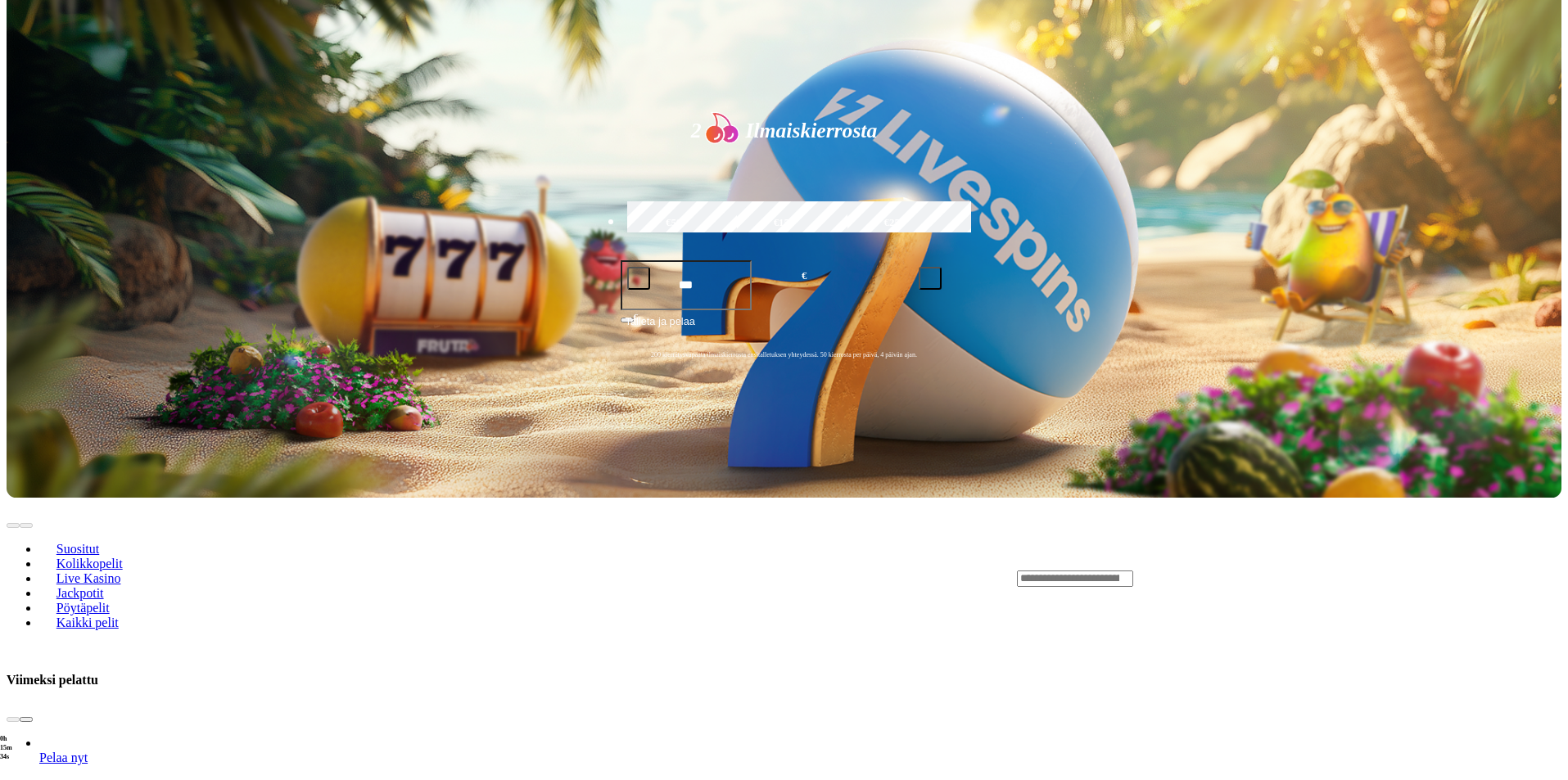 click on "Pelaa nyt Wanted Outlaws Pelaa nyt Wild North Pelaa nyt Reactoonz Pelaa nyt Troll Hunters 2 Pelaa nyt Mines Pelaa nyt Roulette Pelaa nyt Zeus vs Hades - Gods of War Pelaa nyt Sticky Bees Big Bass Amazon Xtreme Gates of Olympus 1000 Big Bass Floats My Boat" at bounding box center (836, 1129) 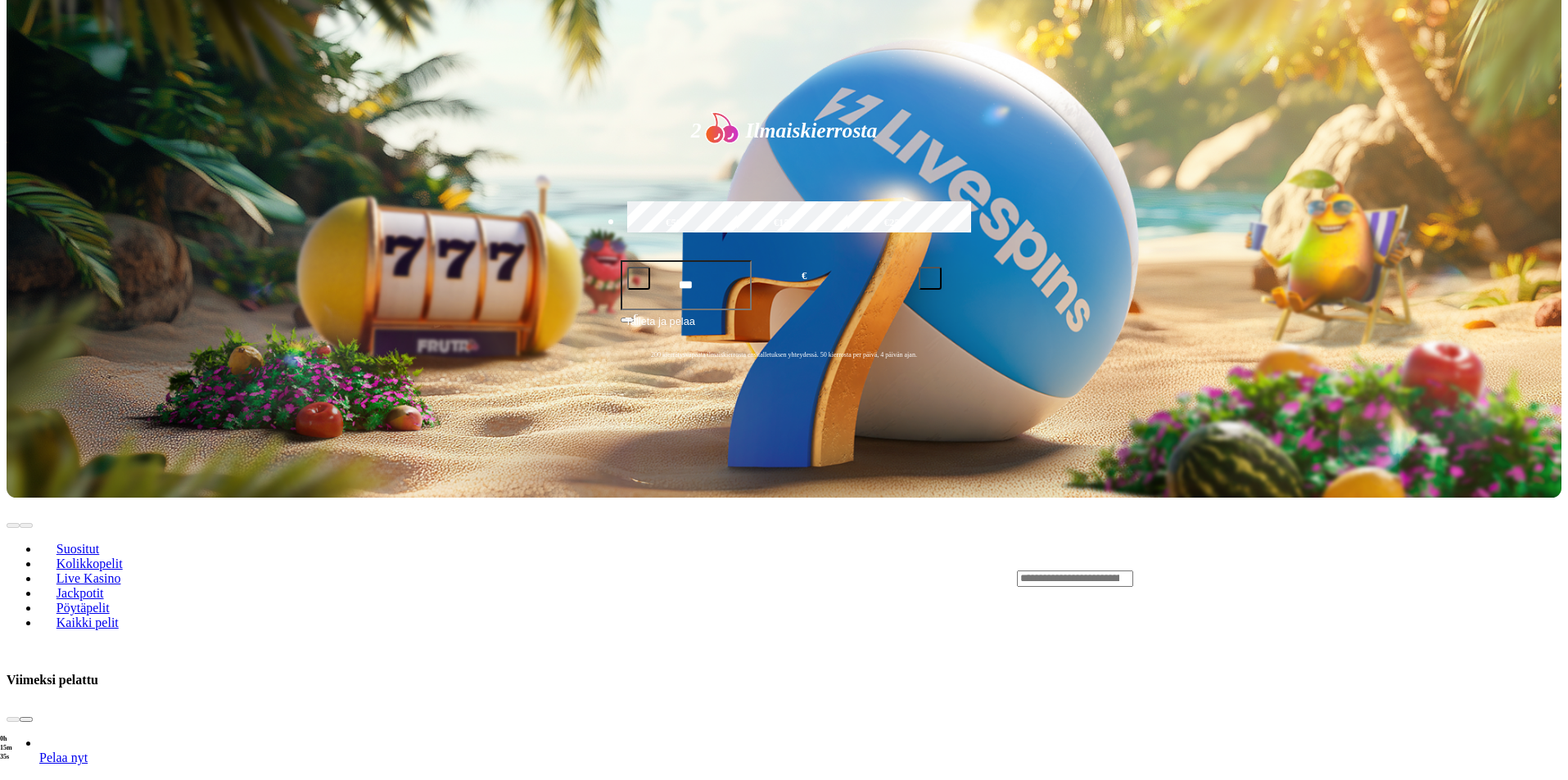 click at bounding box center (26, 719) 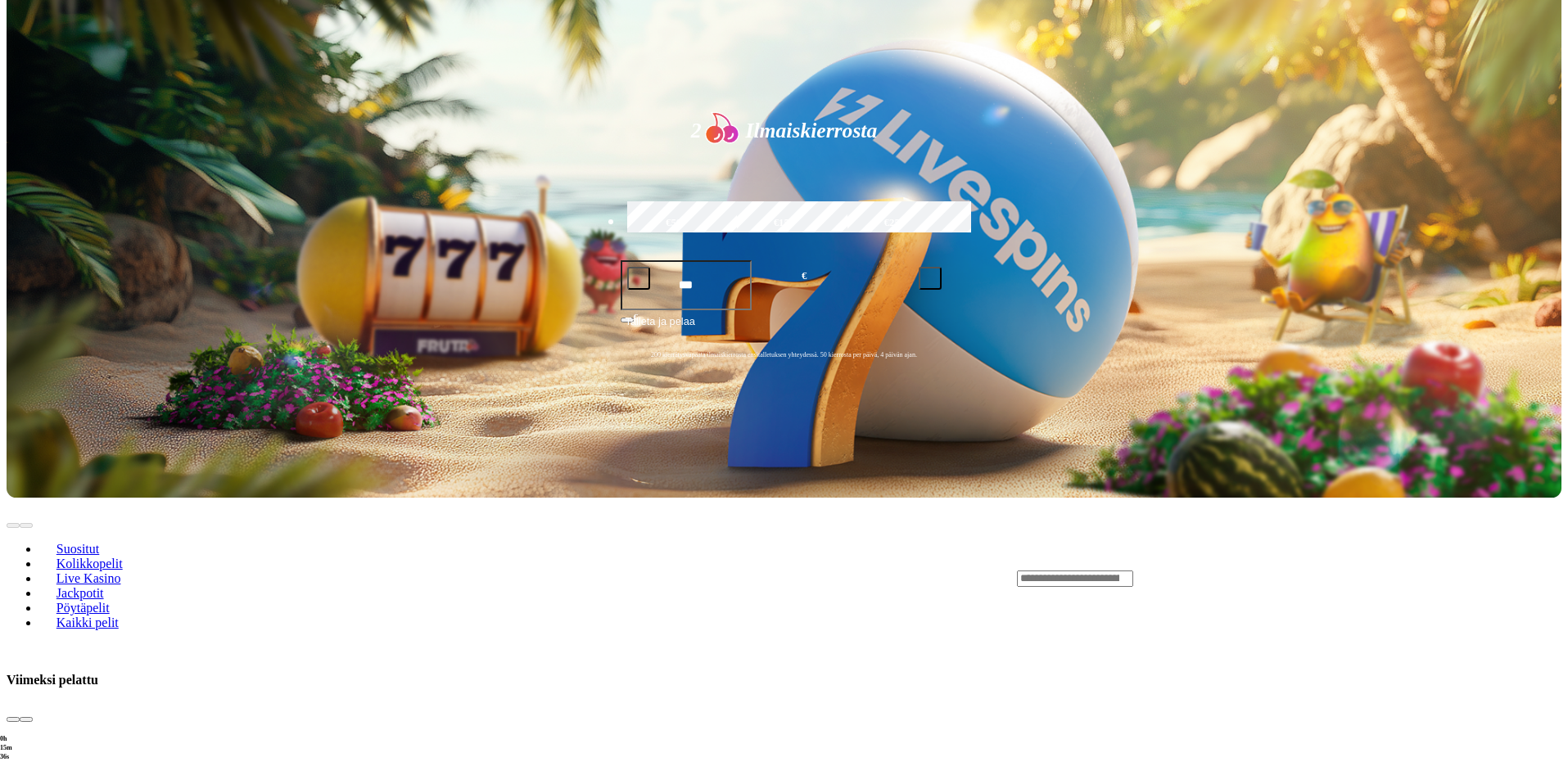 click at bounding box center (26, 719) 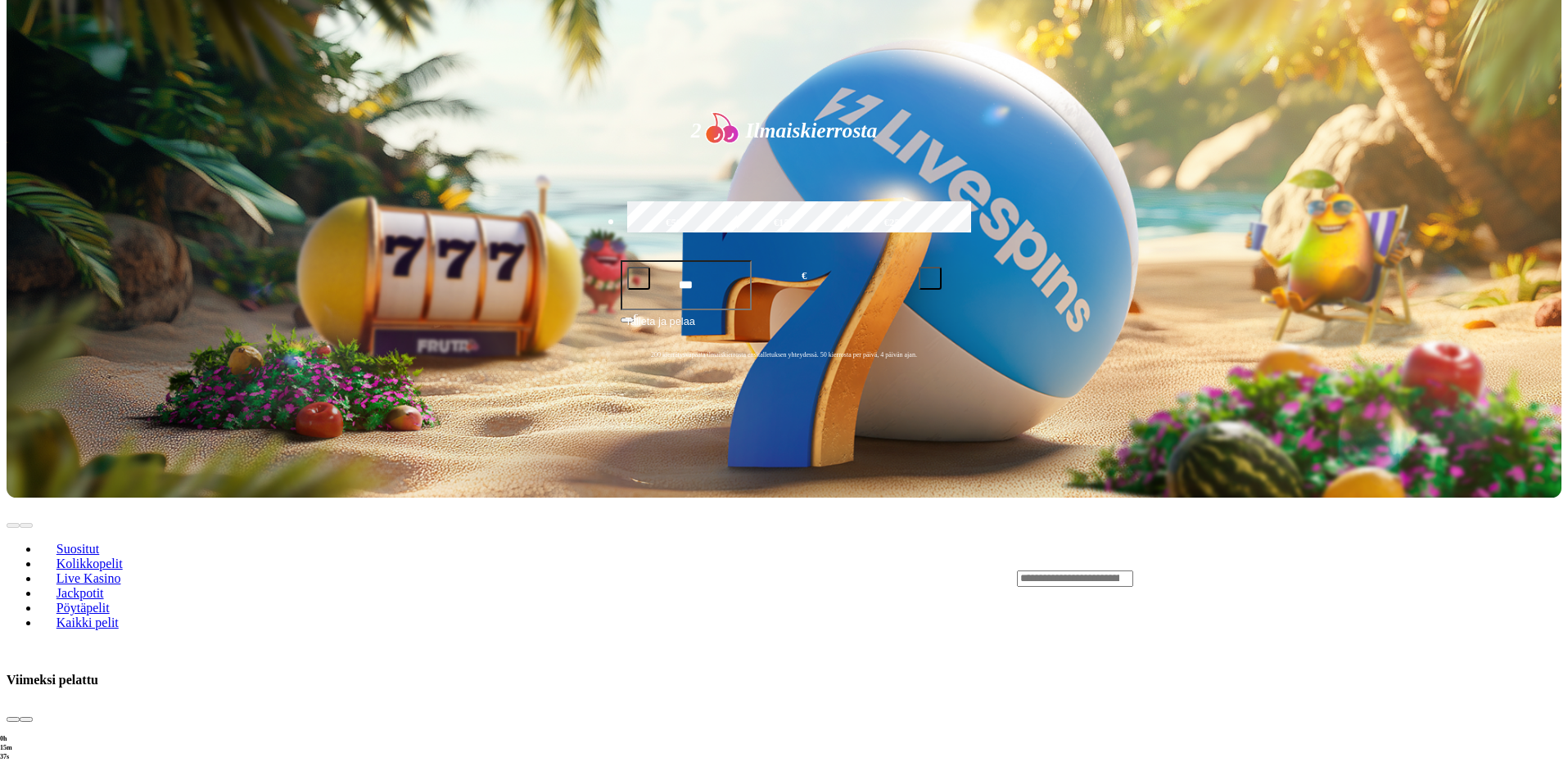 click at bounding box center [26, 719] 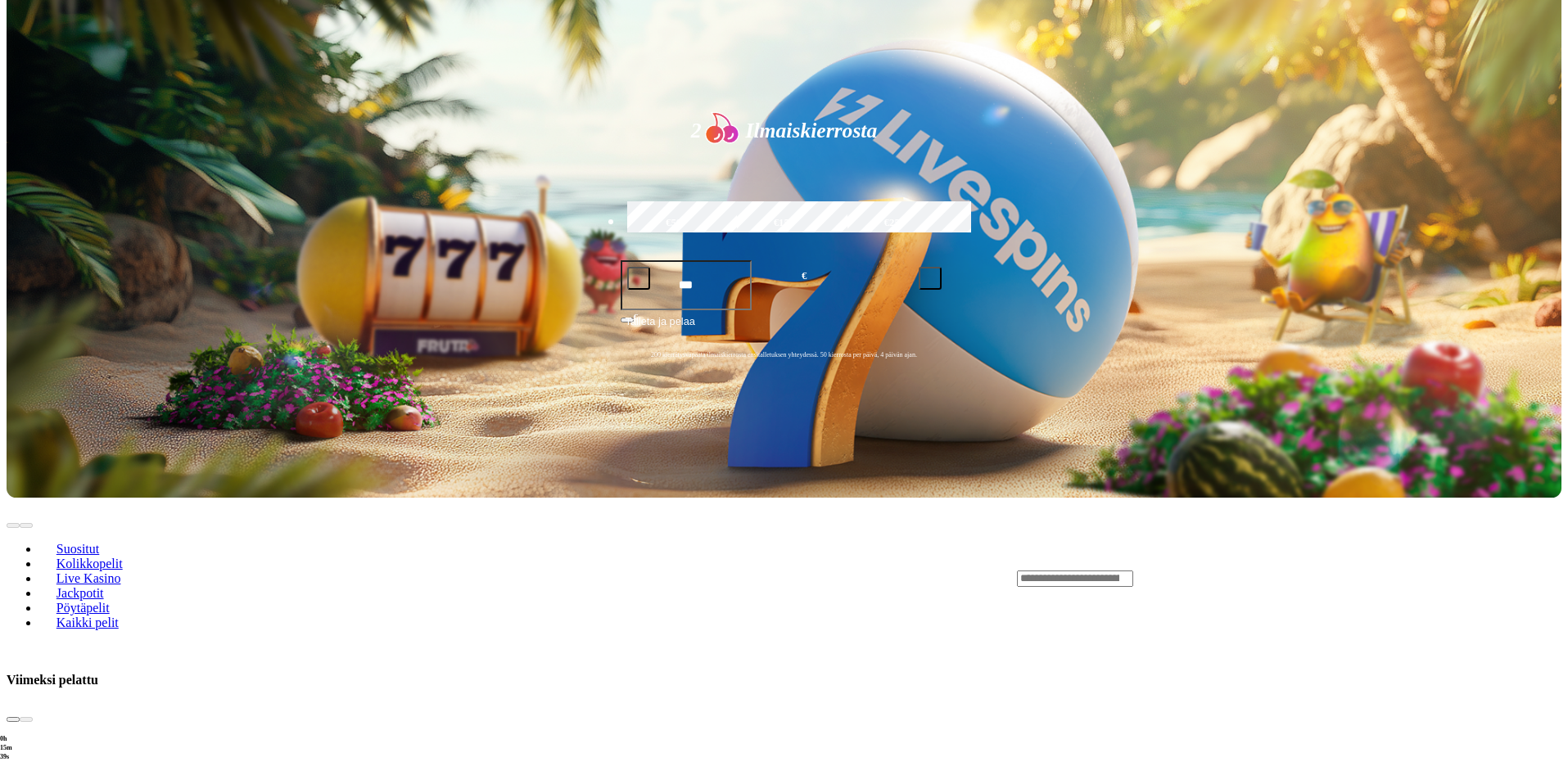click at bounding box center (13, 719) 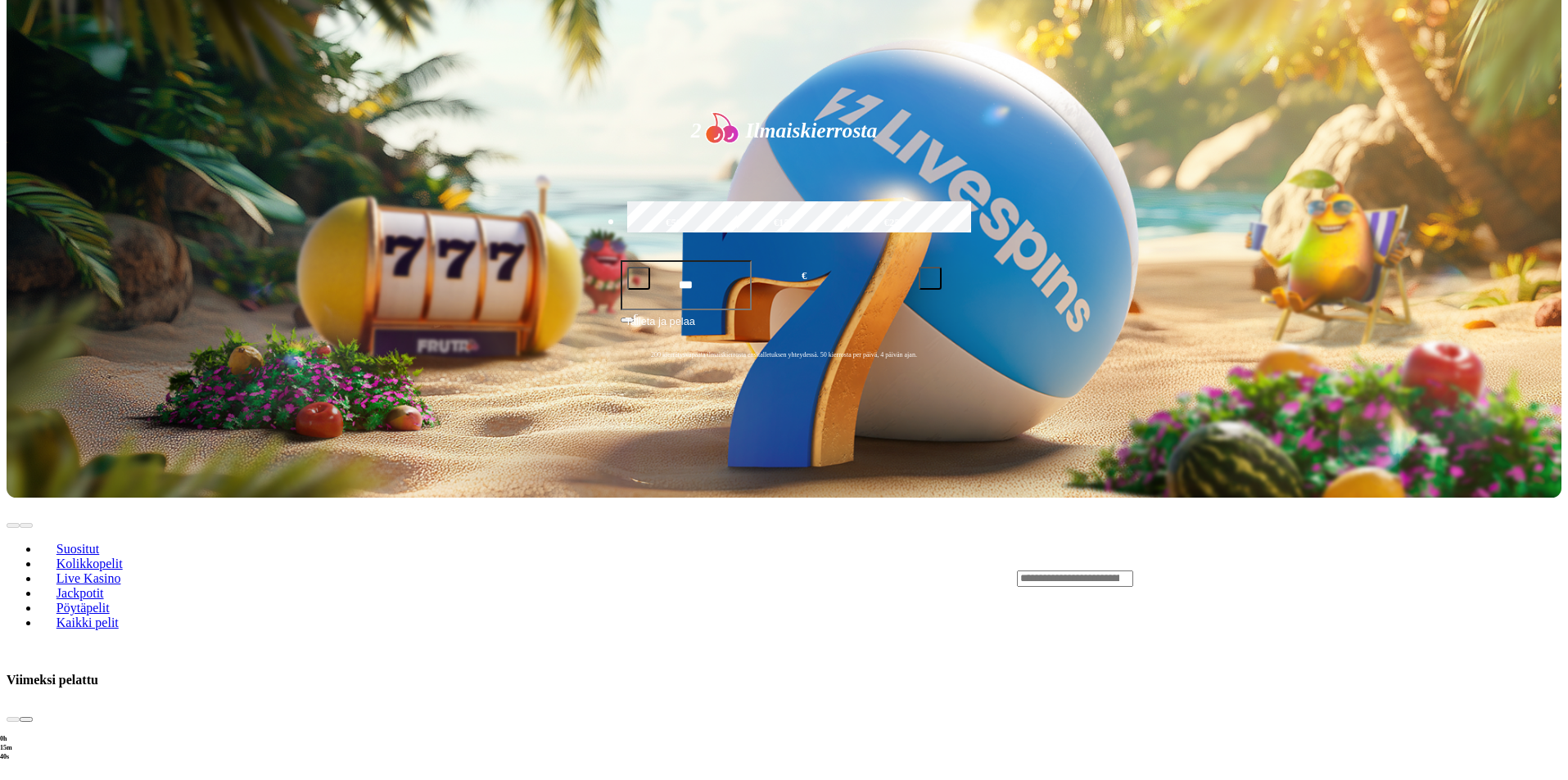 click on "Wanted Outlaws Wild North Reactoonz Troll Hunters 2 Mines Roulette Zeus vs Hades - Gods of War Sticky Bees Big Bass Amazon Xtreme Pelaa nyt Gates of Olympus 1000 Pelaa nyt Big Bass Floats My Boat Pelaa nyt Sugar Rush 1000 Pelaa nyt Fire Portals	 Pelaa nyt SixSixSix Pelaa nyt Big Bass Vegas Double Down Deluxe Pelaa nyt Le Pharaoh Pelaa nyt The Dog House - Royal Hunt Gates of Olympus Super Scatter  Big Bass Boxing Bonus Round Le King" at bounding box center [-581, 1421] 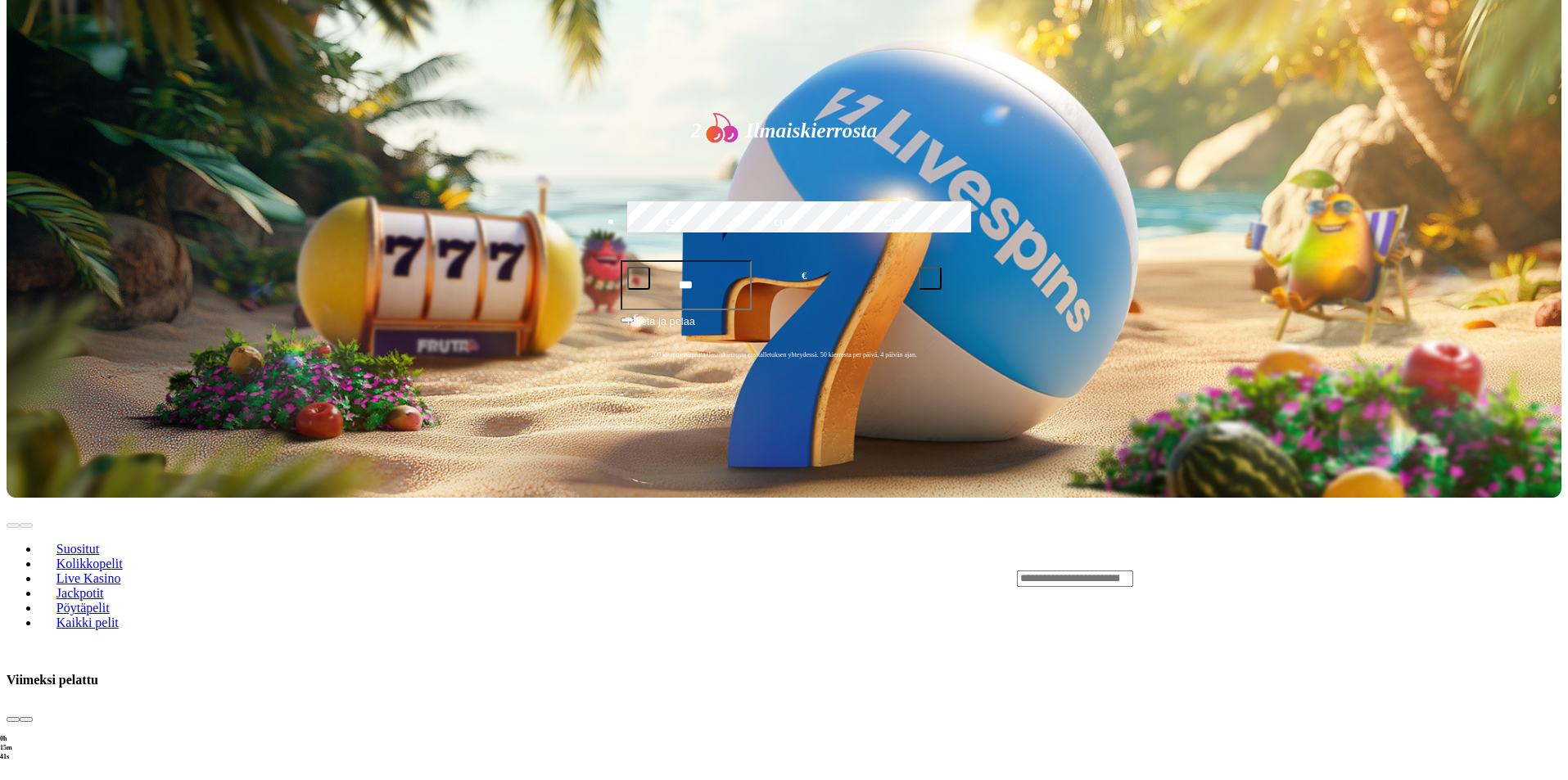 click at bounding box center [13, 719] 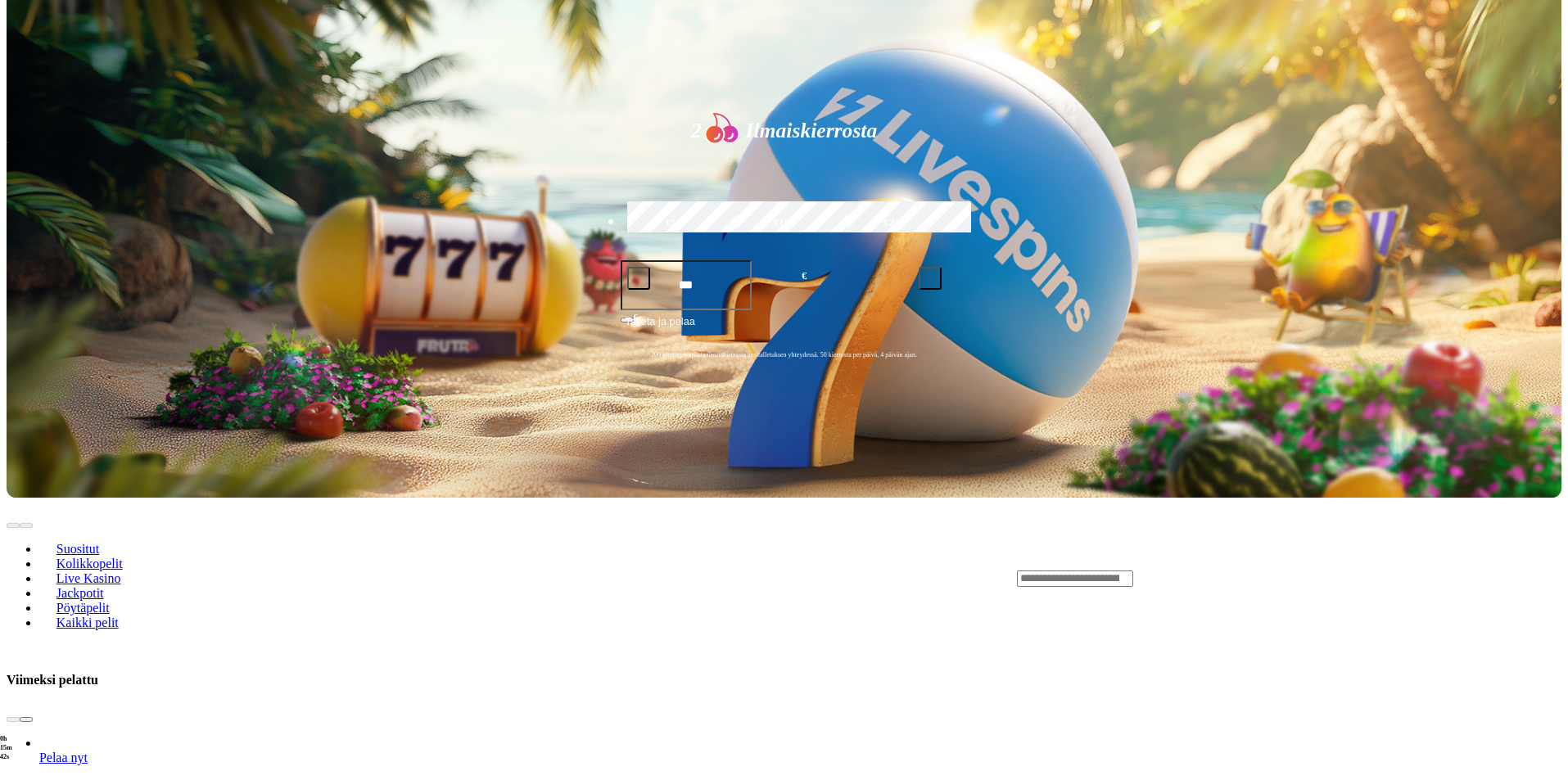 click on "Pelaa nyt" at bounding box center (63, 913) 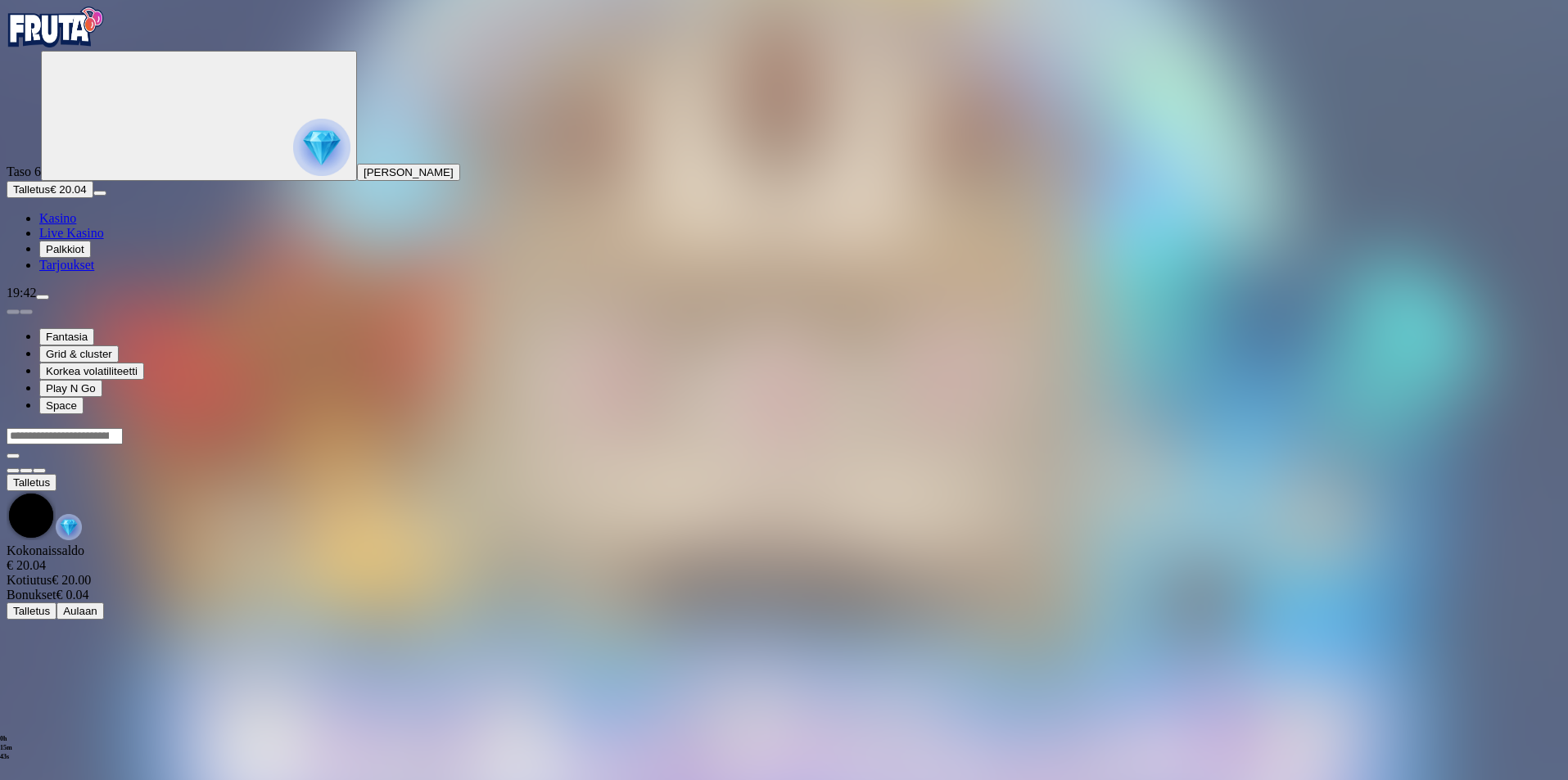scroll, scrollTop: 0, scrollLeft: 0, axis: both 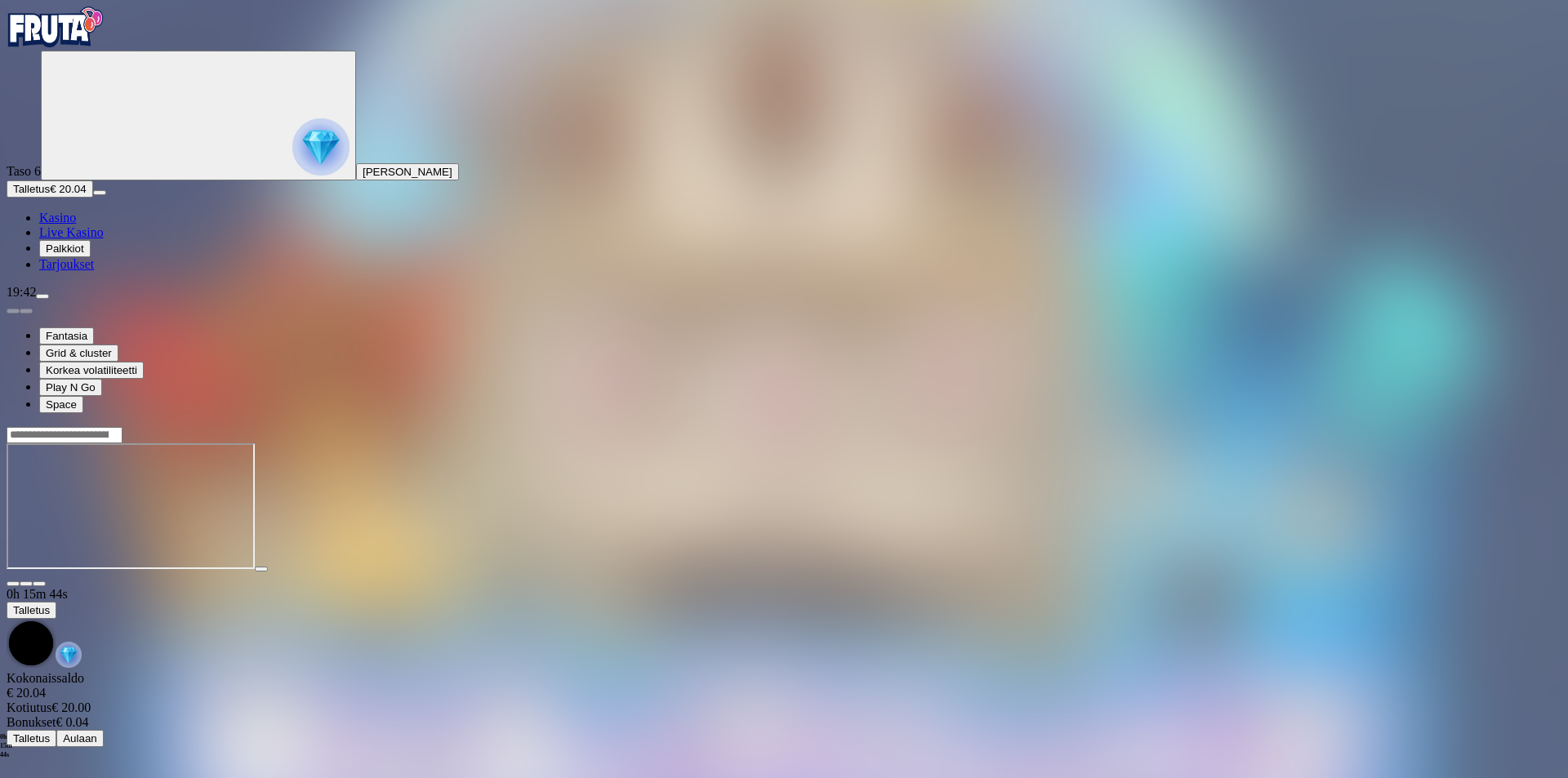 click at bounding box center (39, 584) 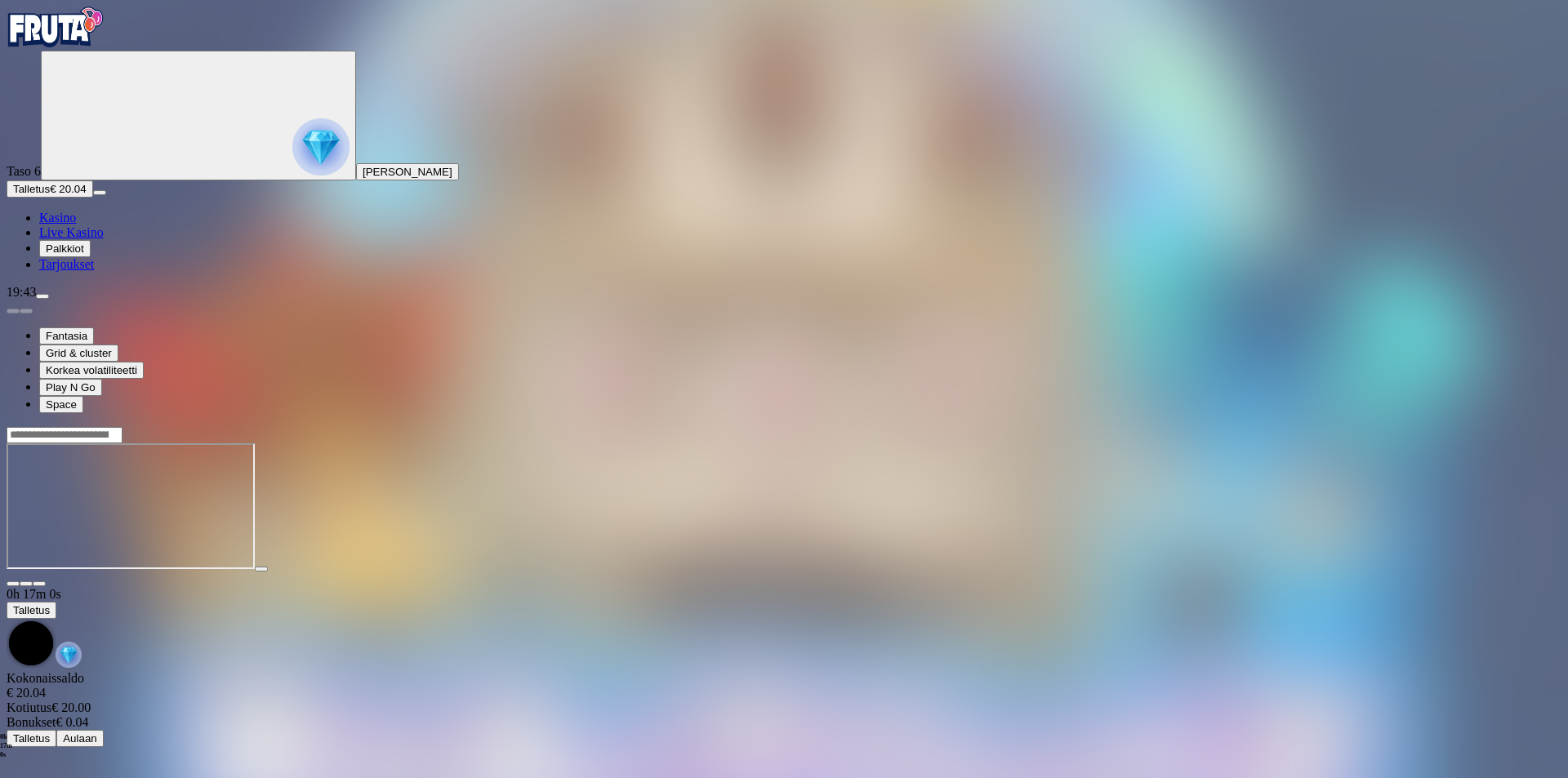 click on "Kasino" at bounding box center (57, 217) 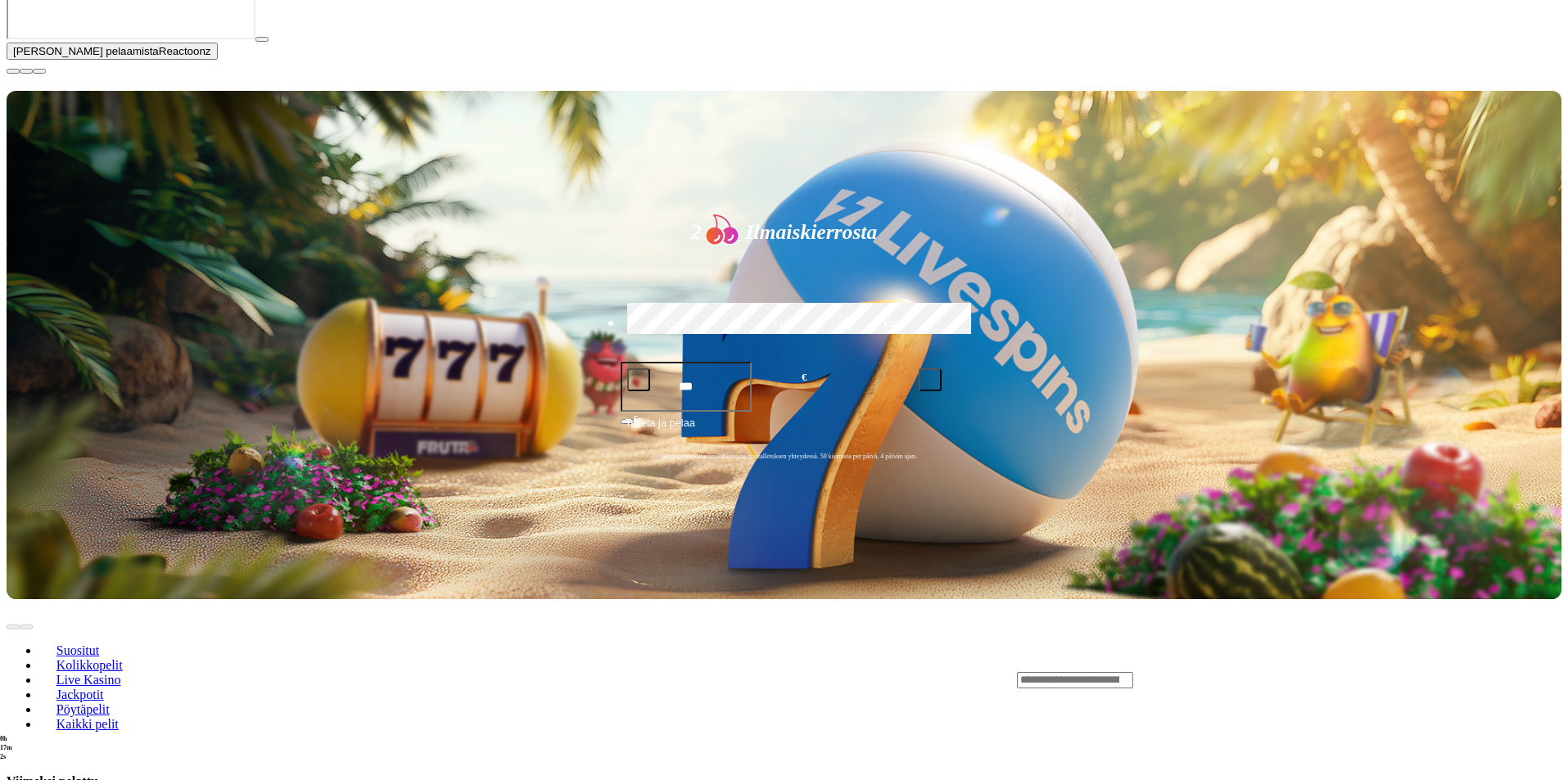 scroll, scrollTop: 436, scrollLeft: 0, axis: vertical 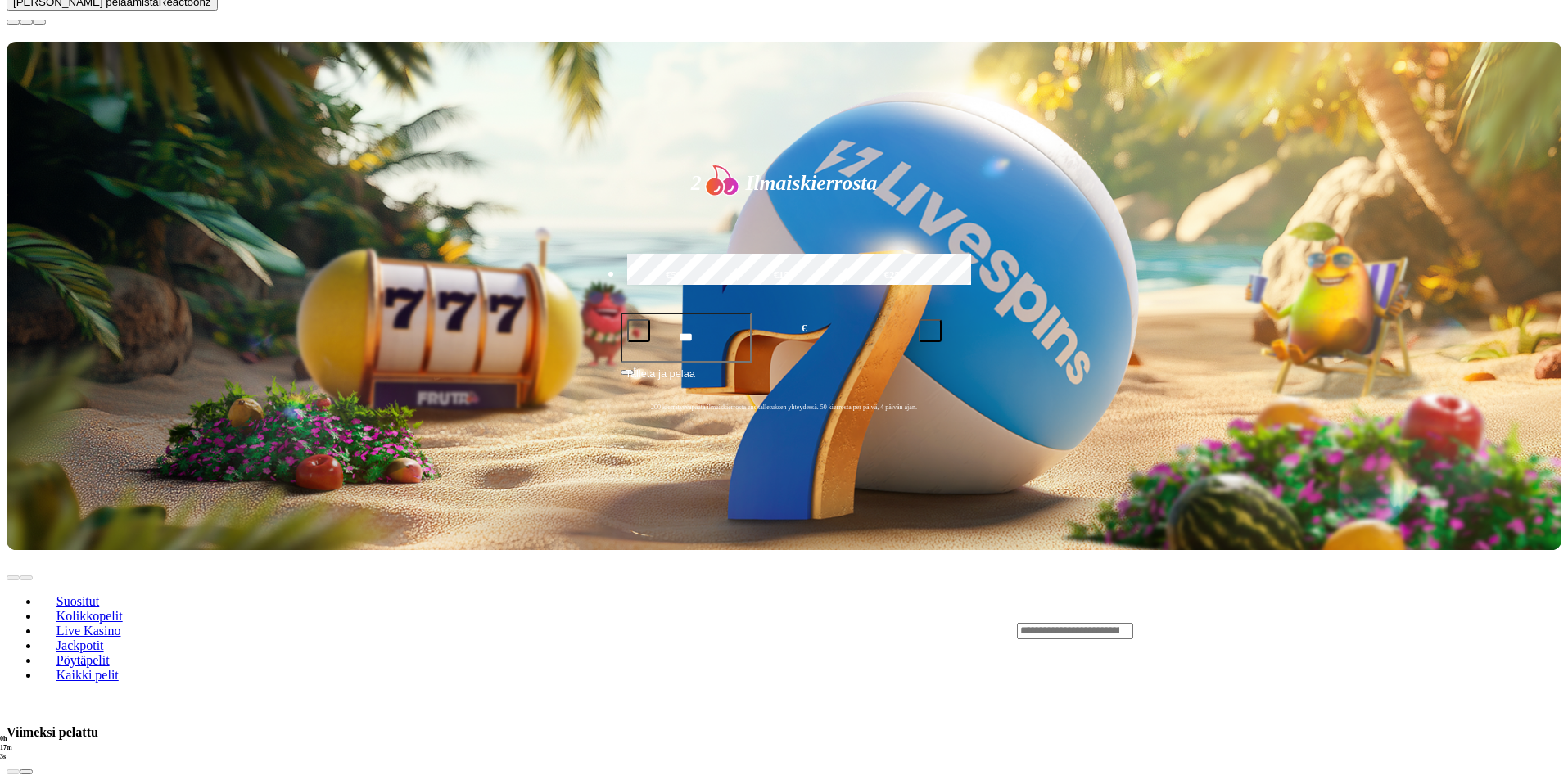 click at bounding box center (13, 22) 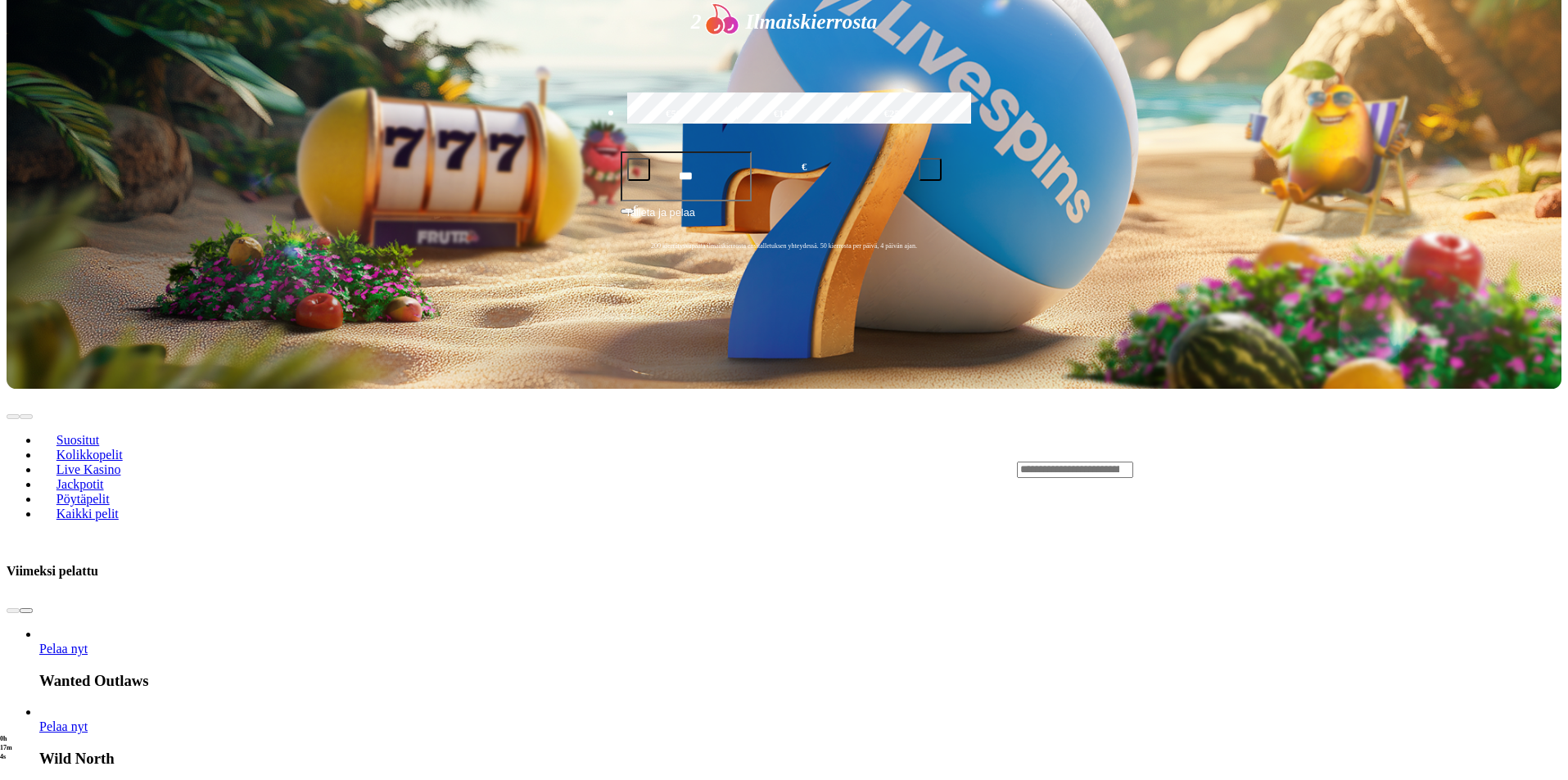 click at bounding box center (26, 1513) 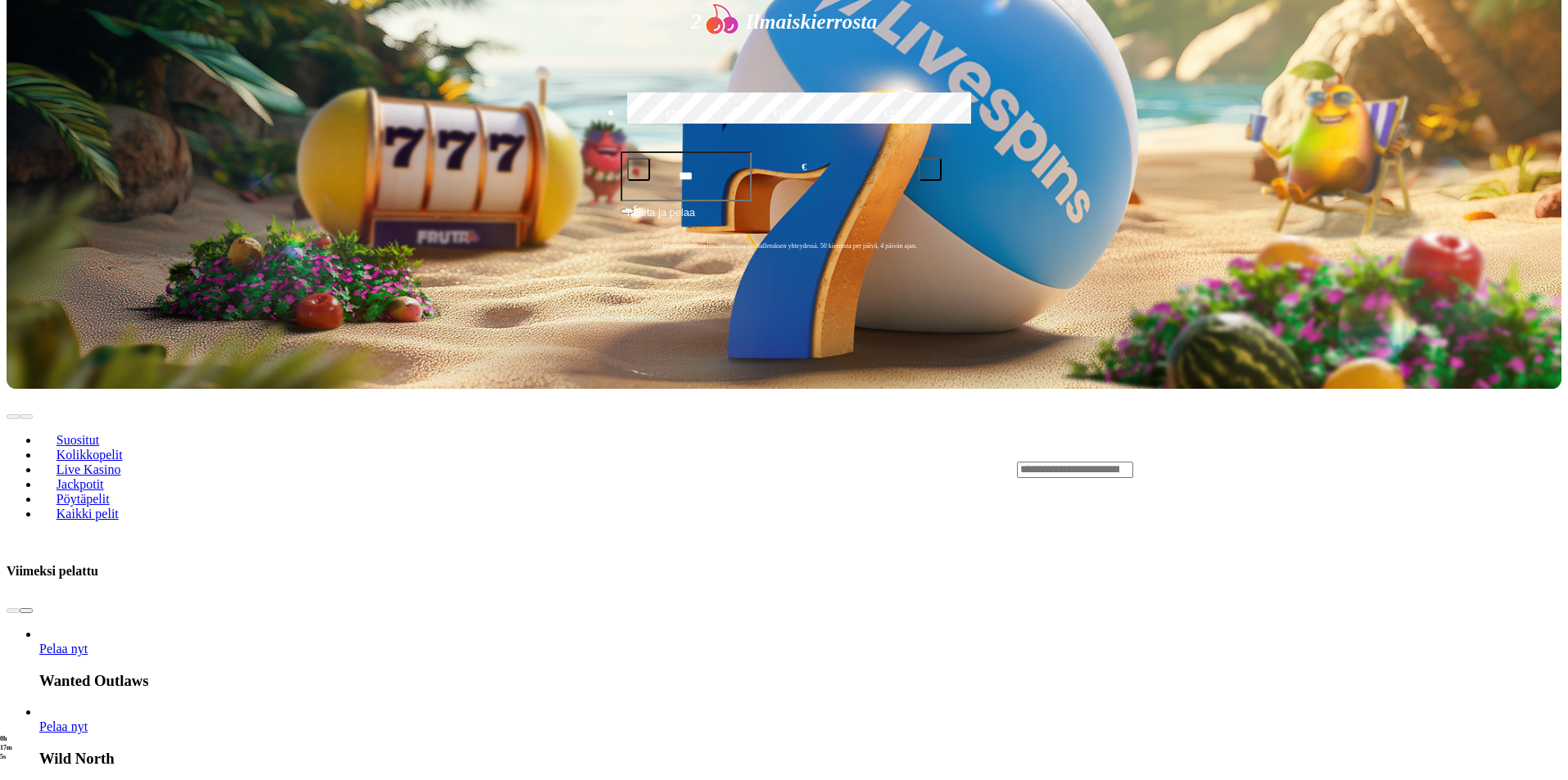 click at bounding box center (26, 1513) 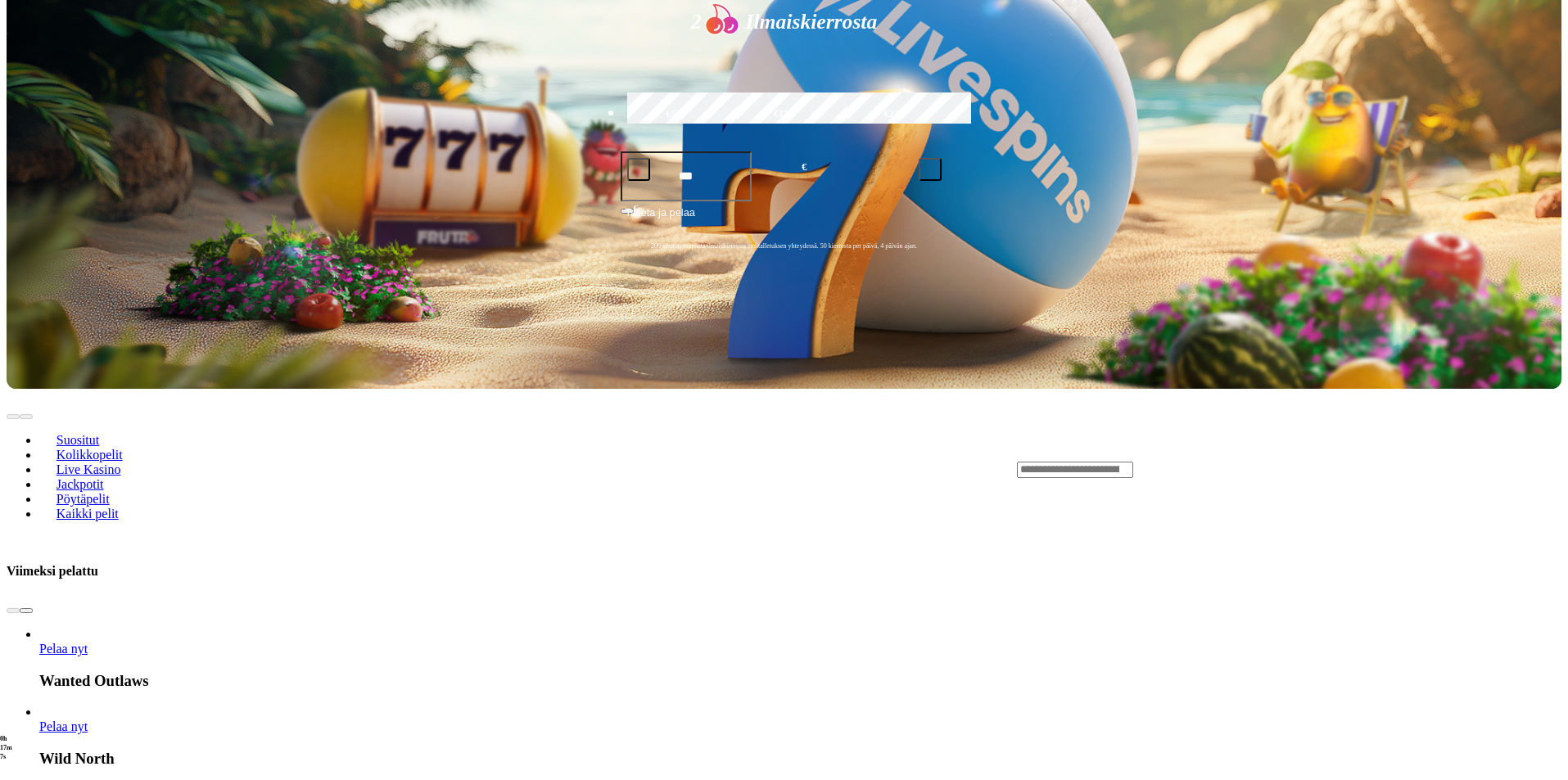 click at bounding box center (26, 1513) 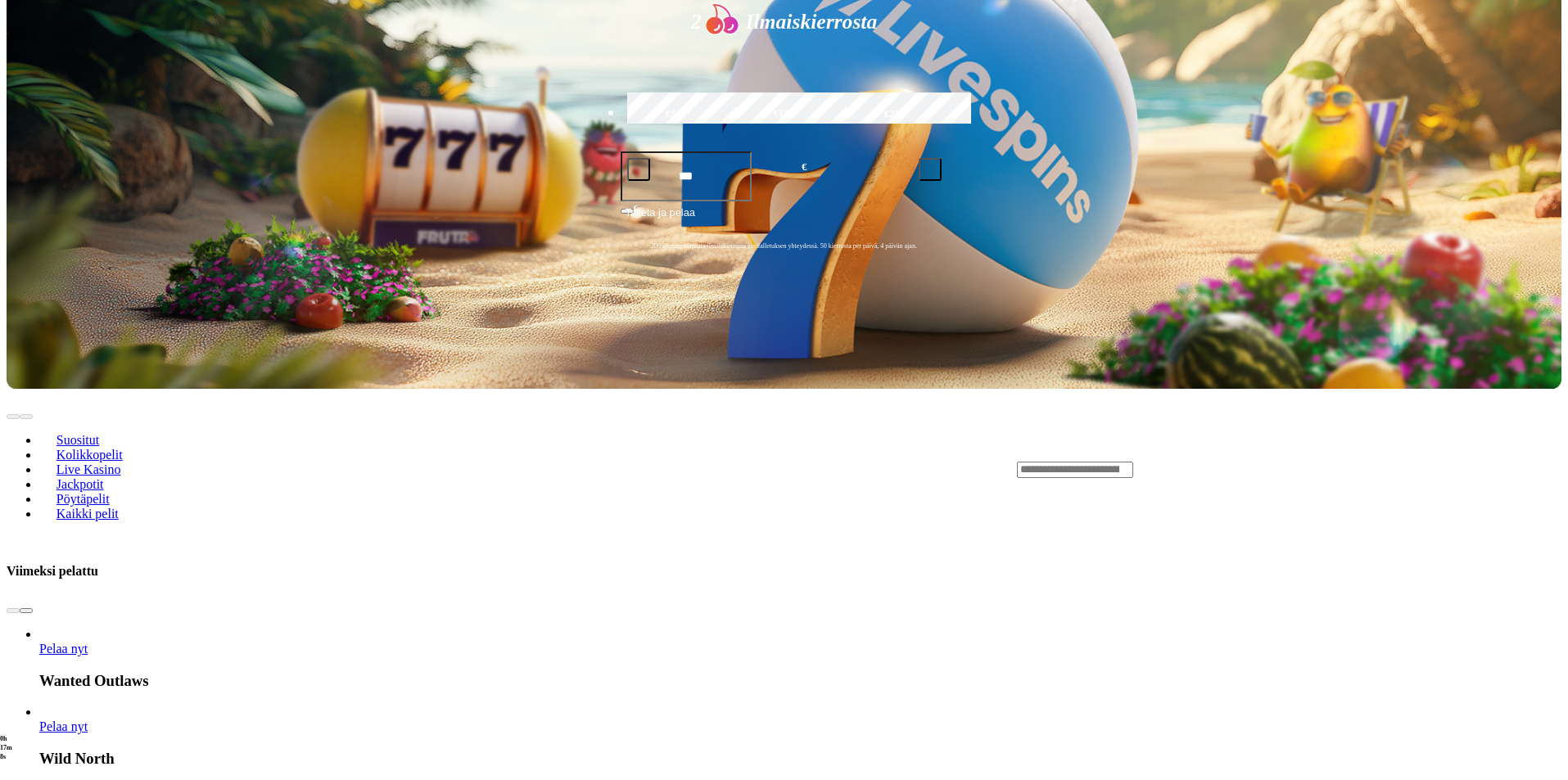click at bounding box center [26, 1513] 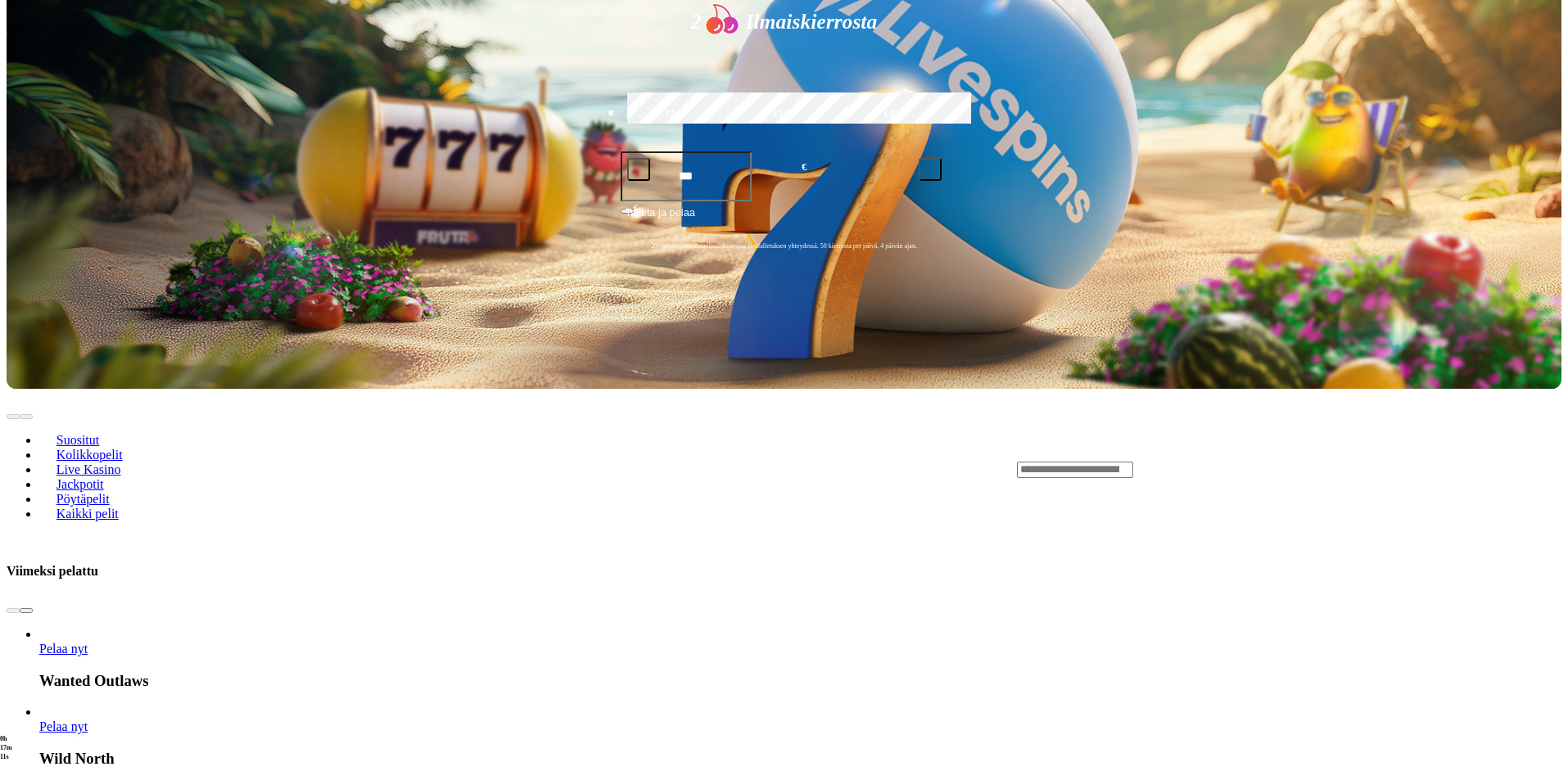 click at bounding box center (26, 1513) 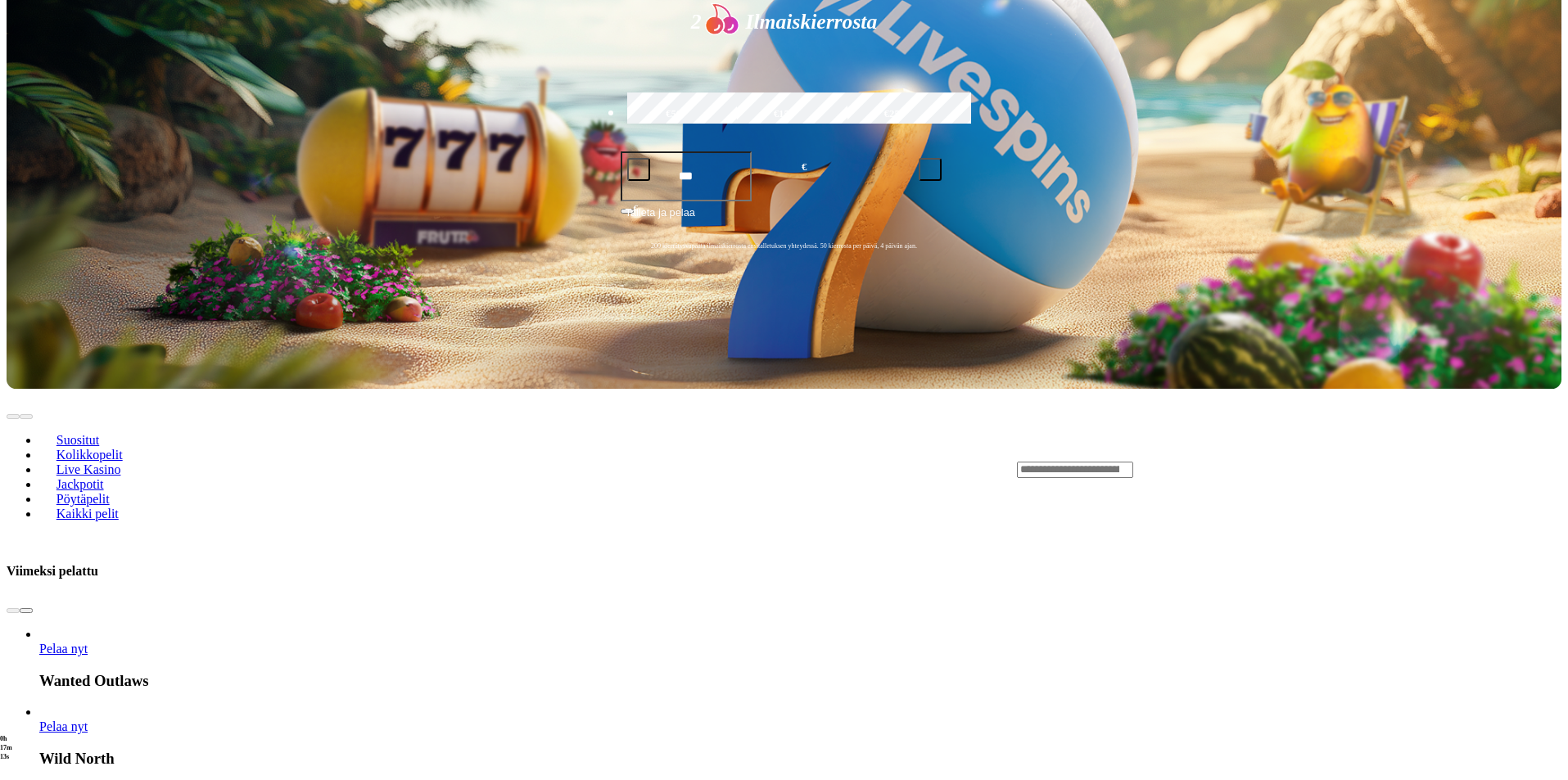 click at bounding box center [26, 1513] 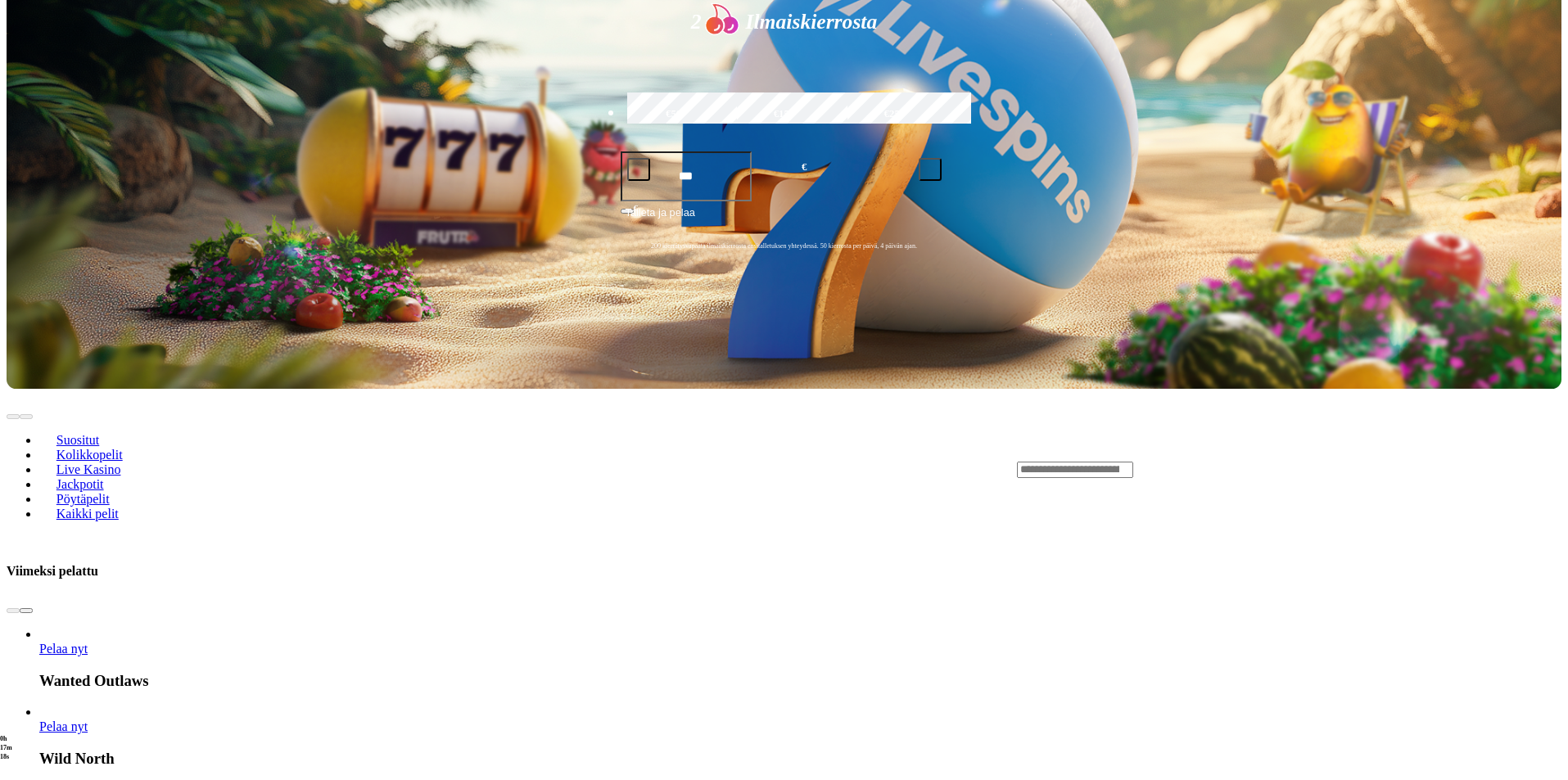 click at bounding box center (26, 1513) 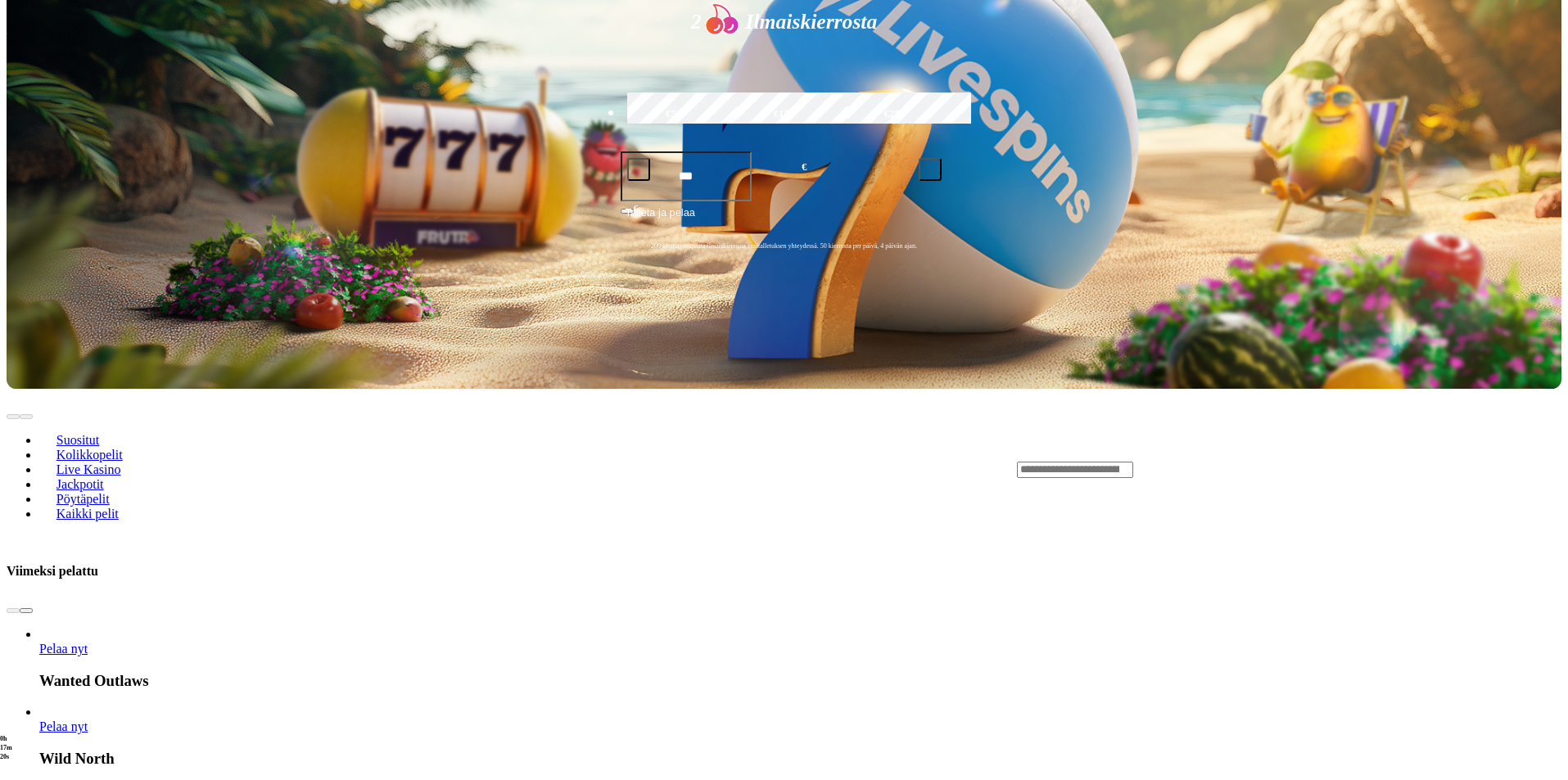click on "Pelaa nyt" at bounding box center (-6627, 4667) 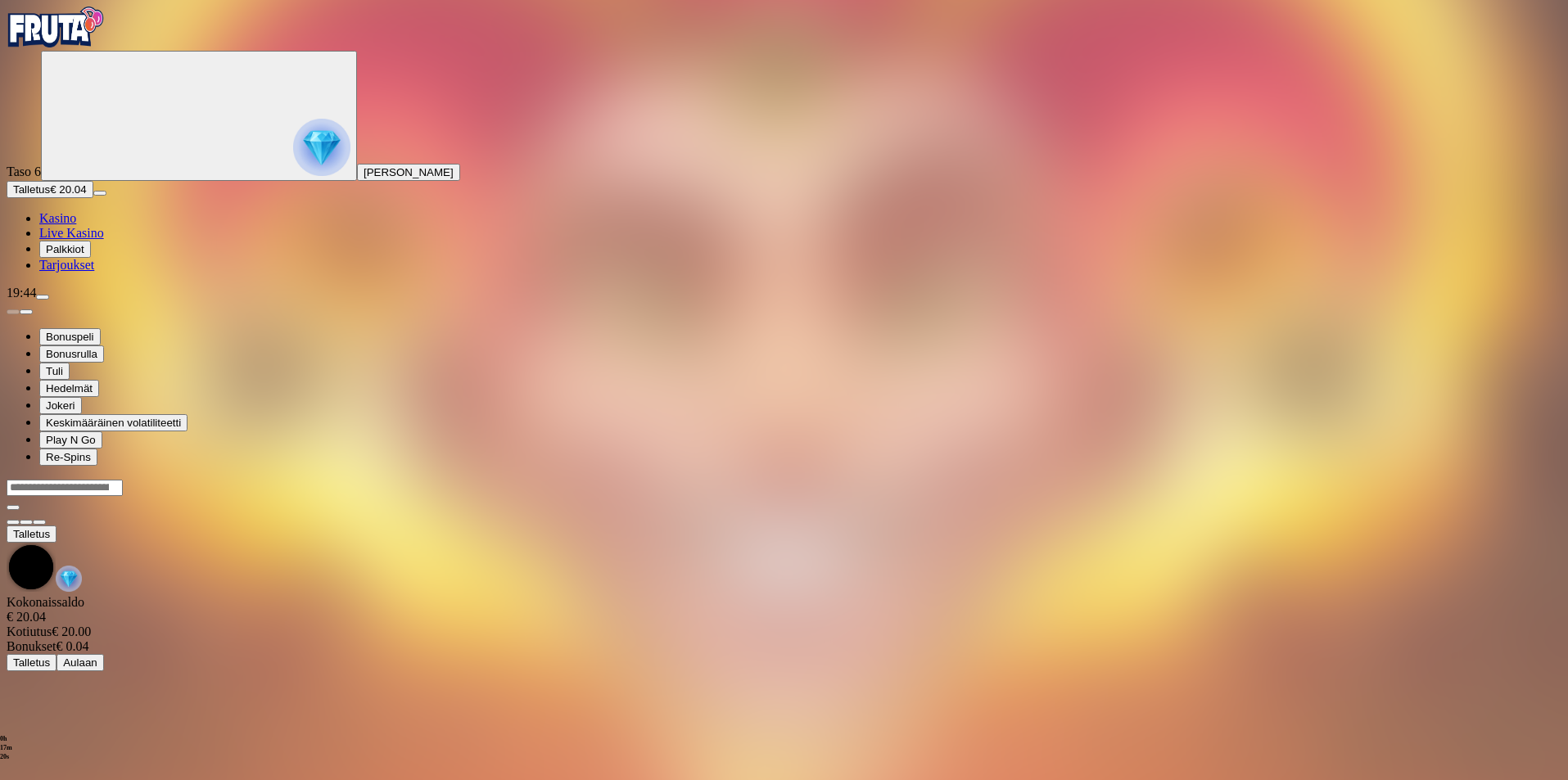 scroll, scrollTop: 0, scrollLeft: 0, axis: both 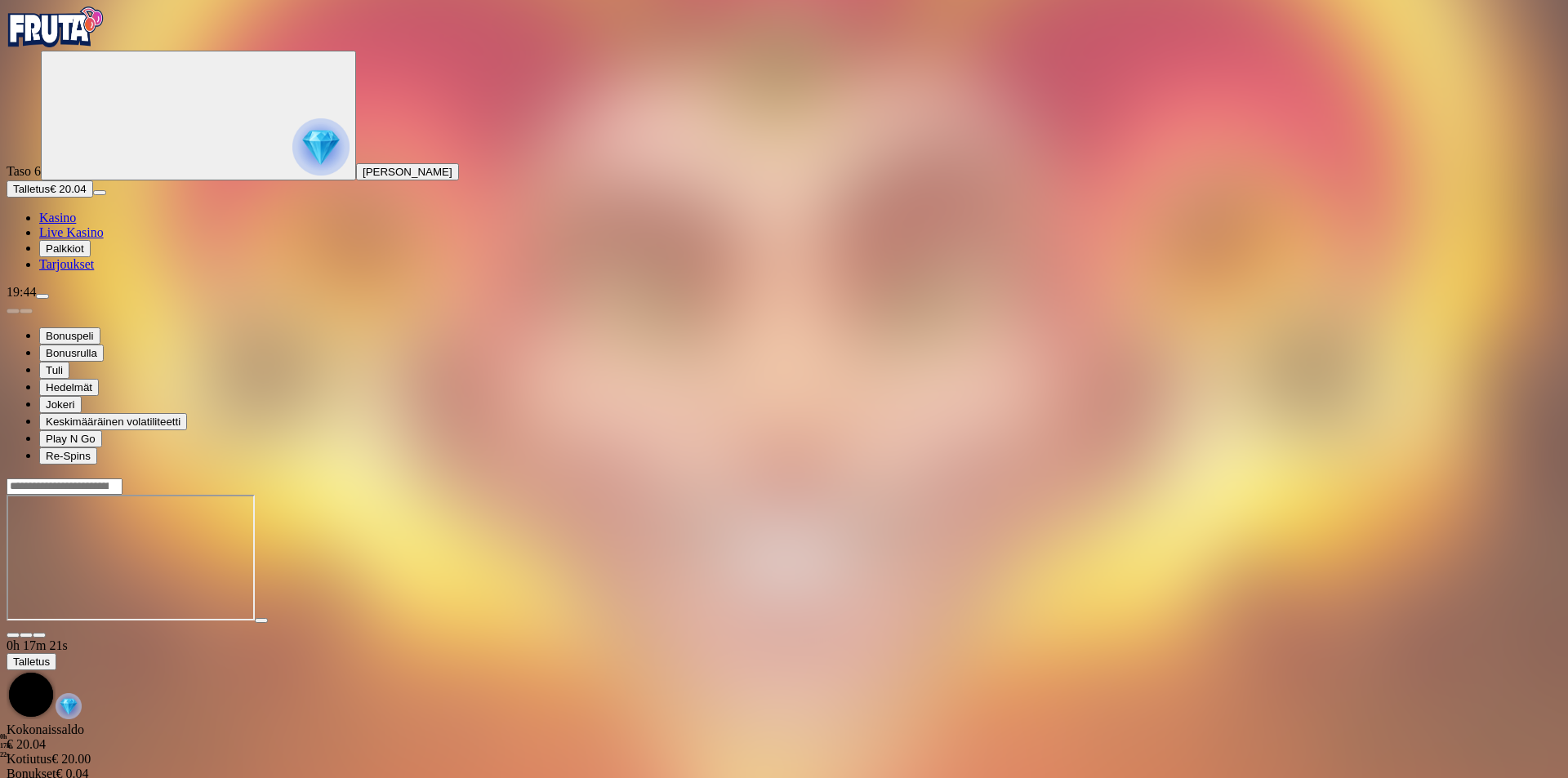 click at bounding box center [39, 635] 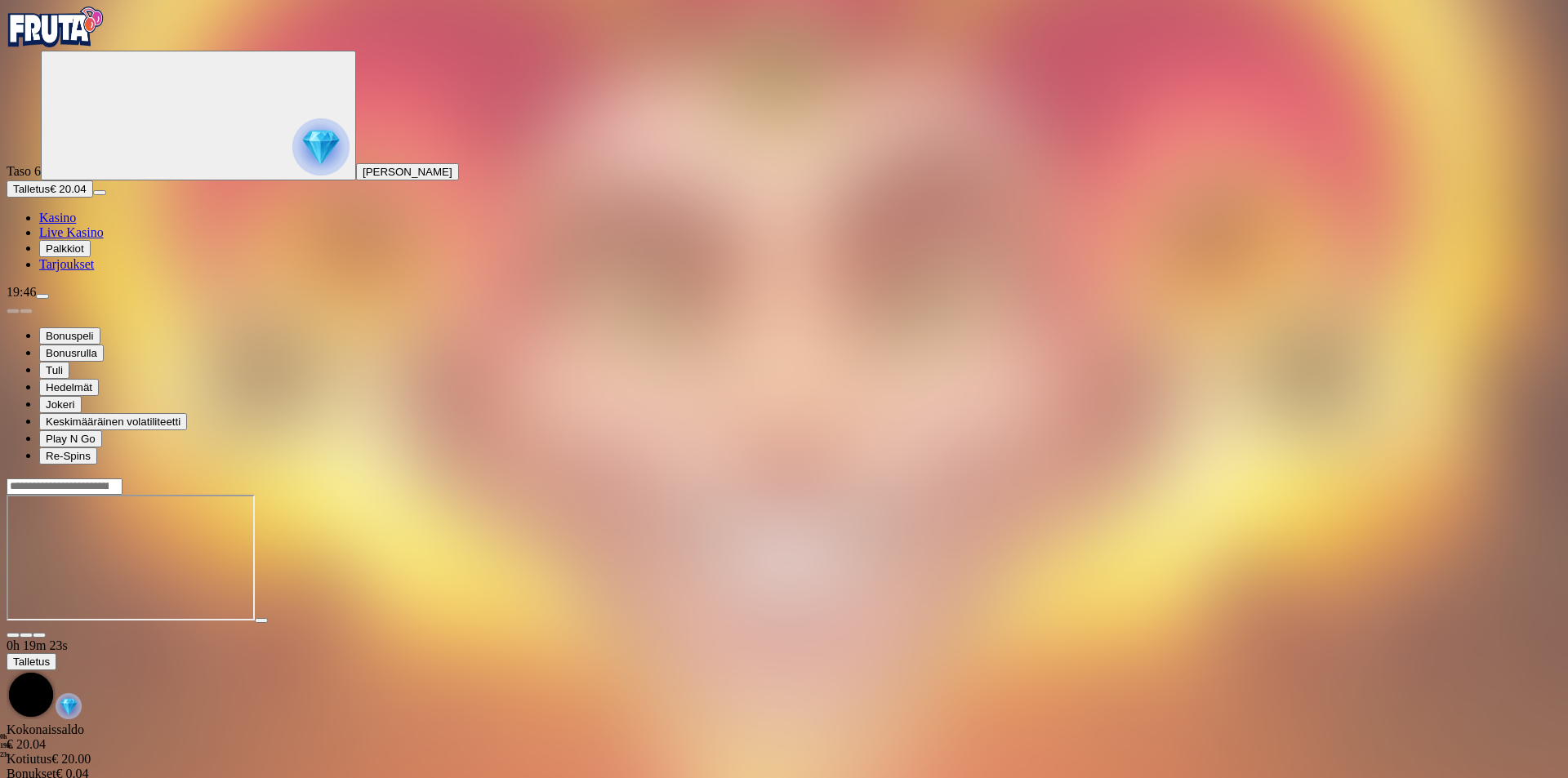 click on "Kasino" at bounding box center (57, 217) 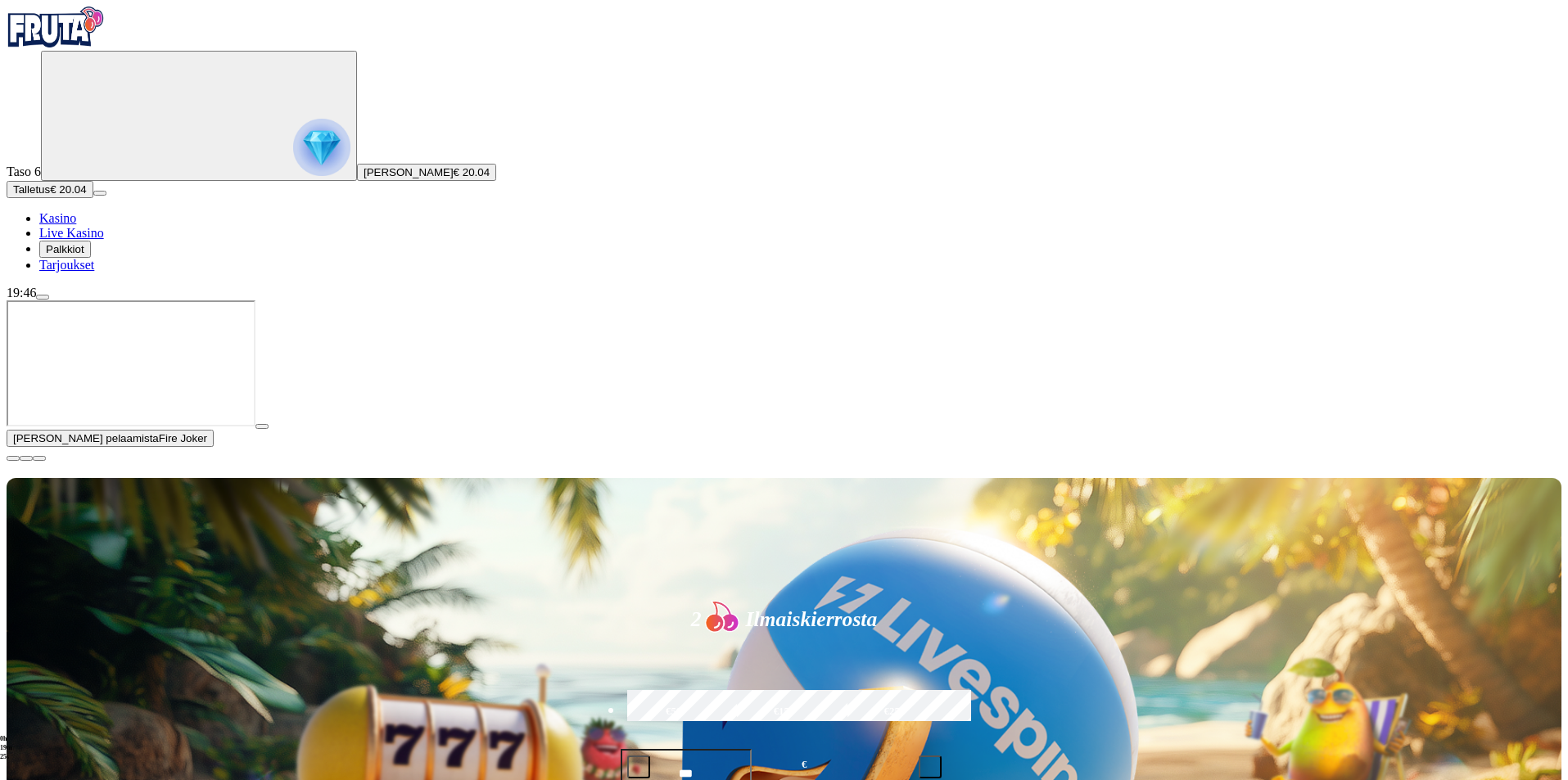 click at bounding box center [784, 454] 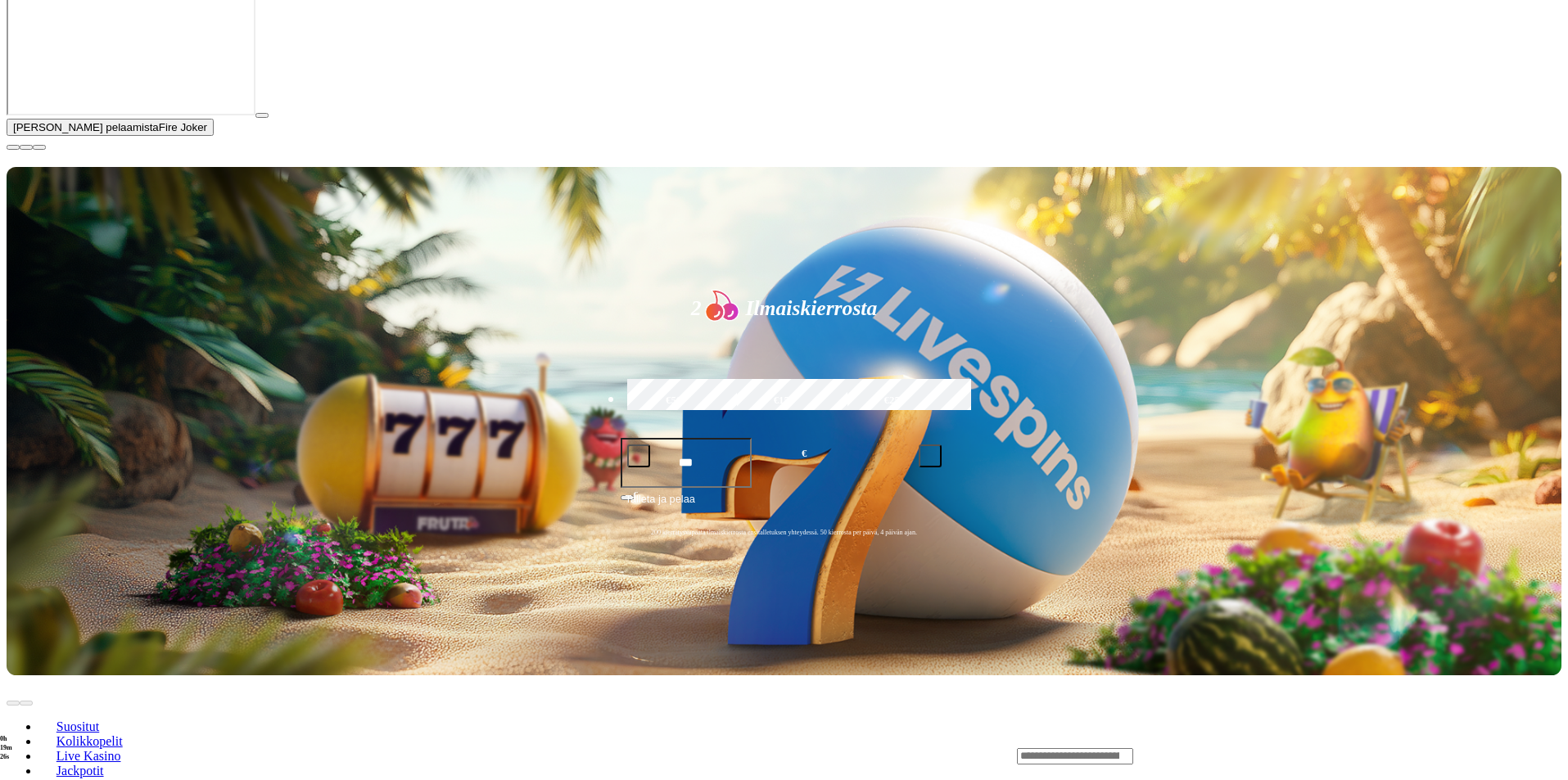 scroll, scrollTop: 327, scrollLeft: 0, axis: vertical 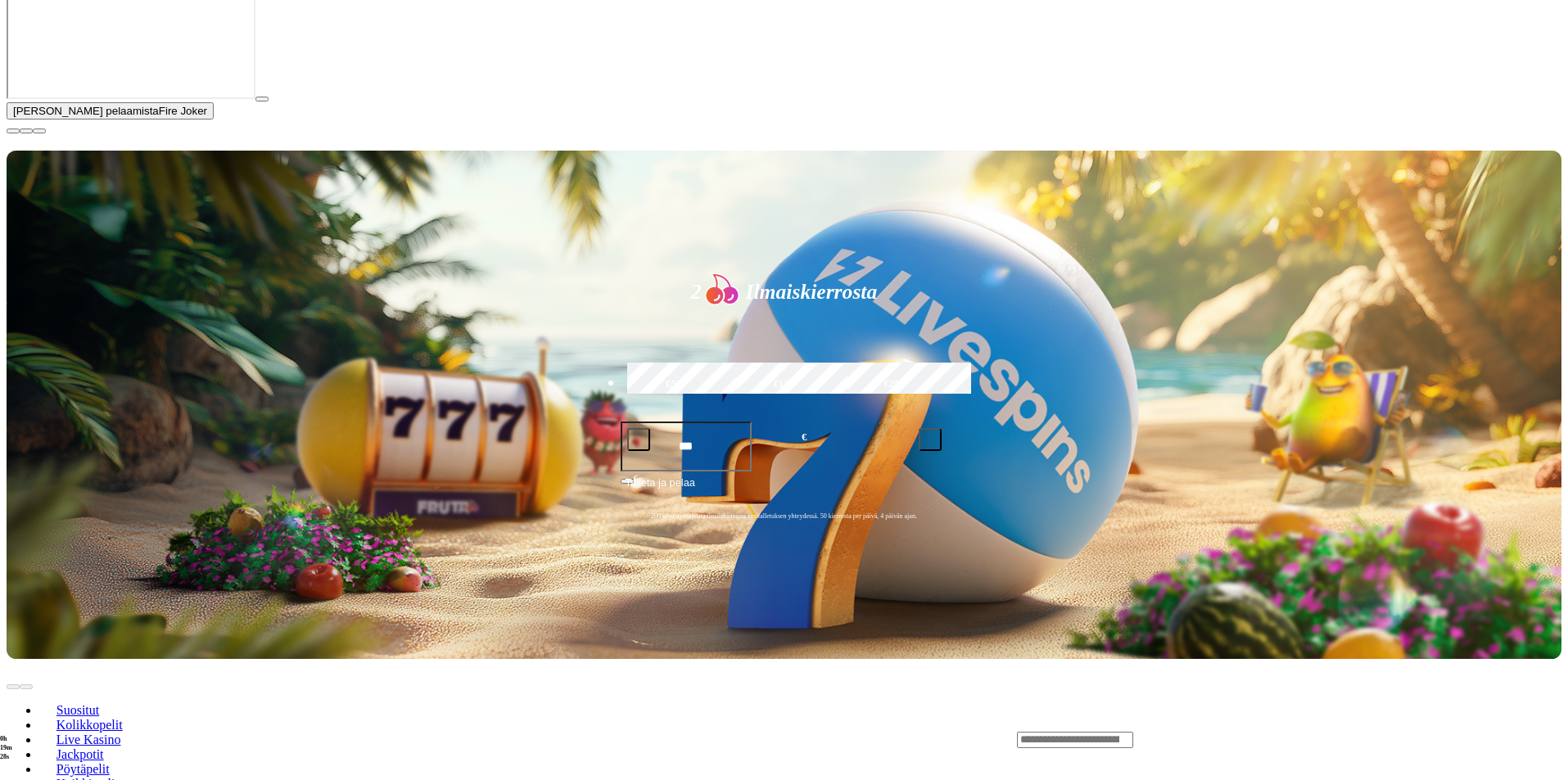 click at bounding box center [13, 131] 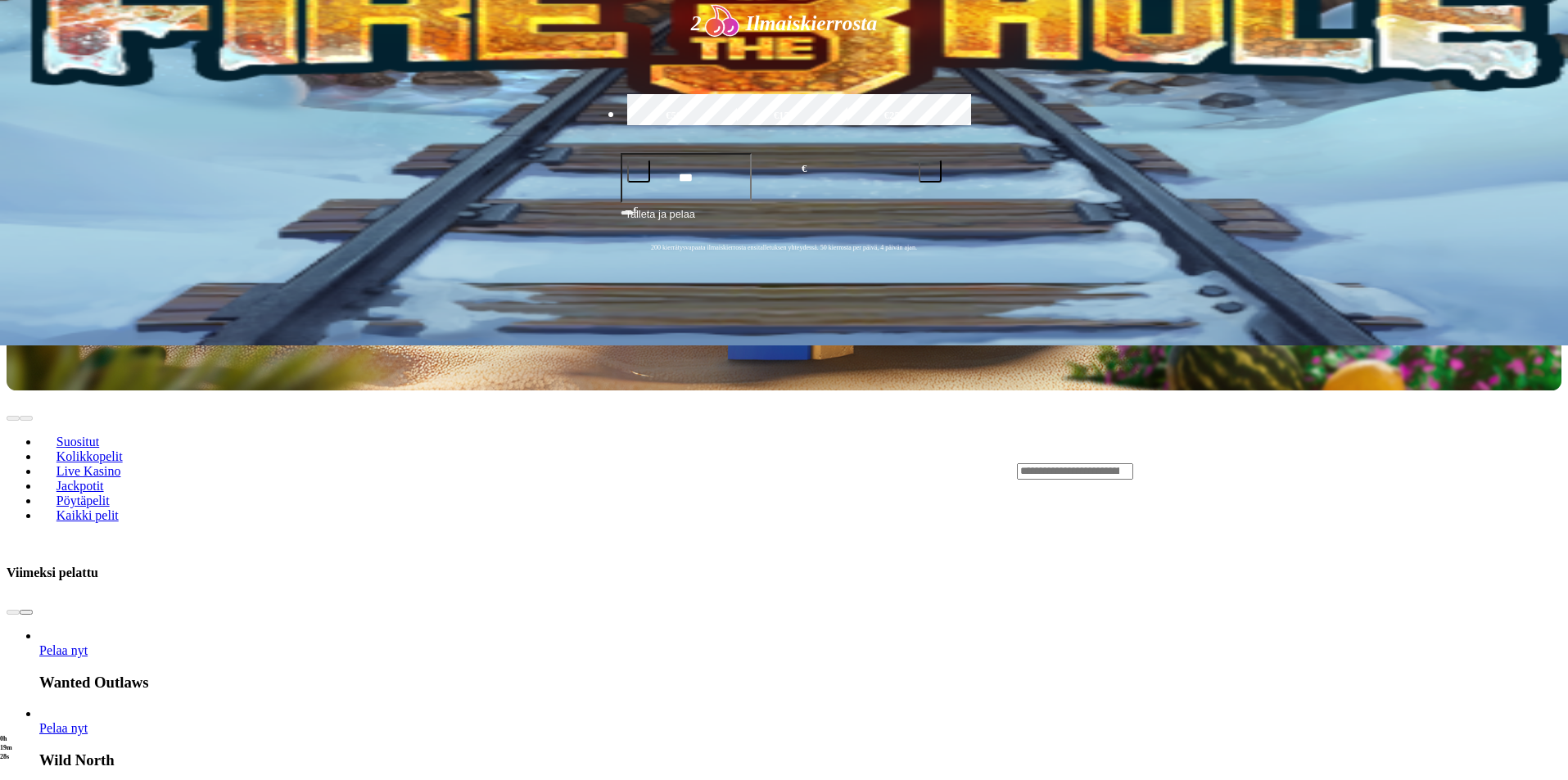 scroll, scrollTop: 655, scrollLeft: 0, axis: vertical 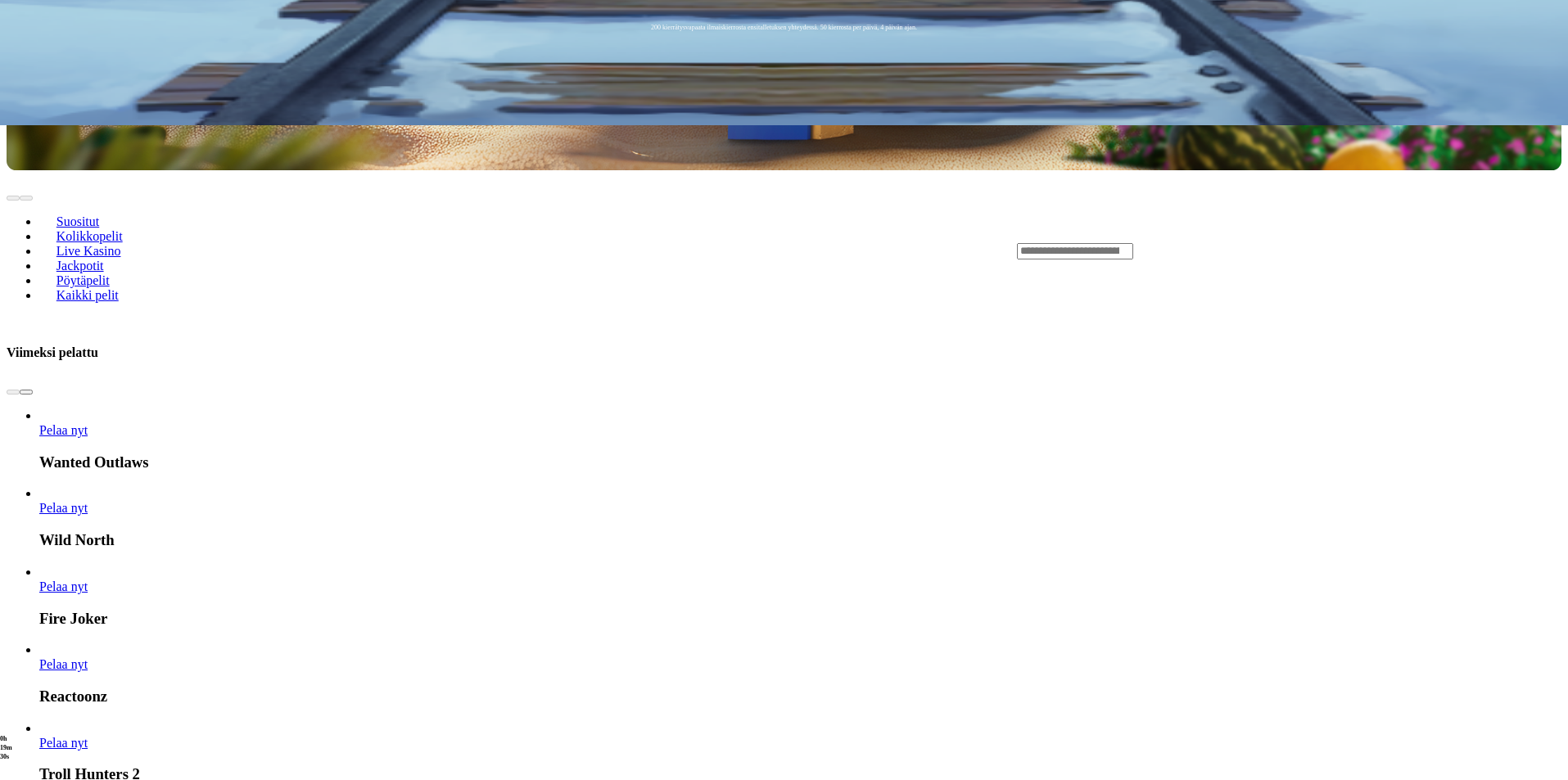 click at bounding box center [26, 1295] 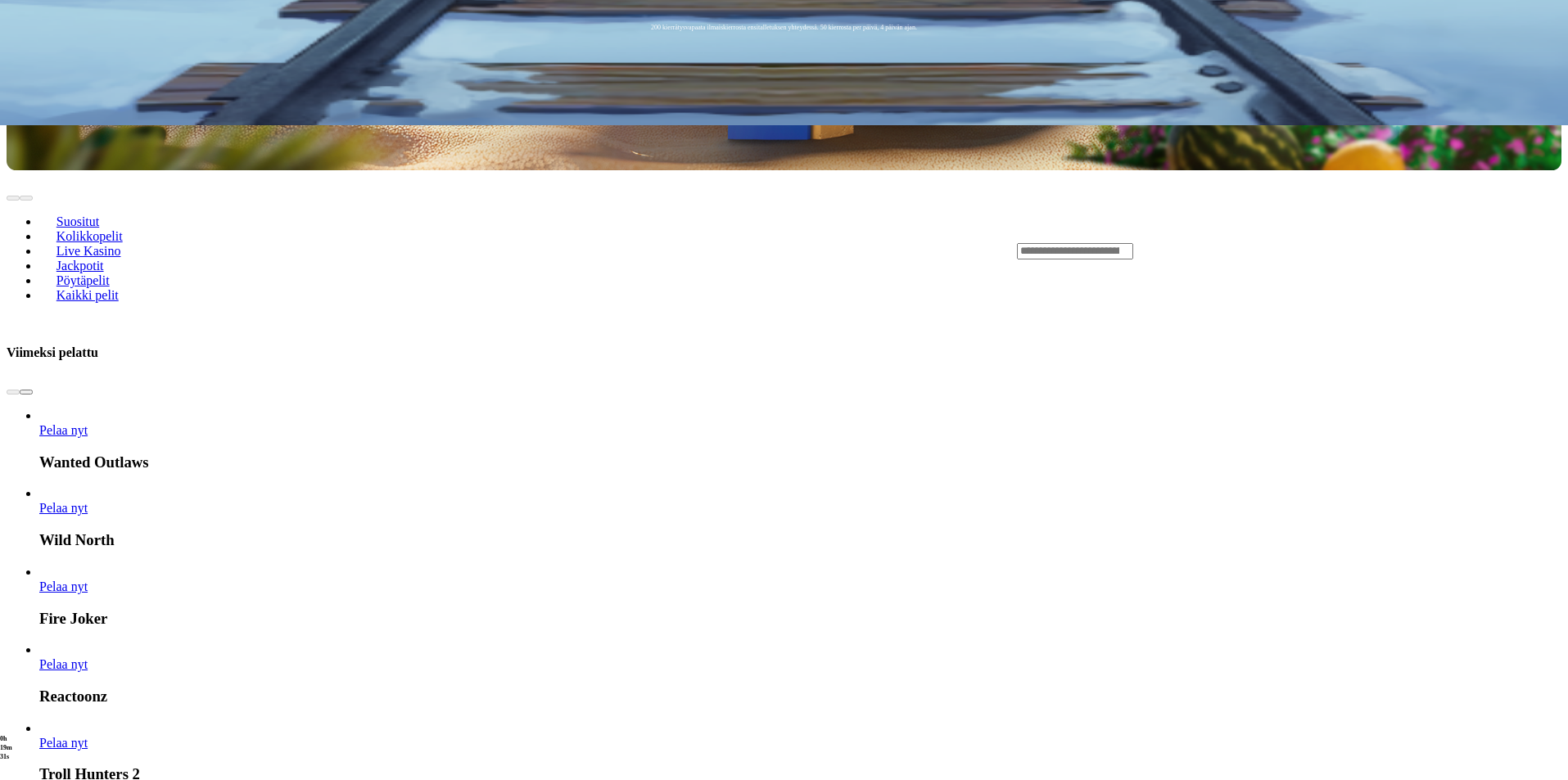 click at bounding box center [26, 1295] 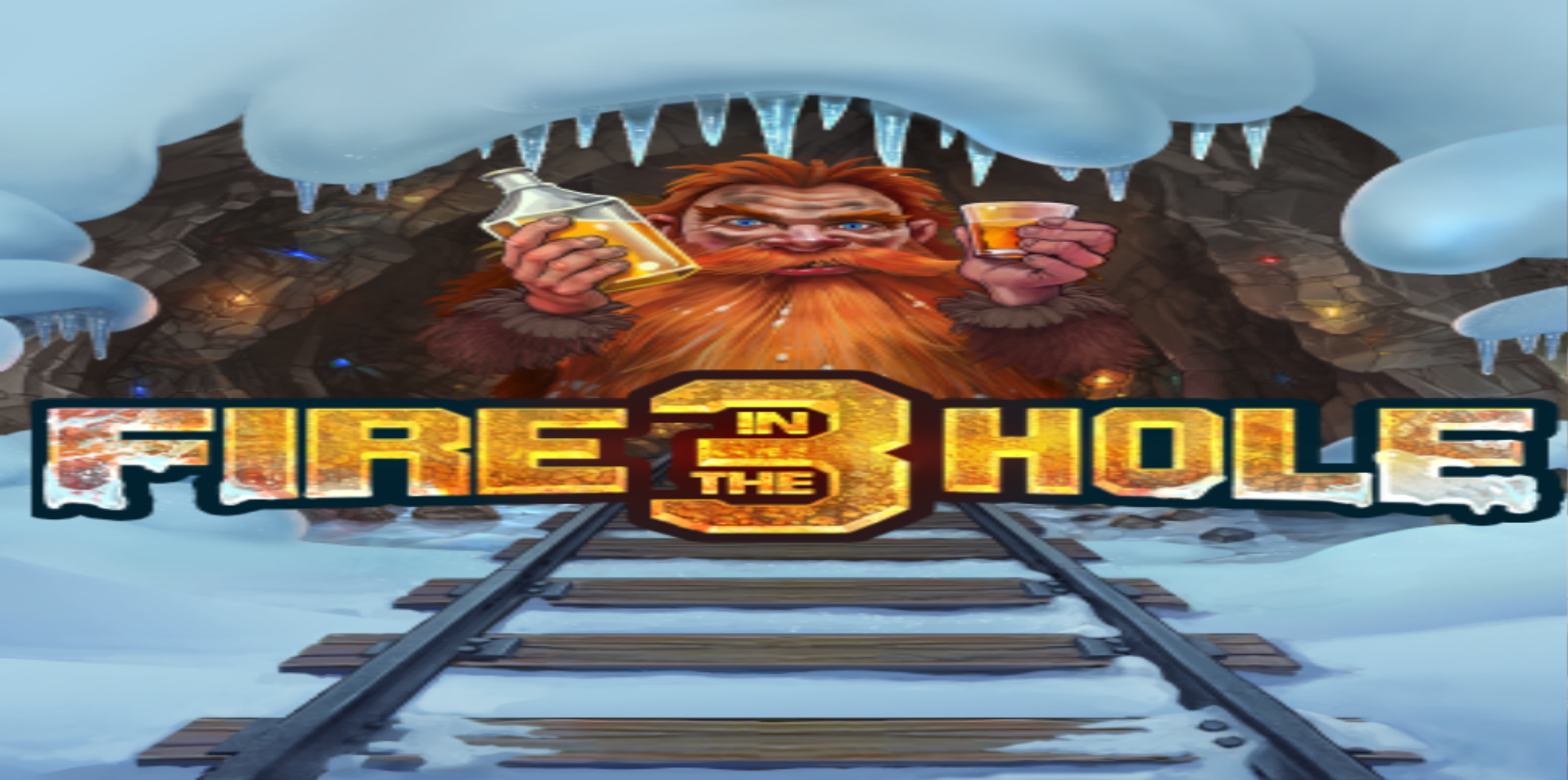 scroll, scrollTop: 764, scrollLeft: 0, axis: vertical 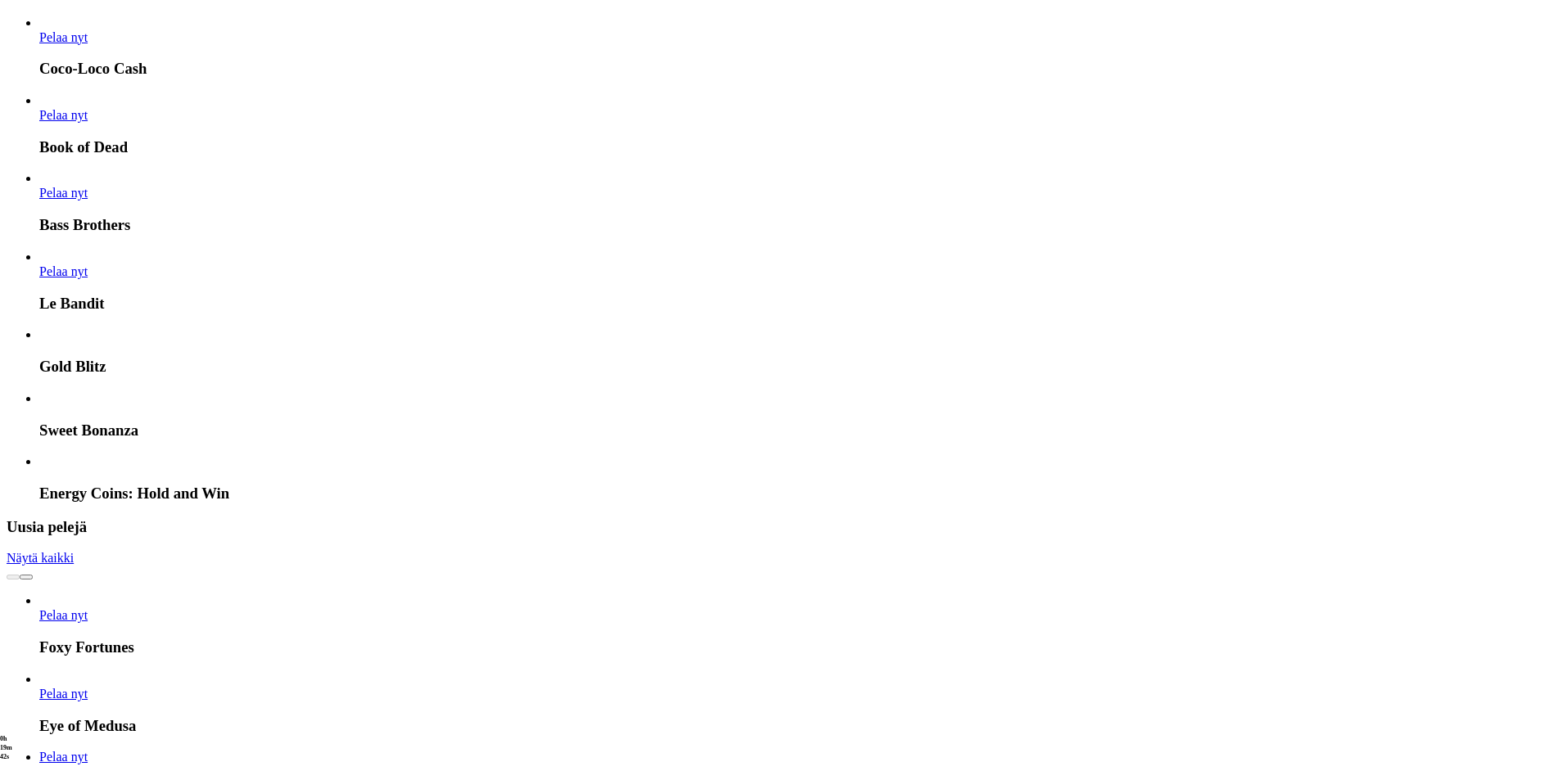 click on "Pelaa nyt Rad Maxx Pelaa nyt Brick Snake 2000	 Pelaa nyt Juicy Pop Pelaa nyt Chance Machine 100 Pelaa nyt Princess Pea & Royal Wild Pelaa nyt Avalon III Pelaa nyt Sticky Bandits Thunder Rail Pelaa nyt xWays Hoarder 2 Ragnarok 40K Big Stack Lumberjack Doomsday Saloon" at bounding box center (784, 3359) 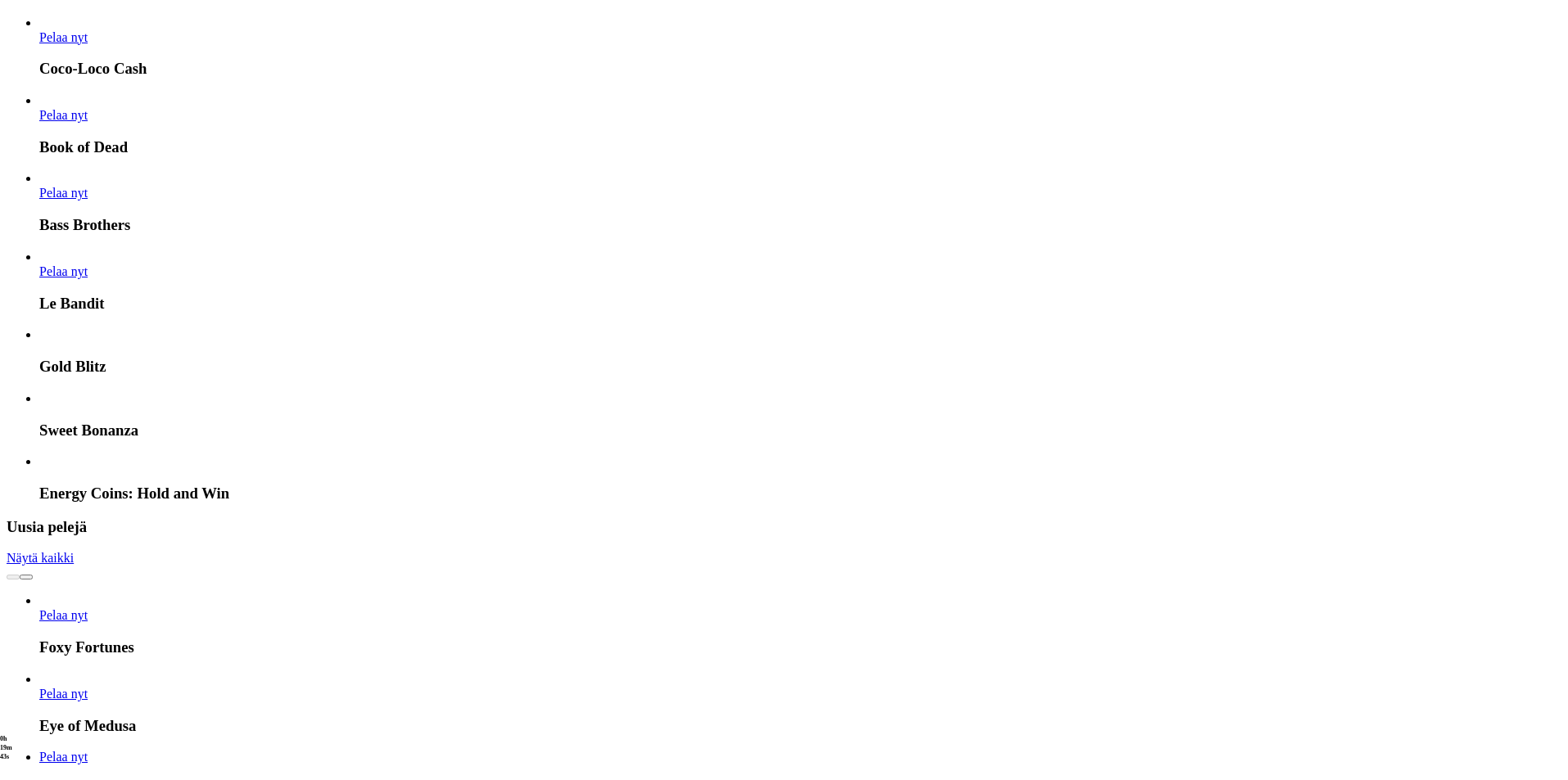 click at bounding box center (26, 2957) 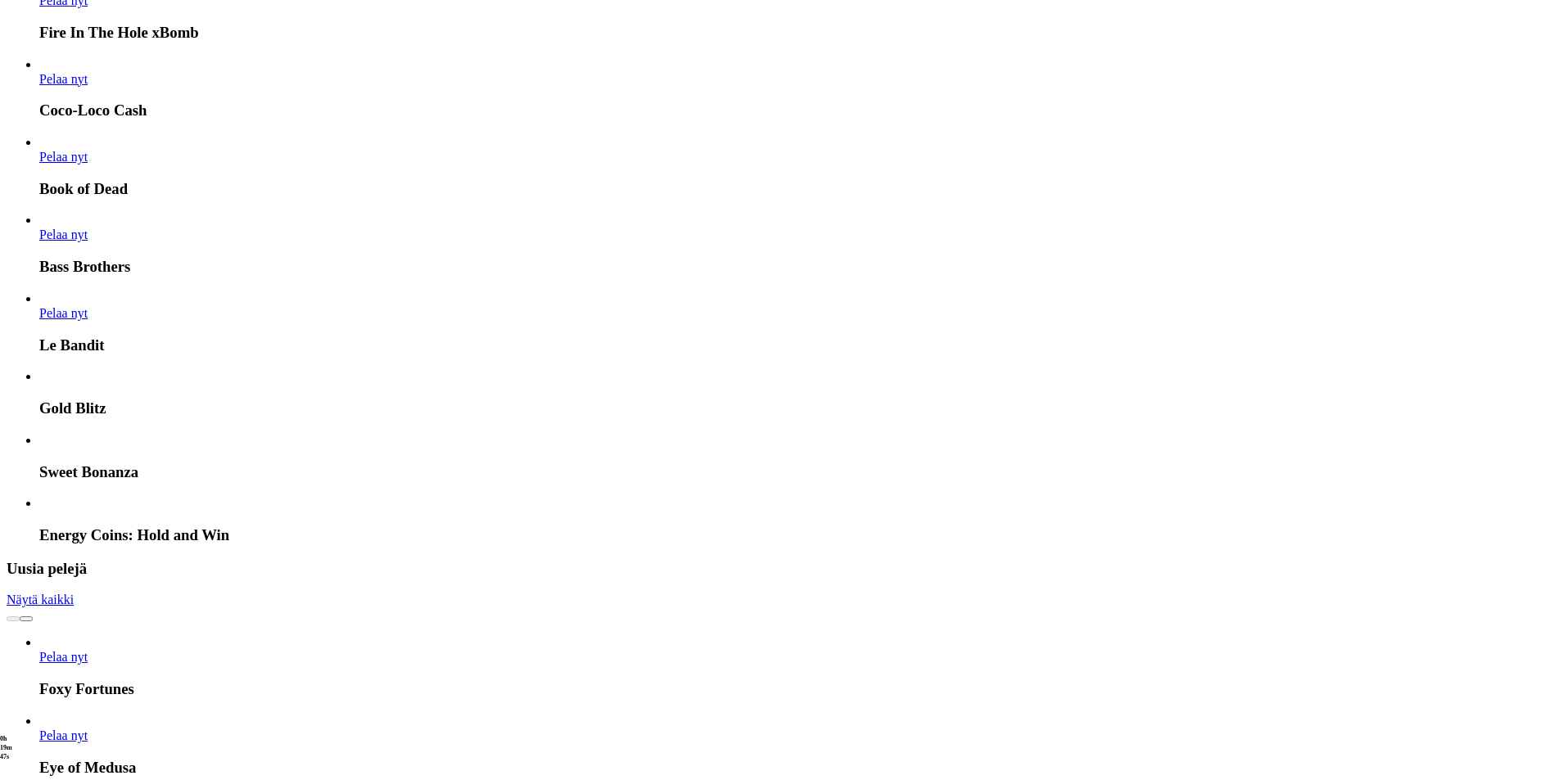 scroll, scrollTop: 1746, scrollLeft: 0, axis: vertical 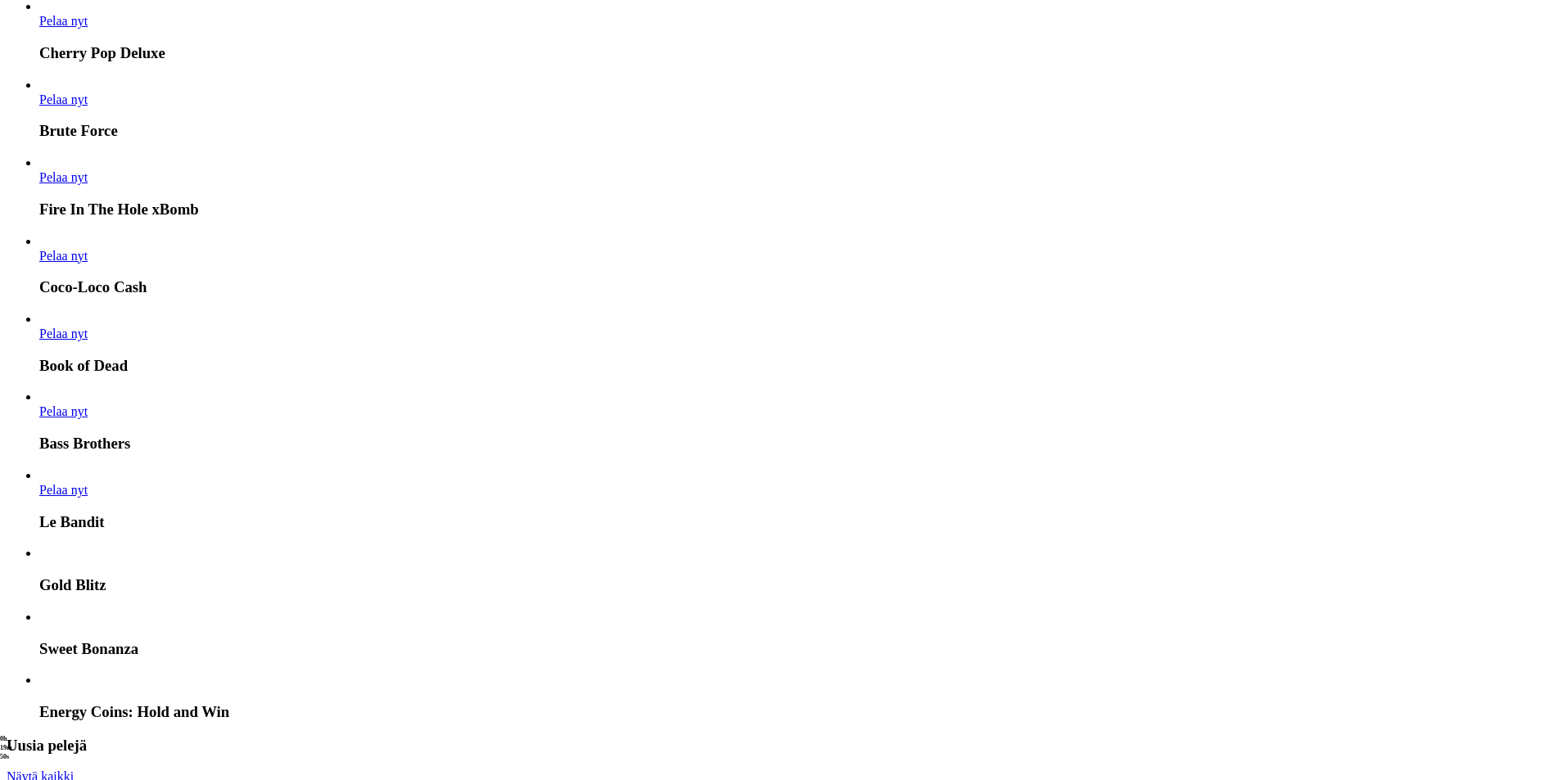 click at bounding box center [26, 3176] 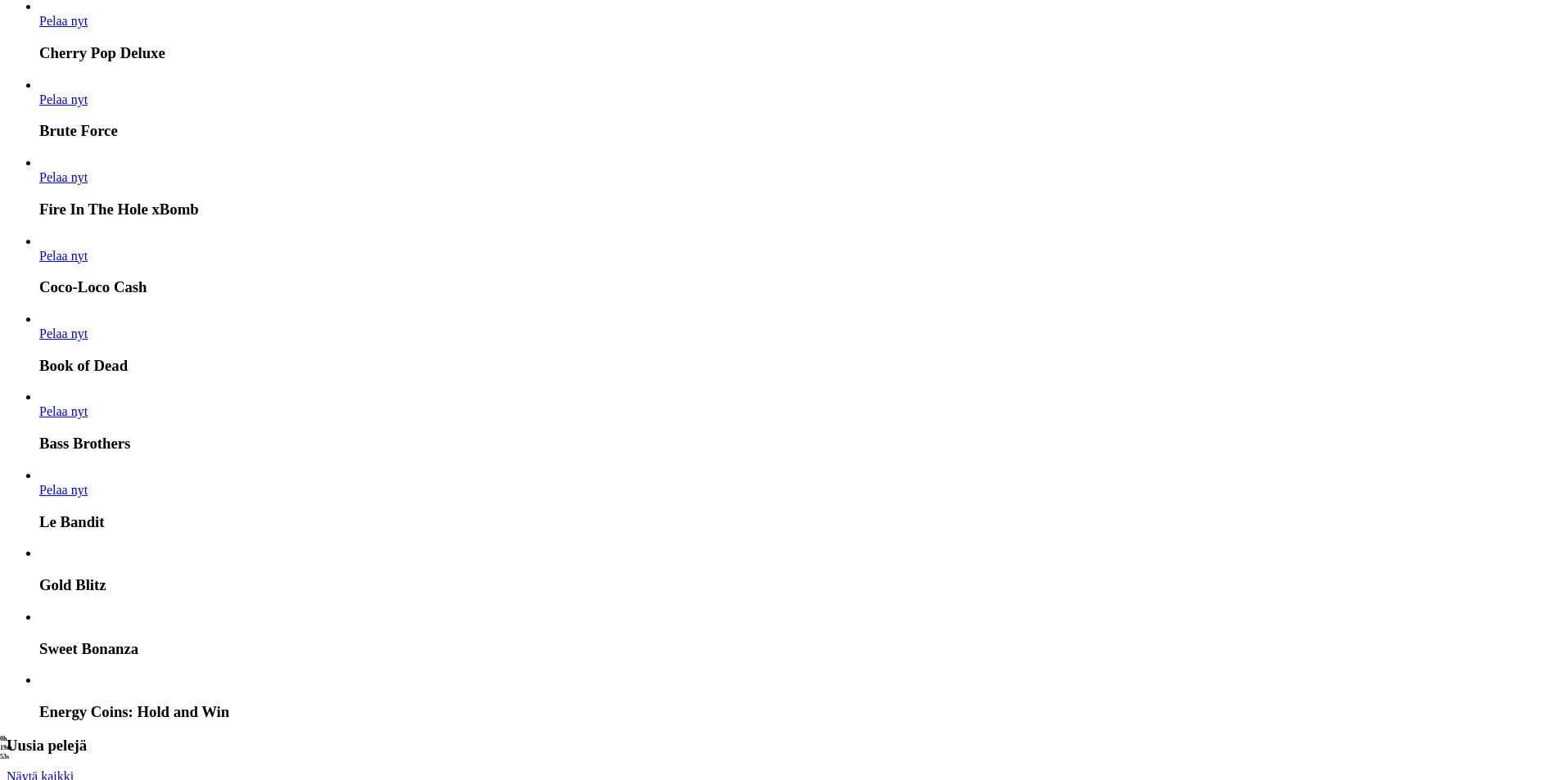drag, startPoint x: 1551, startPoint y: 405, endPoint x: 211, endPoint y: 405, distance: 1340 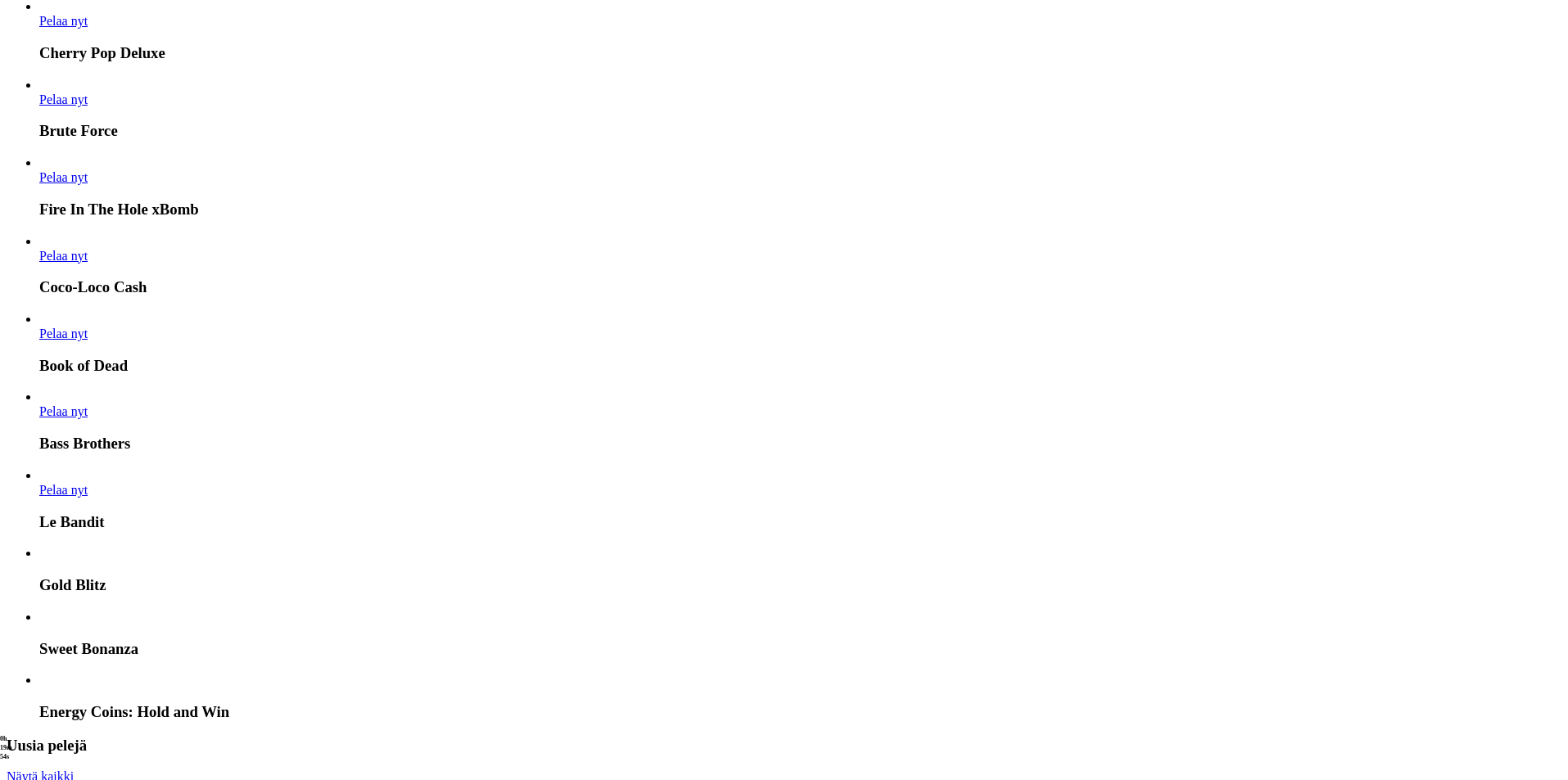 click on "Pelaa nyt" at bounding box center [-1211, 3721] 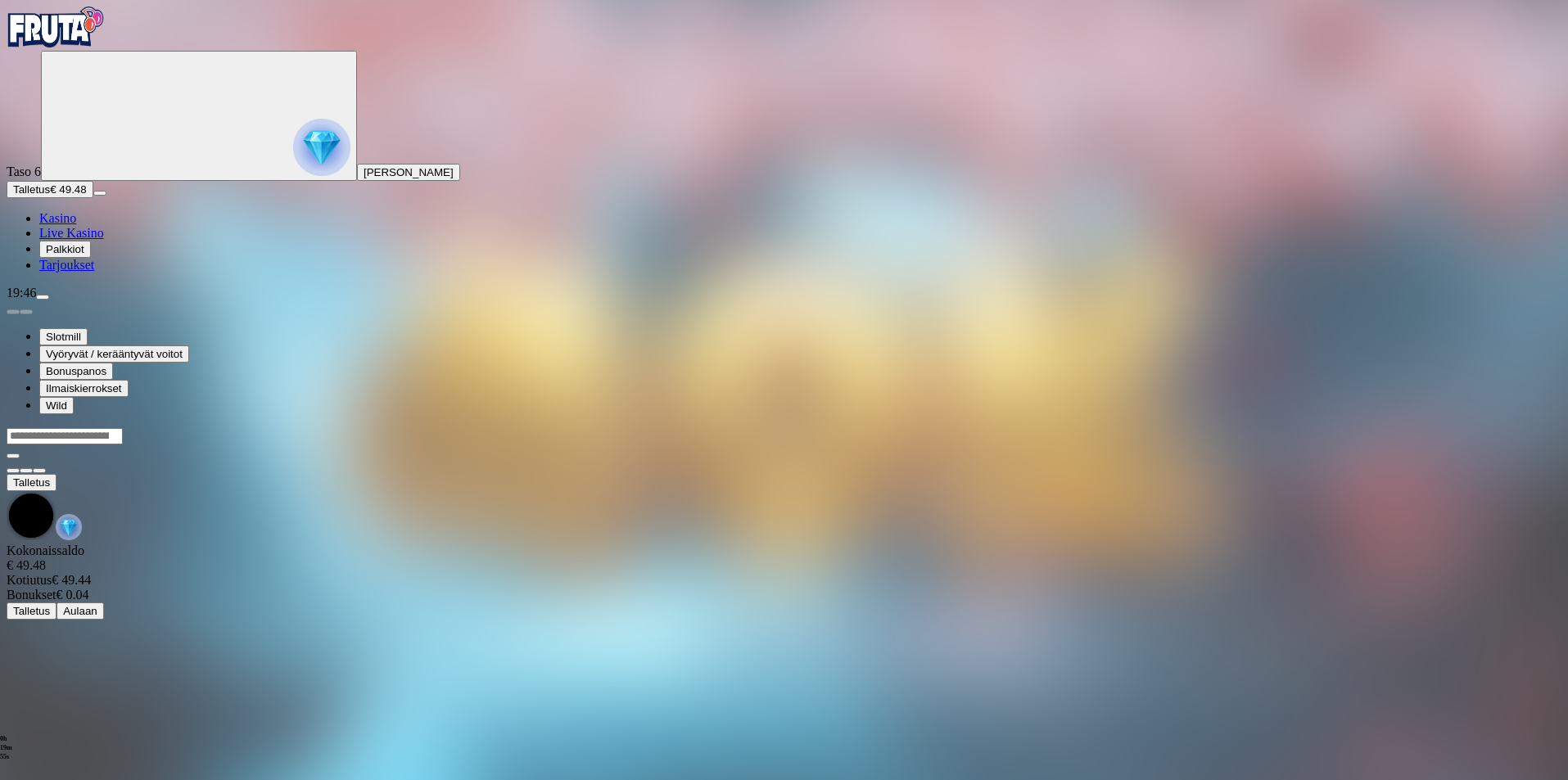 scroll, scrollTop: 0, scrollLeft: 0, axis: both 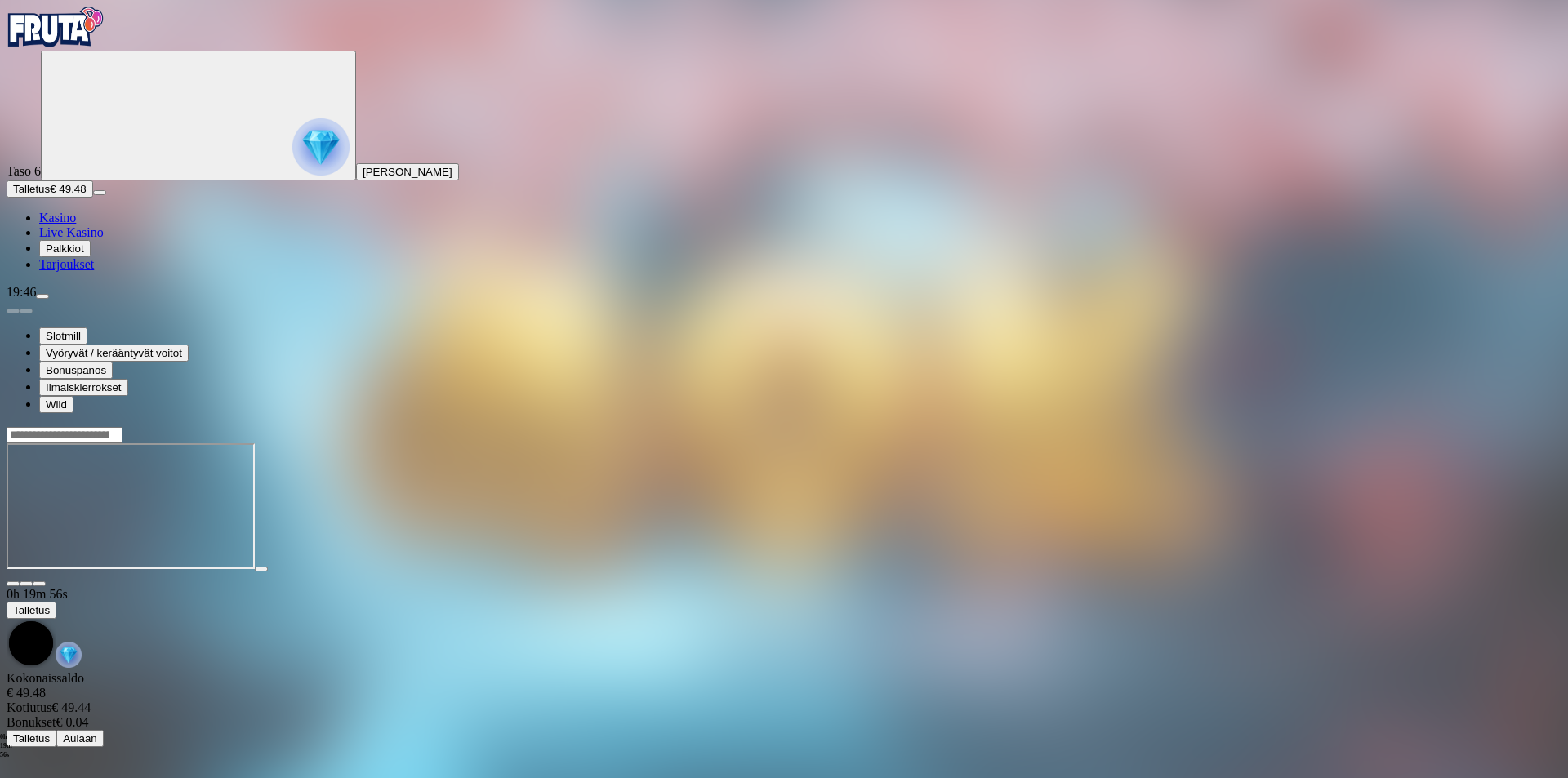 click at bounding box center (39, 584) 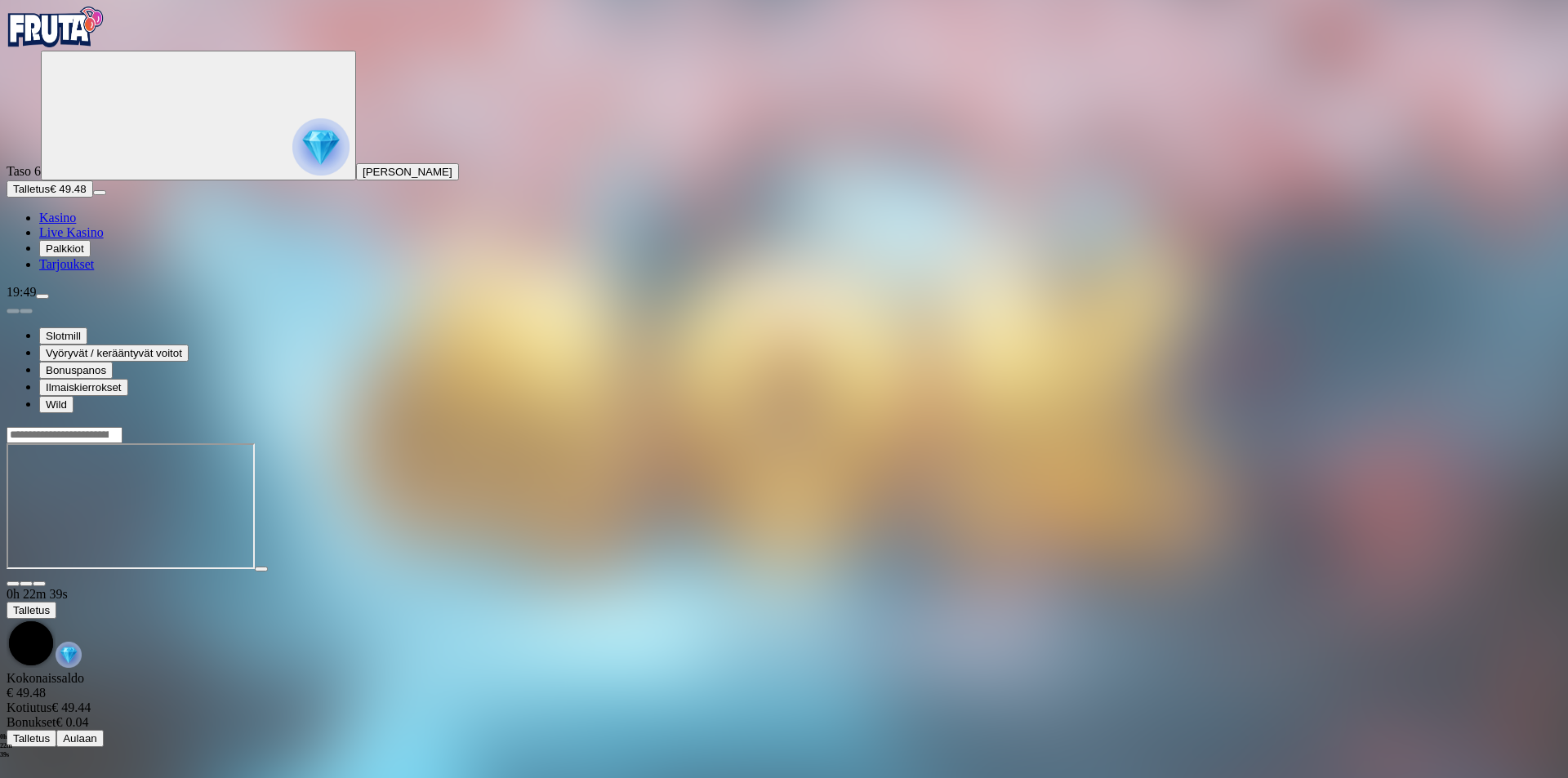 click on "Kasino" at bounding box center [57, 217] 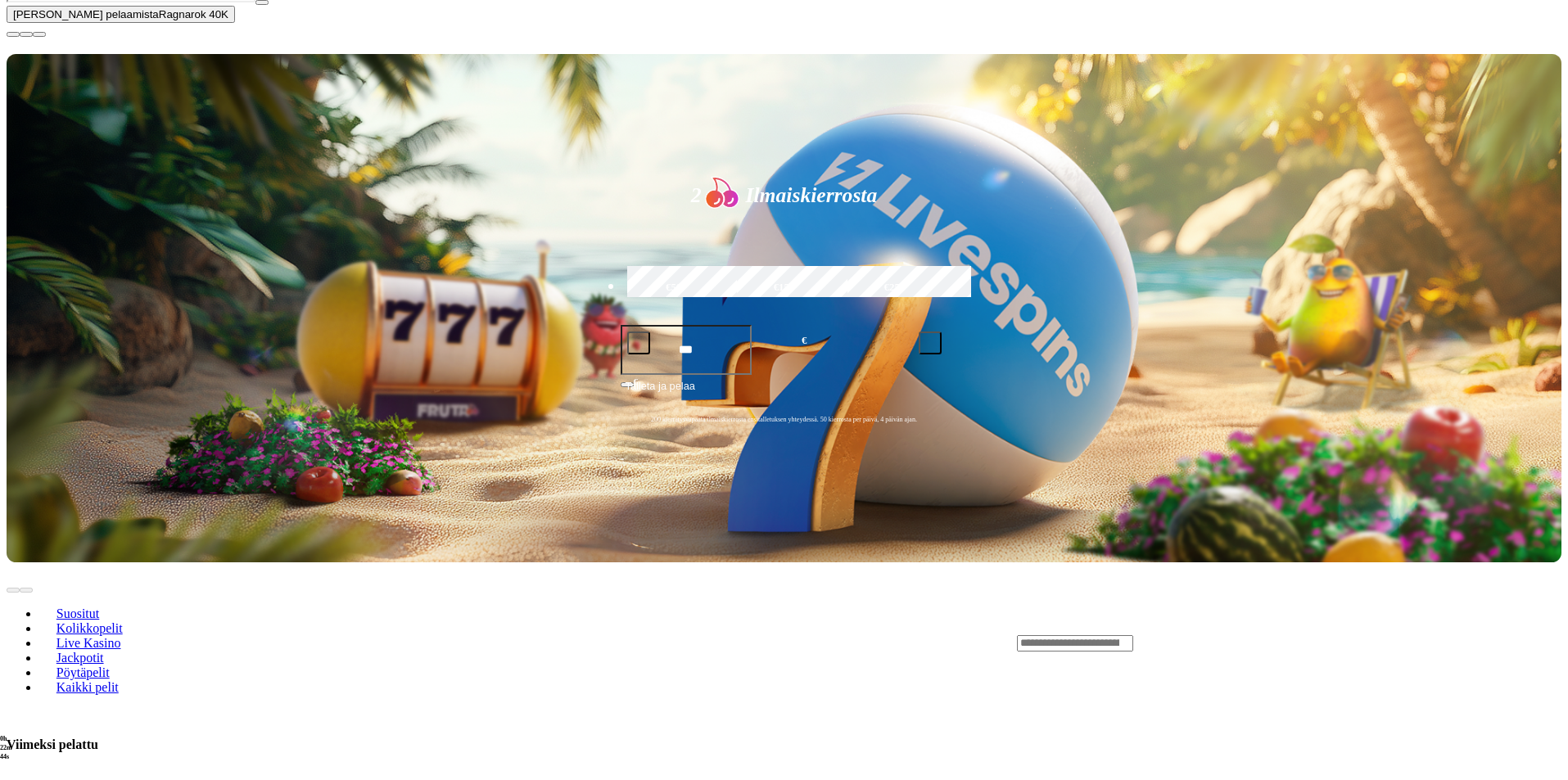 scroll, scrollTop: 436, scrollLeft: 0, axis: vertical 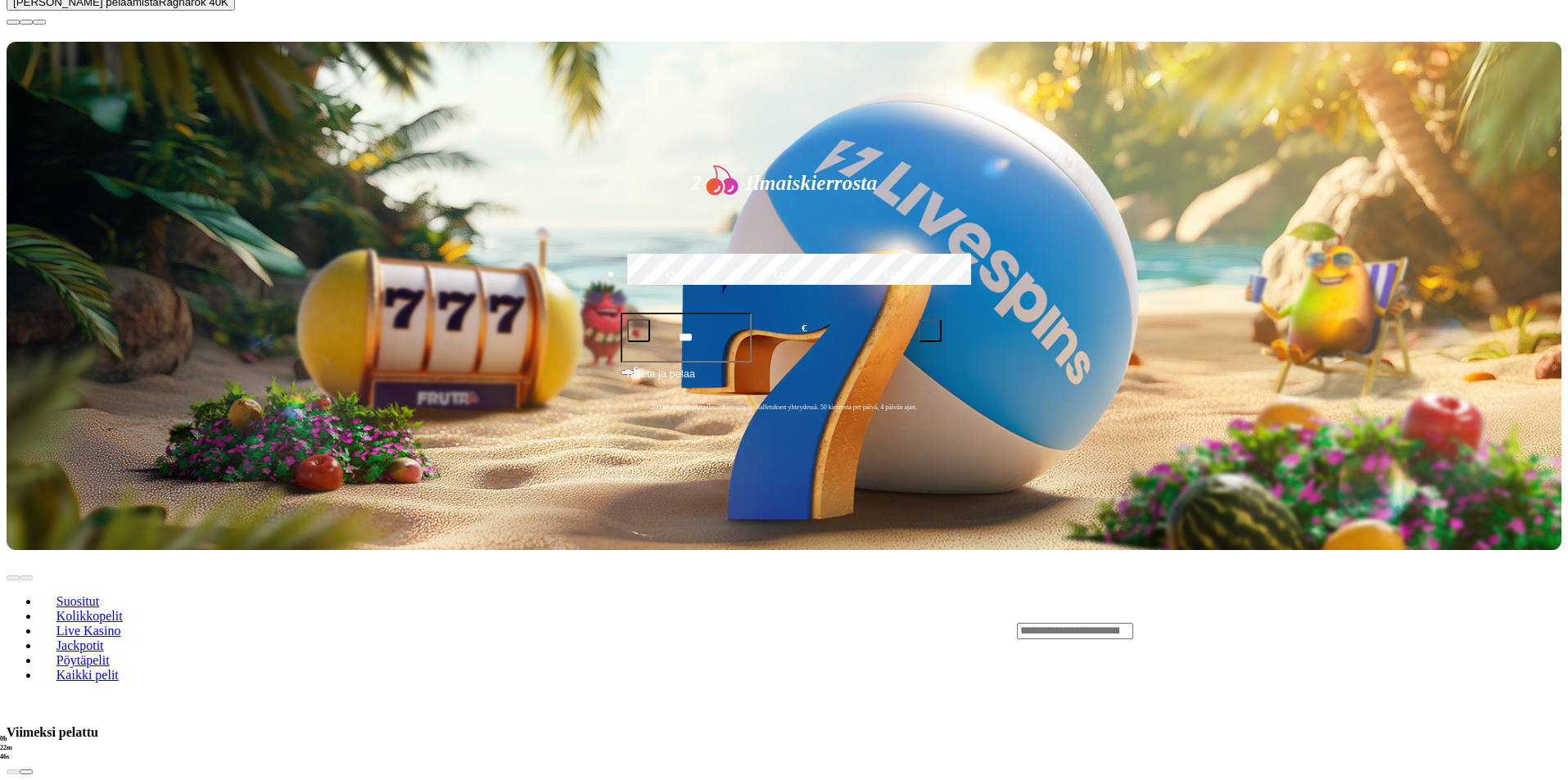 click at bounding box center [26, 1675] 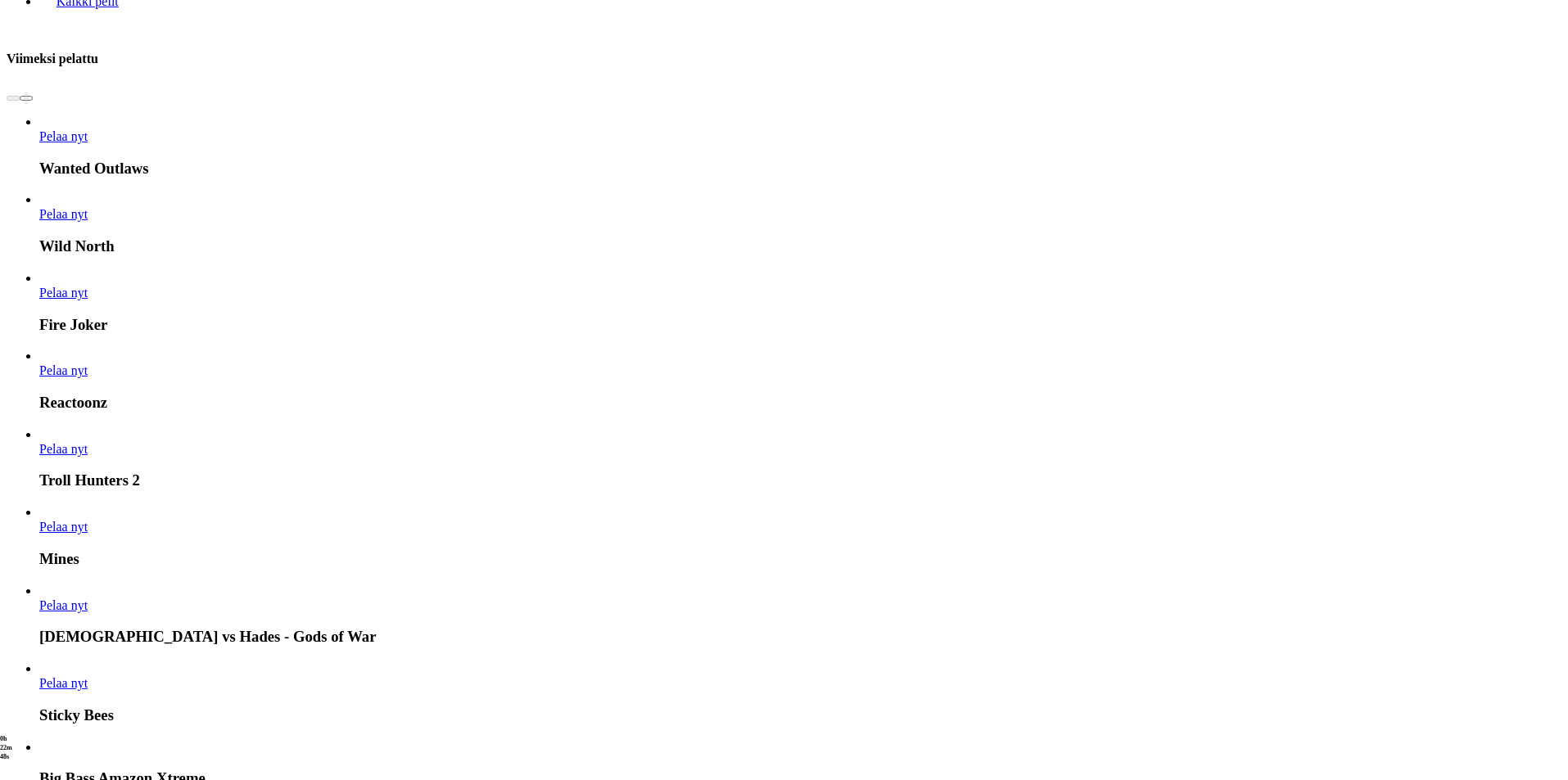 scroll, scrollTop: 1091, scrollLeft: 0, axis: vertical 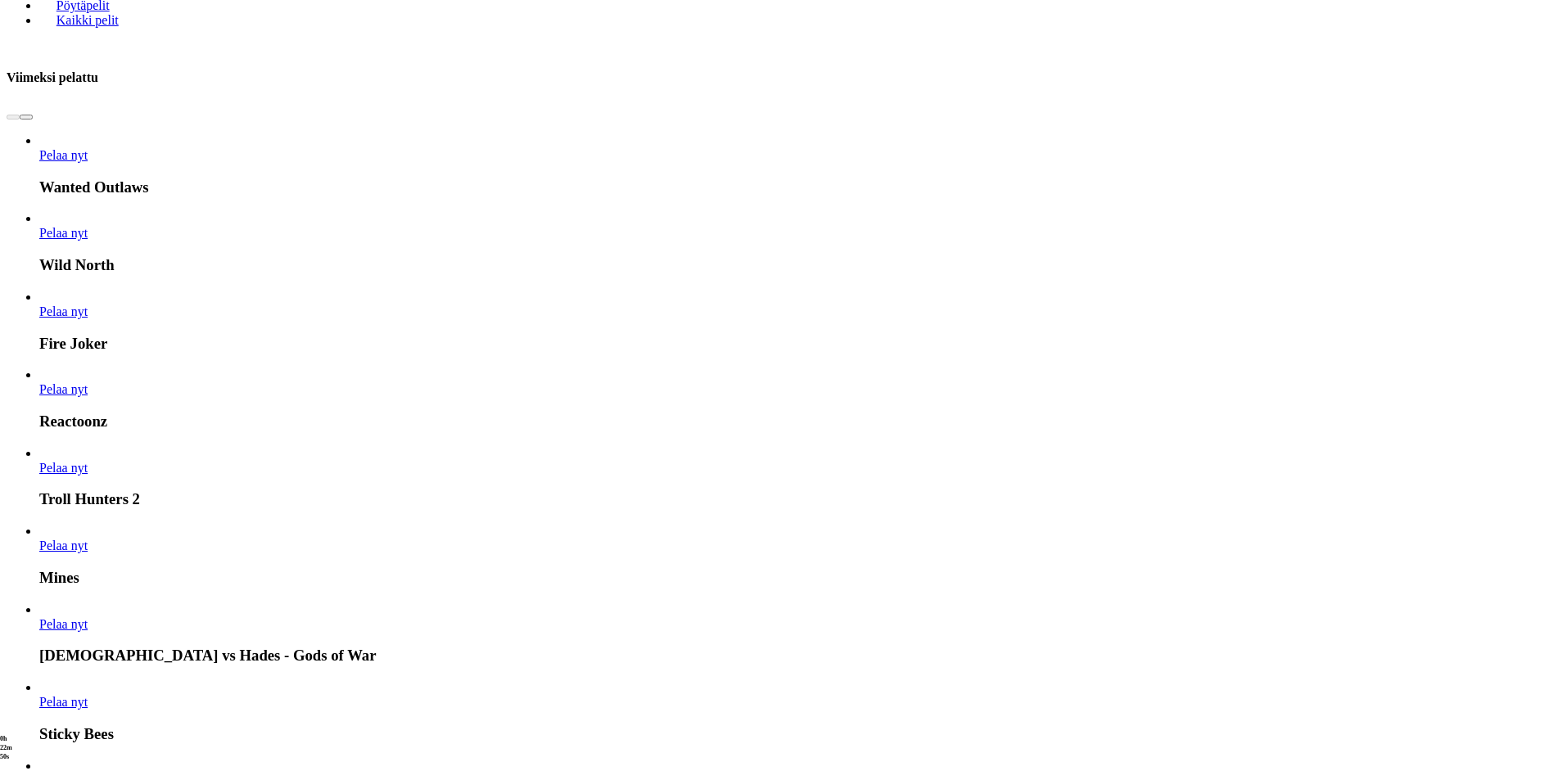 click at bounding box center (26, 16821) 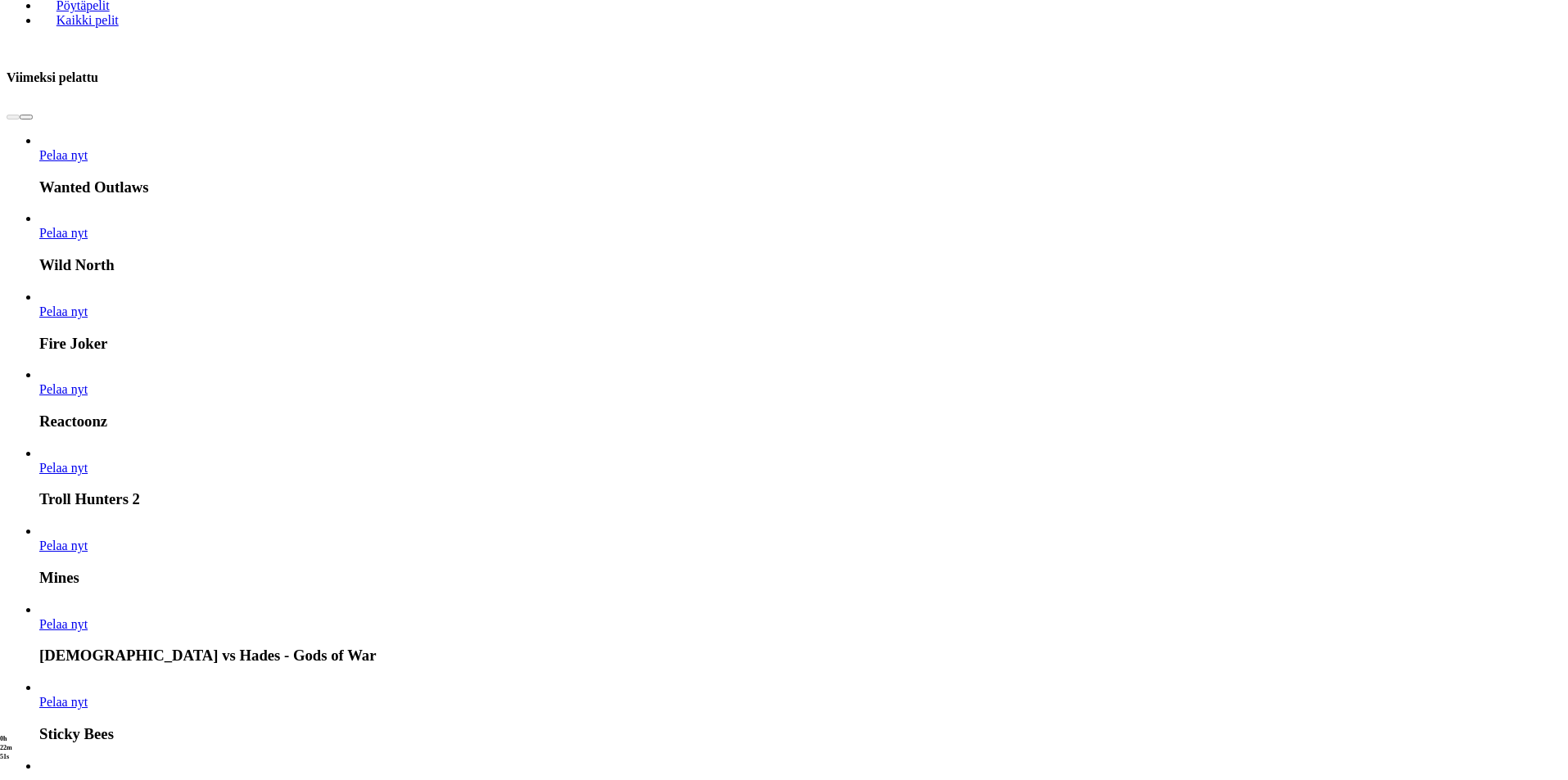 click at bounding box center [26, 16821] 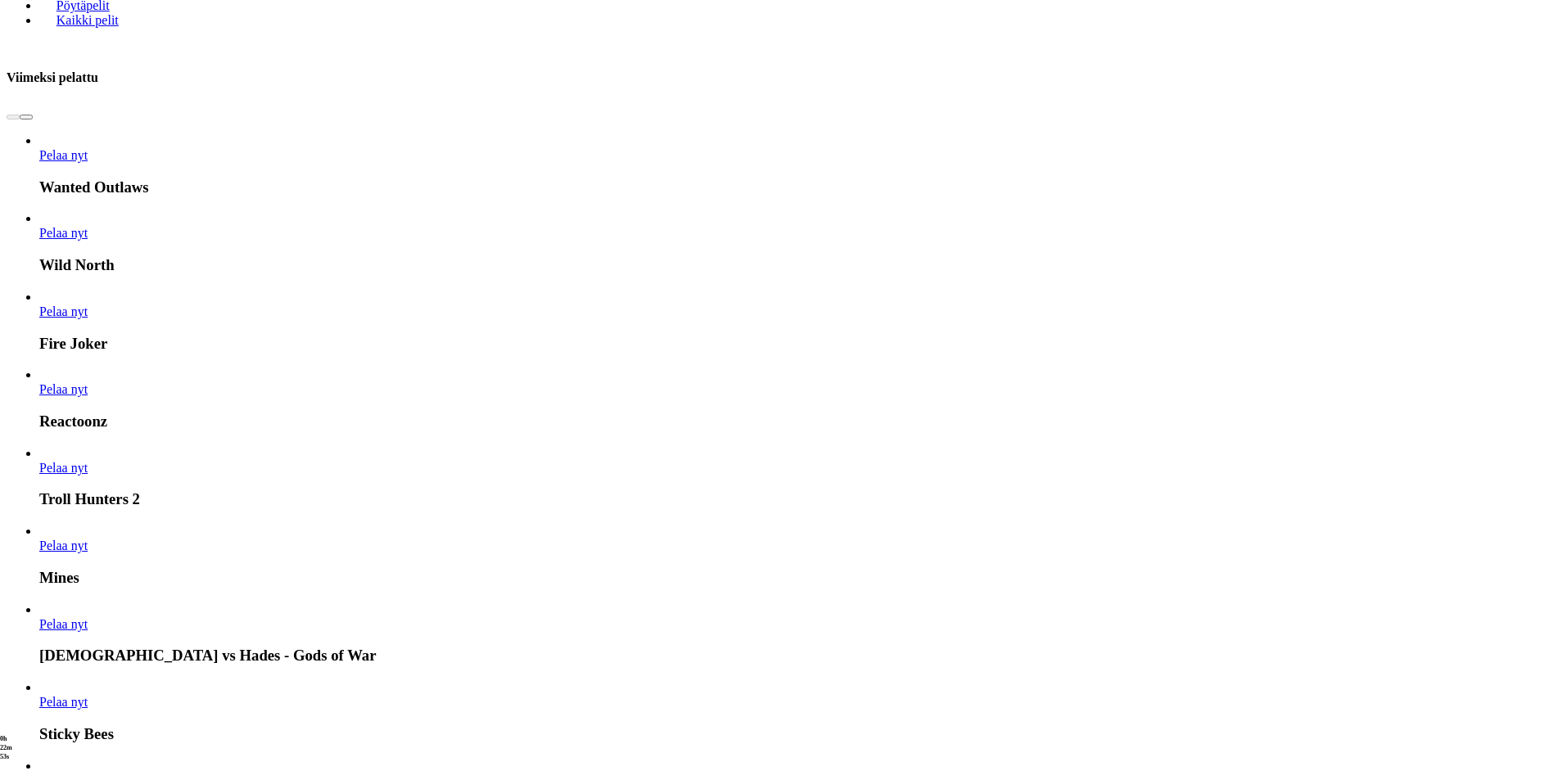 click at bounding box center [26, 16821] 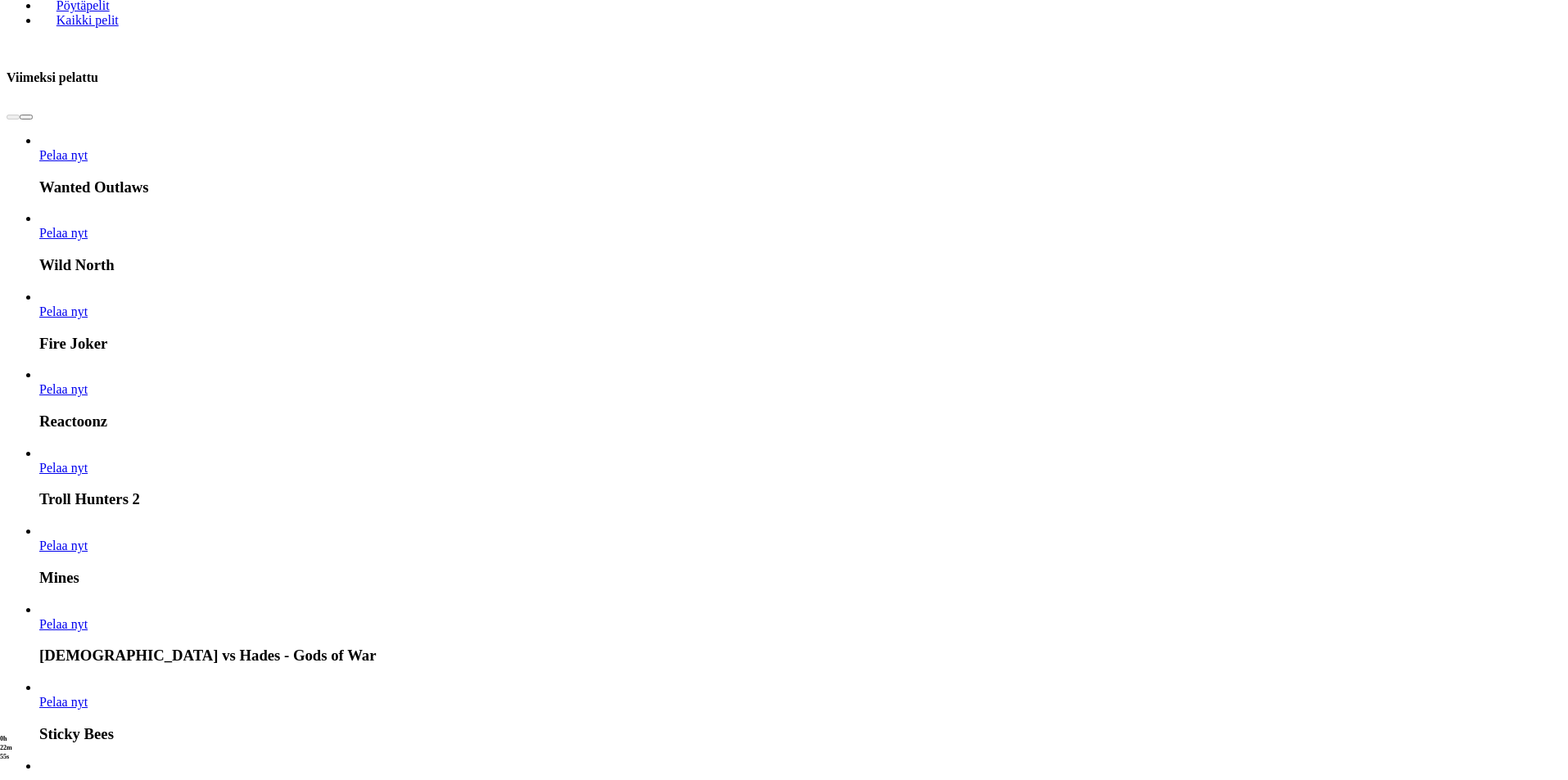 click at bounding box center (26, 16821) 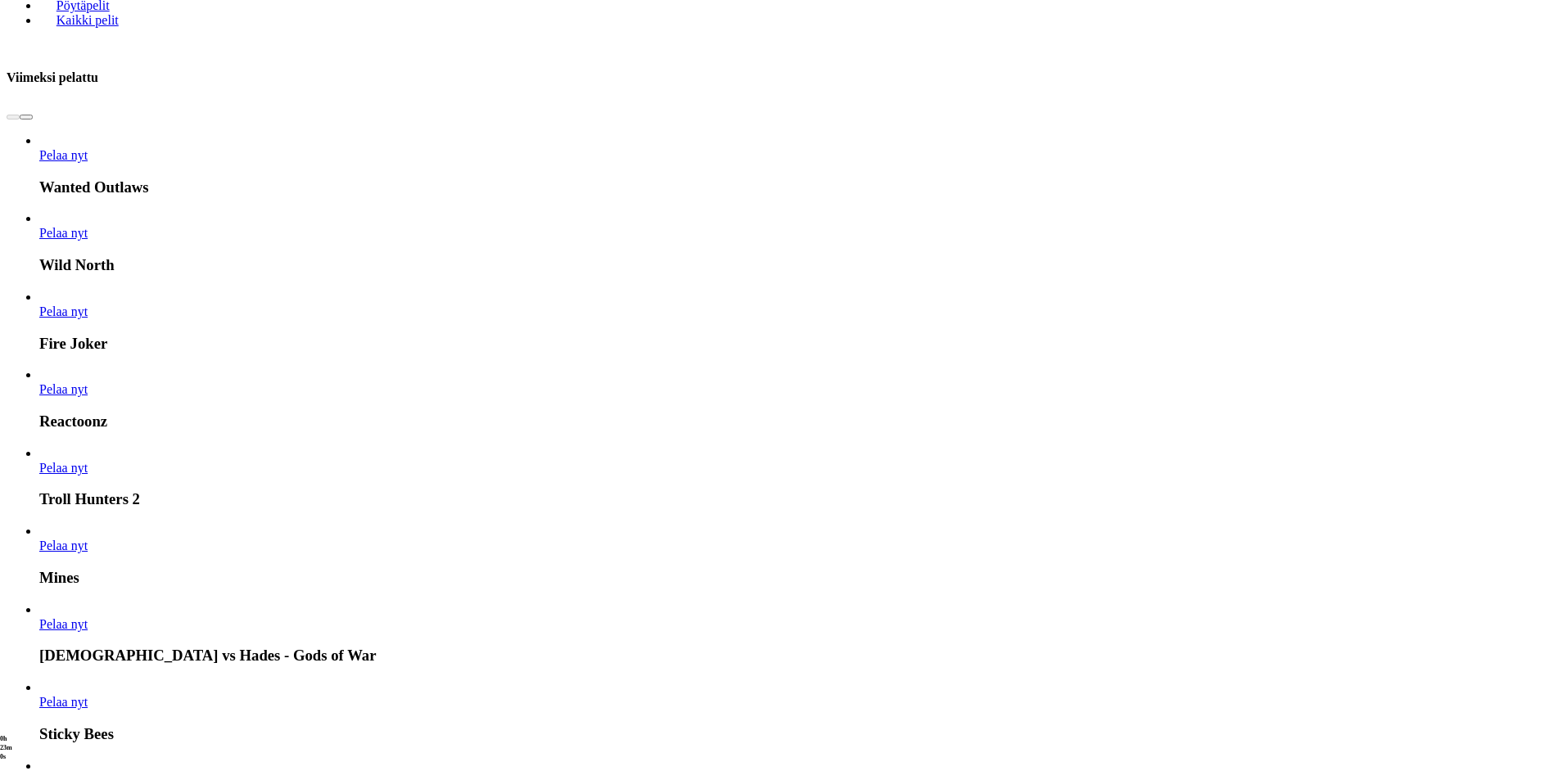 click at bounding box center [26, 16821] 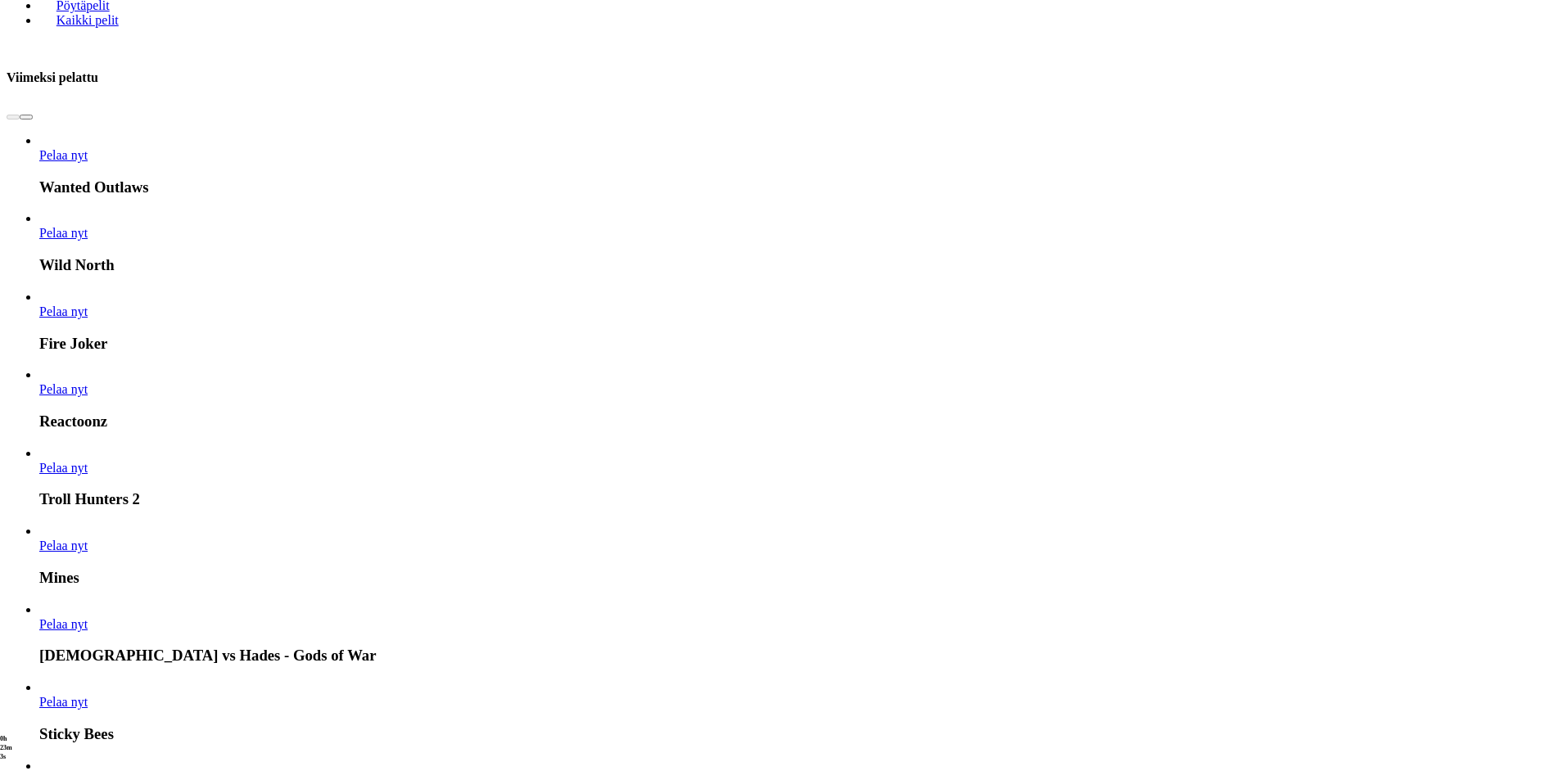 click at bounding box center [26, 16821] 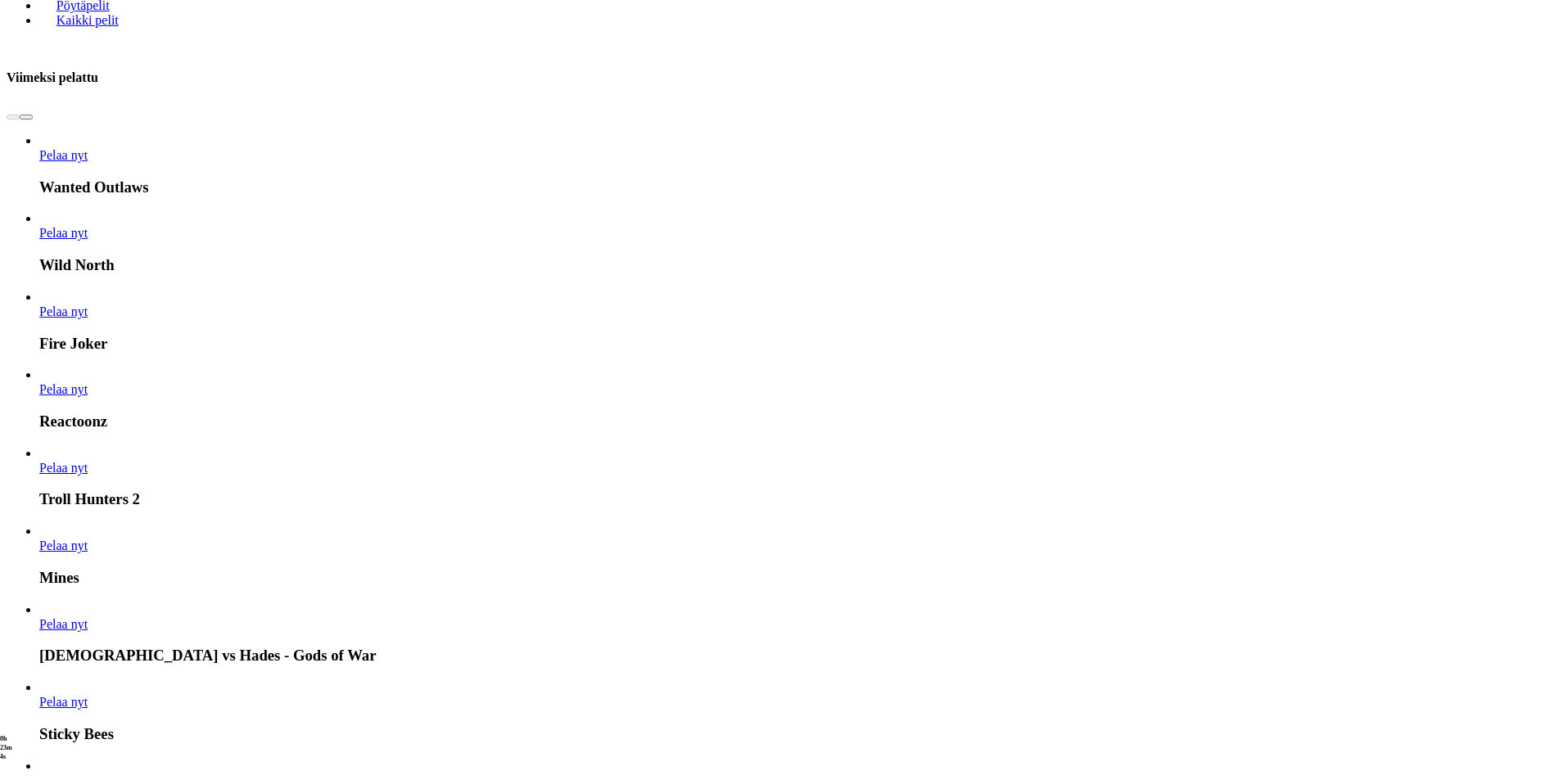 click at bounding box center [26, 16821] 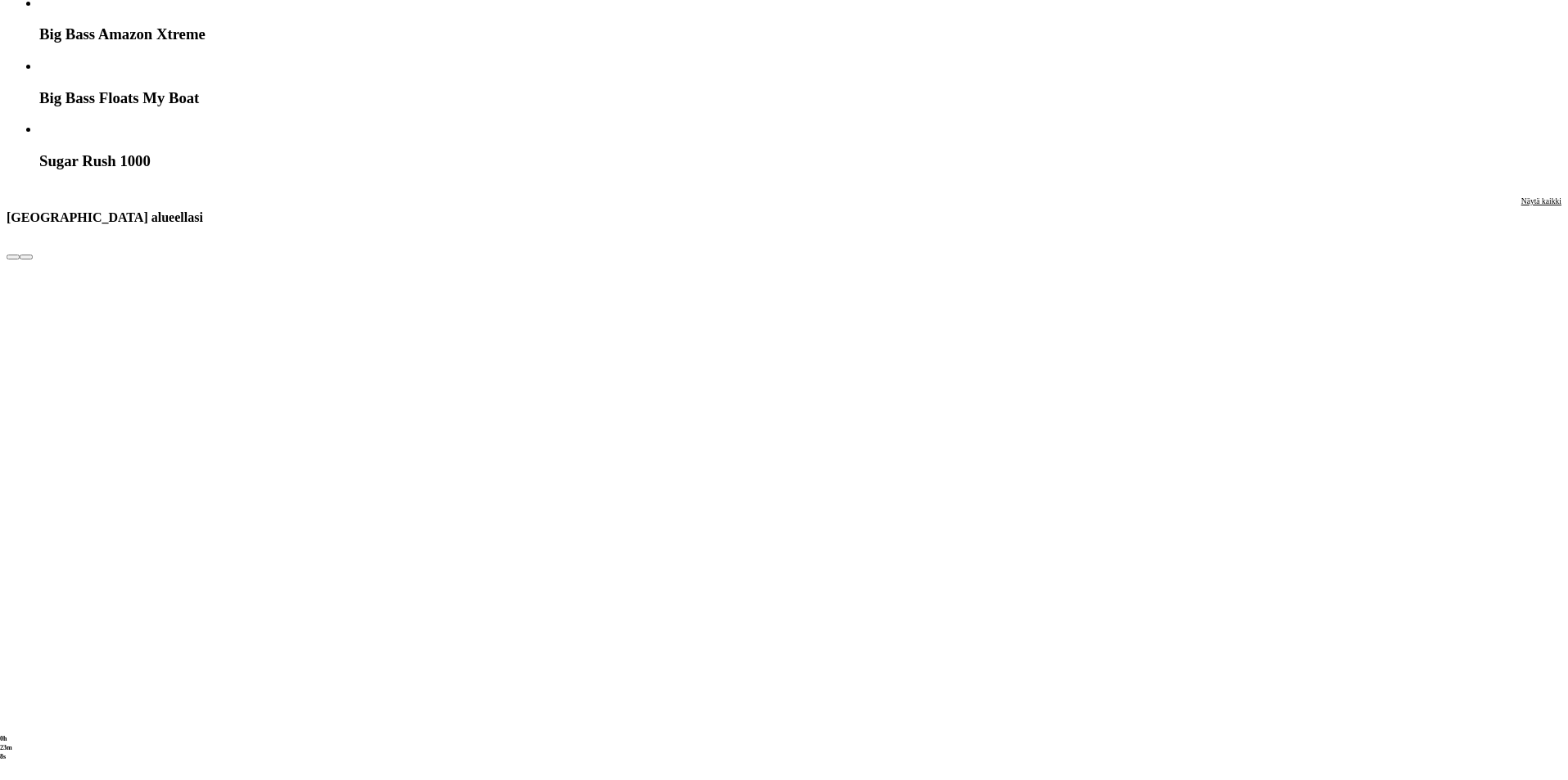 scroll, scrollTop: 1855, scrollLeft: 0, axis: vertical 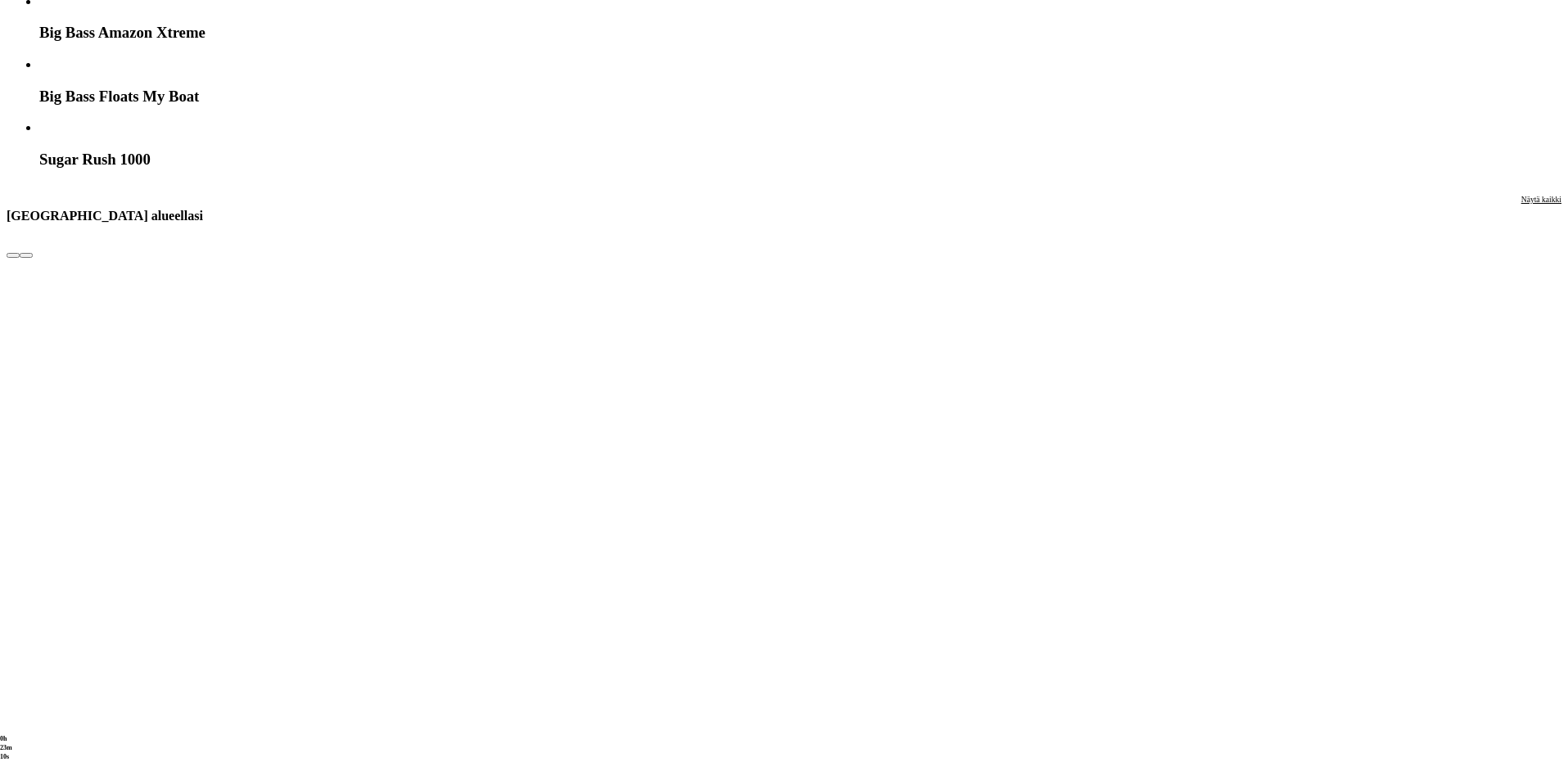 click at bounding box center [26, 19759] 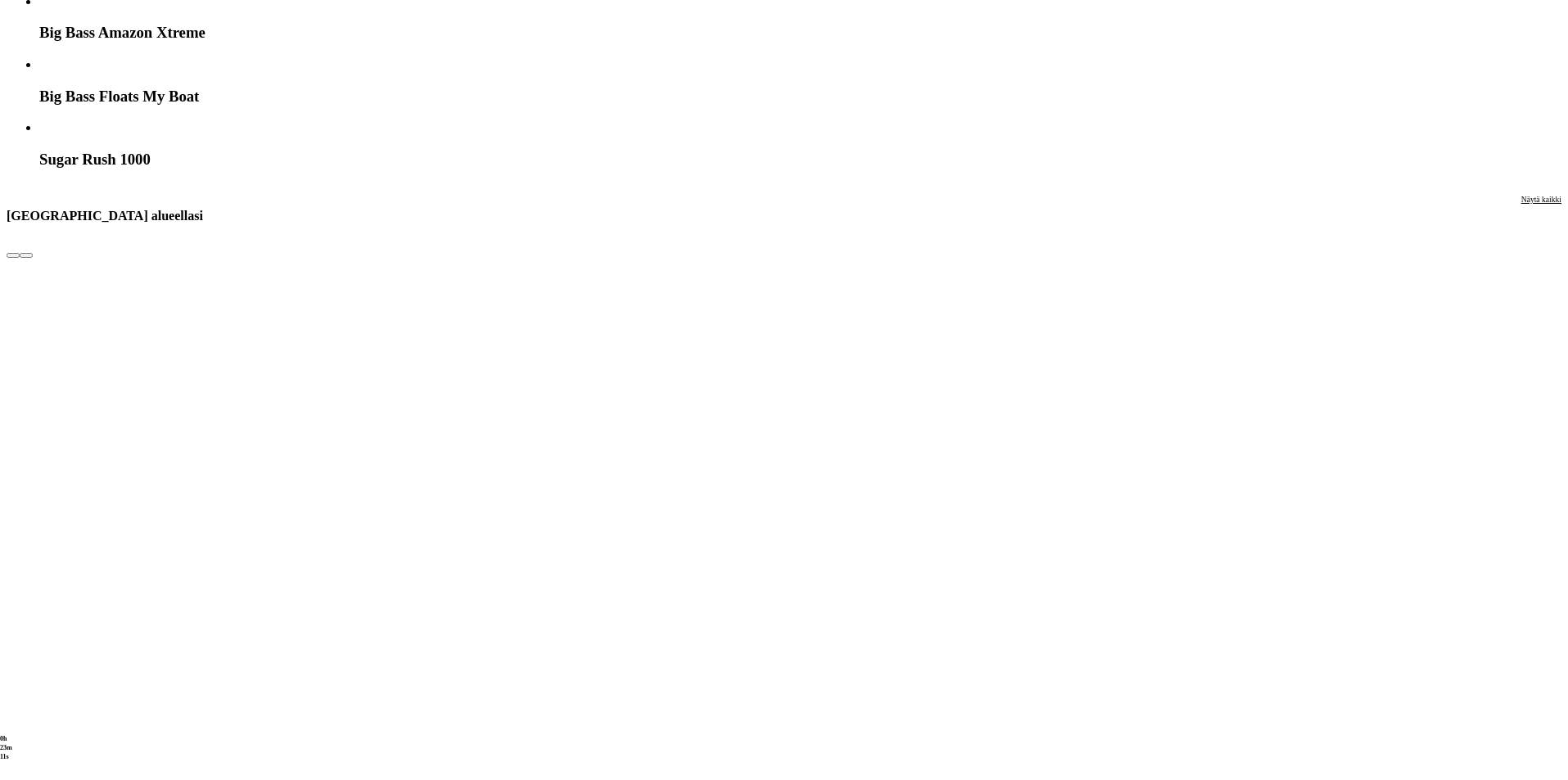 click at bounding box center (26, 19759) 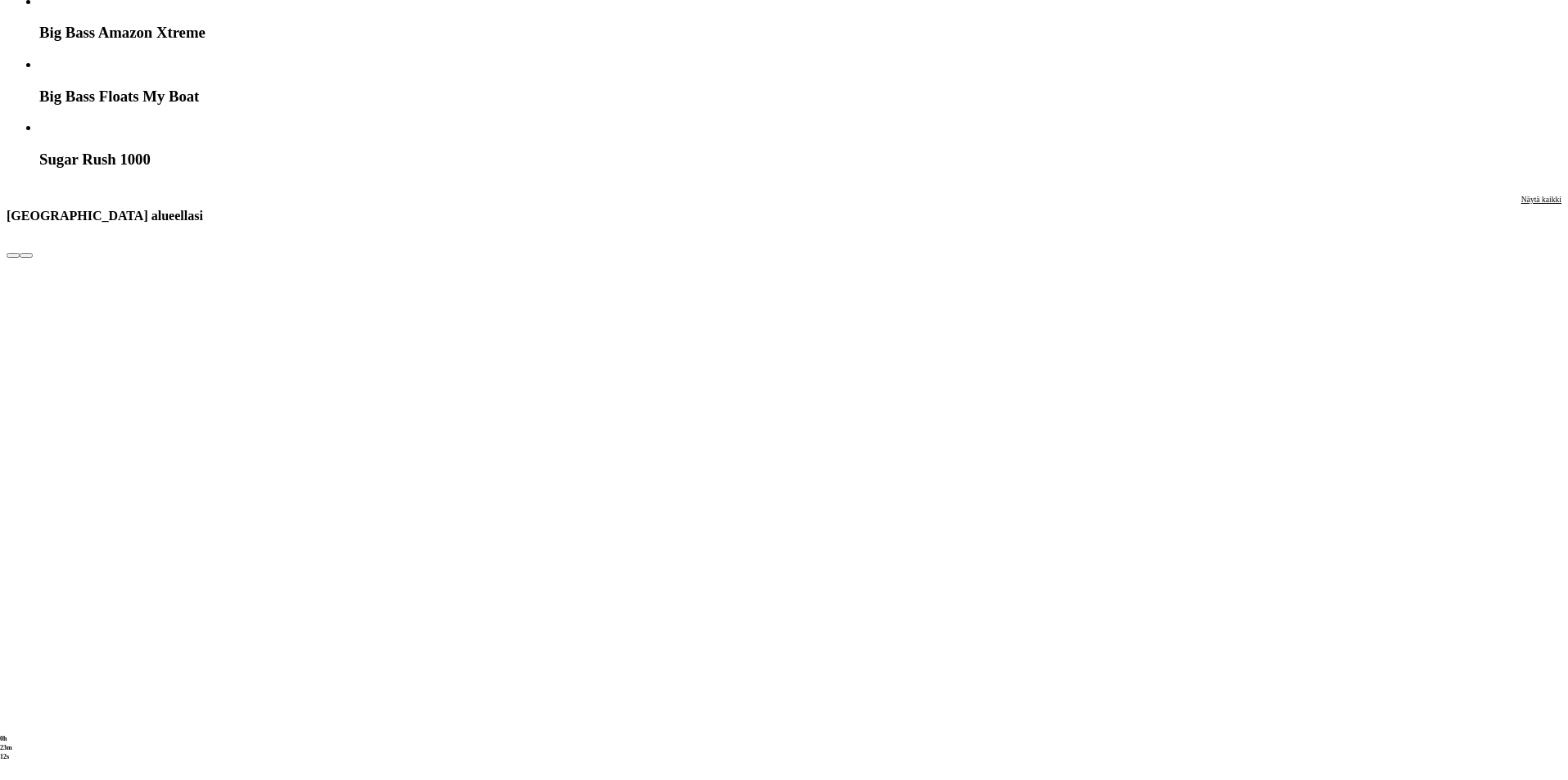 click at bounding box center (26, 19759) 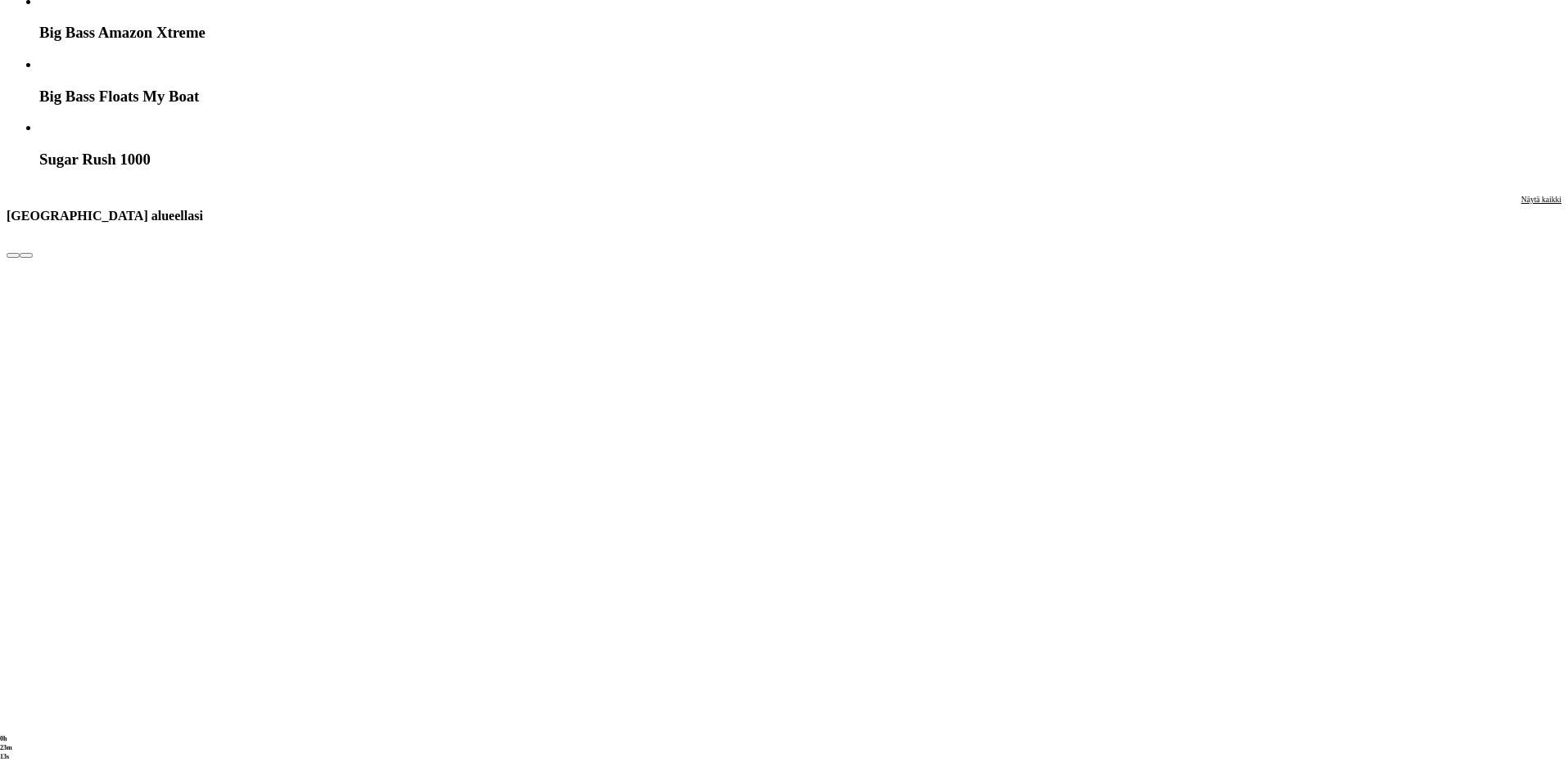 click at bounding box center [26, 19759] 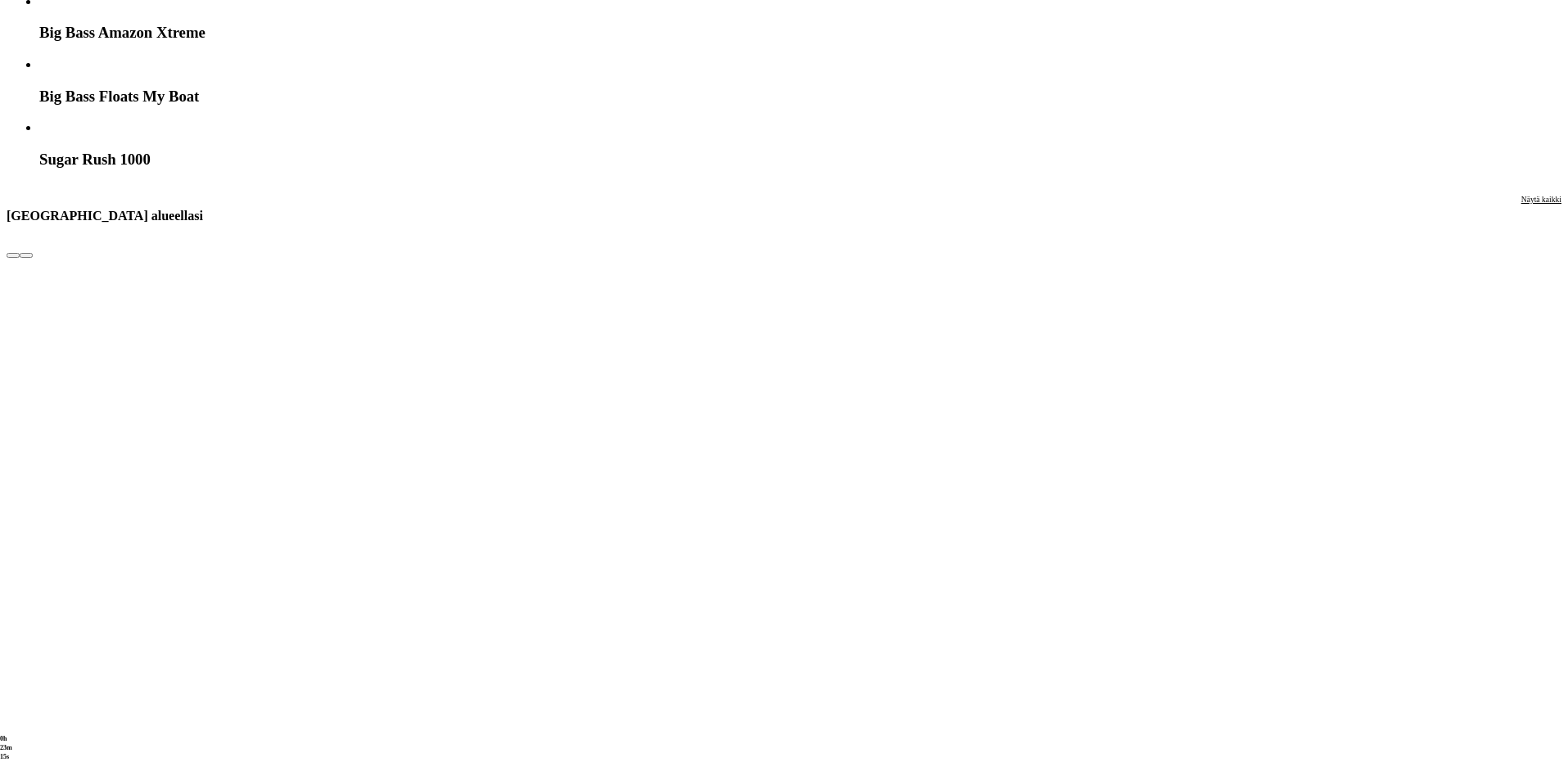 click at bounding box center (26, 19759) 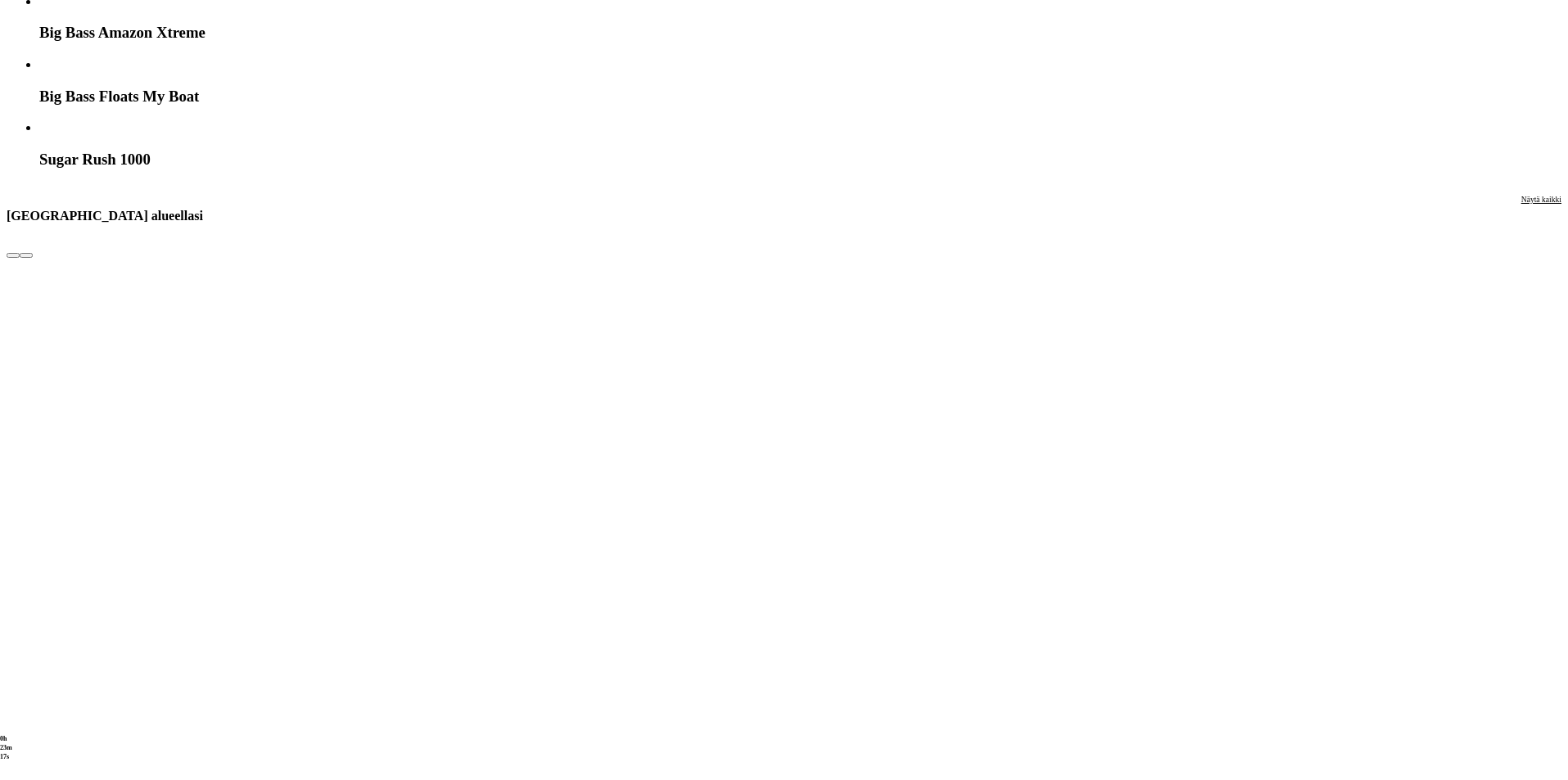 click at bounding box center [26, 19759] 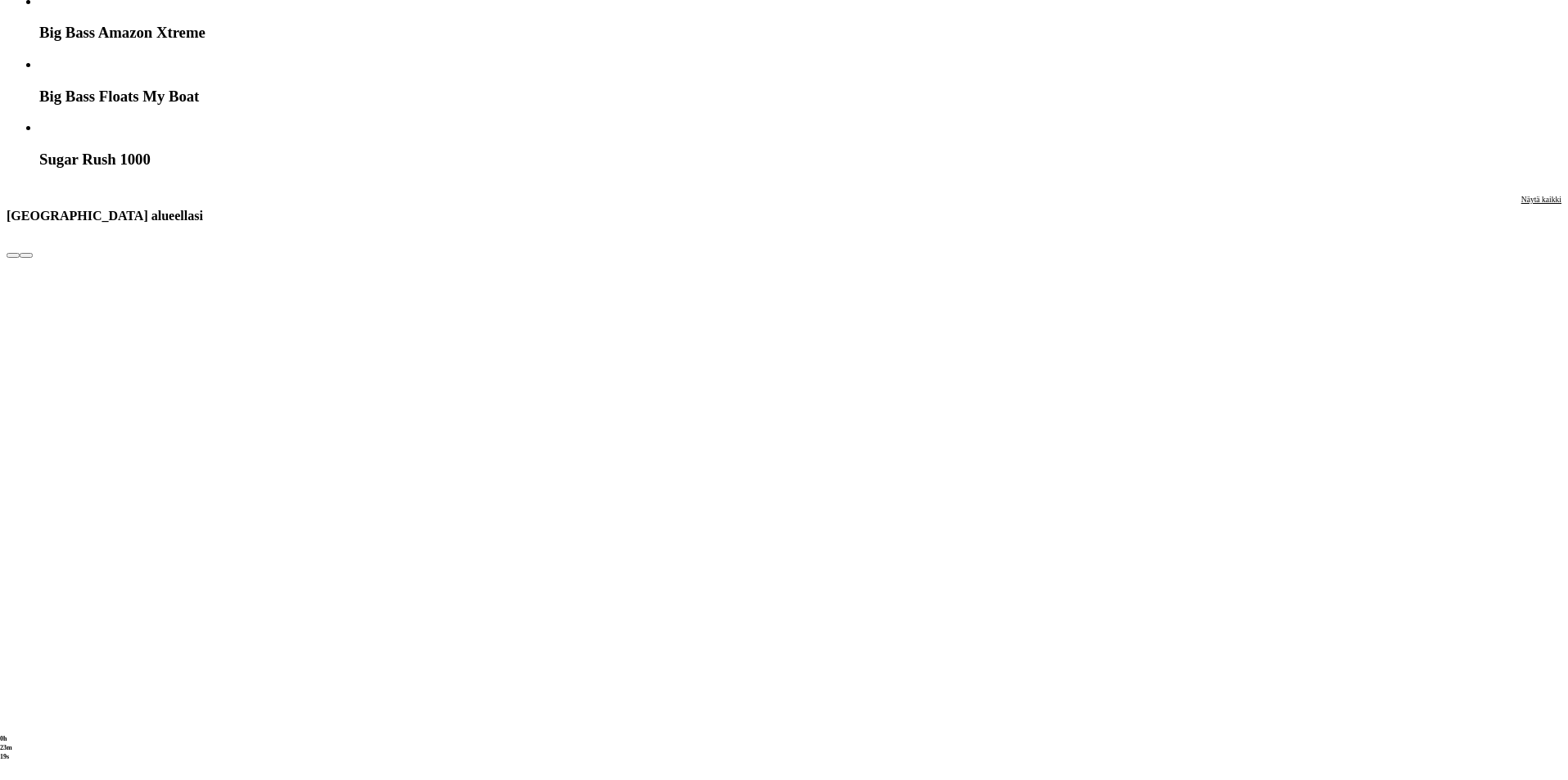 click at bounding box center (26, 19759) 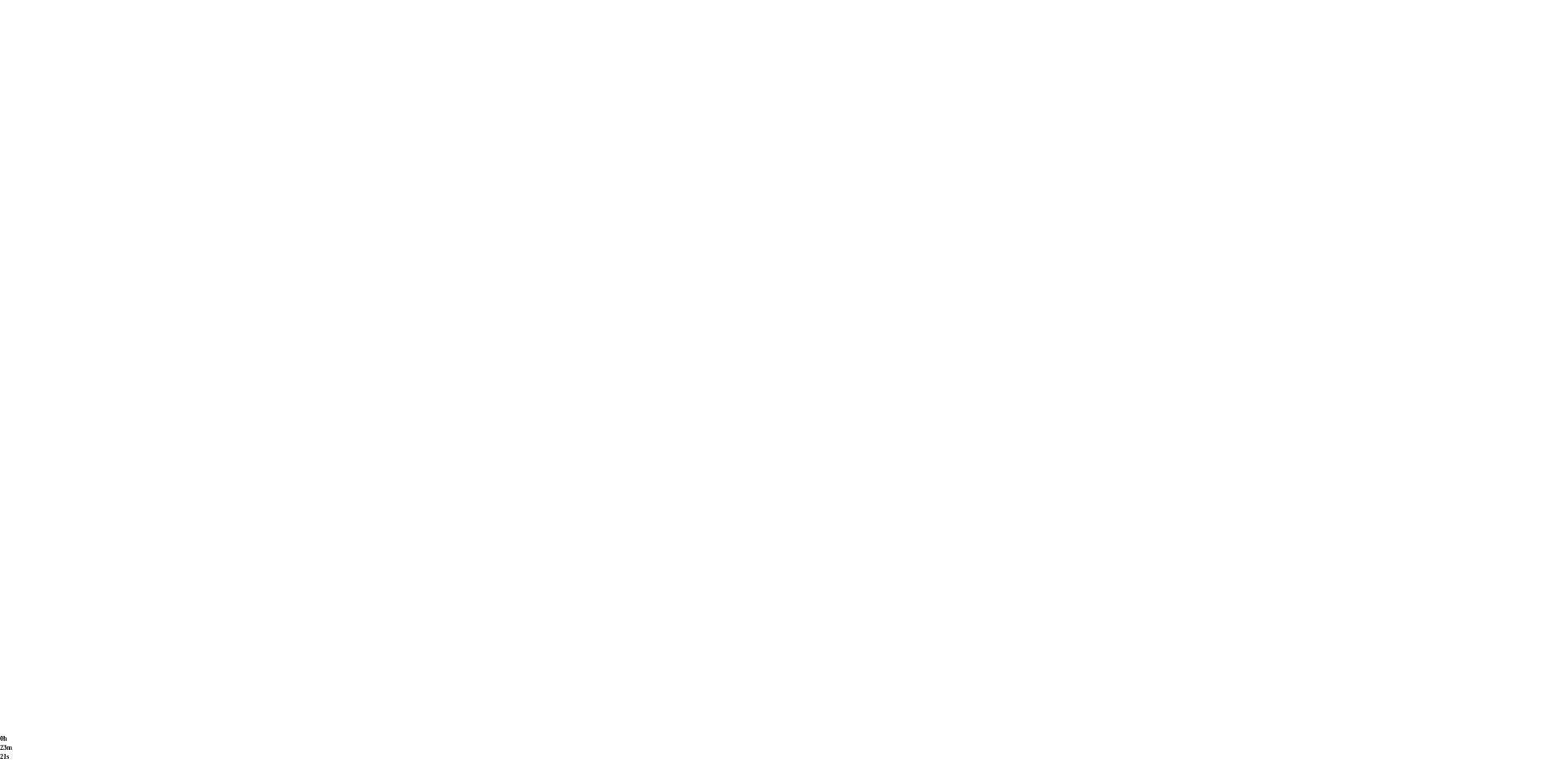 scroll, scrollTop: 2510, scrollLeft: 0, axis: vertical 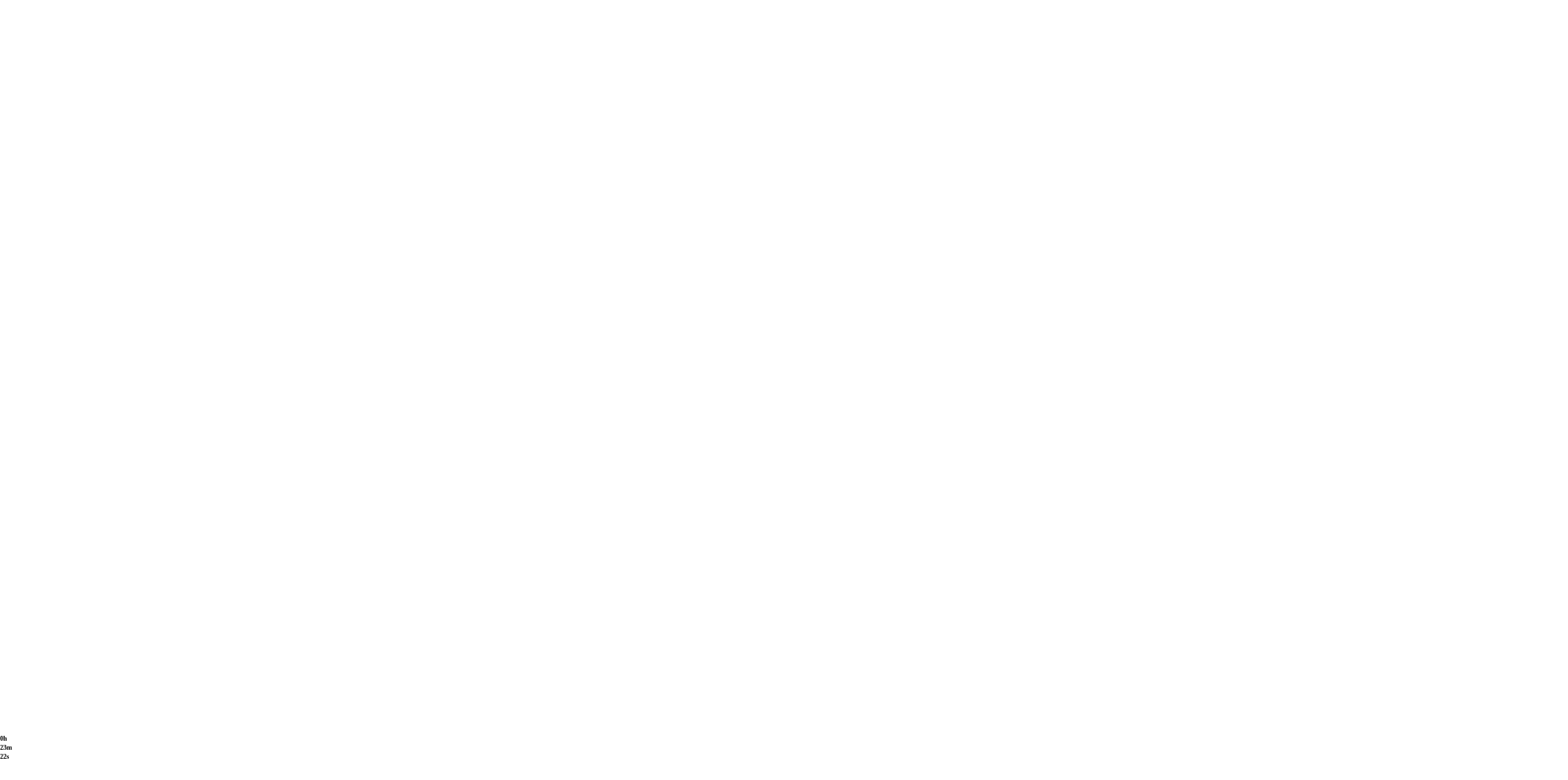 click at bounding box center [13, -2052] 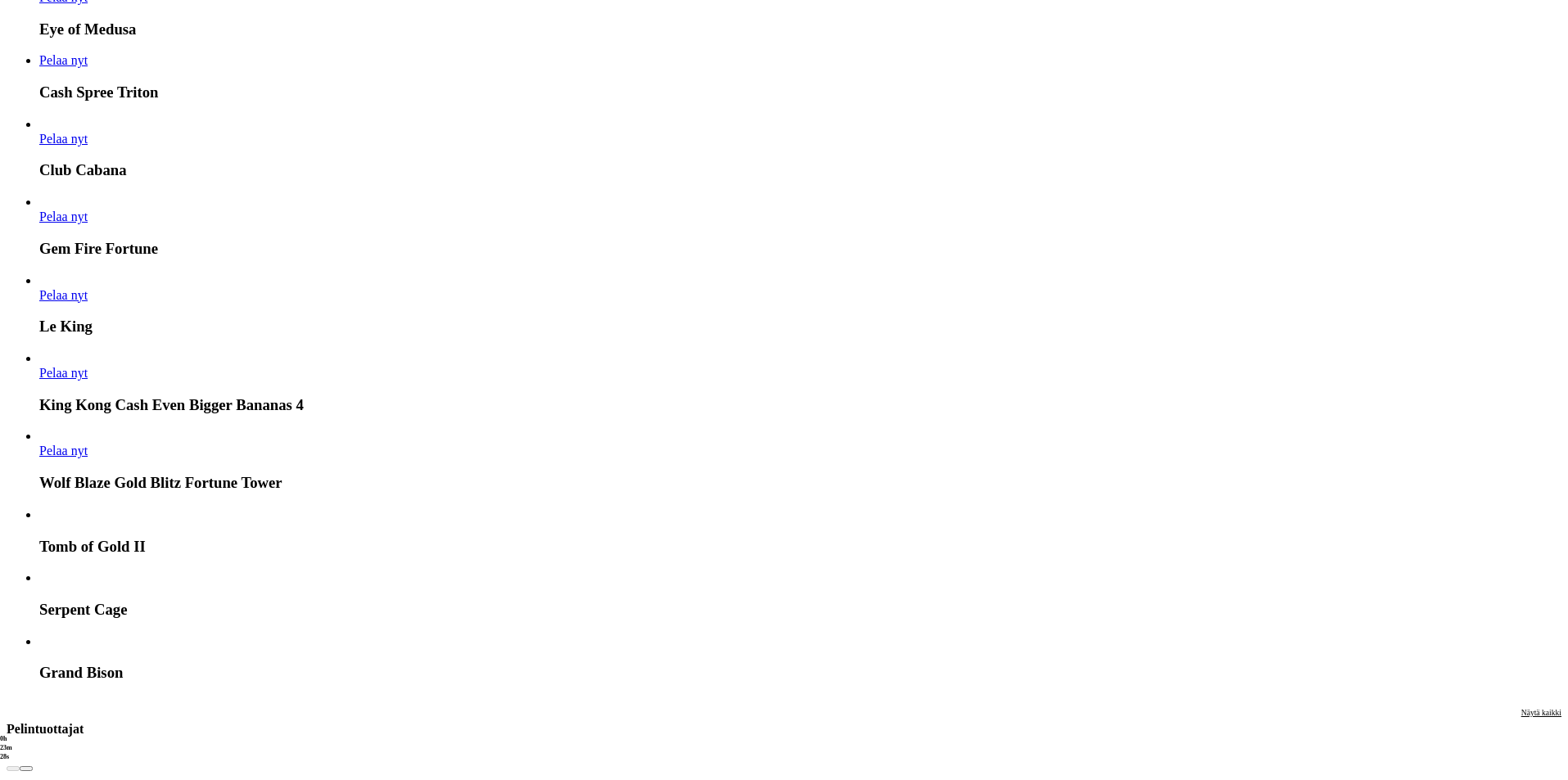 scroll, scrollTop: 3601, scrollLeft: 0, axis: vertical 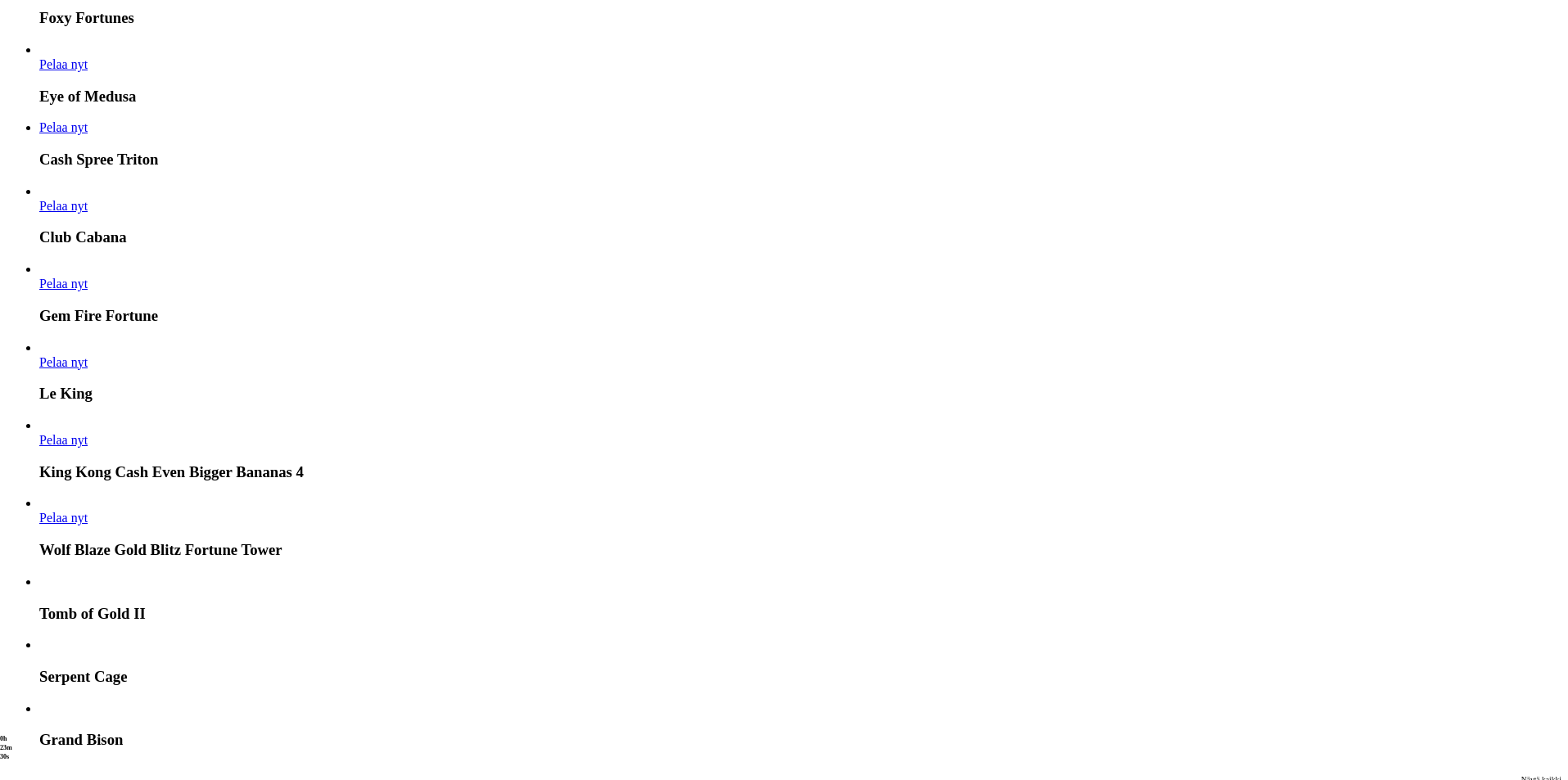 click at bounding box center [26, 30334] 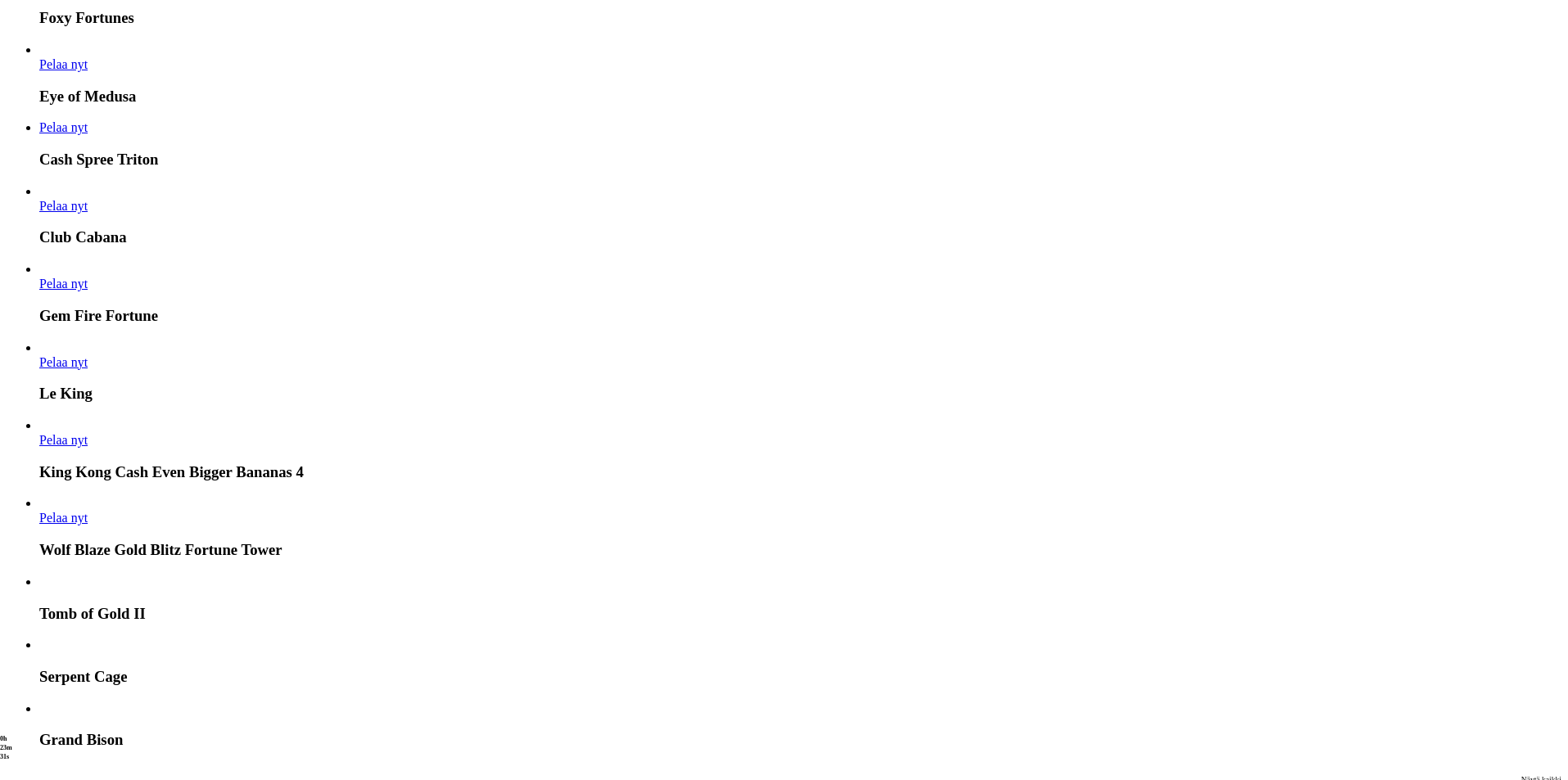 click at bounding box center [26, 30334] 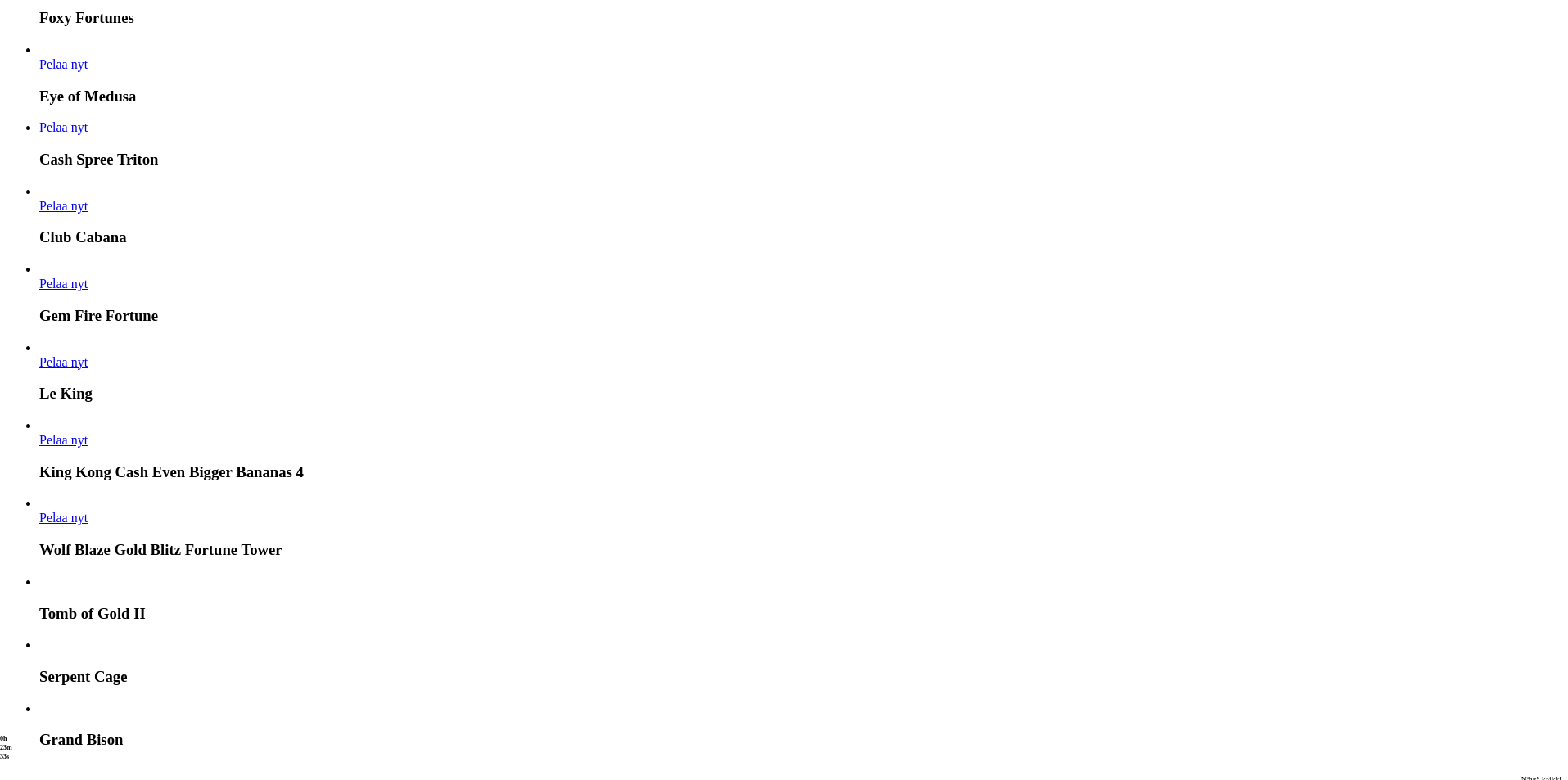 click at bounding box center (26, 30334) 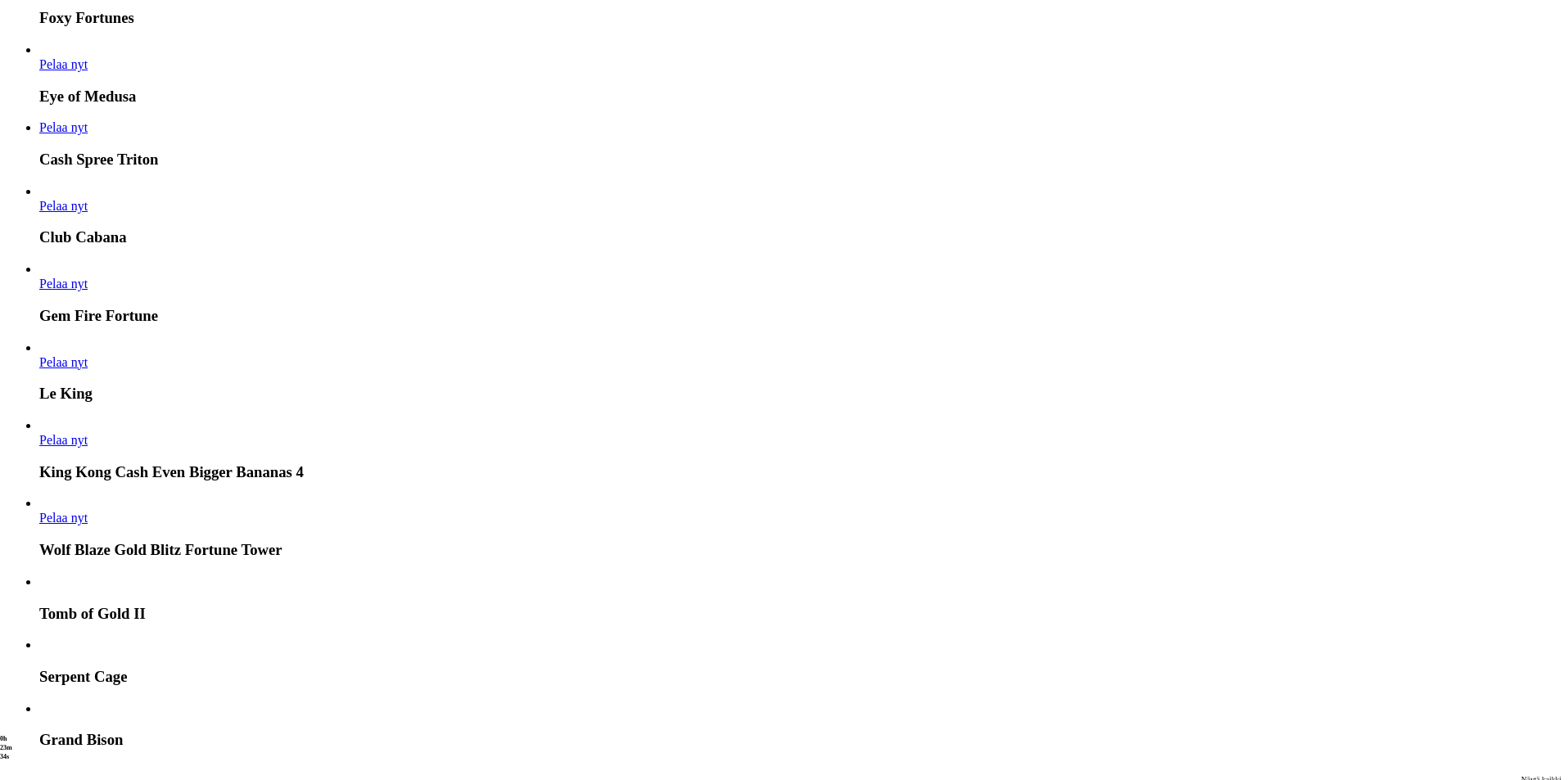 click at bounding box center [26, 30334] 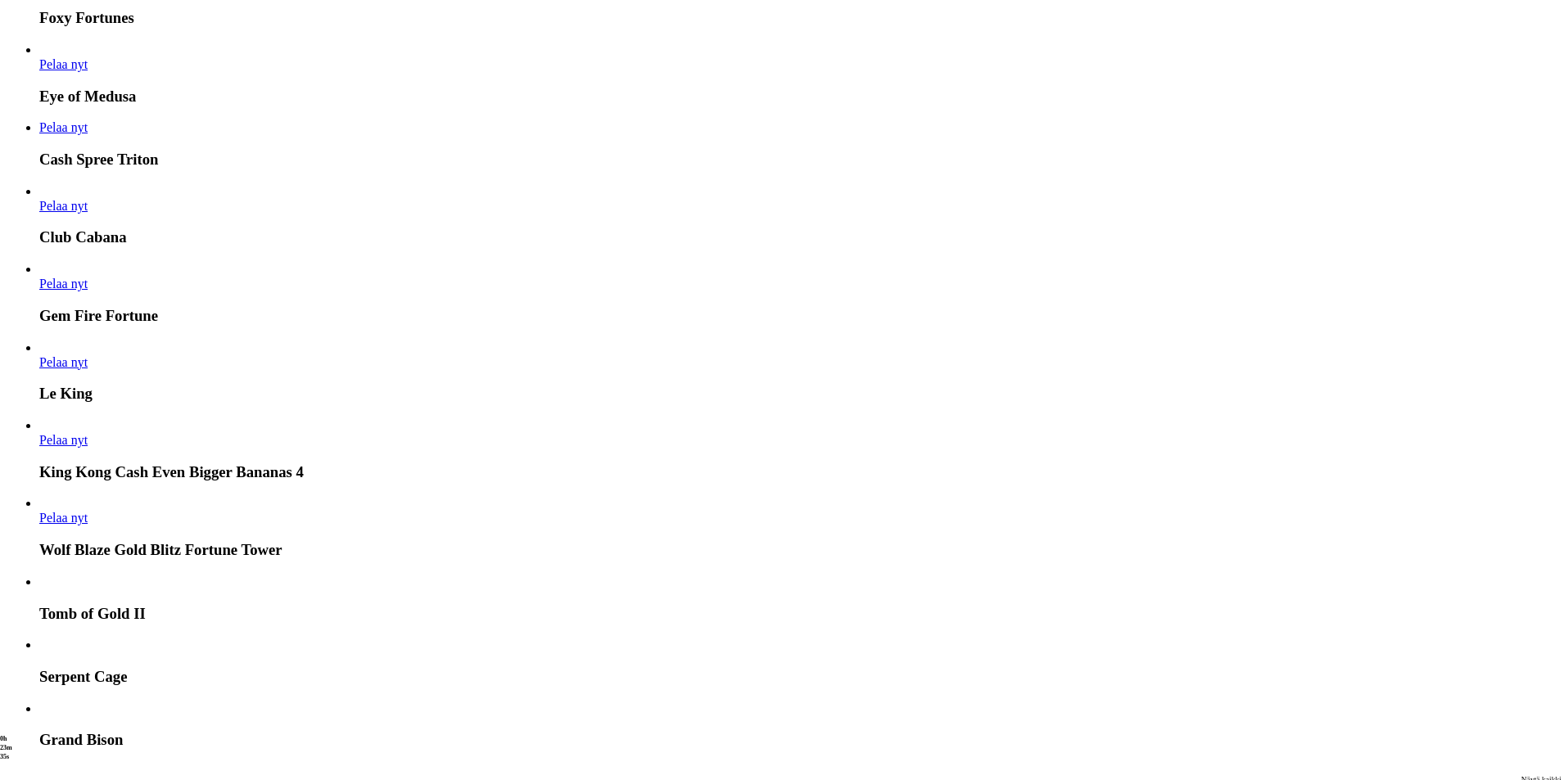 click at bounding box center [26, 30334] 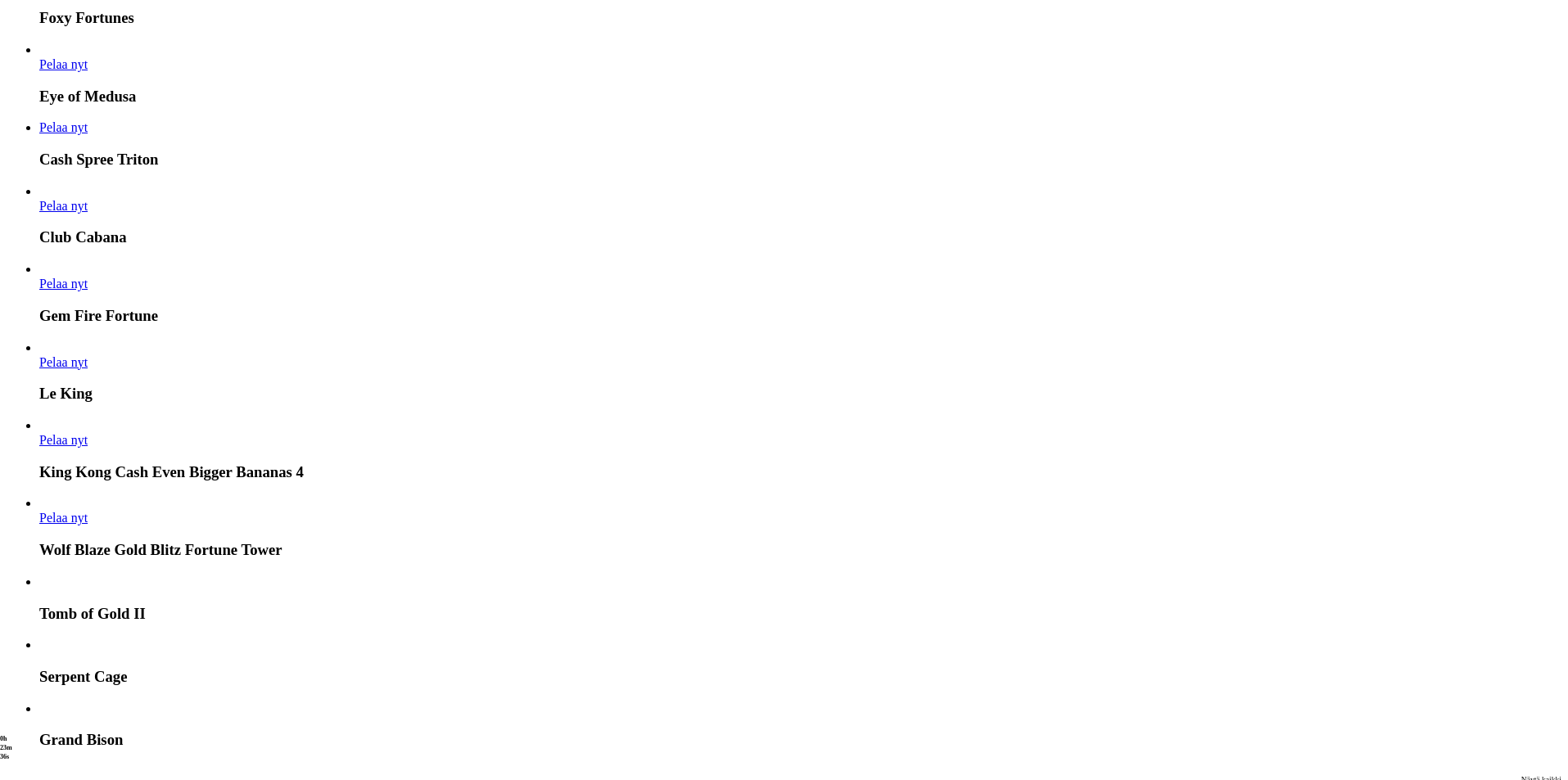 click at bounding box center [26, 30334] 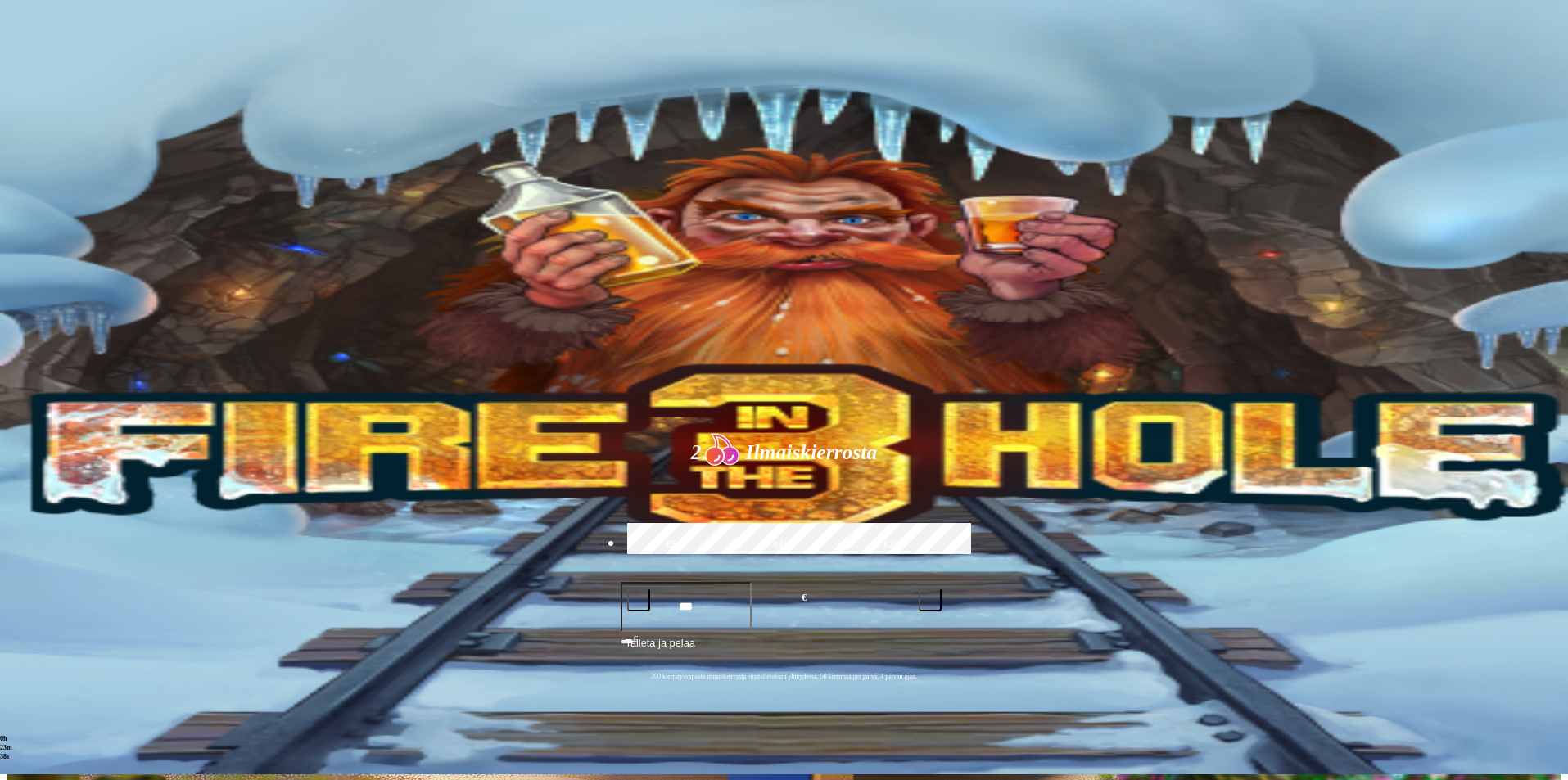 scroll, scrollTop: 0, scrollLeft: 0, axis: both 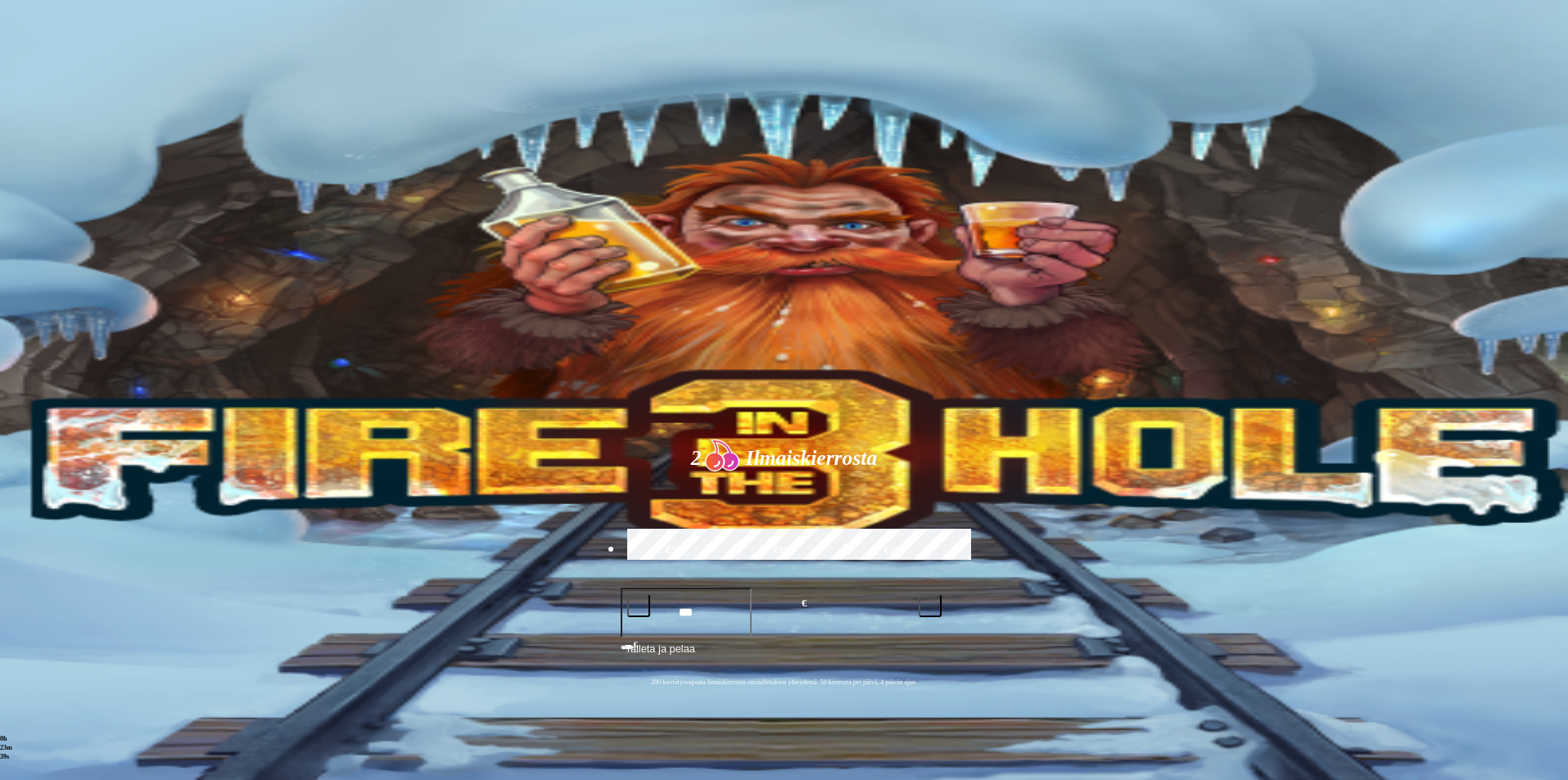 click at bounding box center (1075, 906) 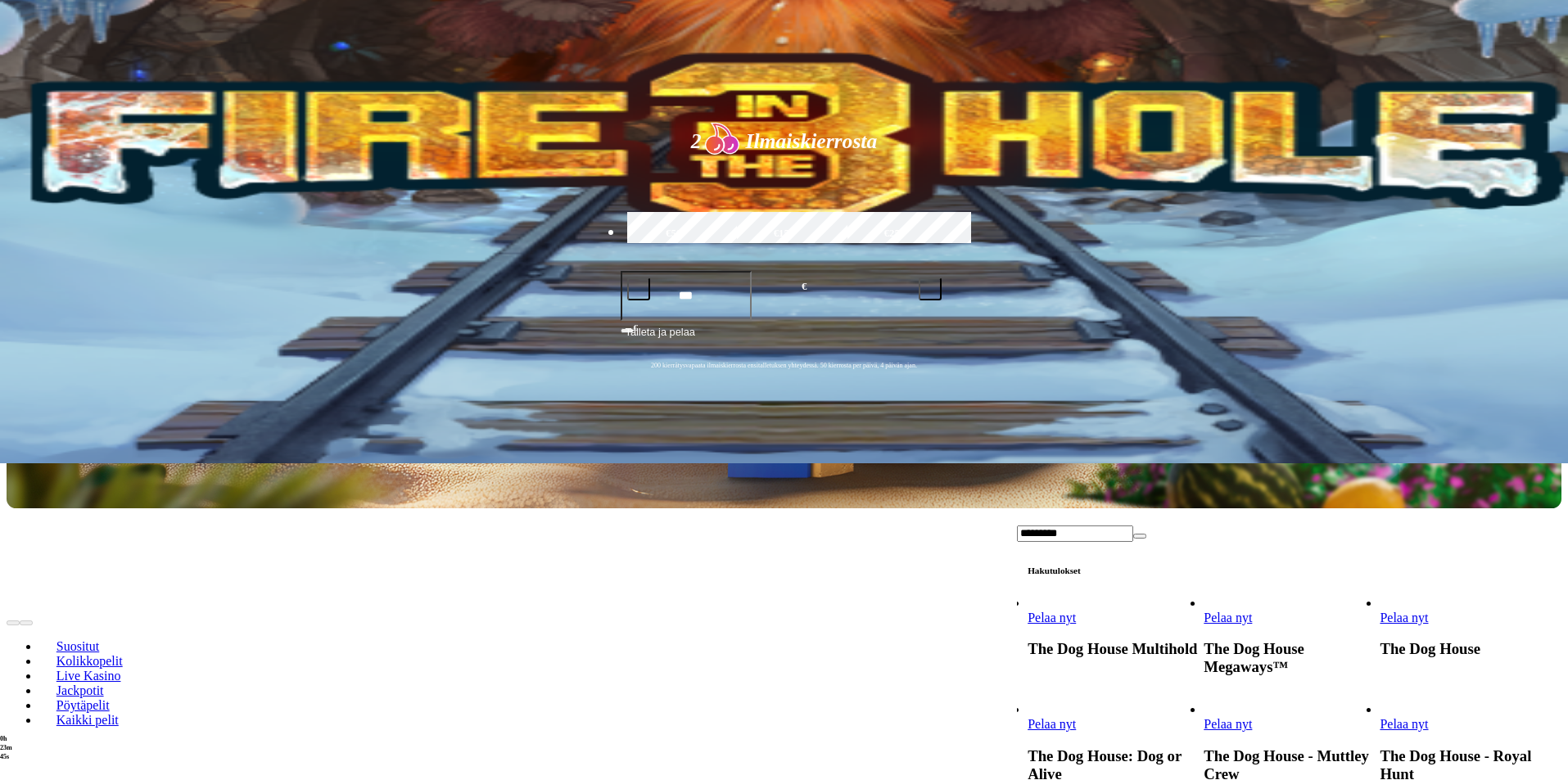 scroll, scrollTop: 327, scrollLeft: 0, axis: vertical 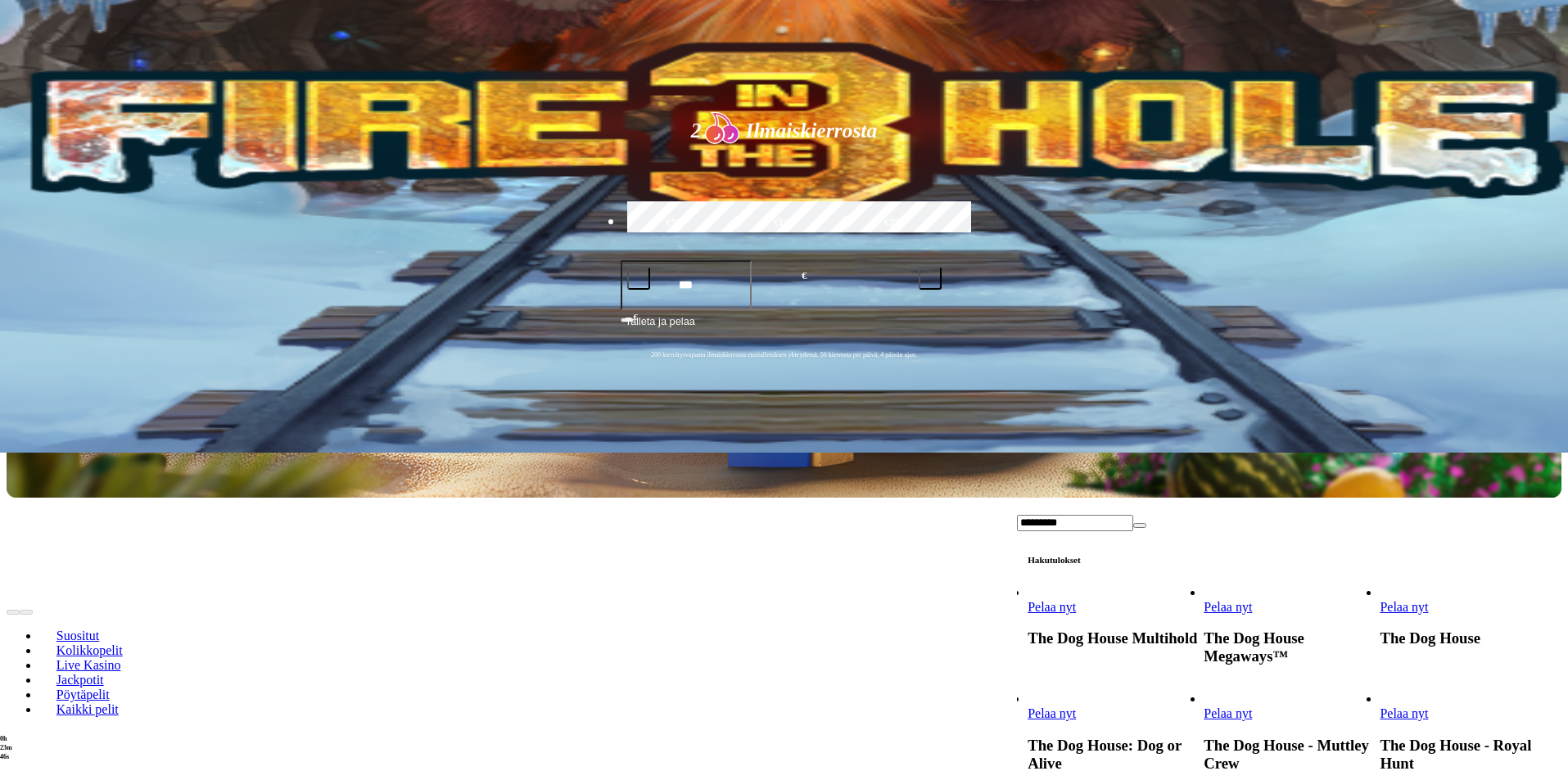 type on "*********" 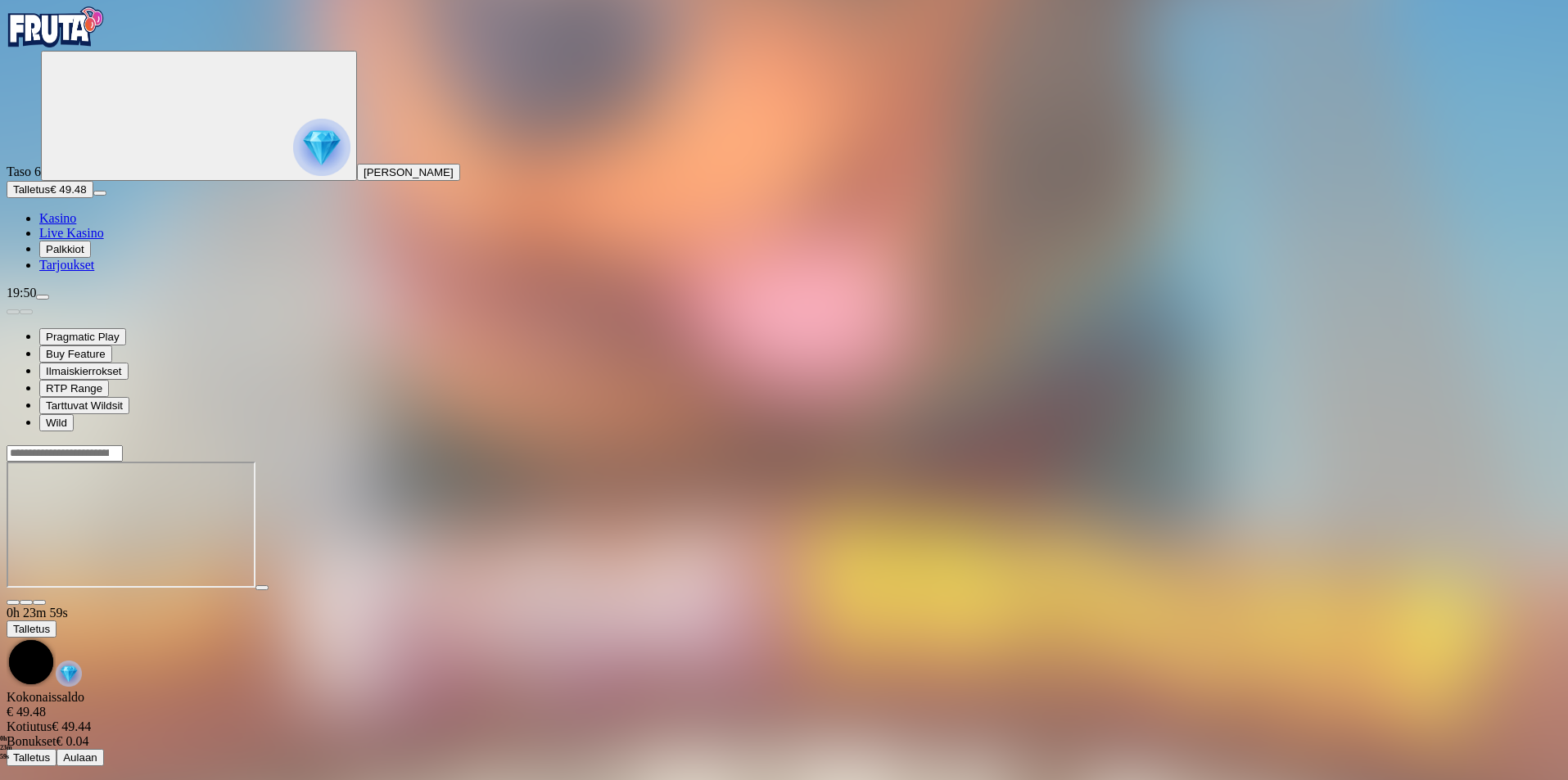 click at bounding box center [39, 602] 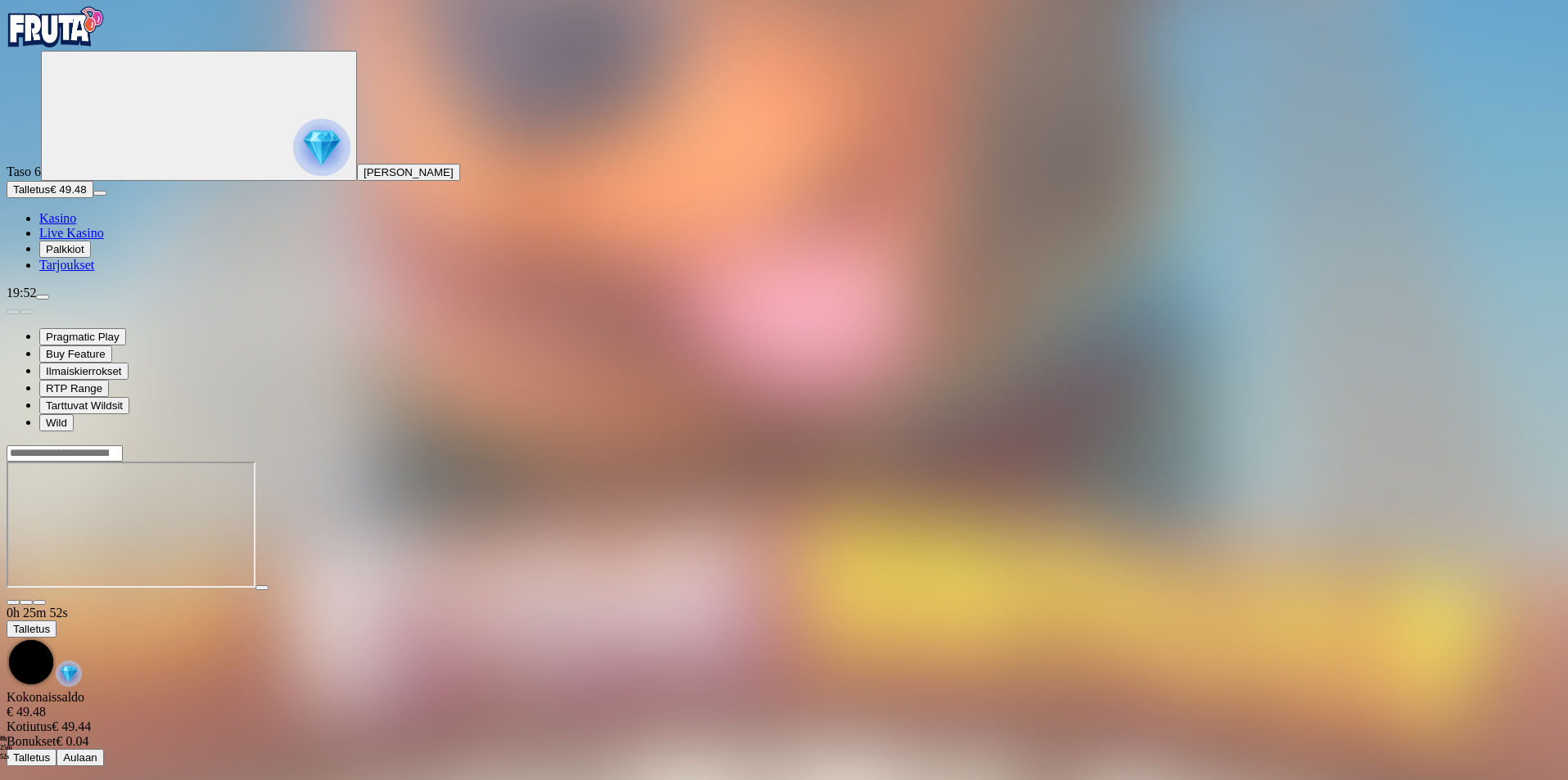 click on "Kasino" at bounding box center [57, 218] 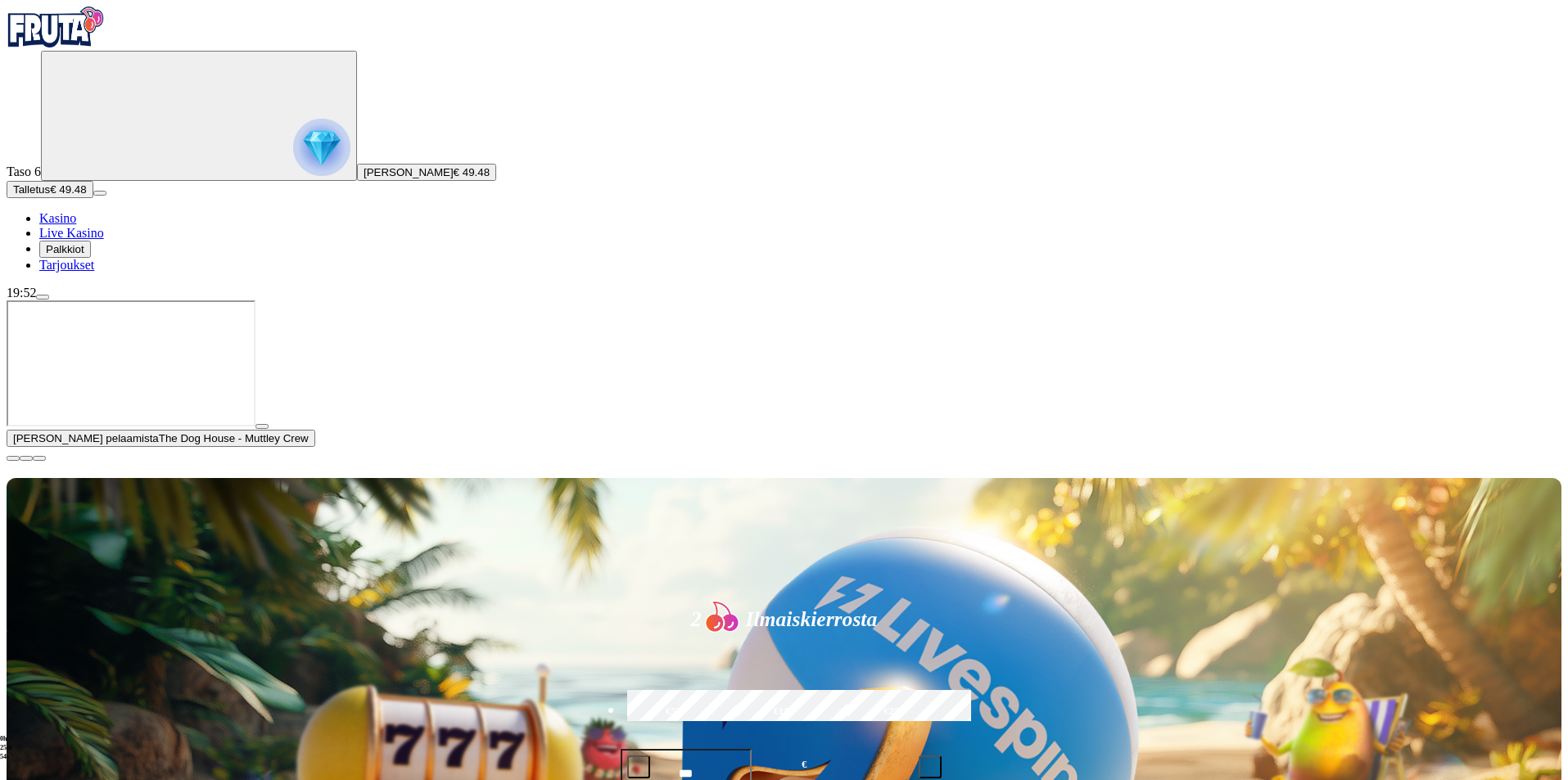click at bounding box center (13, 458) 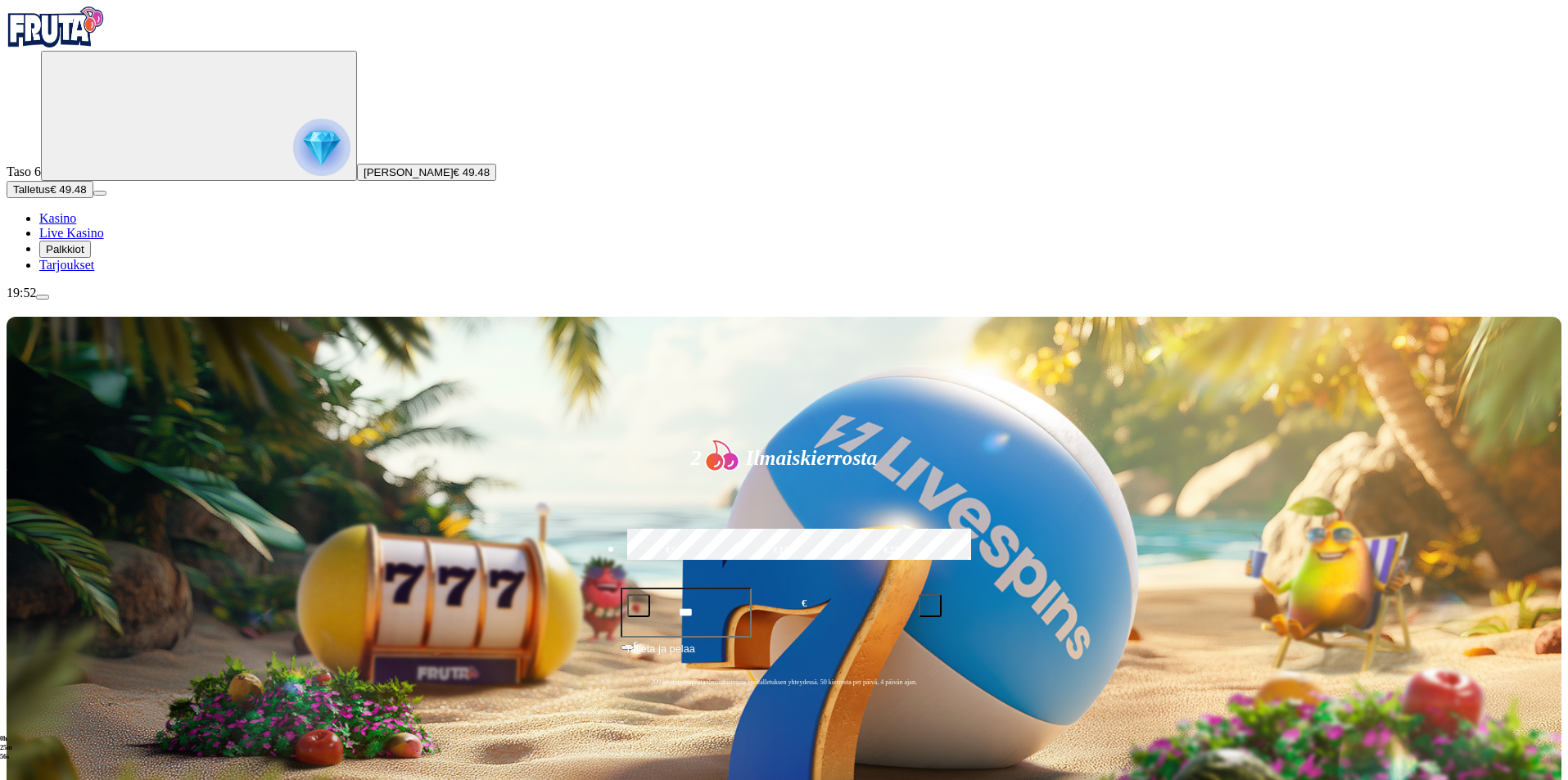 click at bounding box center (26, 1047) 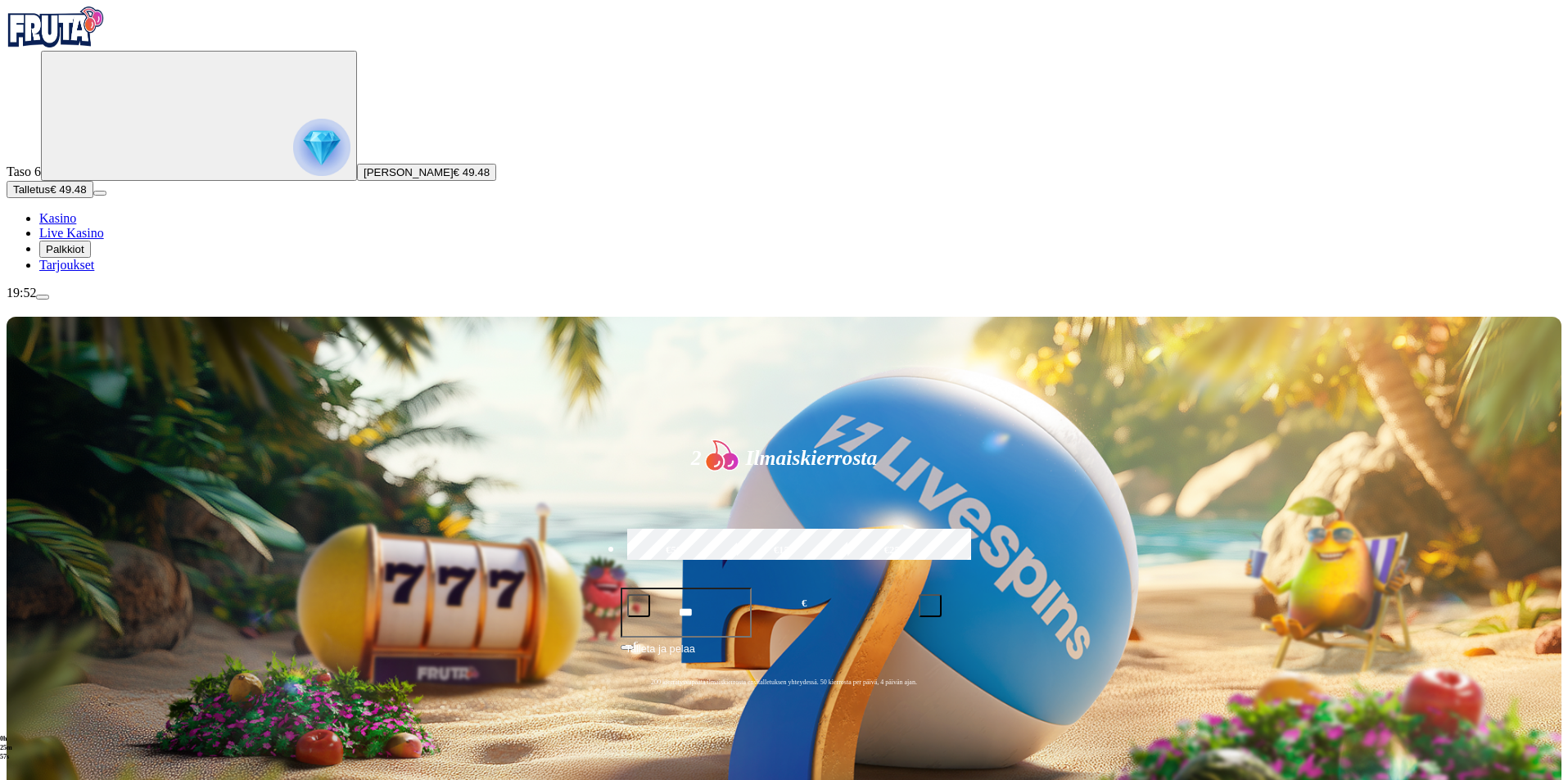click at bounding box center [26, 1047] 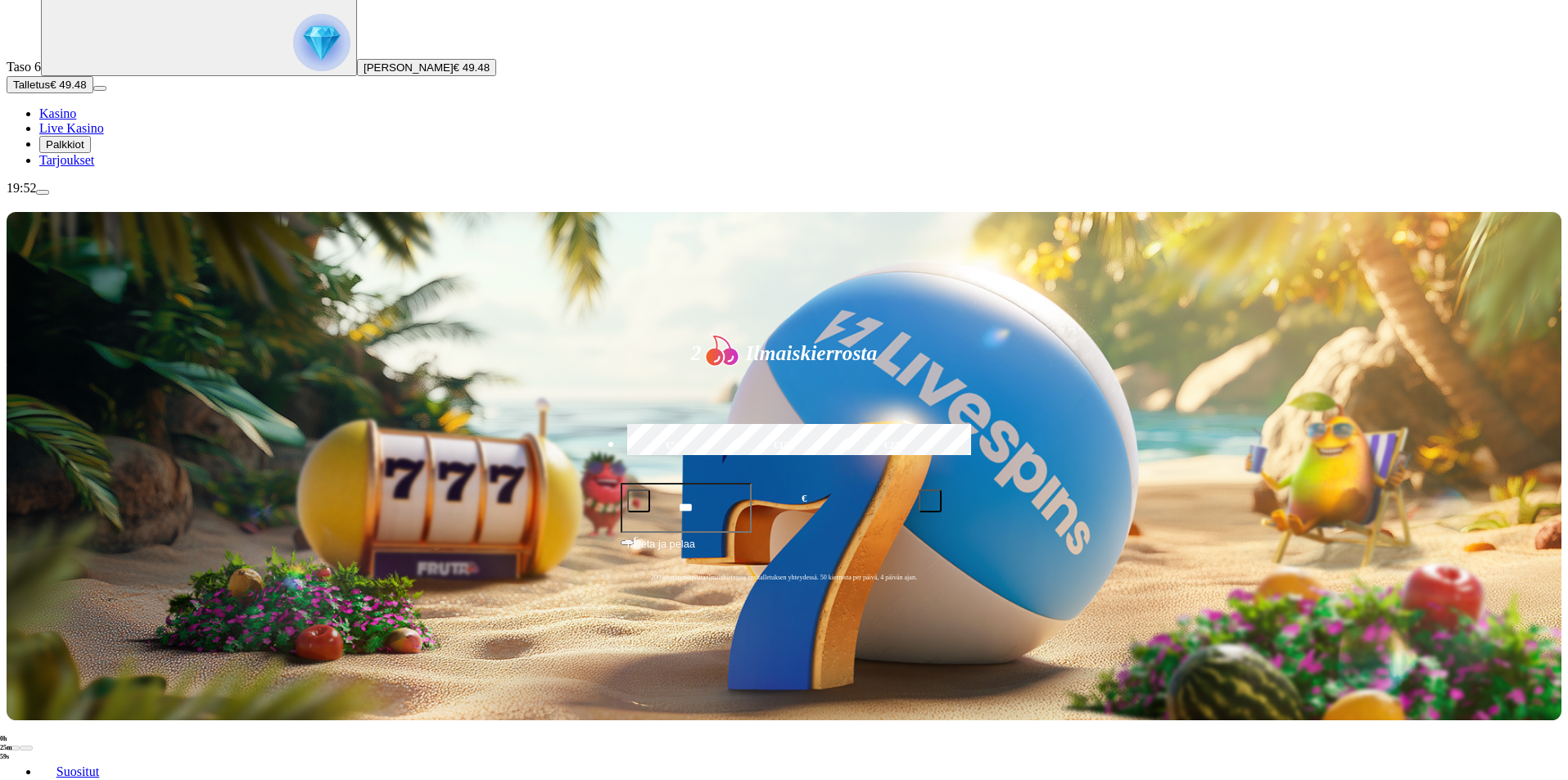 scroll, scrollTop: 109, scrollLeft: 0, axis: vertical 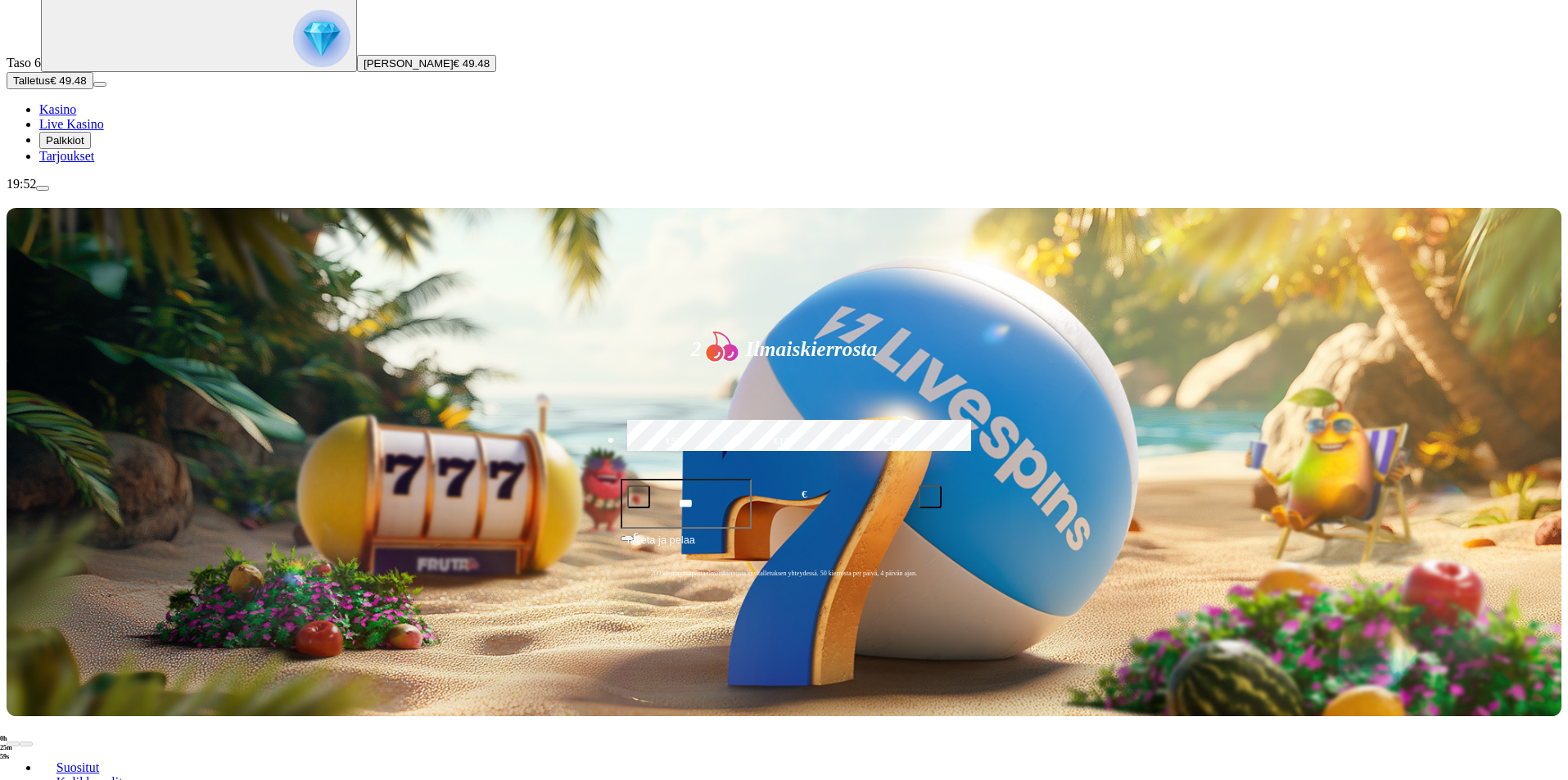 click at bounding box center [26, 938] 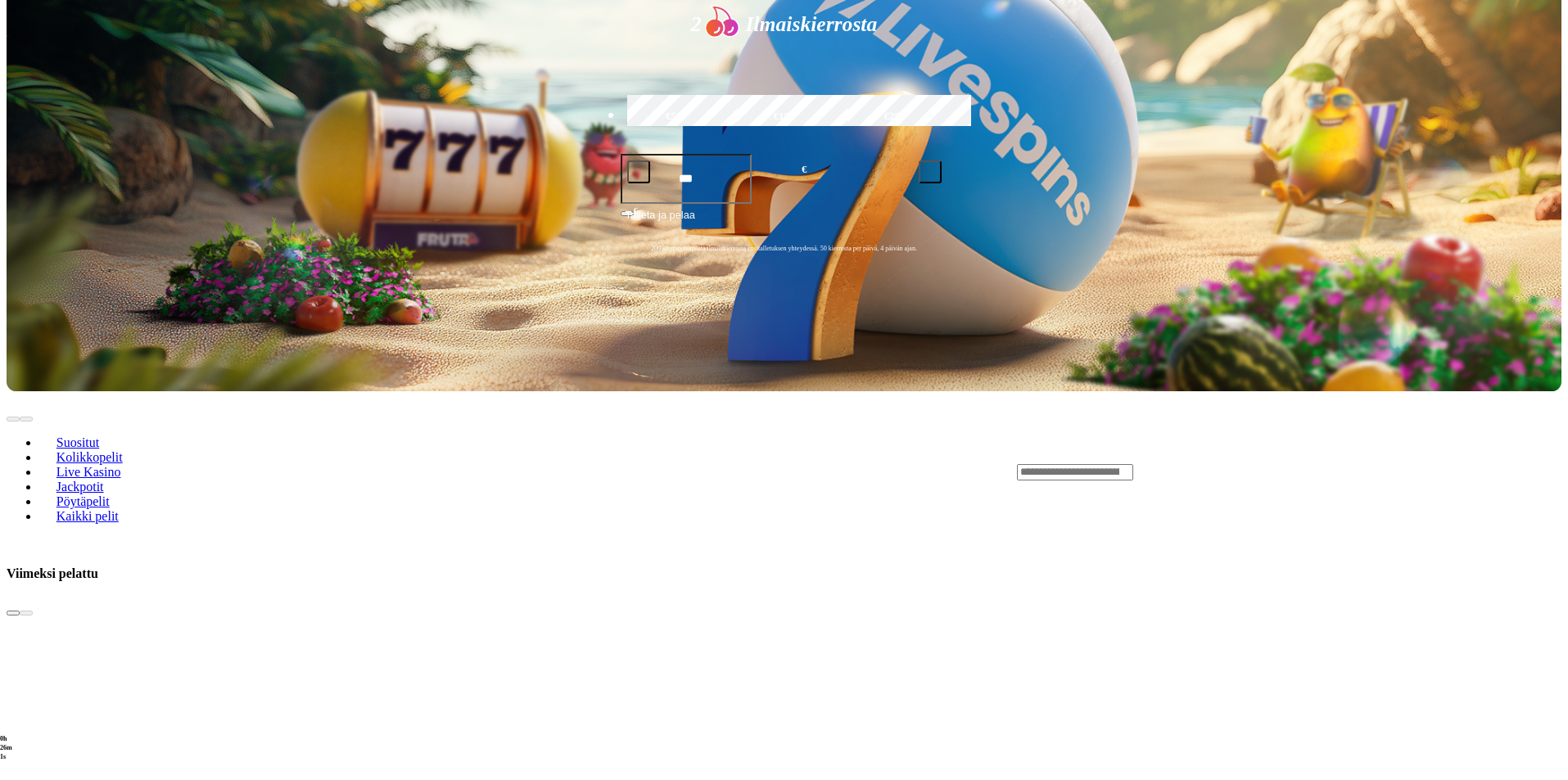 scroll, scrollTop: 436, scrollLeft: 0, axis: vertical 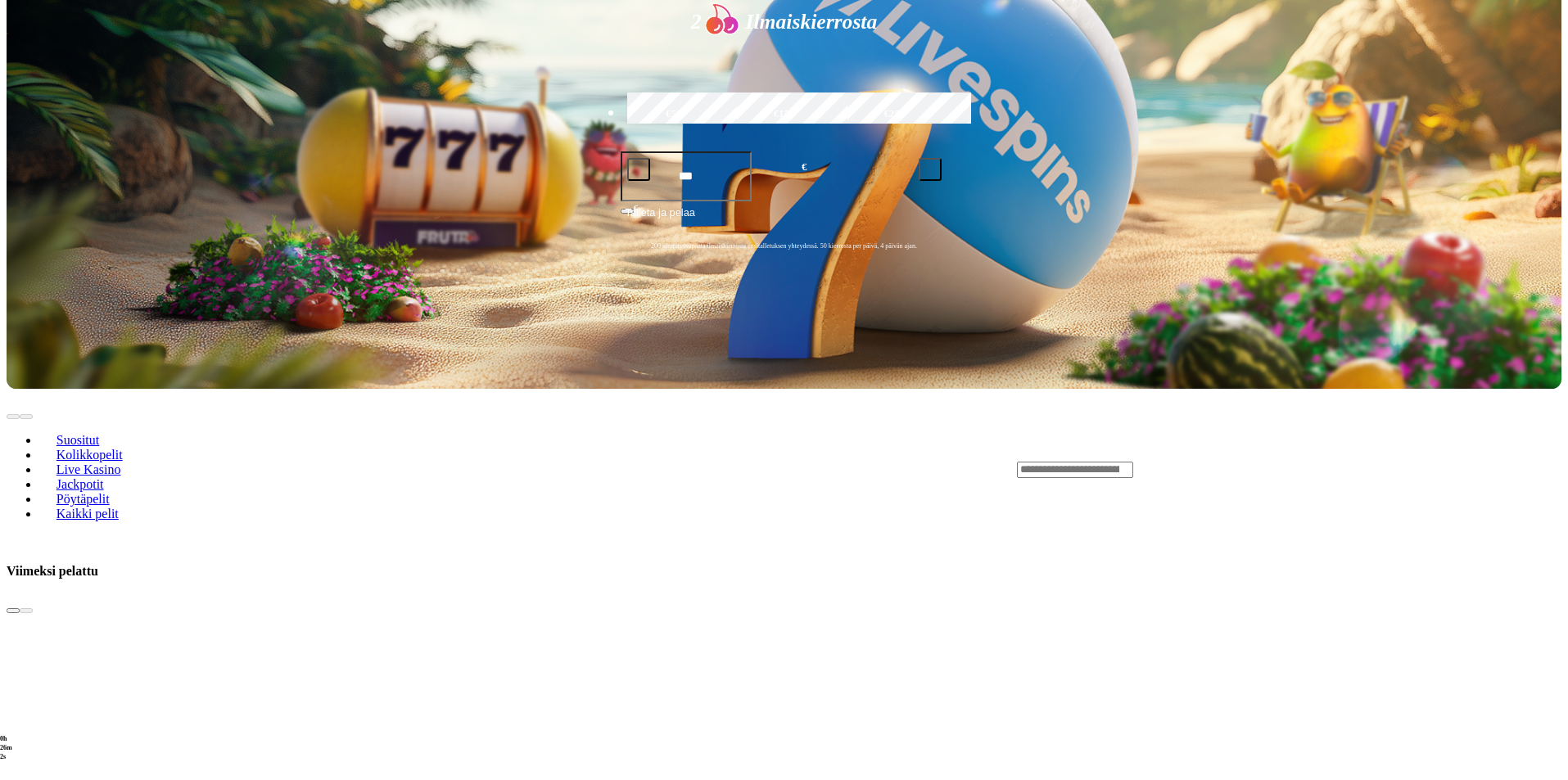 click at bounding box center (26, 2084) 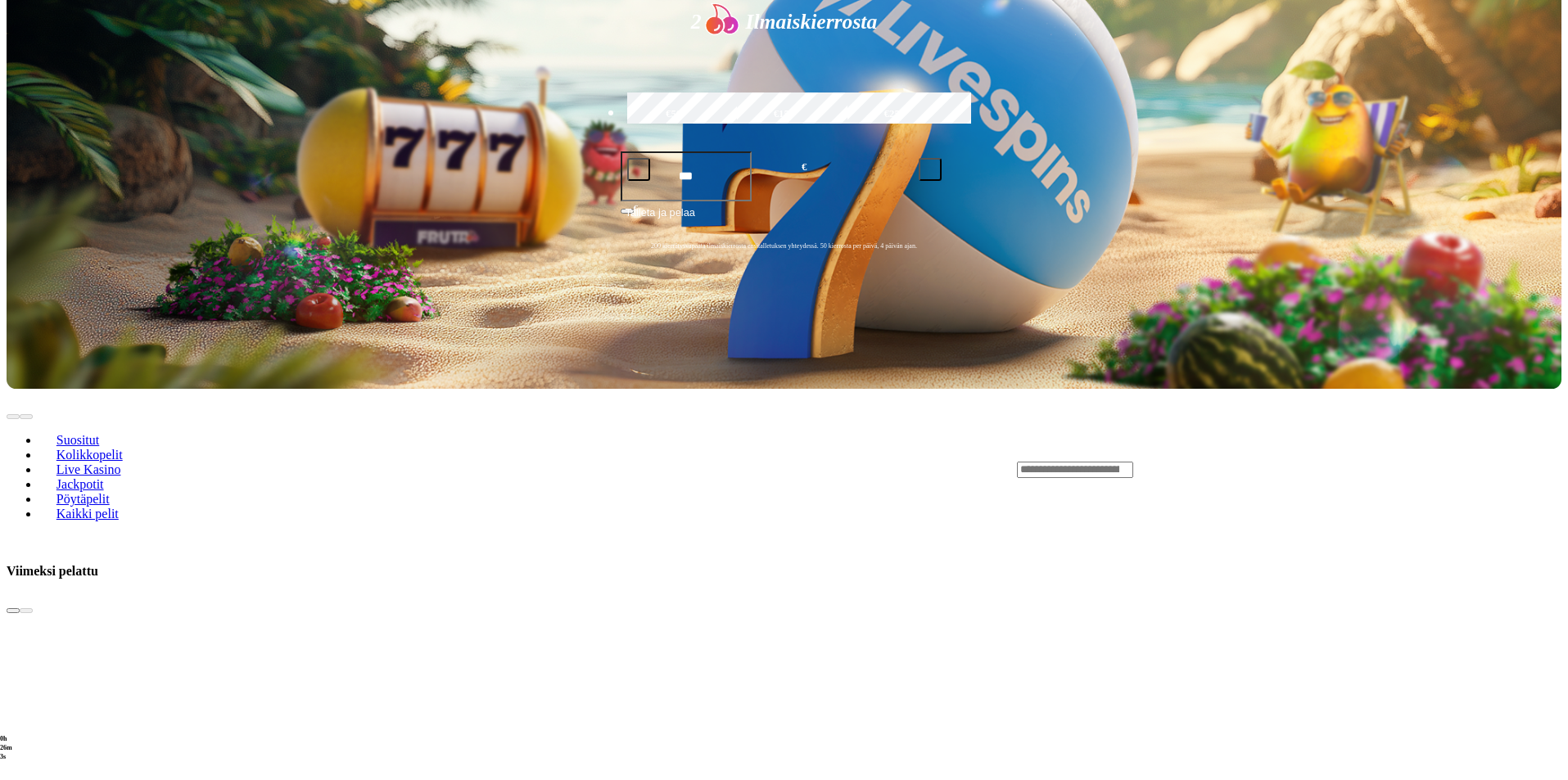 click at bounding box center (26, 2084) 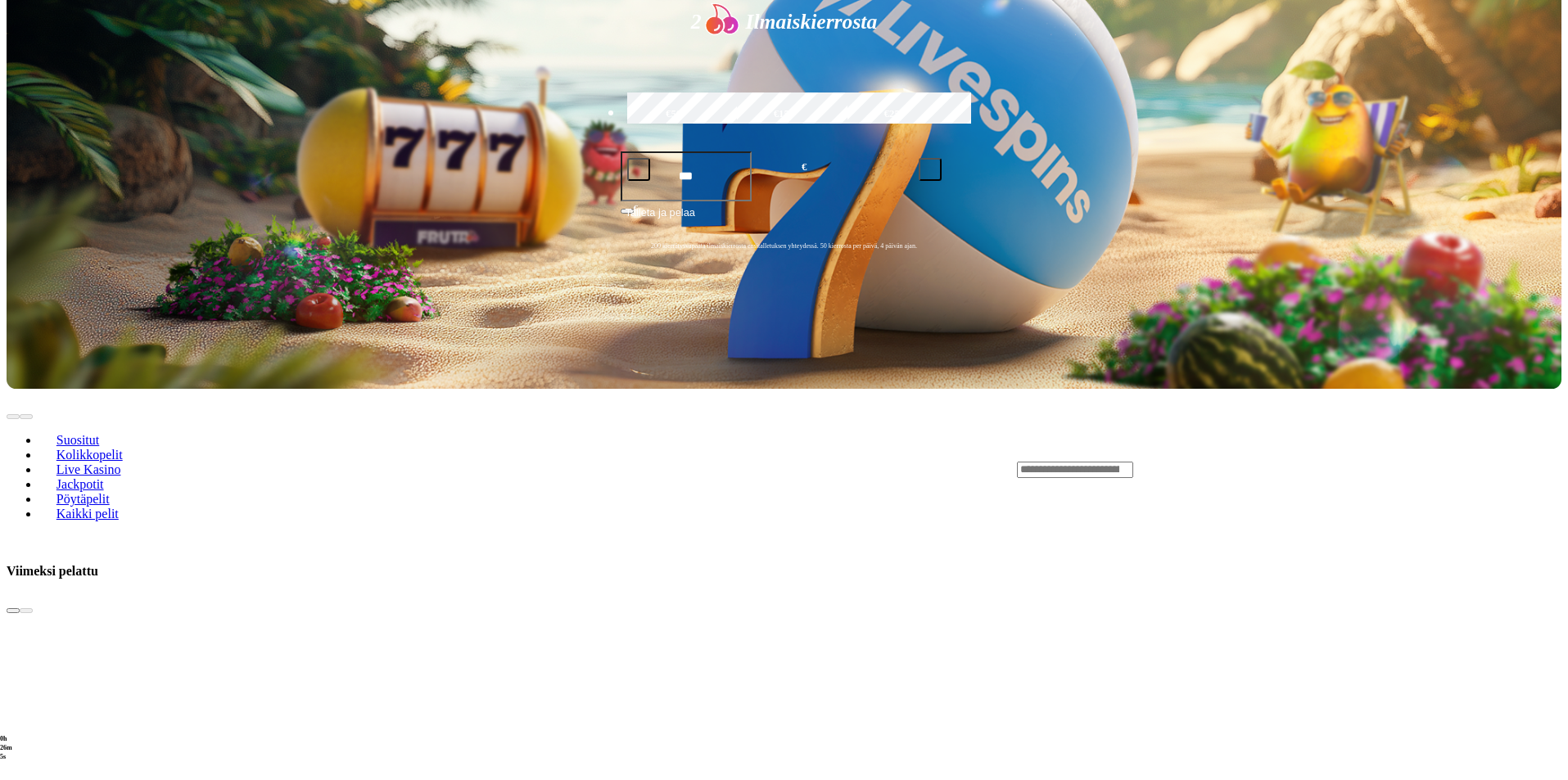 click at bounding box center [26, 2084] 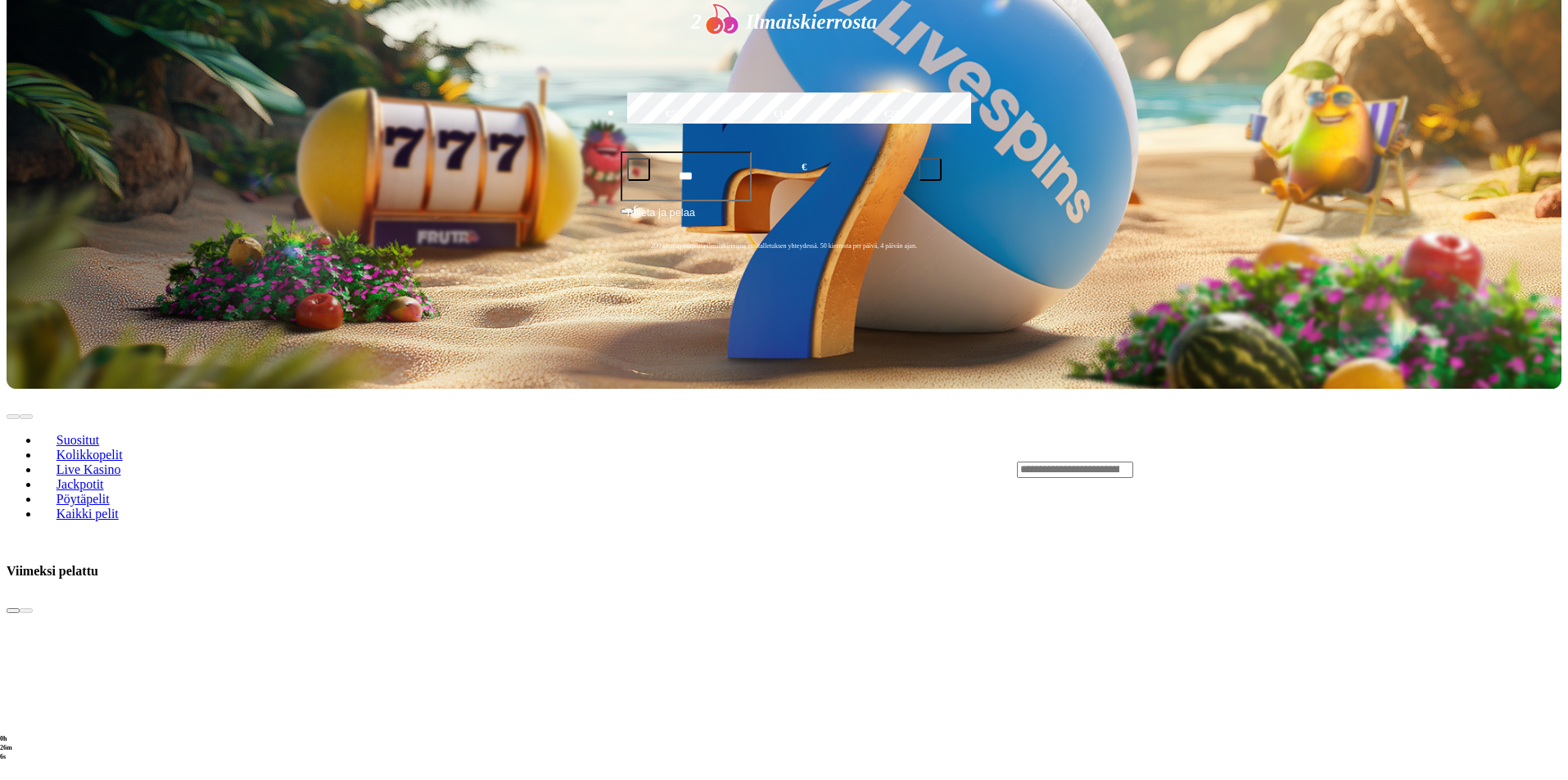 click at bounding box center (26, 2084) 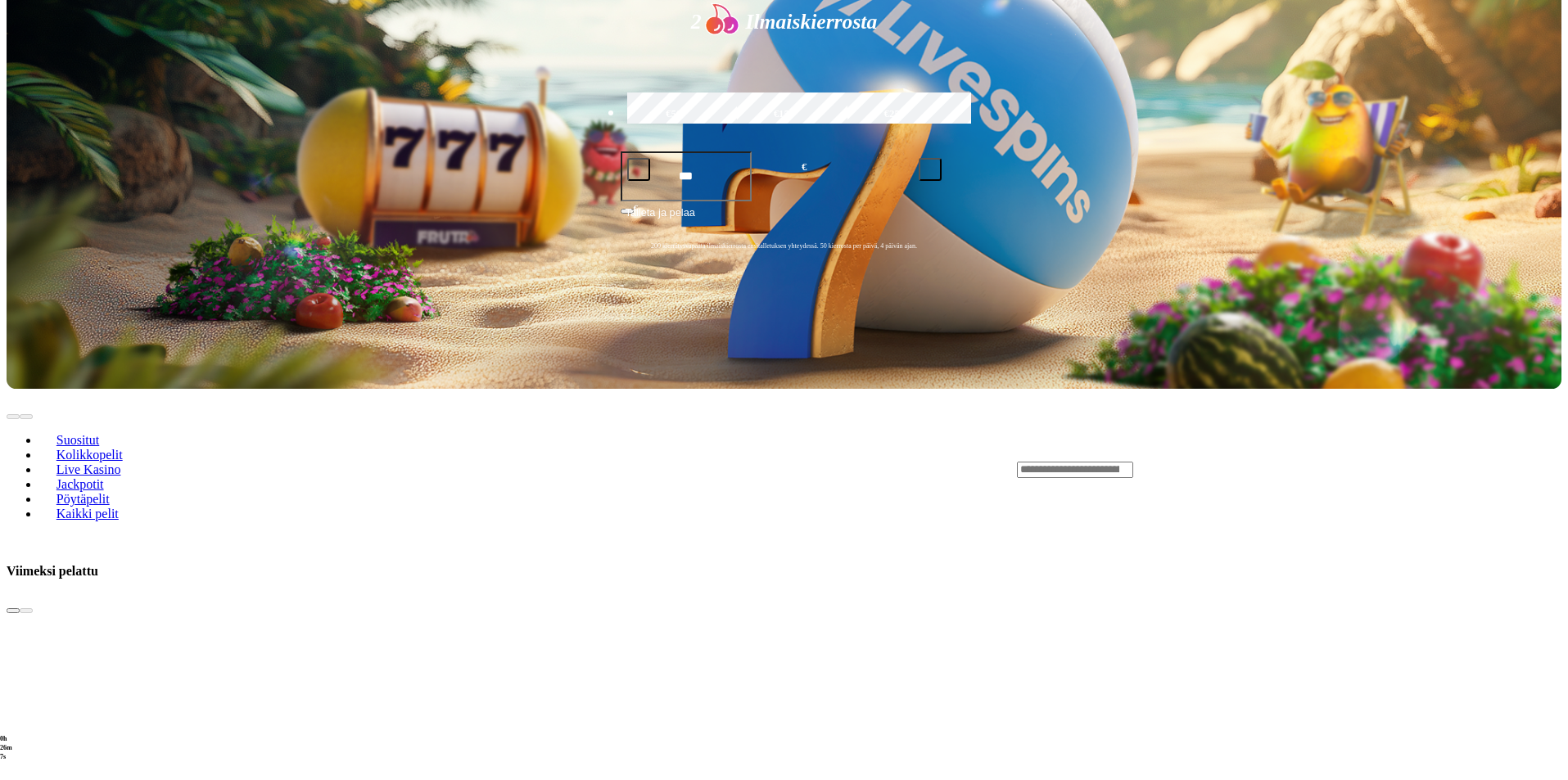 click at bounding box center [26, 2084] 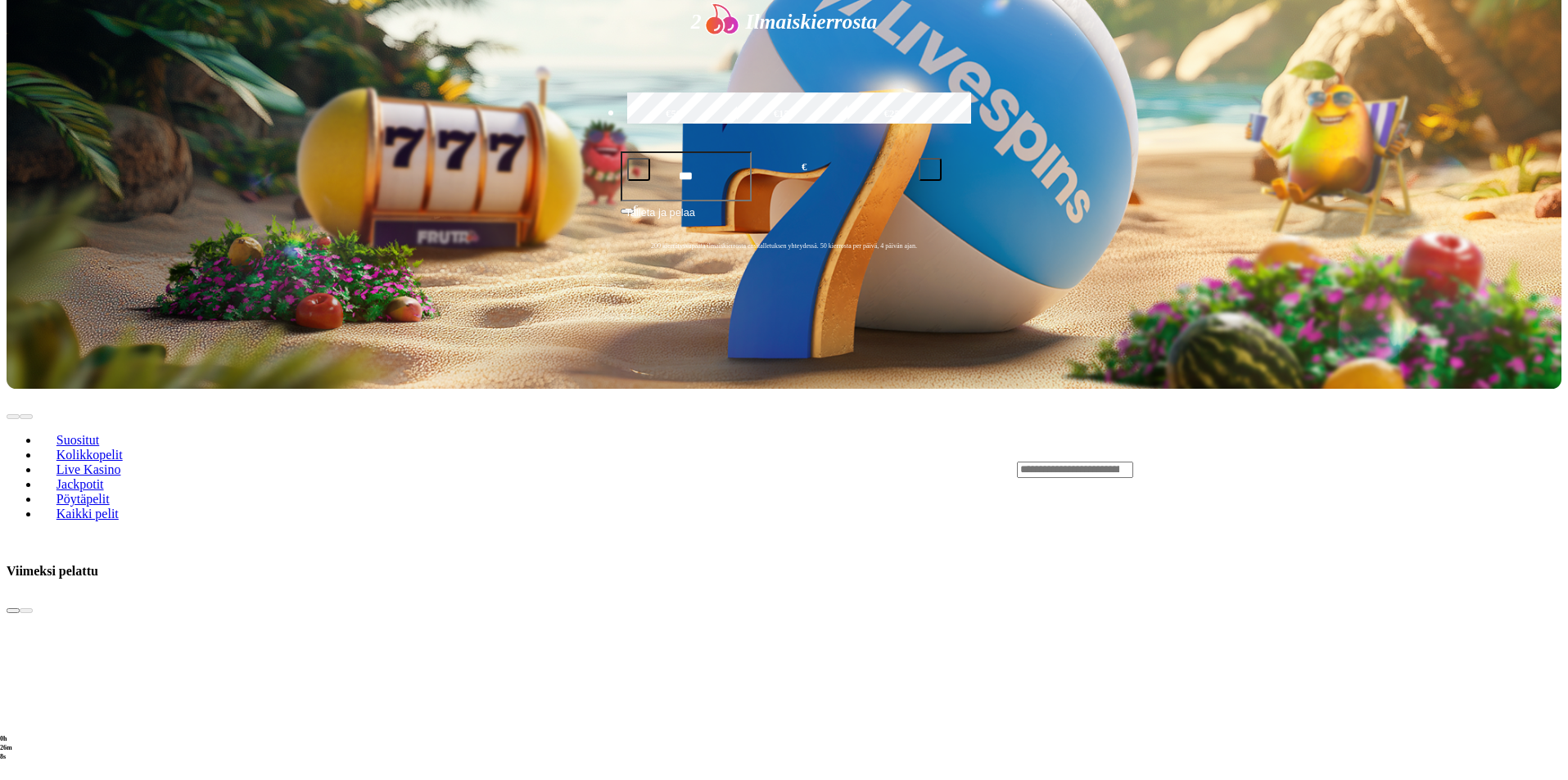 click at bounding box center [26, 2084] 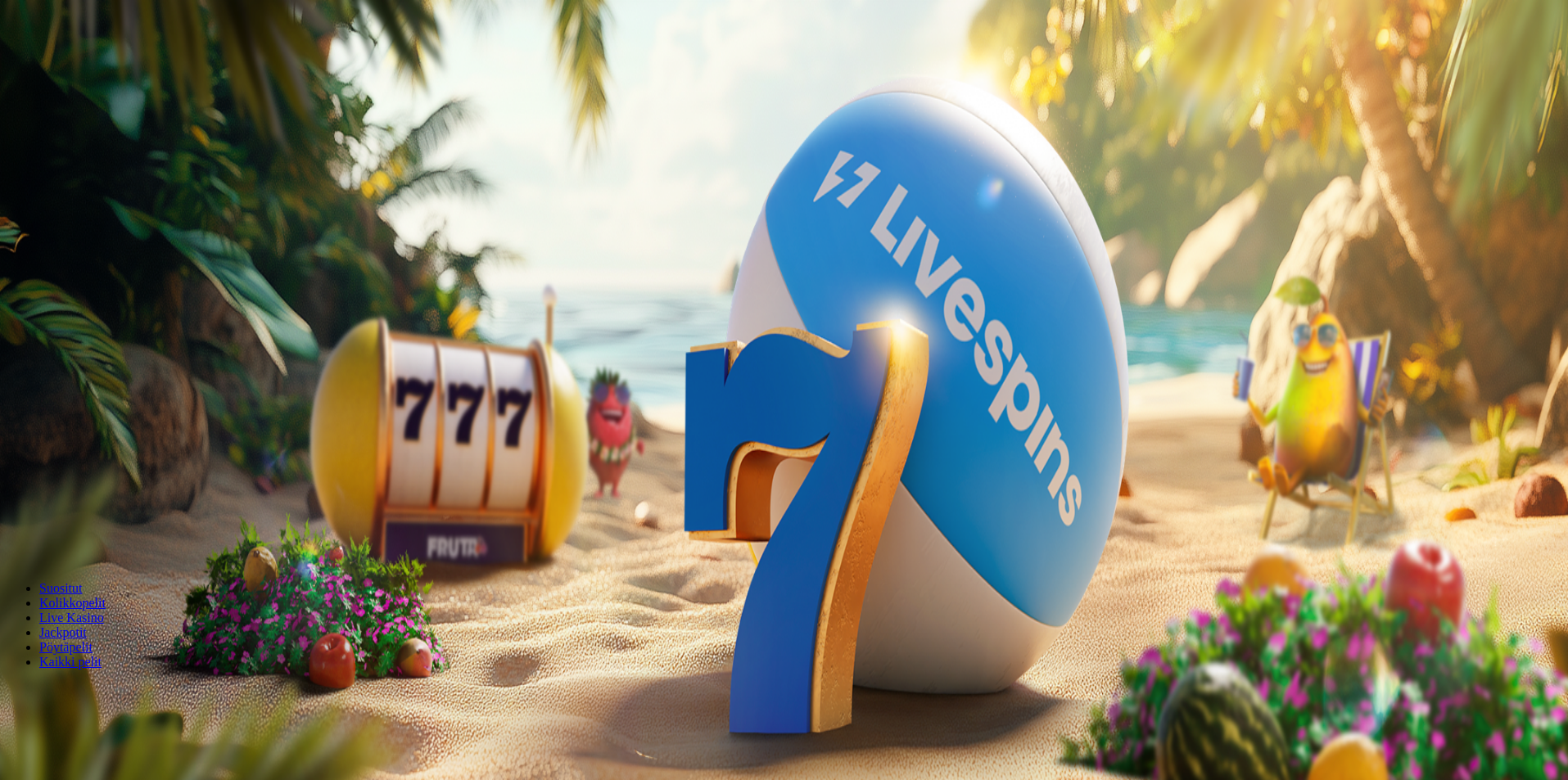 scroll, scrollTop: 436, scrollLeft: 0, axis: vertical 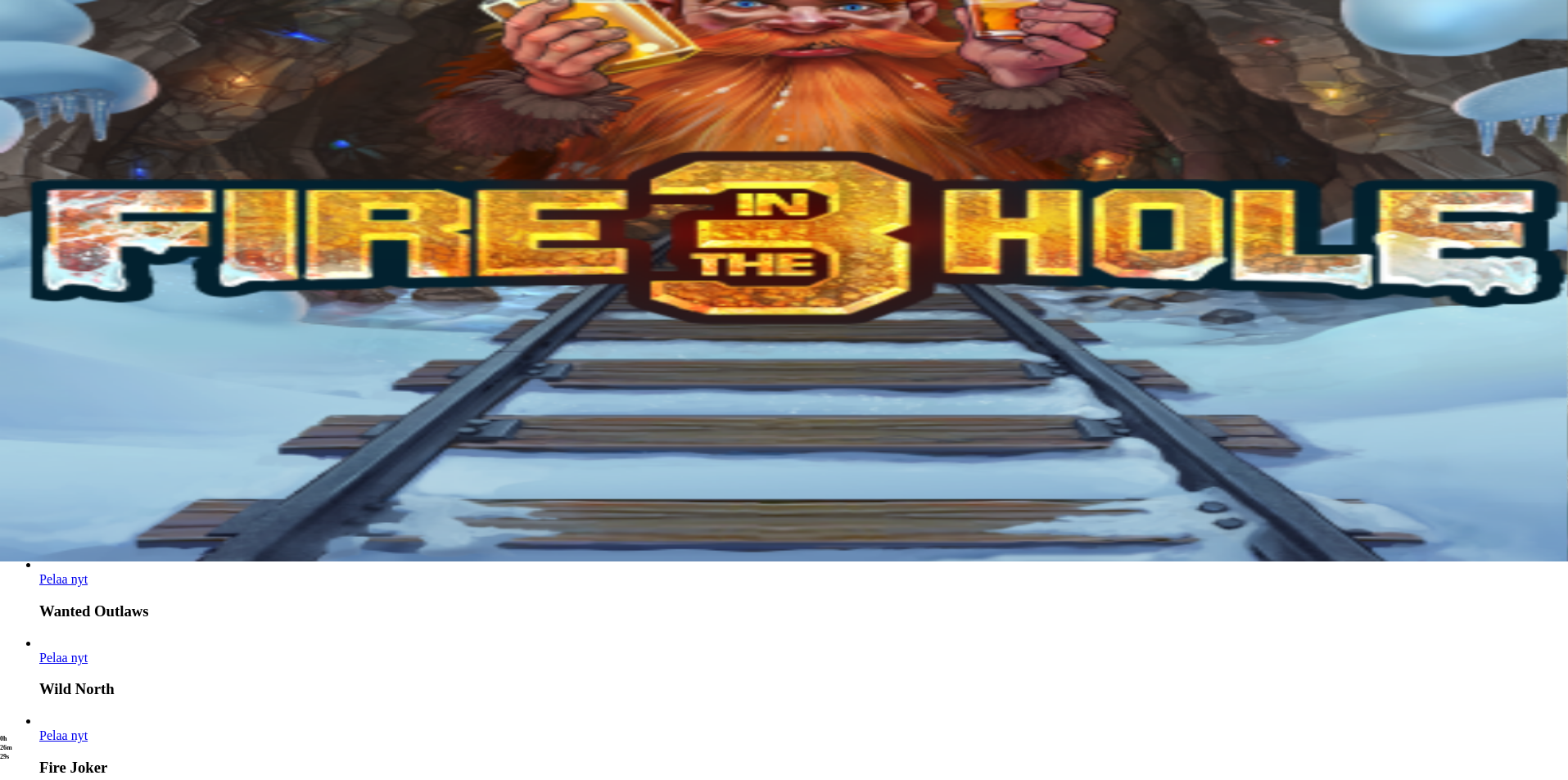 click at bounding box center (26, 541) 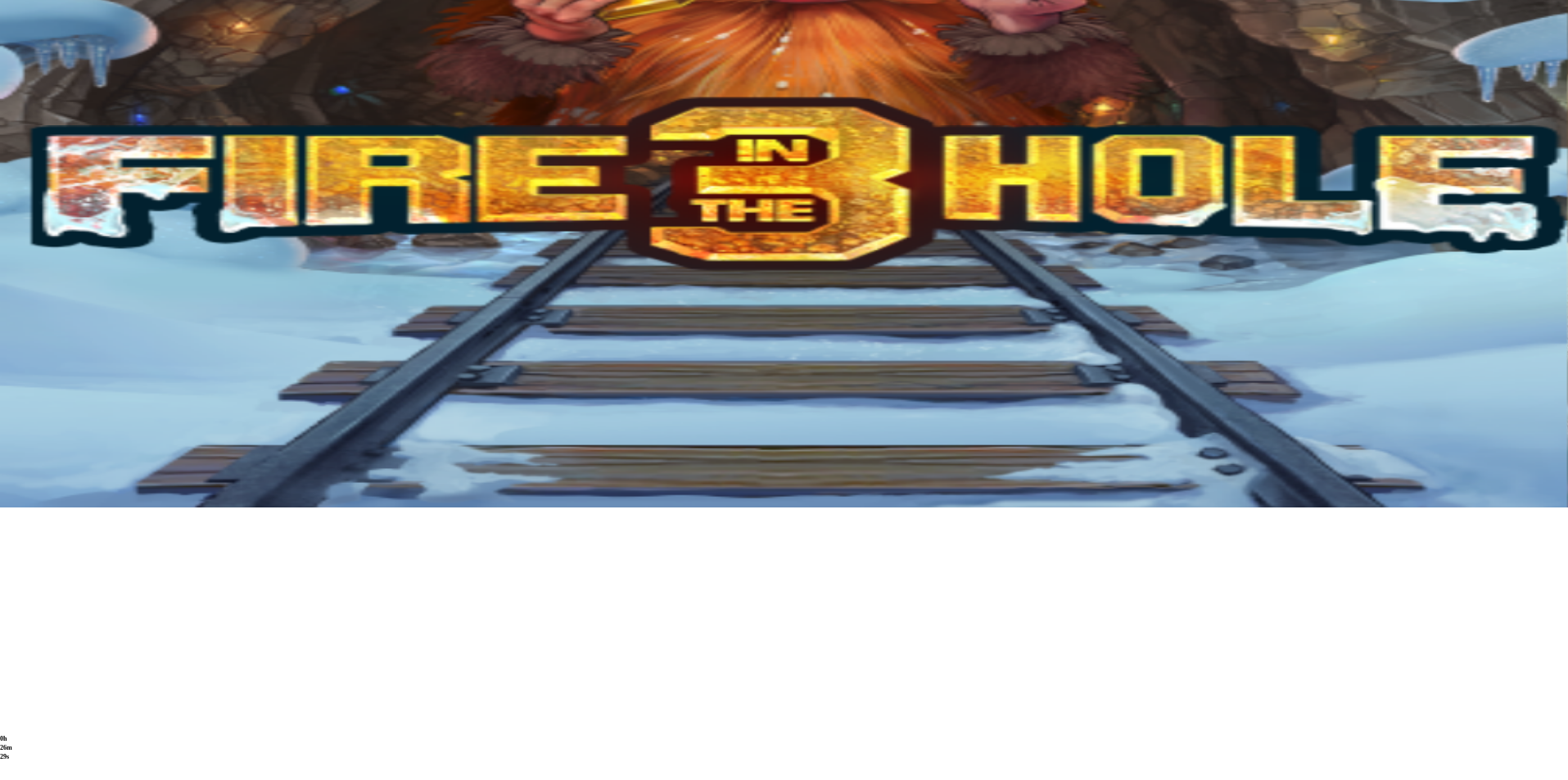scroll, scrollTop: 436, scrollLeft: 0, axis: vertical 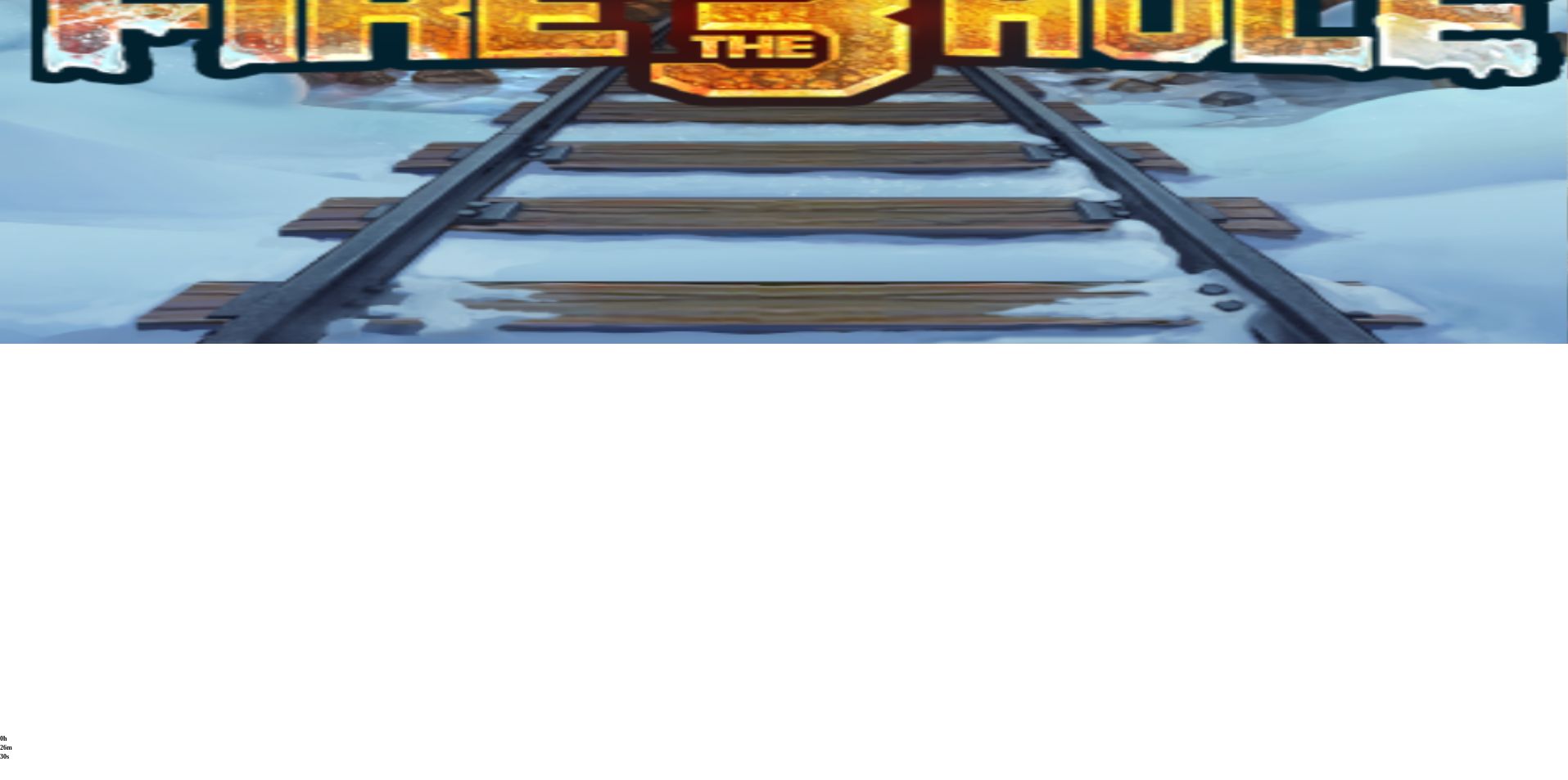 click at bounding box center (26, 1785) 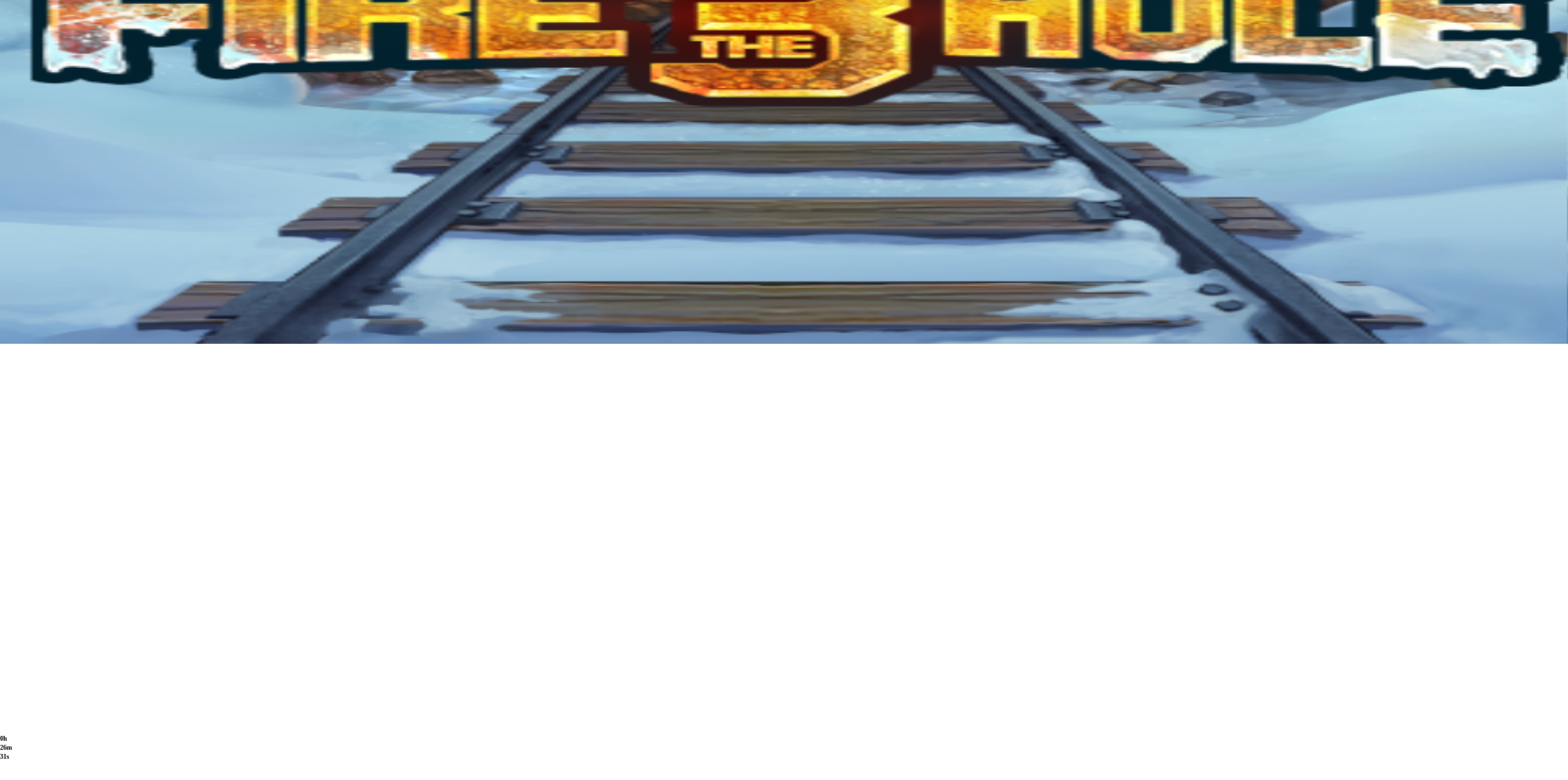click at bounding box center (26, 1785) 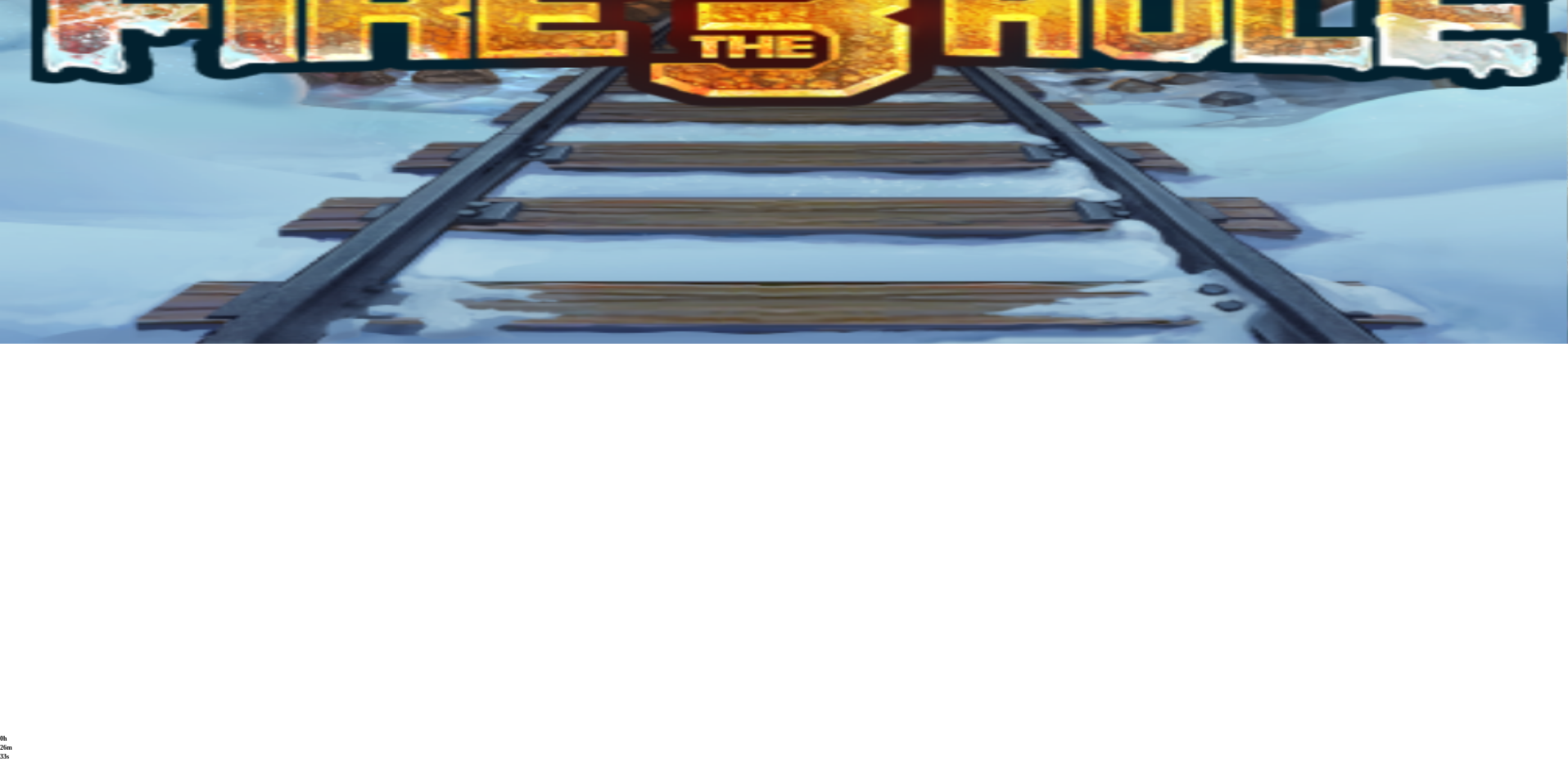 click at bounding box center [26, 1785] 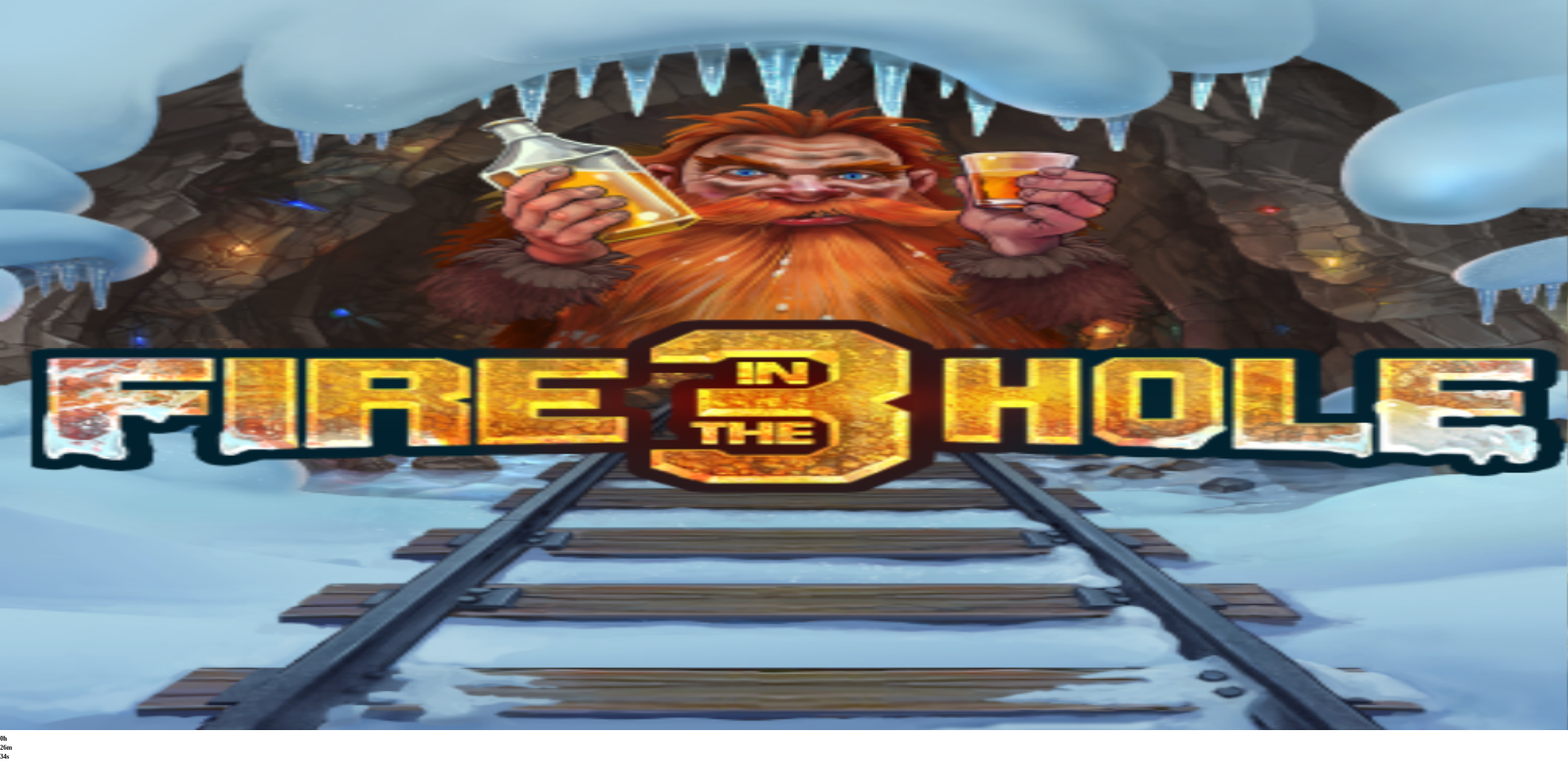 scroll, scrollTop: 0, scrollLeft: 0, axis: both 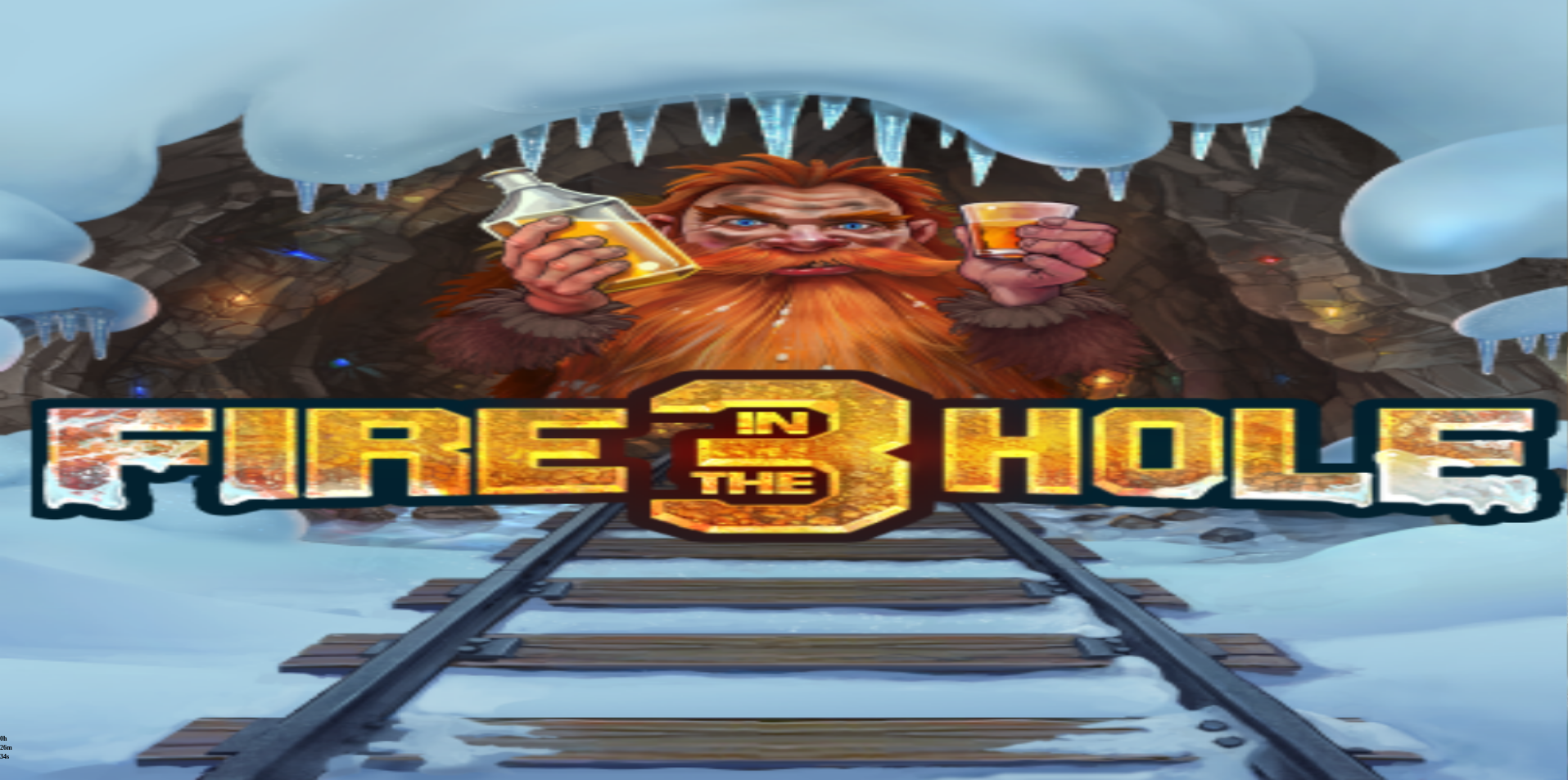click on "Suositut Kolikkopelit Live Kasino Jackpotit Pöytäpelit Kaikki pelit" at bounding box center (784, 626) 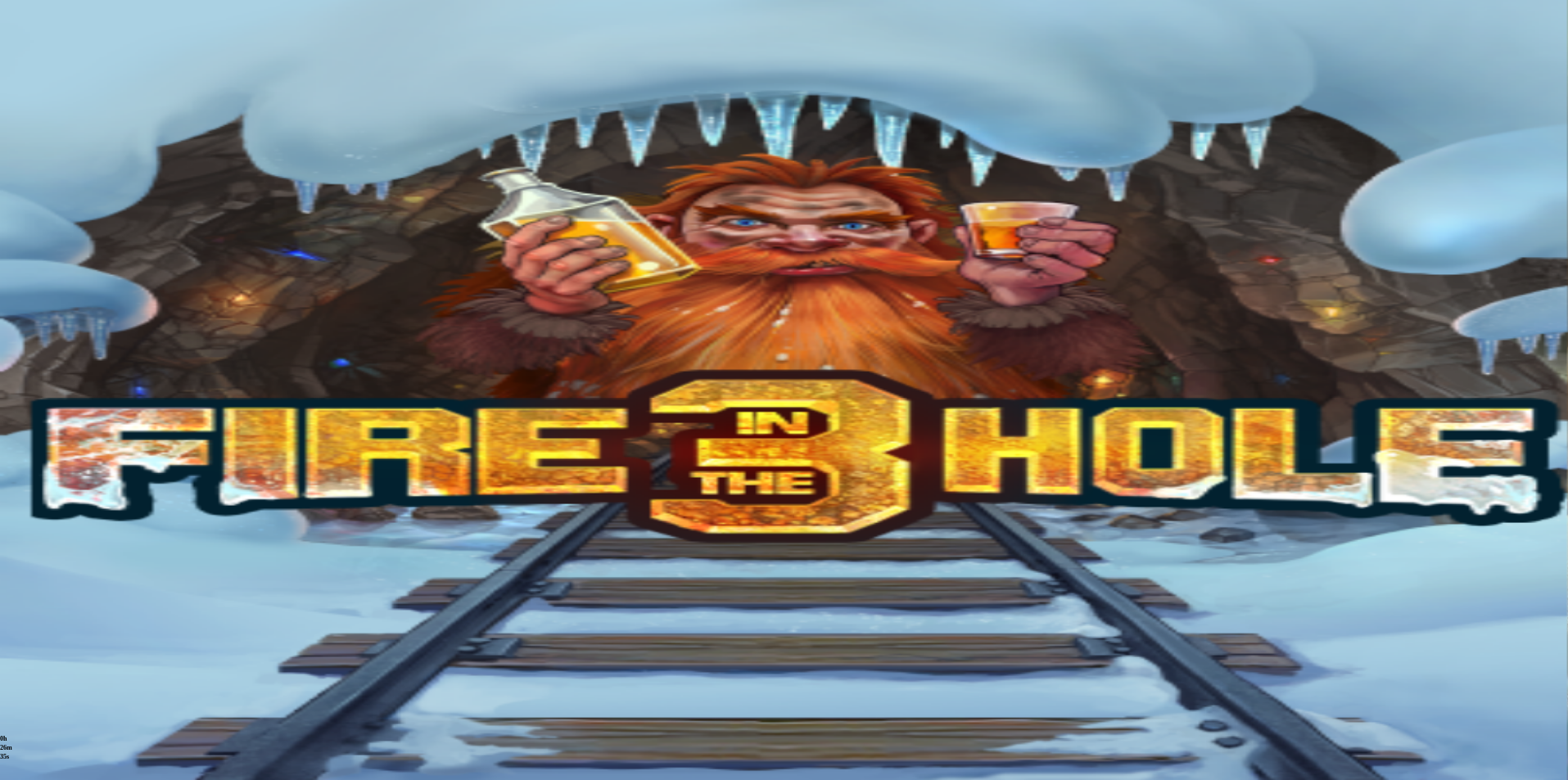 click at bounding box center (65, 692) 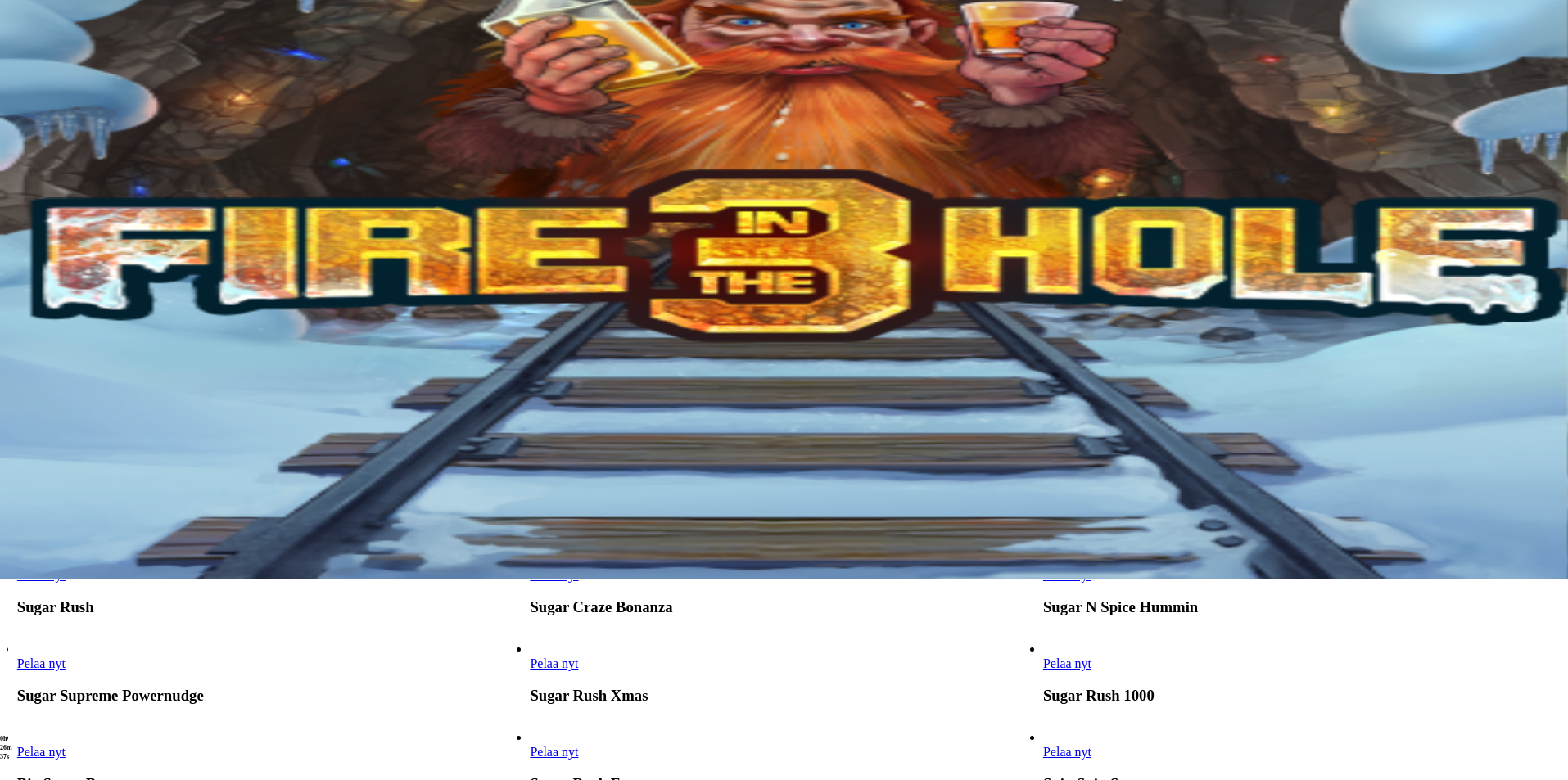 scroll, scrollTop: 219, scrollLeft: 0, axis: vertical 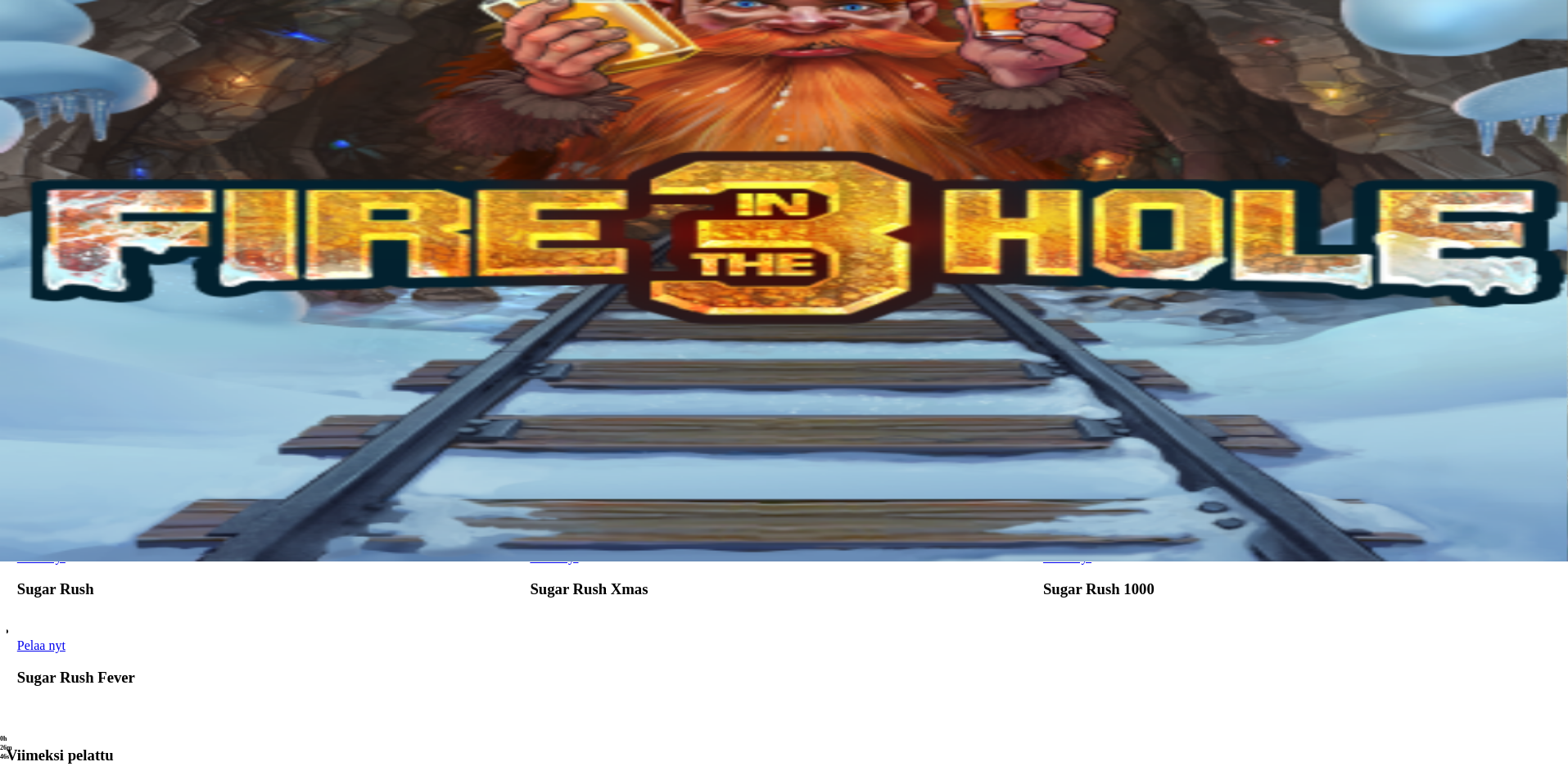 type on "**********" 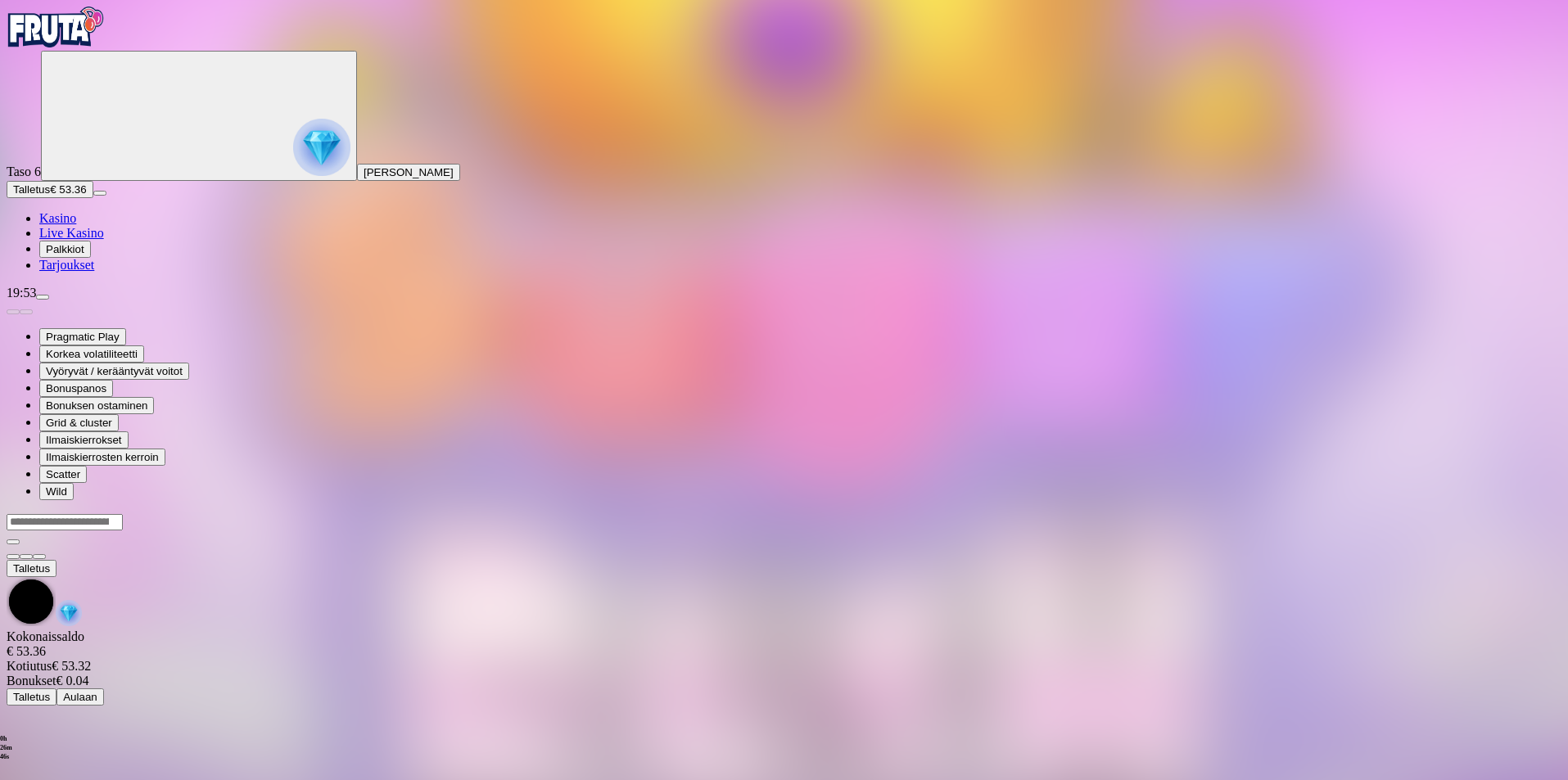 scroll, scrollTop: 0, scrollLeft: 0, axis: both 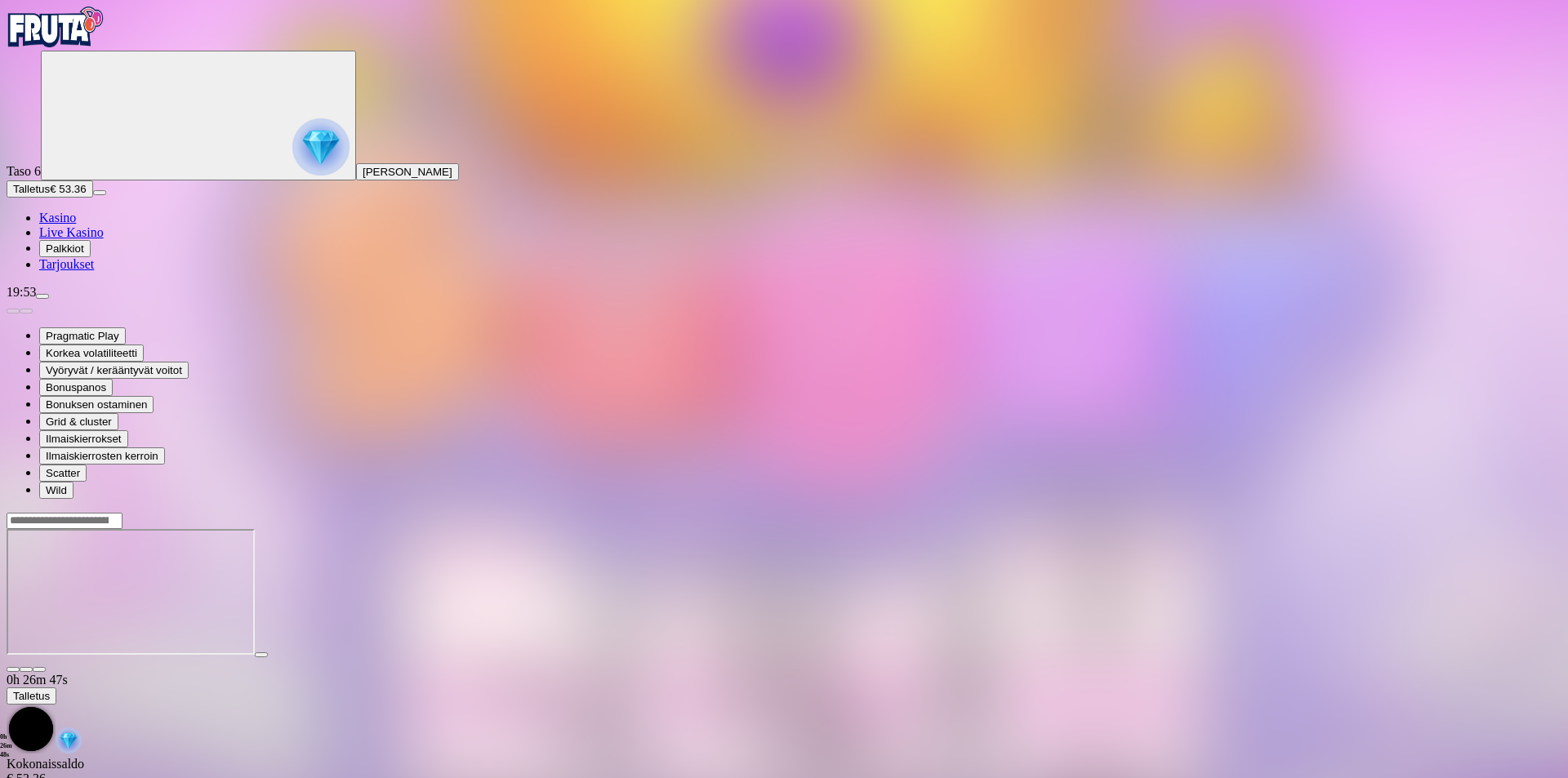 click at bounding box center (39, 669) 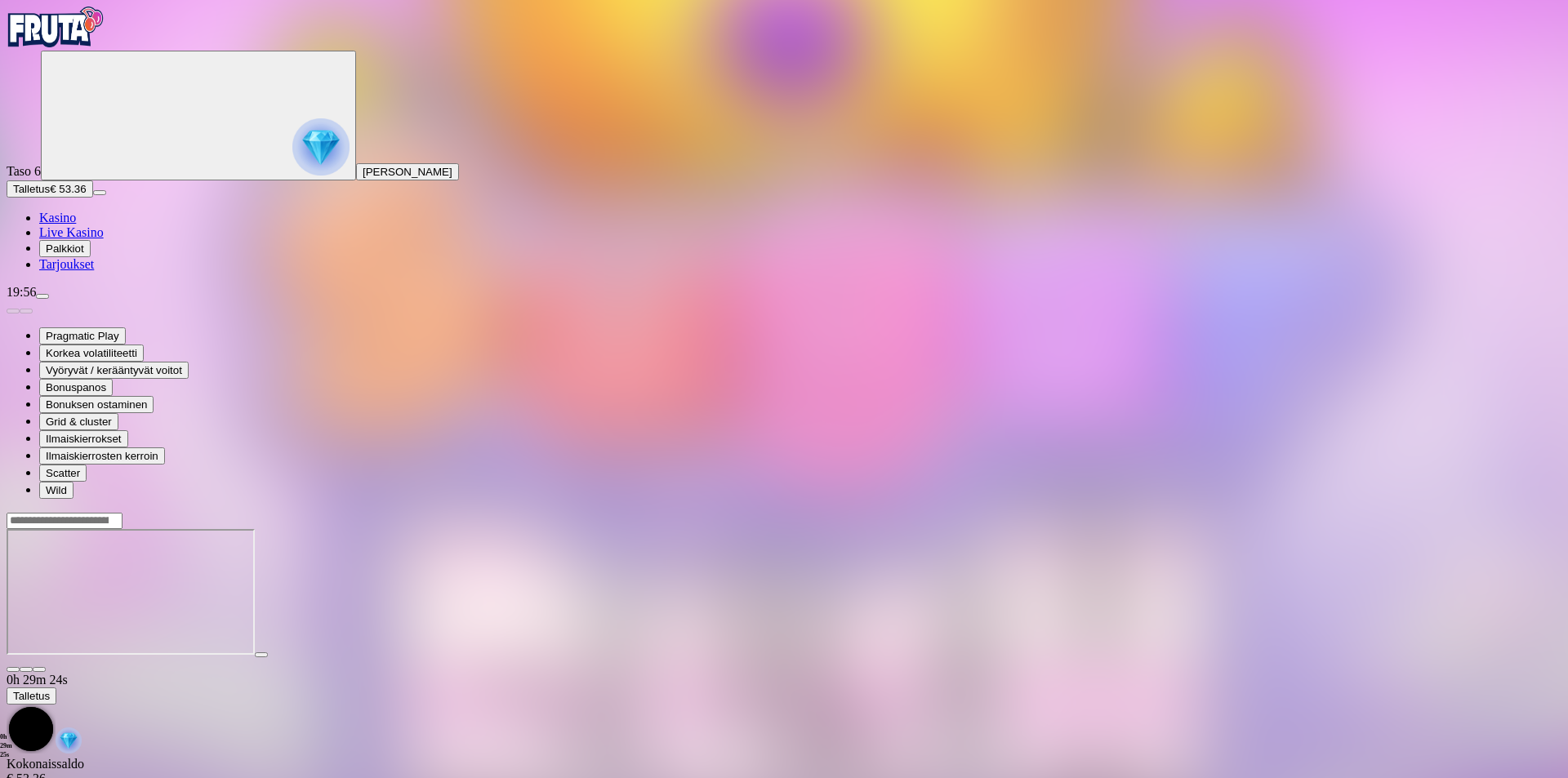 click on "Kasino" at bounding box center [57, 217] 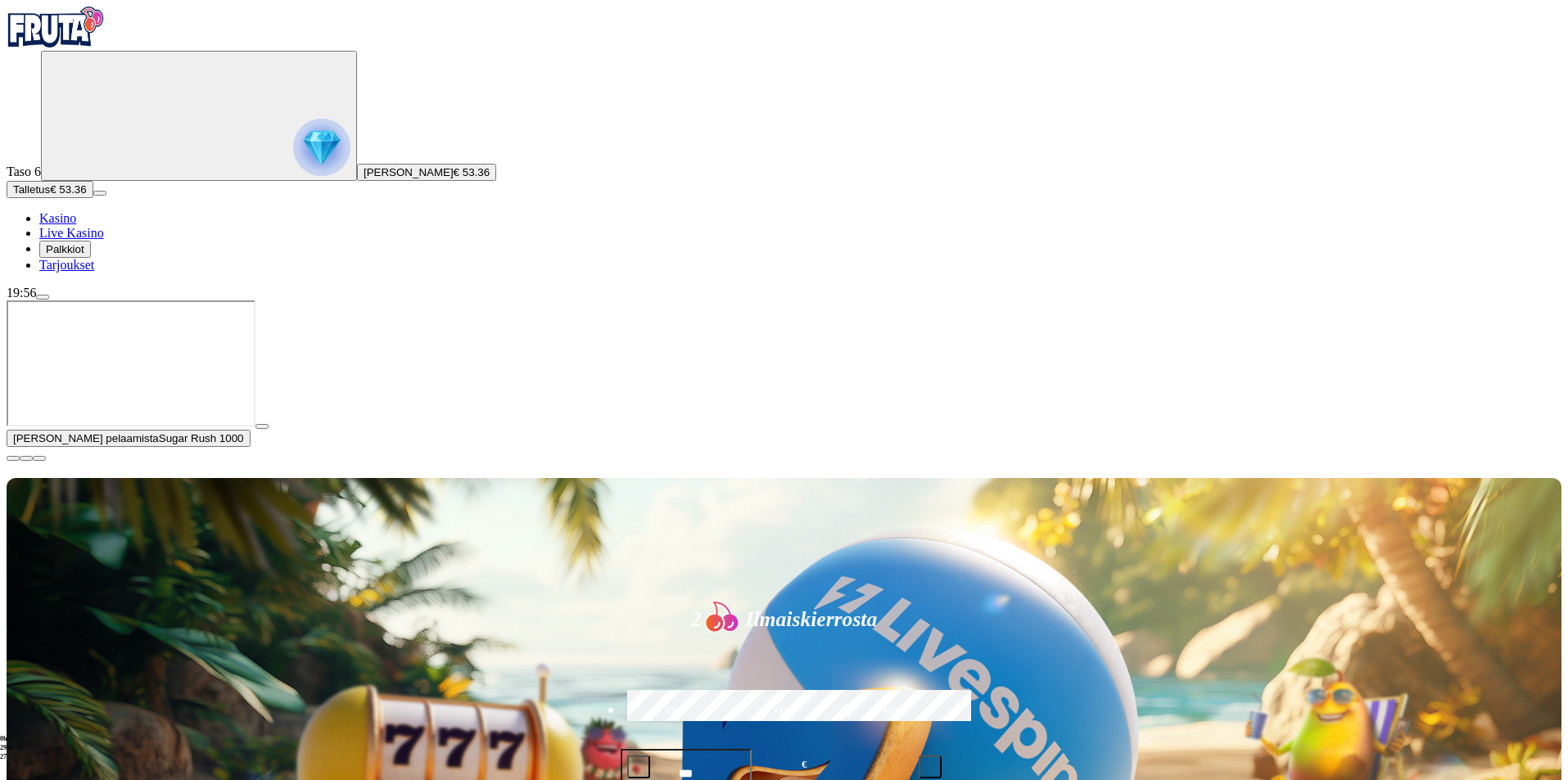 click at bounding box center (13, 458) 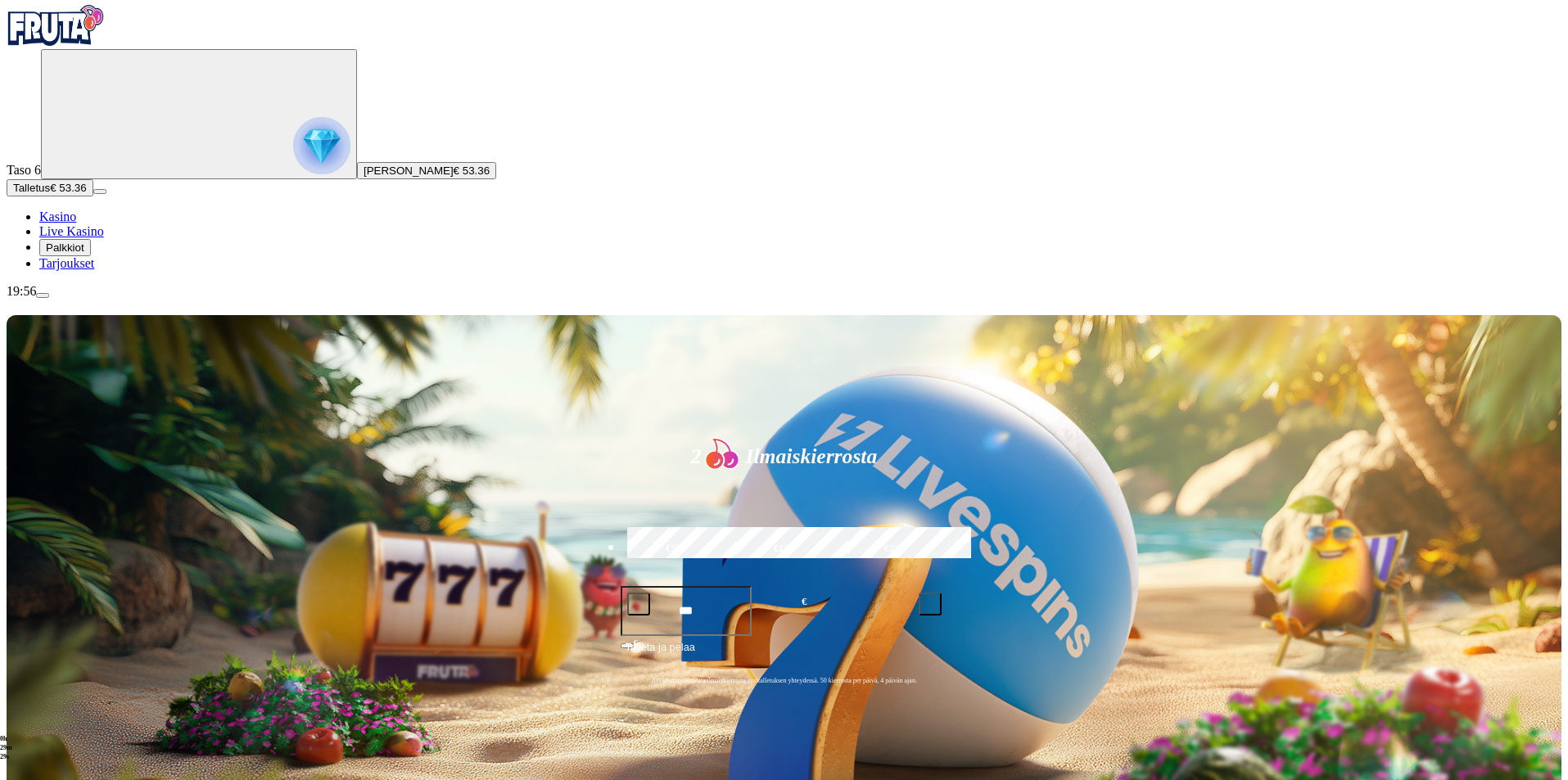 scroll, scrollTop: 0, scrollLeft: 0, axis: both 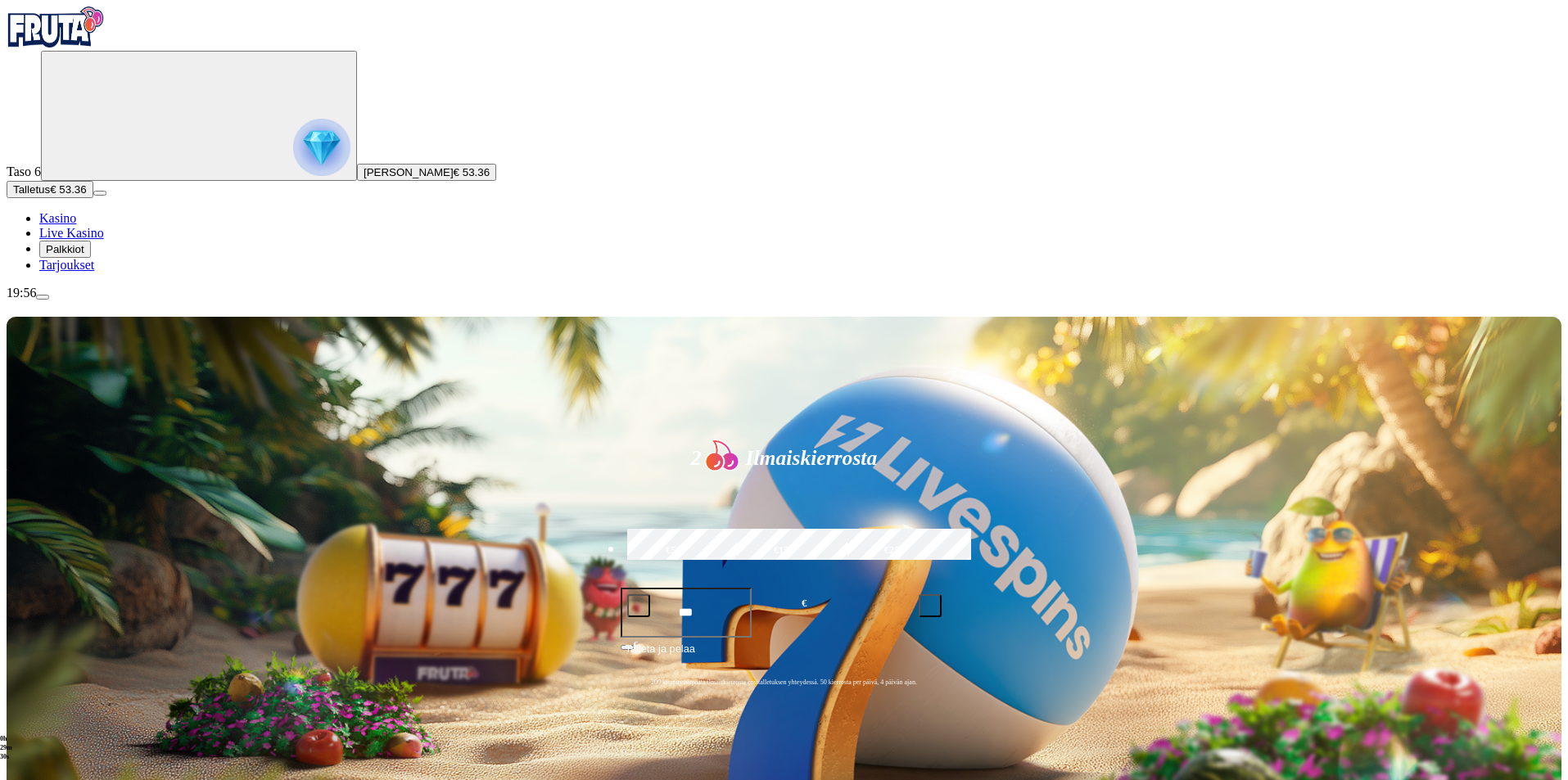 click at bounding box center (1075, 906) 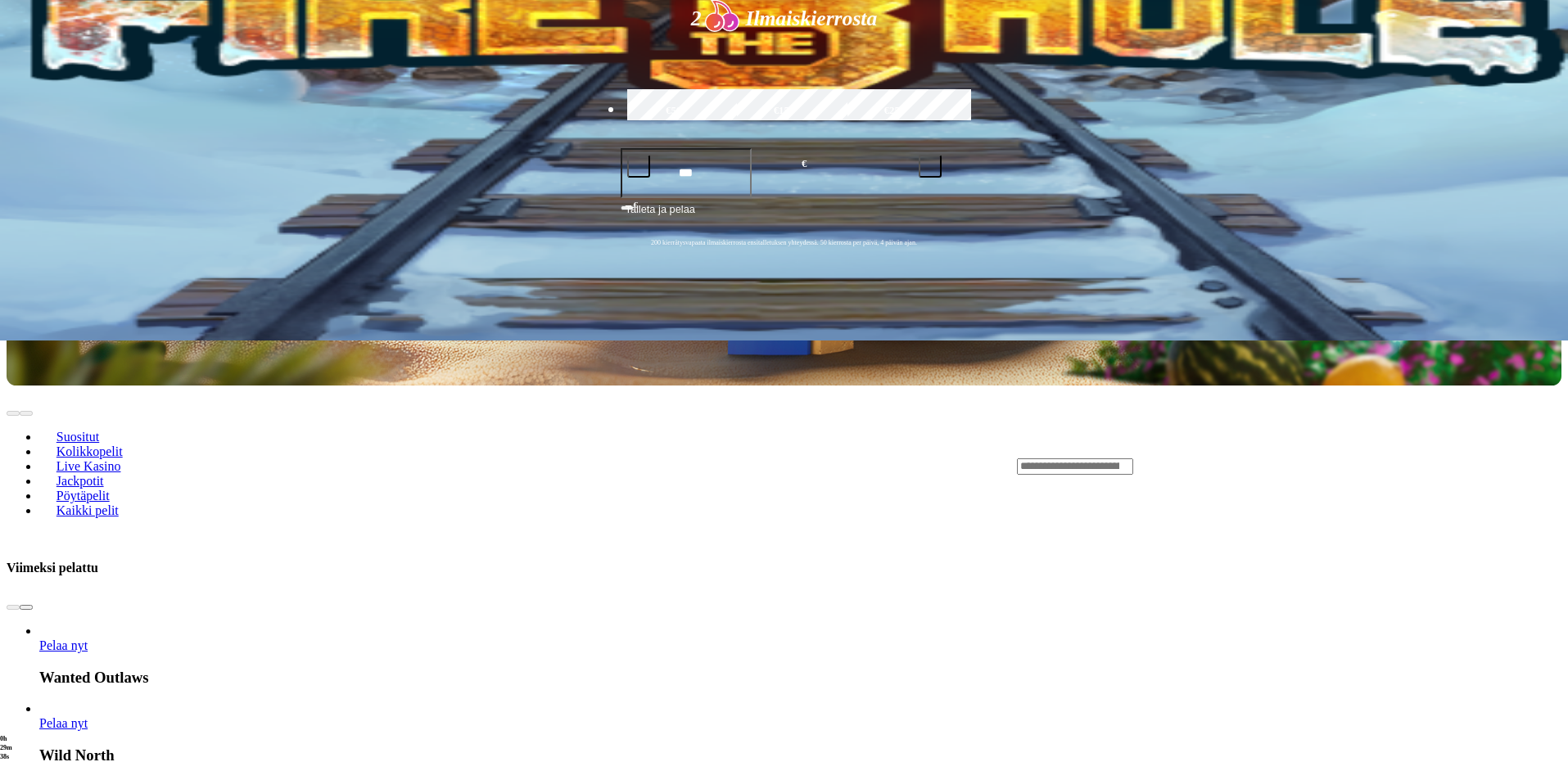 scroll, scrollTop: 436, scrollLeft: 0, axis: vertical 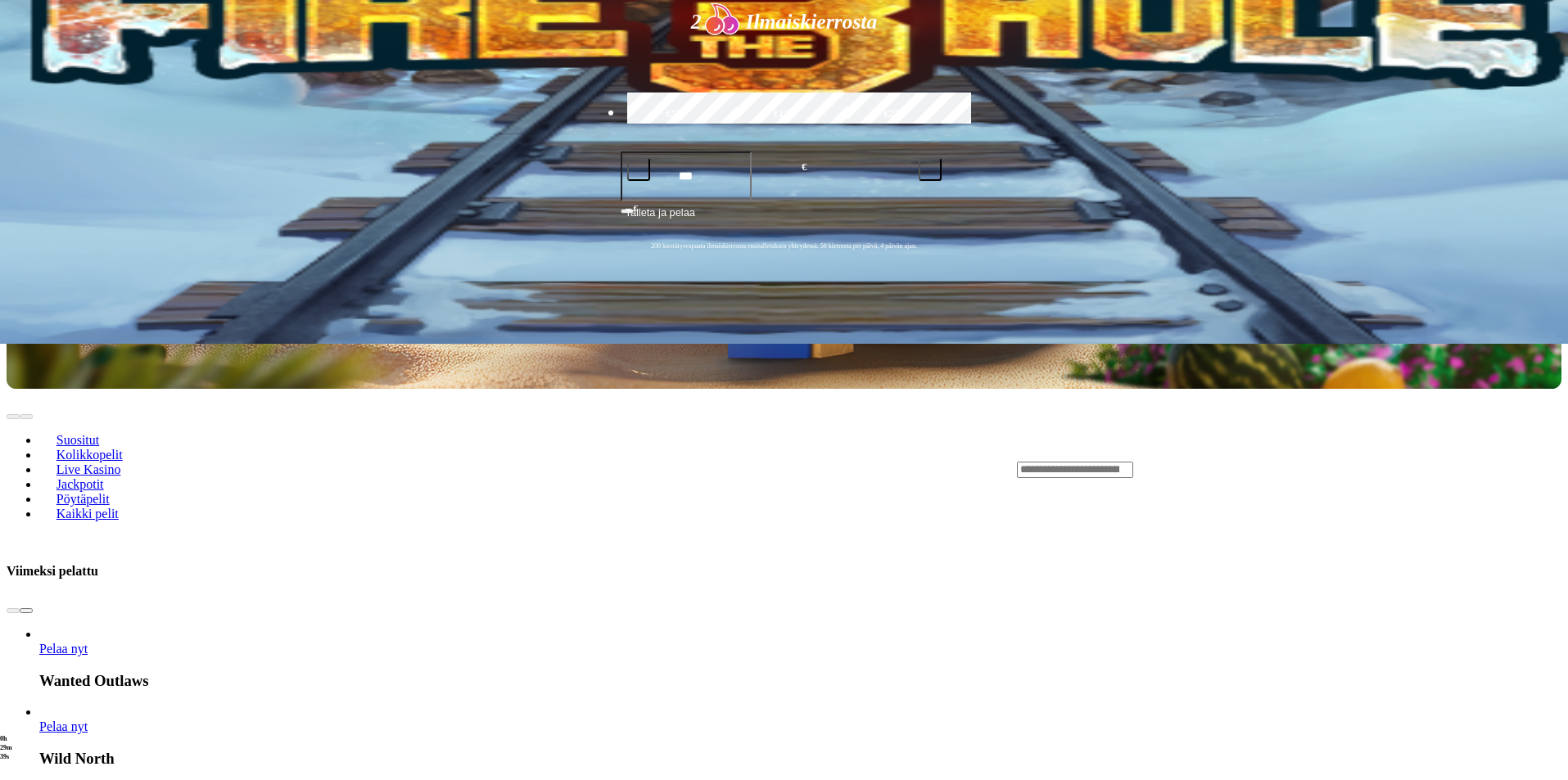 click at bounding box center (26, 1513) 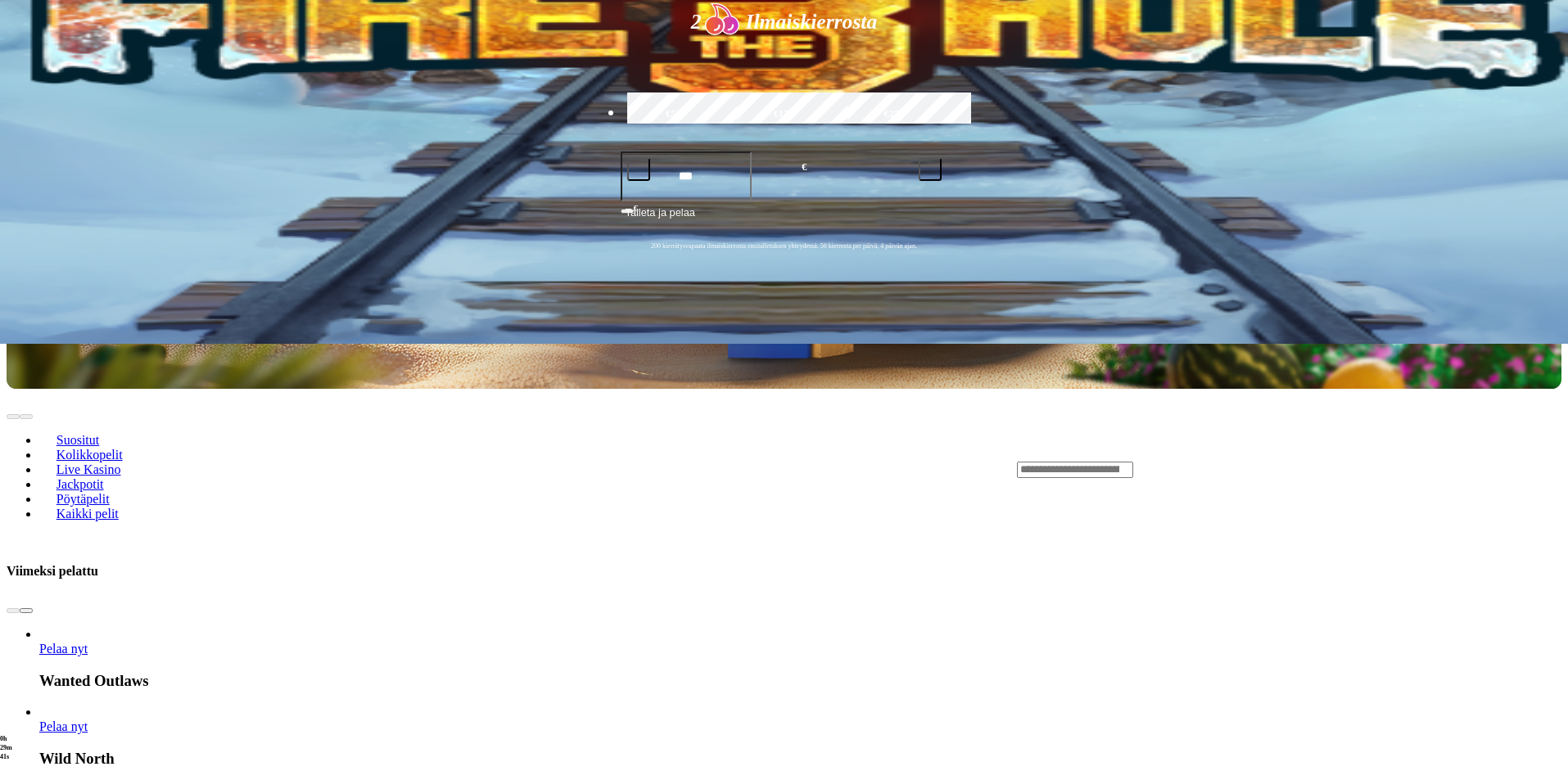 click at bounding box center (26, 1513) 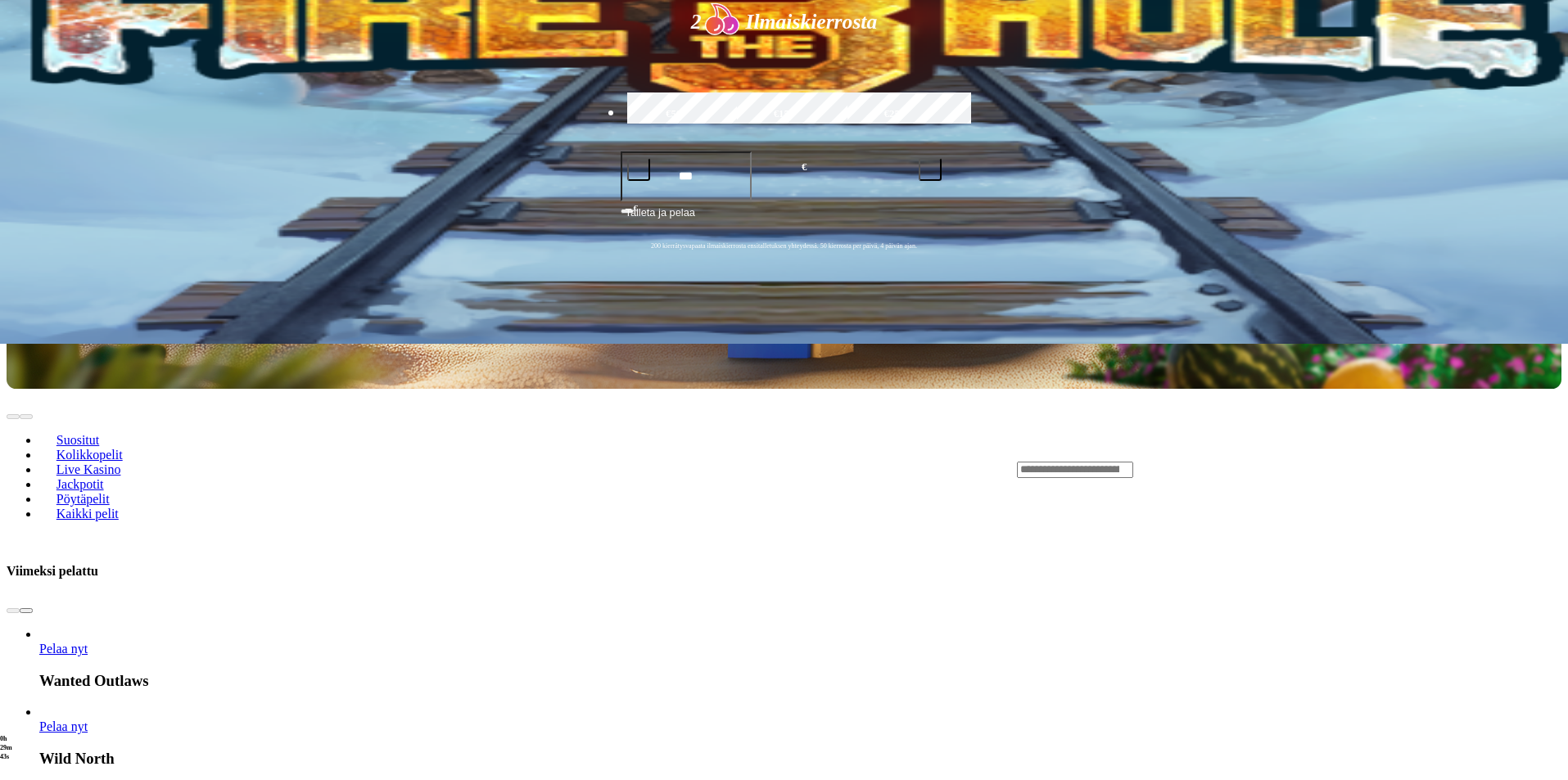 click at bounding box center [26, 1513] 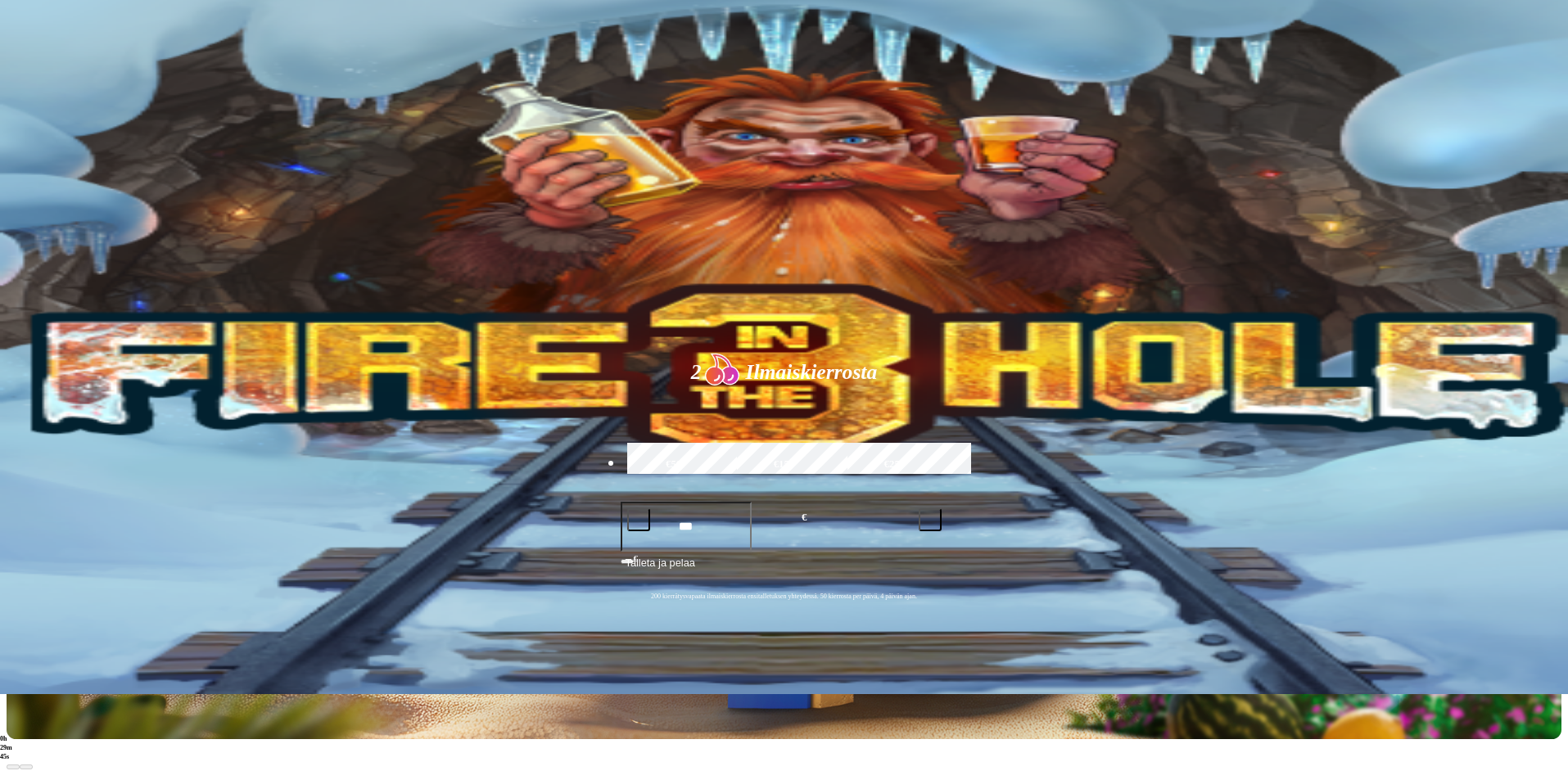 scroll, scrollTop: 0, scrollLeft: 0, axis: both 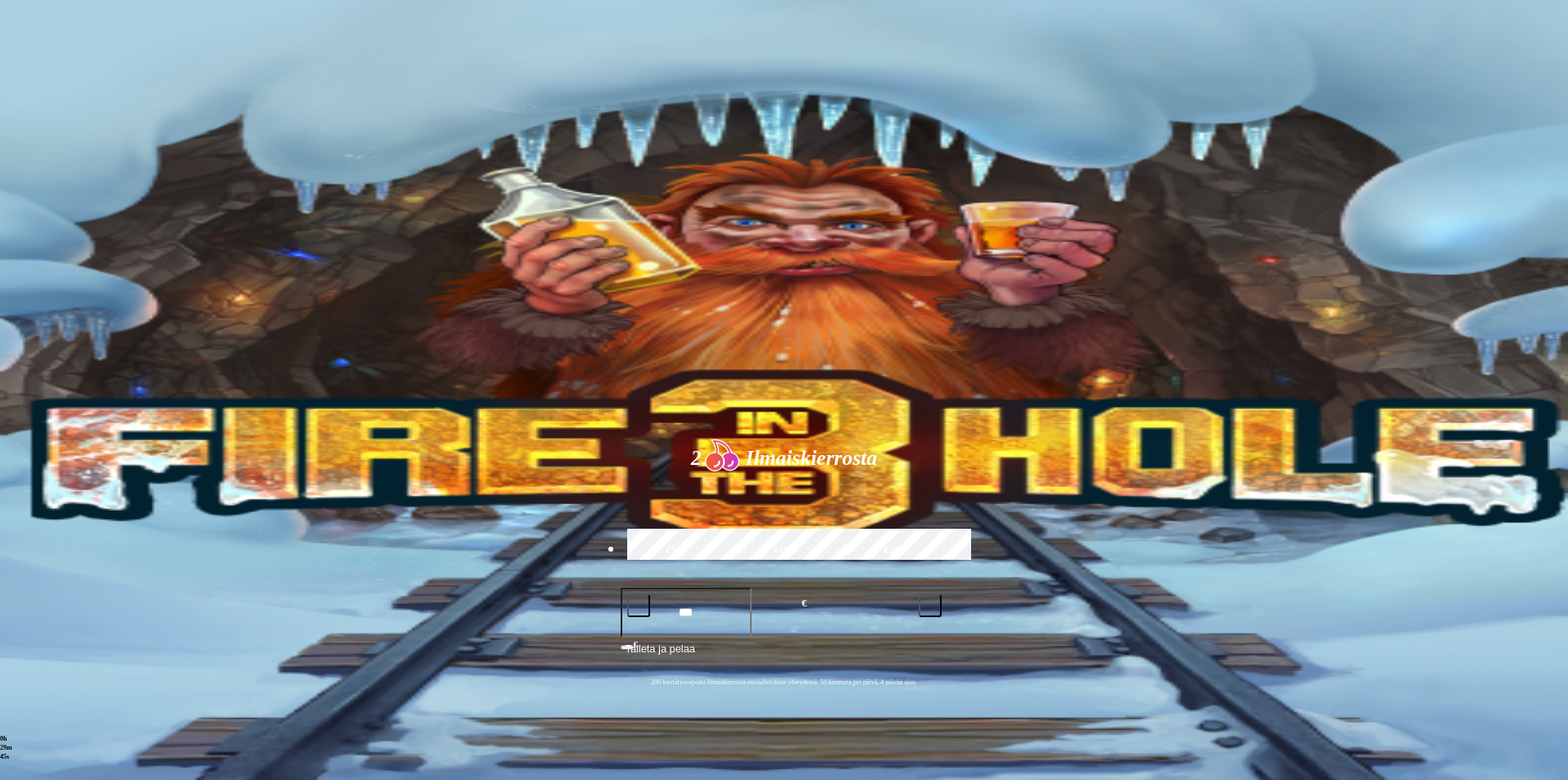 click at bounding box center (1075, 906) 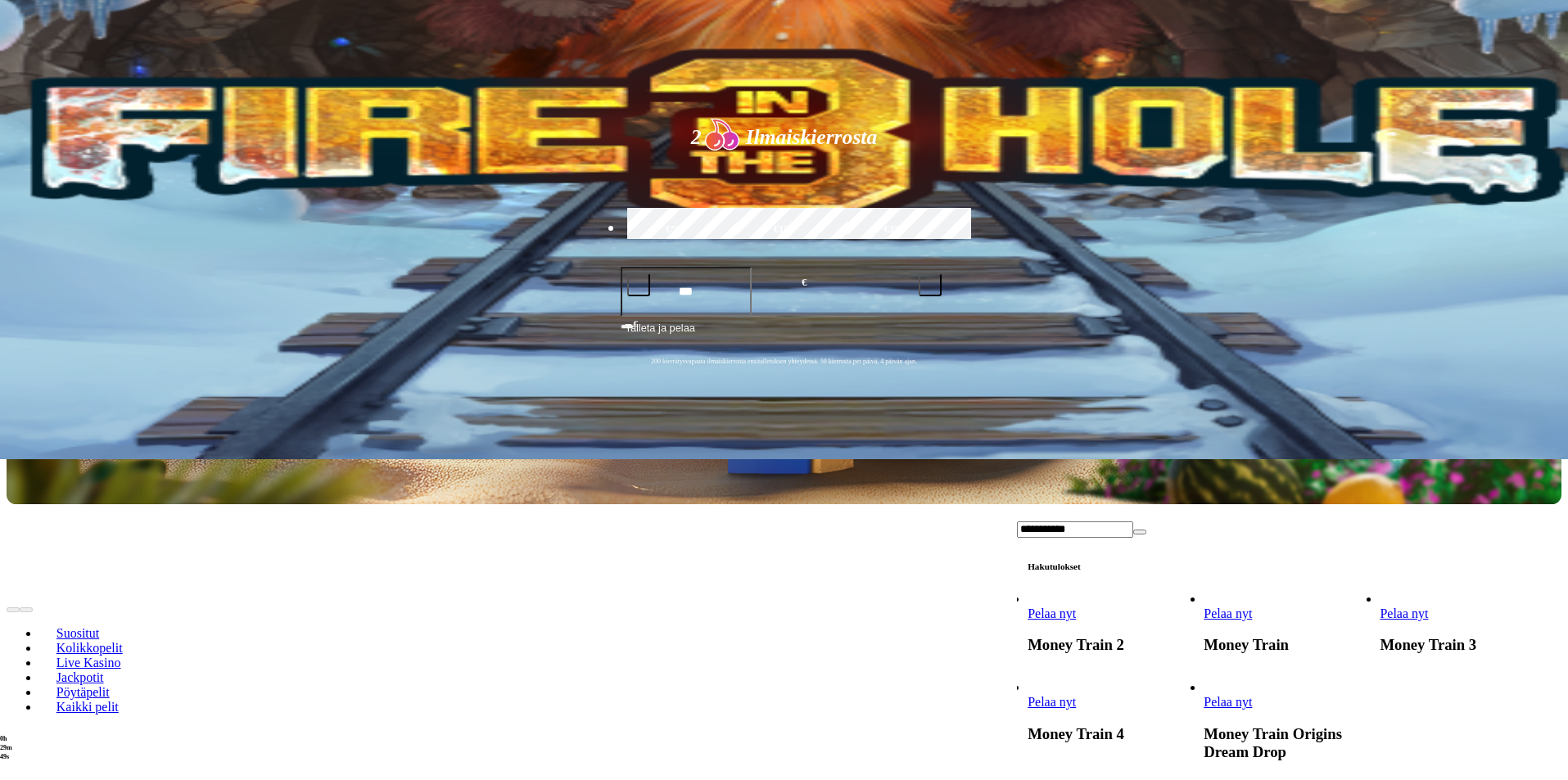 scroll, scrollTop: 327, scrollLeft: 0, axis: vertical 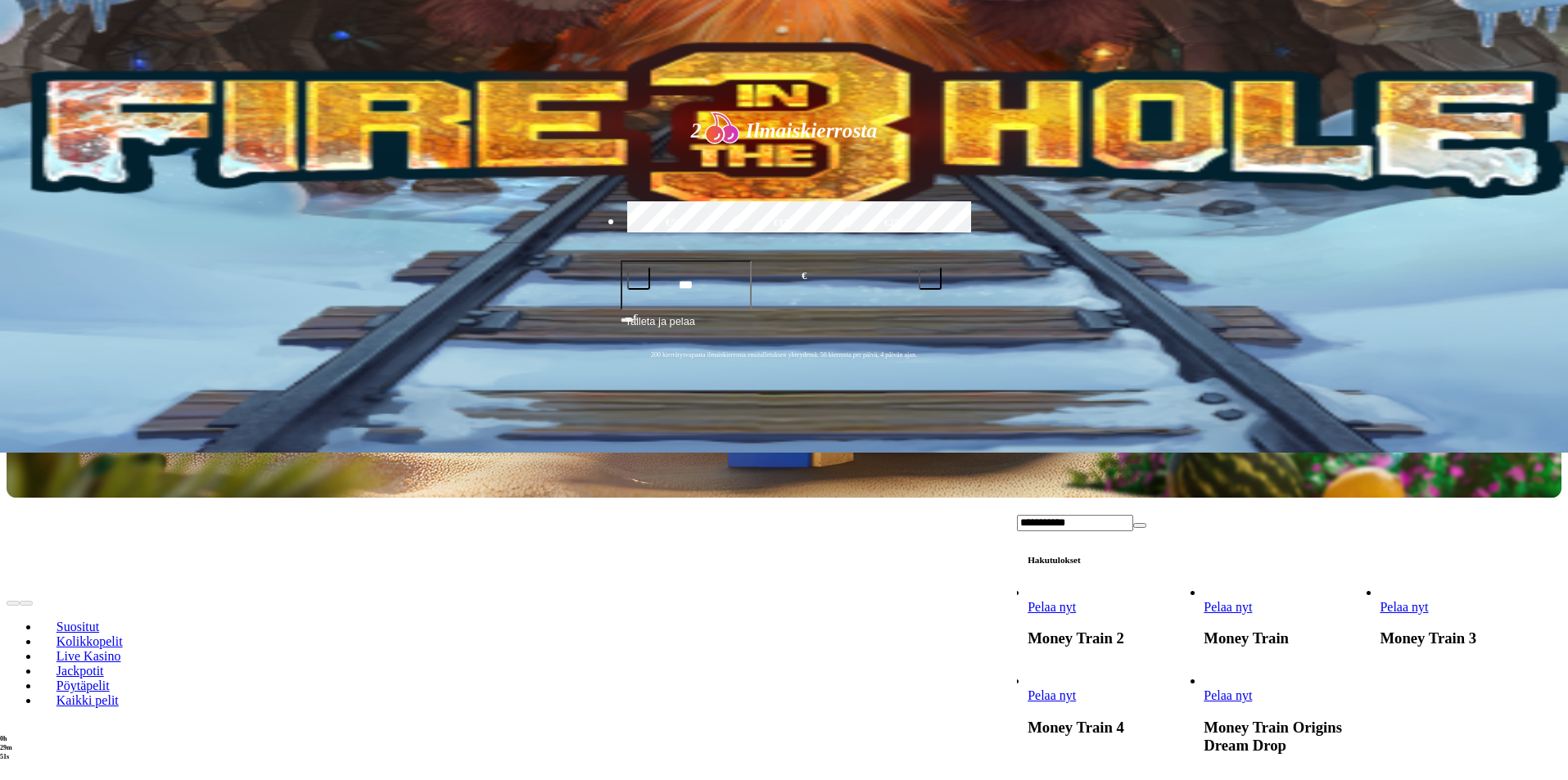 type on "**********" 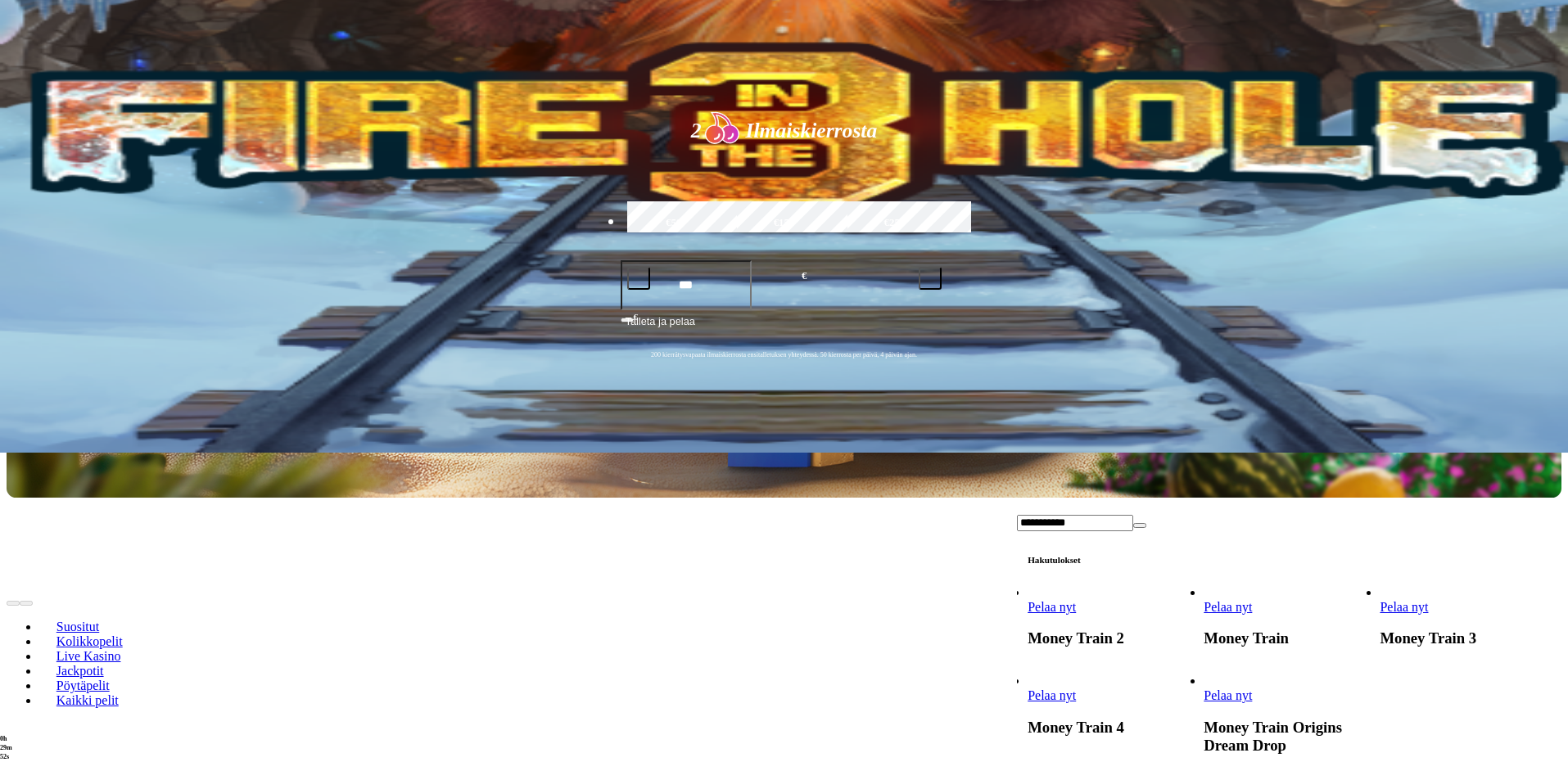 click on "Pelaa nyt" at bounding box center [1051, 695] 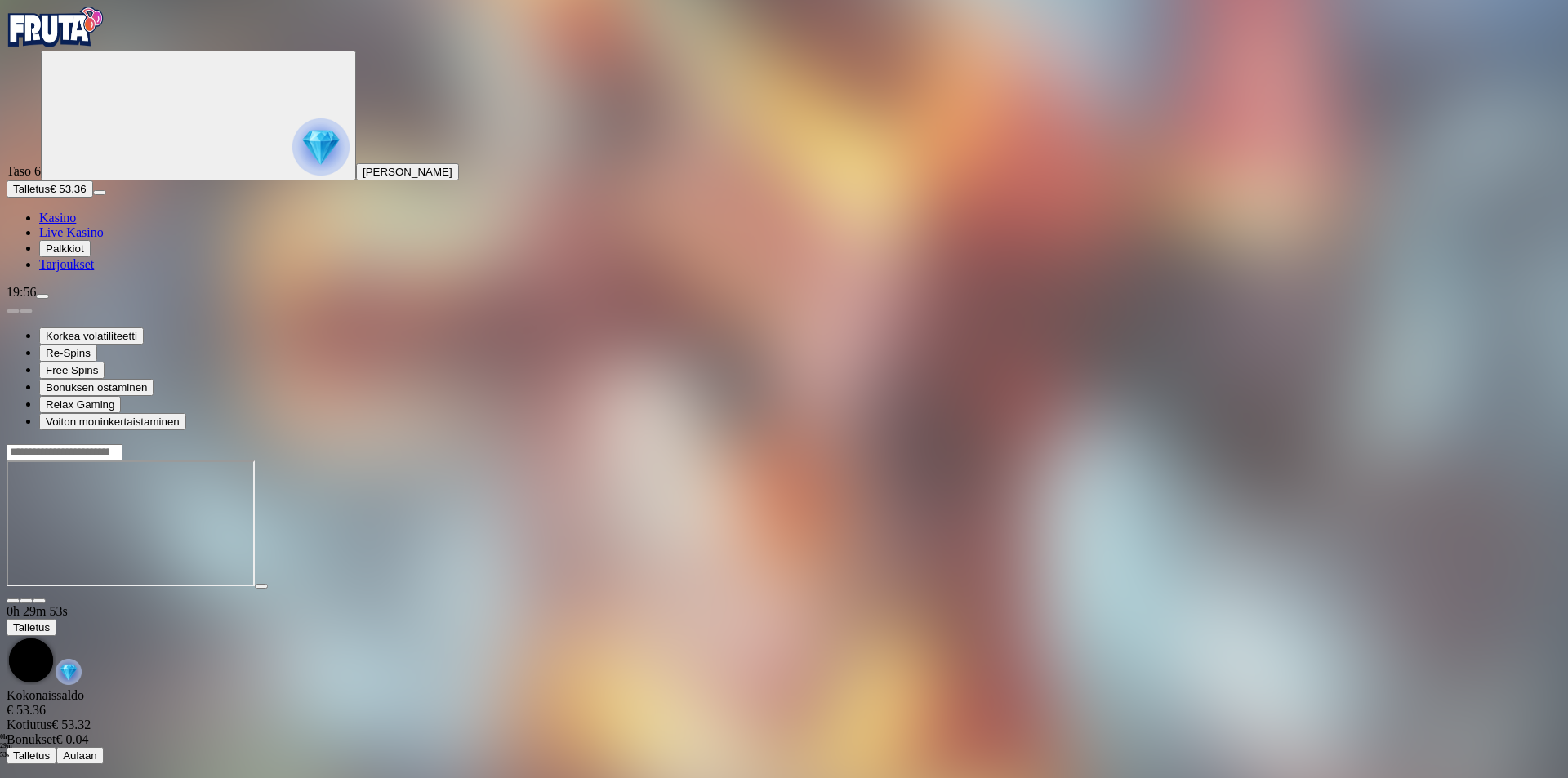 click at bounding box center [39, 601] 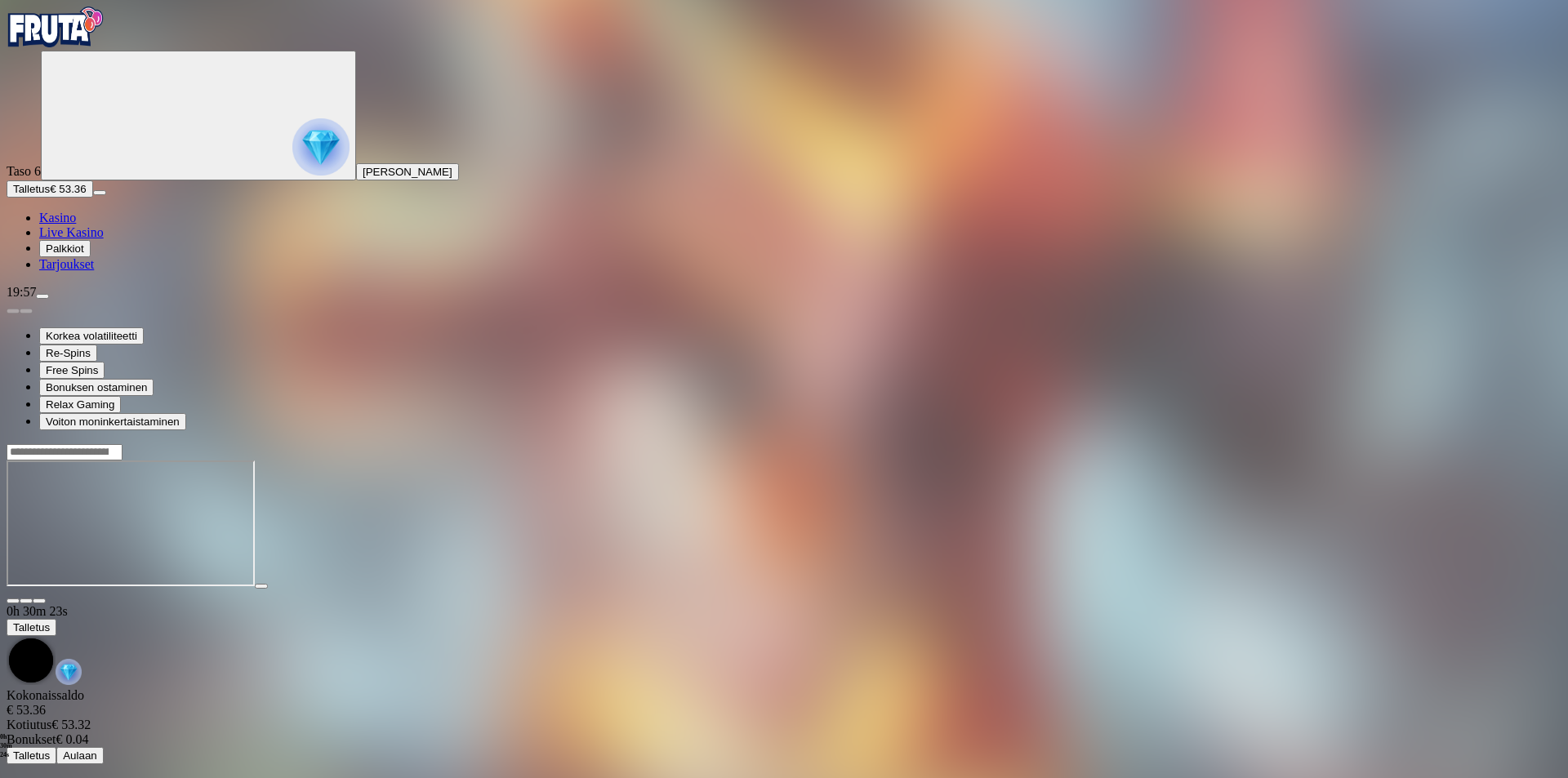 click on "Kasino" at bounding box center (57, 217) 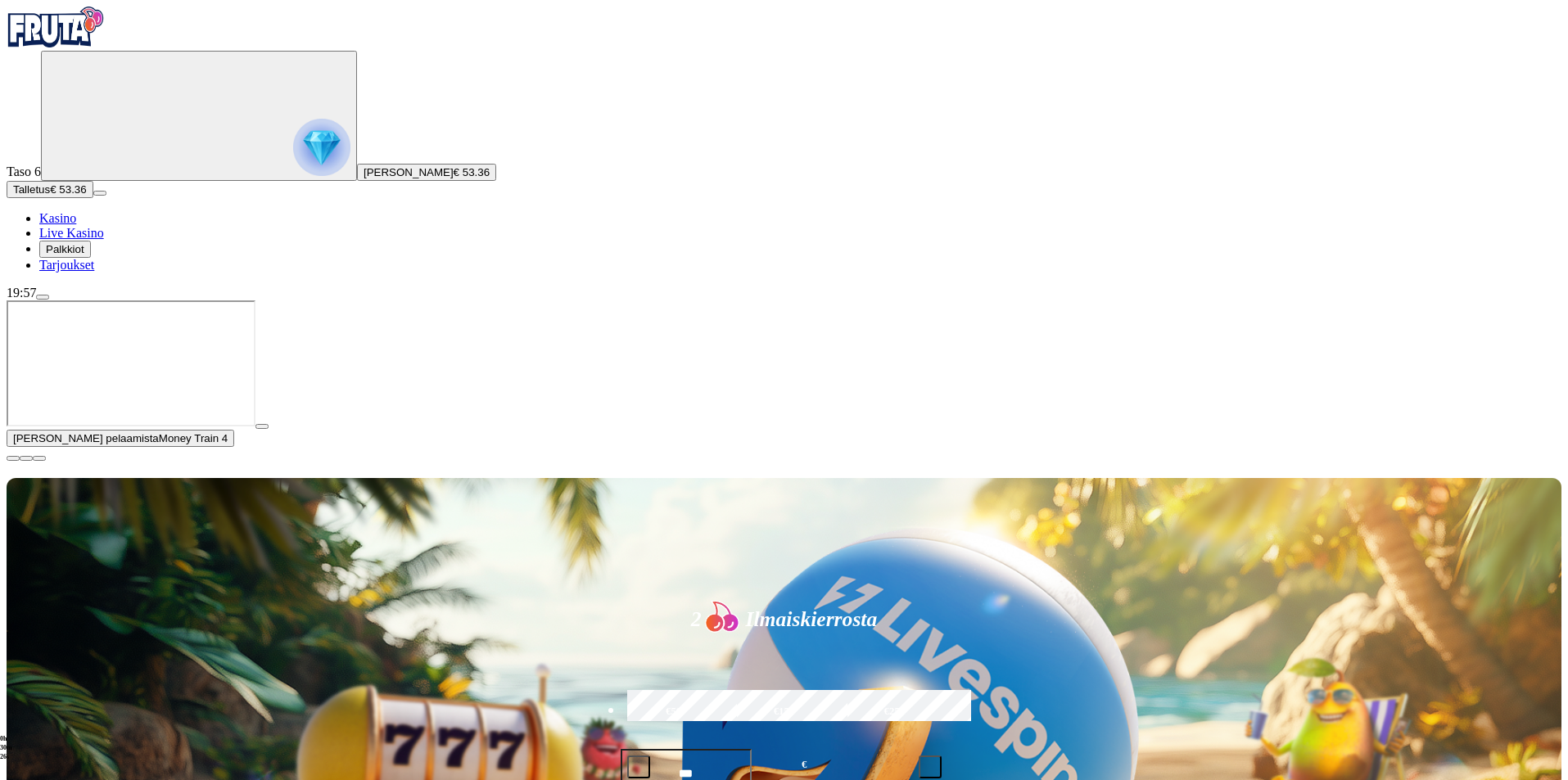 click at bounding box center (13, 458) 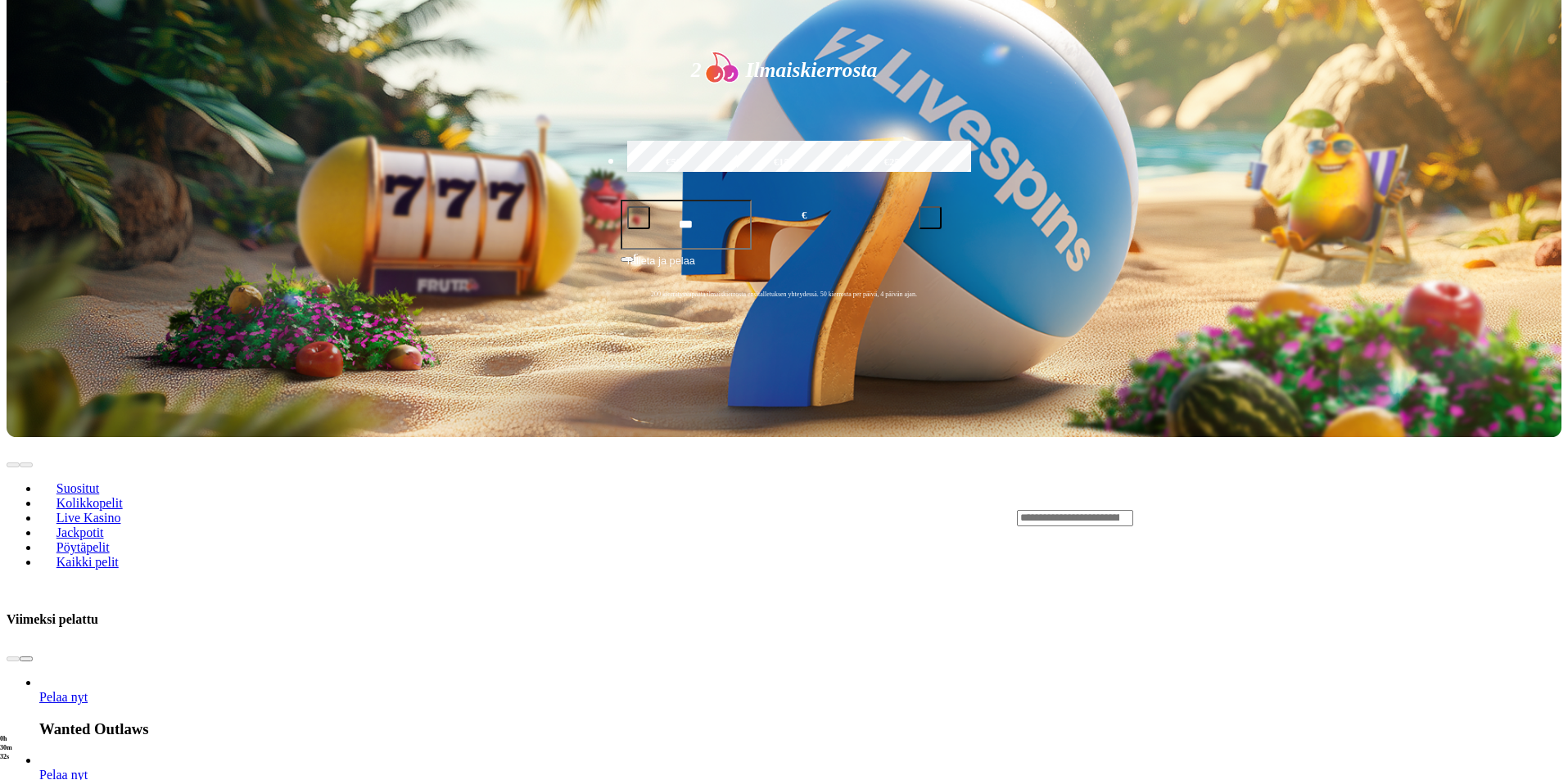scroll, scrollTop: 655, scrollLeft: 0, axis: vertical 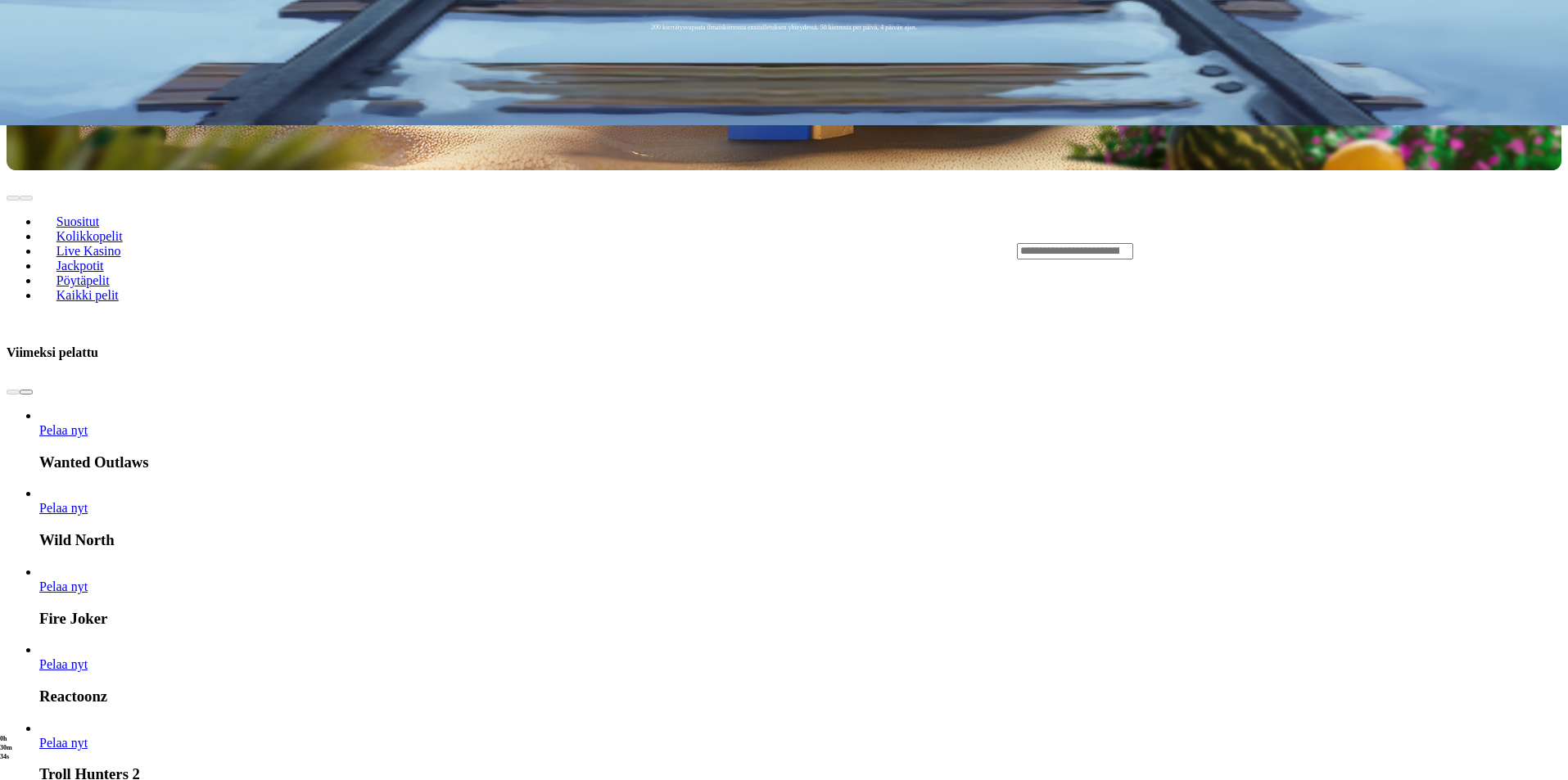 click at bounding box center [26, 2198] 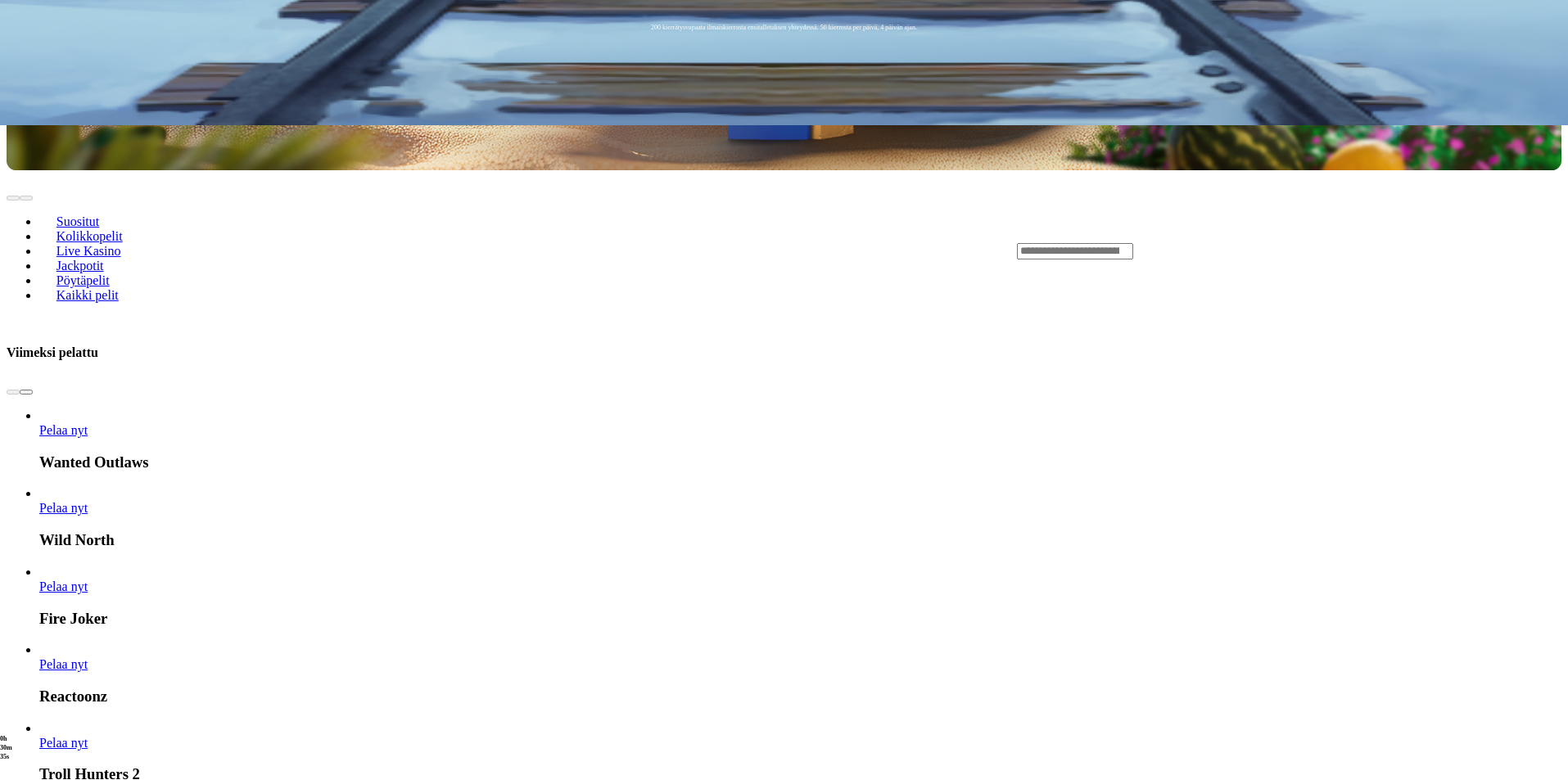 click at bounding box center [26, 2198] 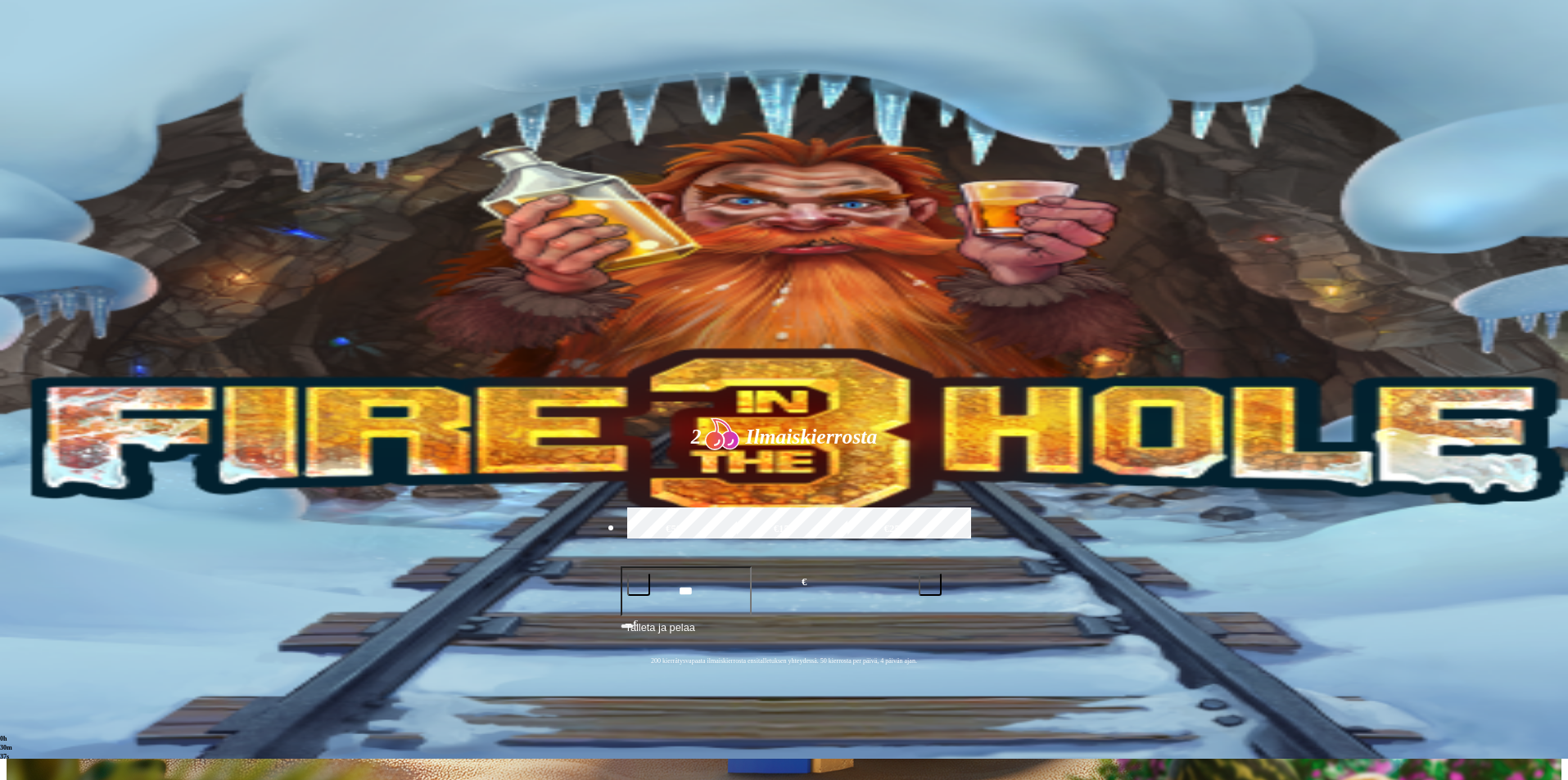 scroll, scrollTop: 0, scrollLeft: 0, axis: both 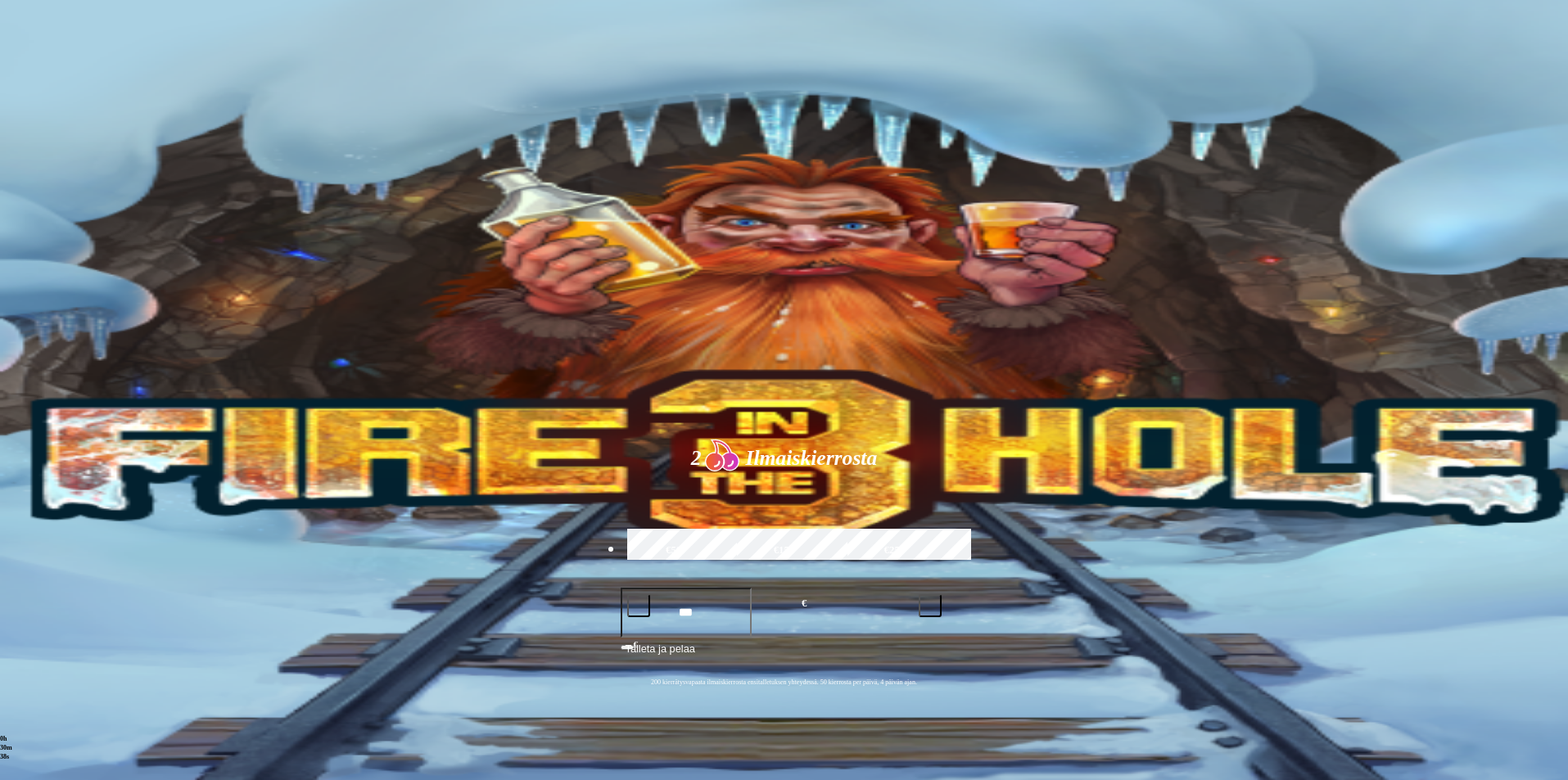 click at bounding box center (1075, 906) 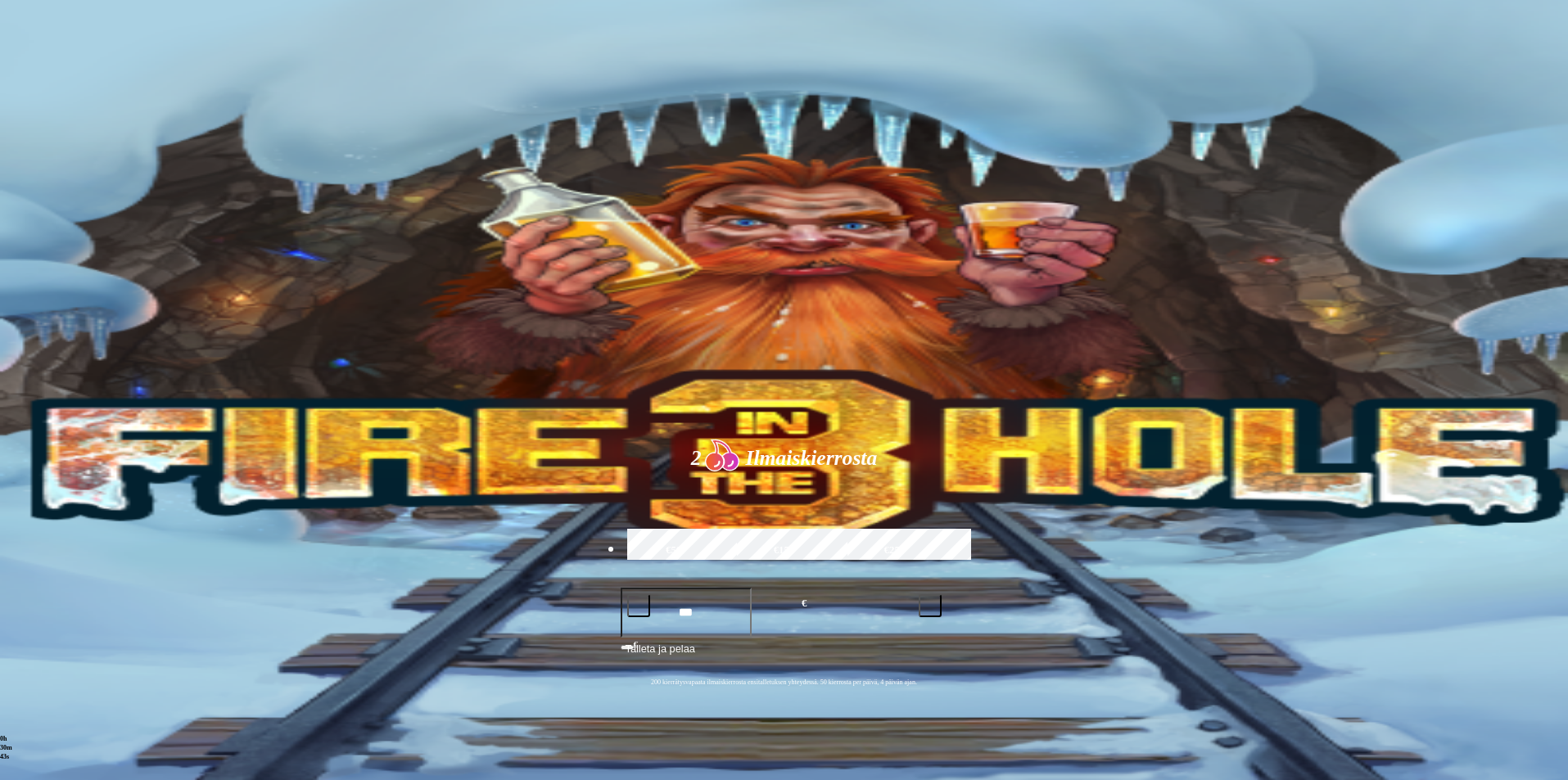 type on "*********" 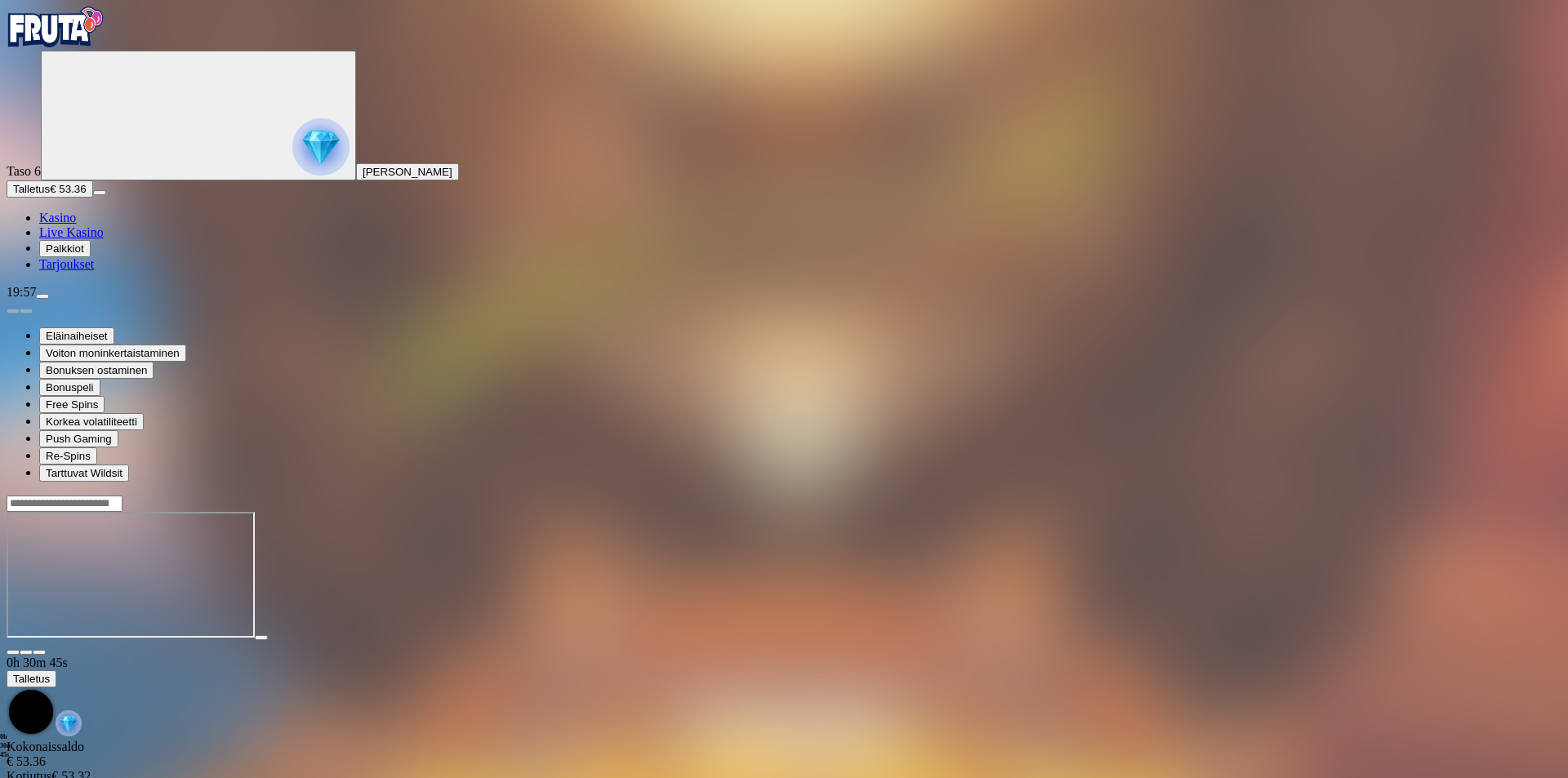 click at bounding box center (39, 652) 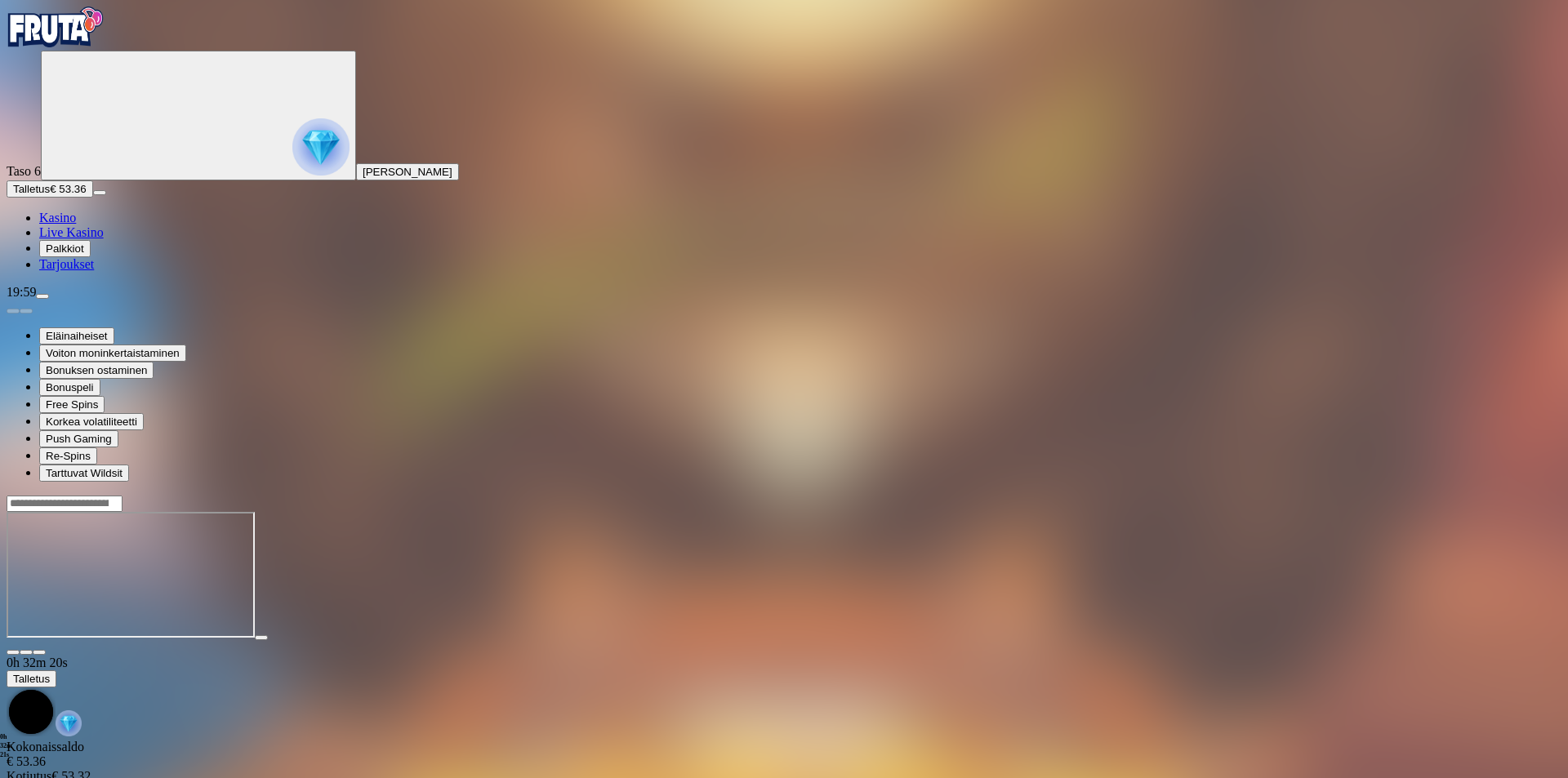 click on "Kasino" at bounding box center (57, 217) 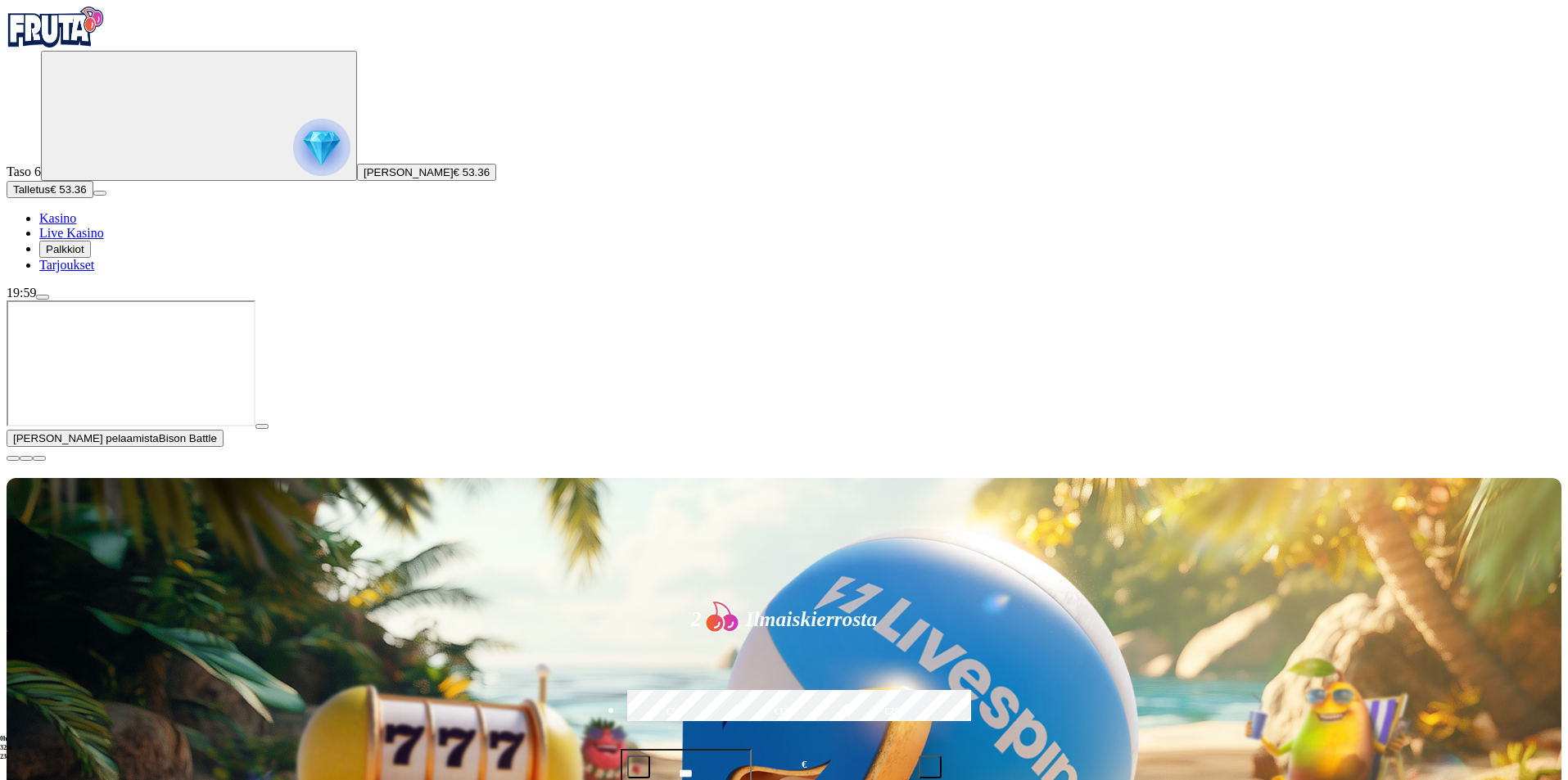 click at bounding box center (13, 458) 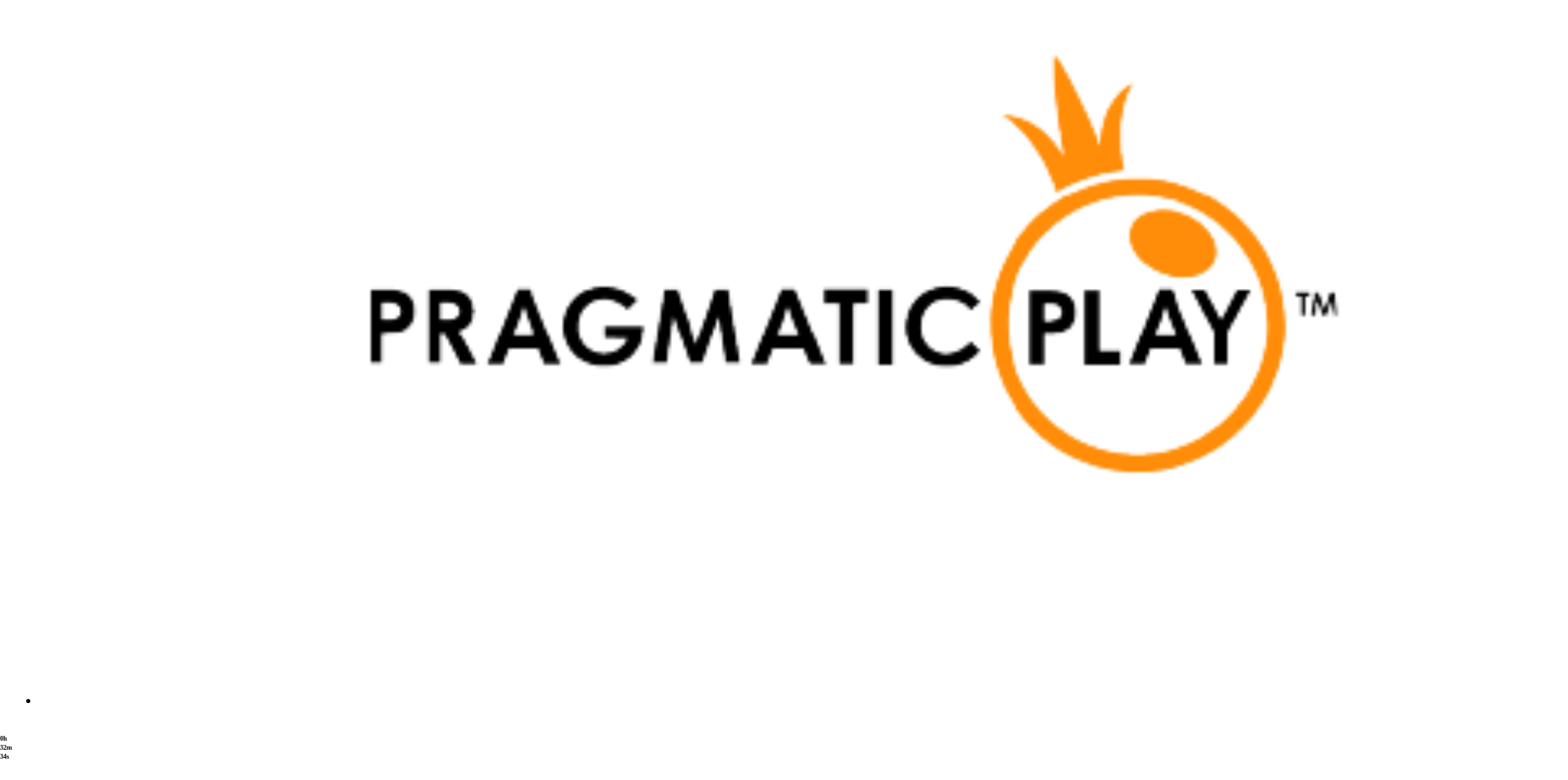 scroll, scrollTop: 3929, scrollLeft: 0, axis: vertical 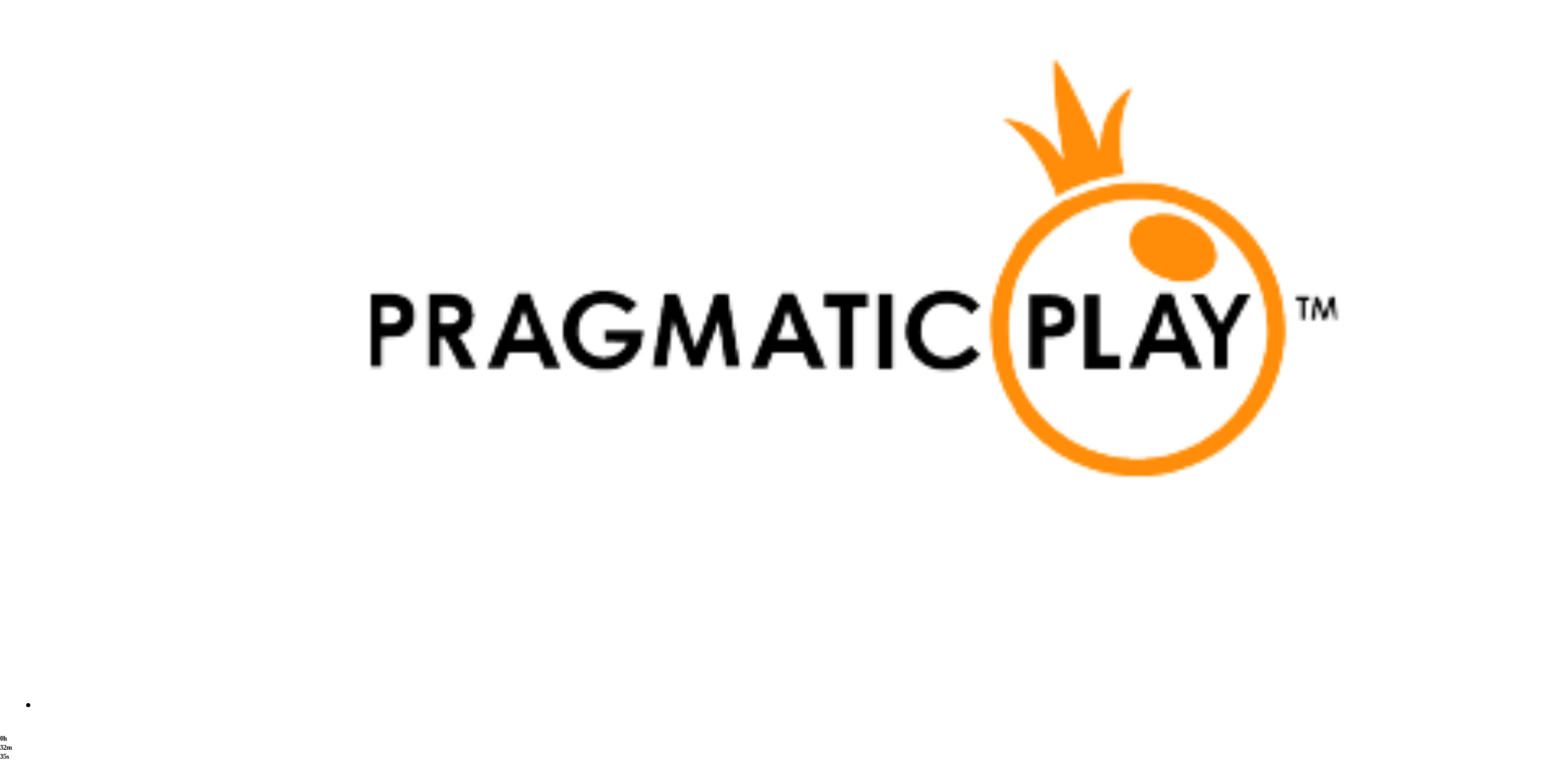 click at bounding box center (26, 25269) 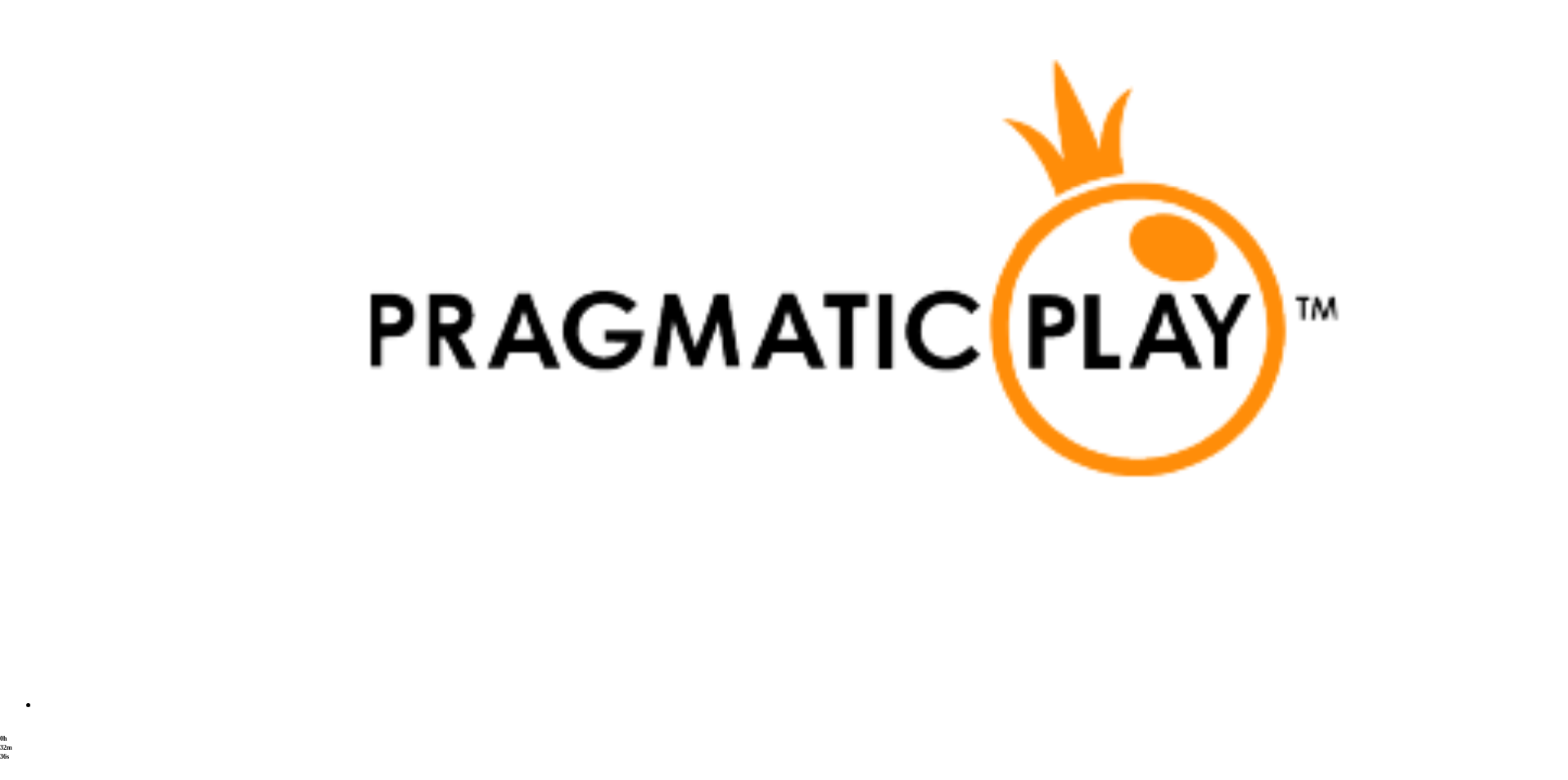 click at bounding box center (26, 25269) 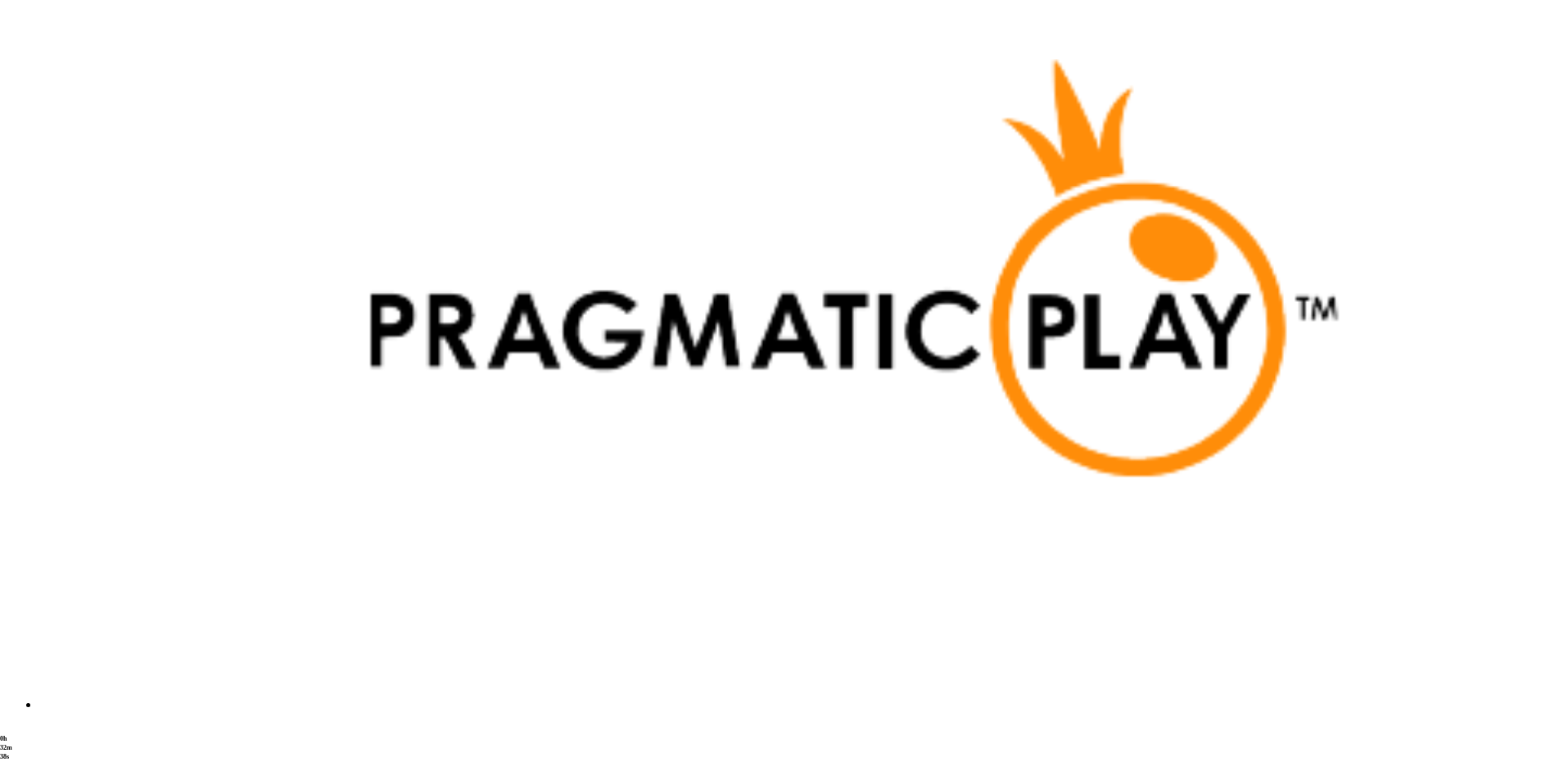 click at bounding box center (26, 25269) 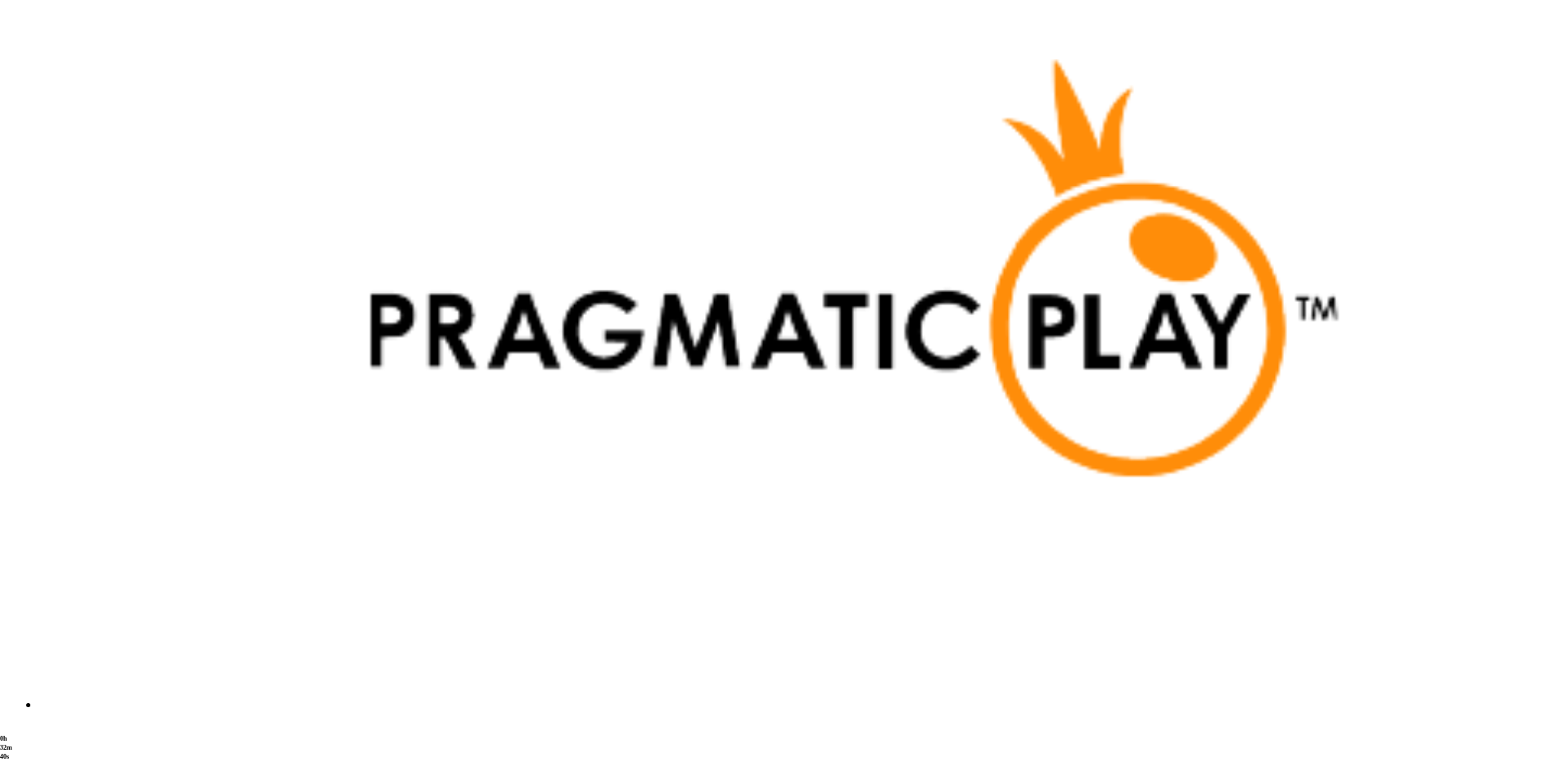 click at bounding box center [26, 25269] 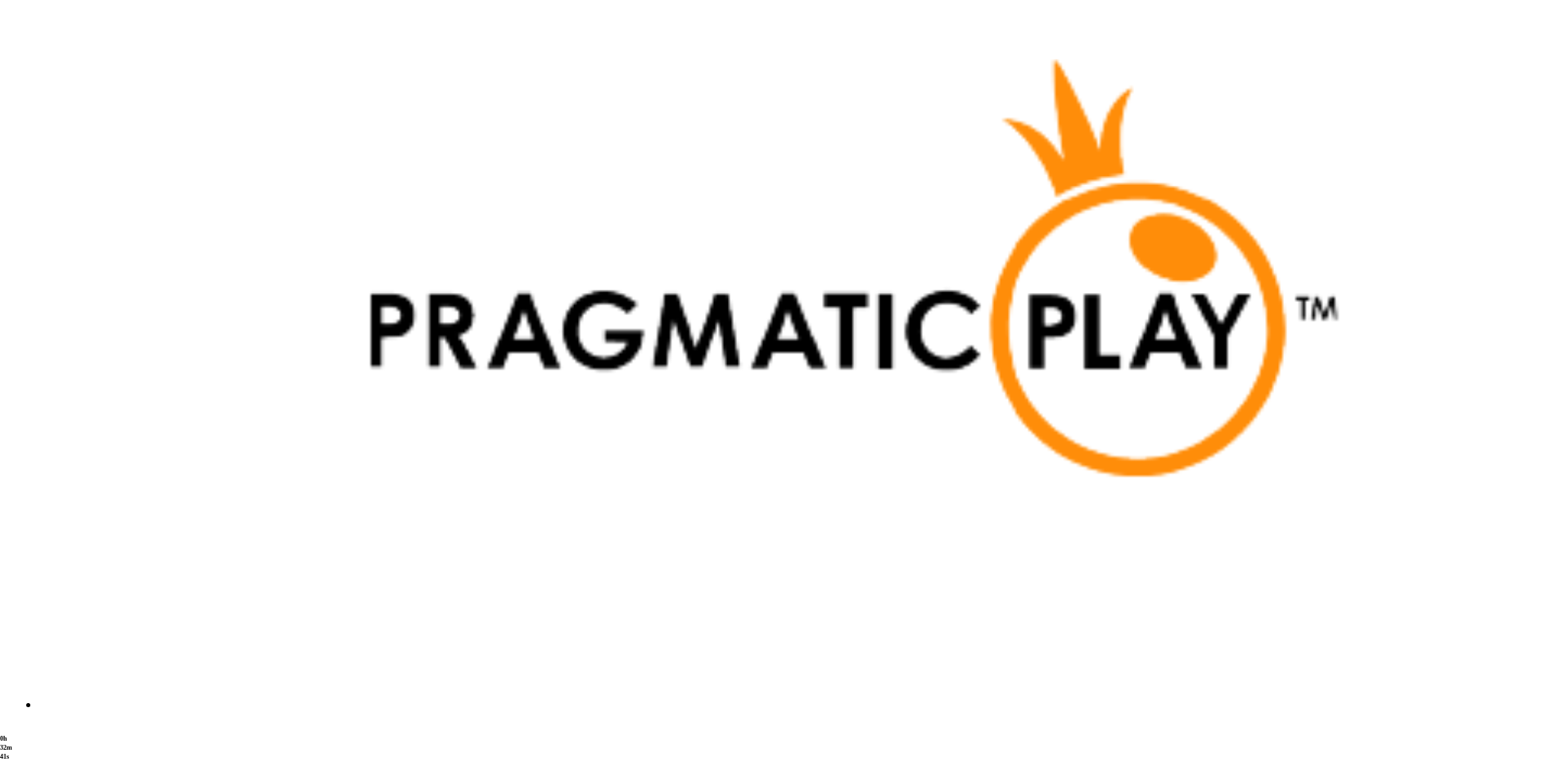 click at bounding box center (26, 25269) 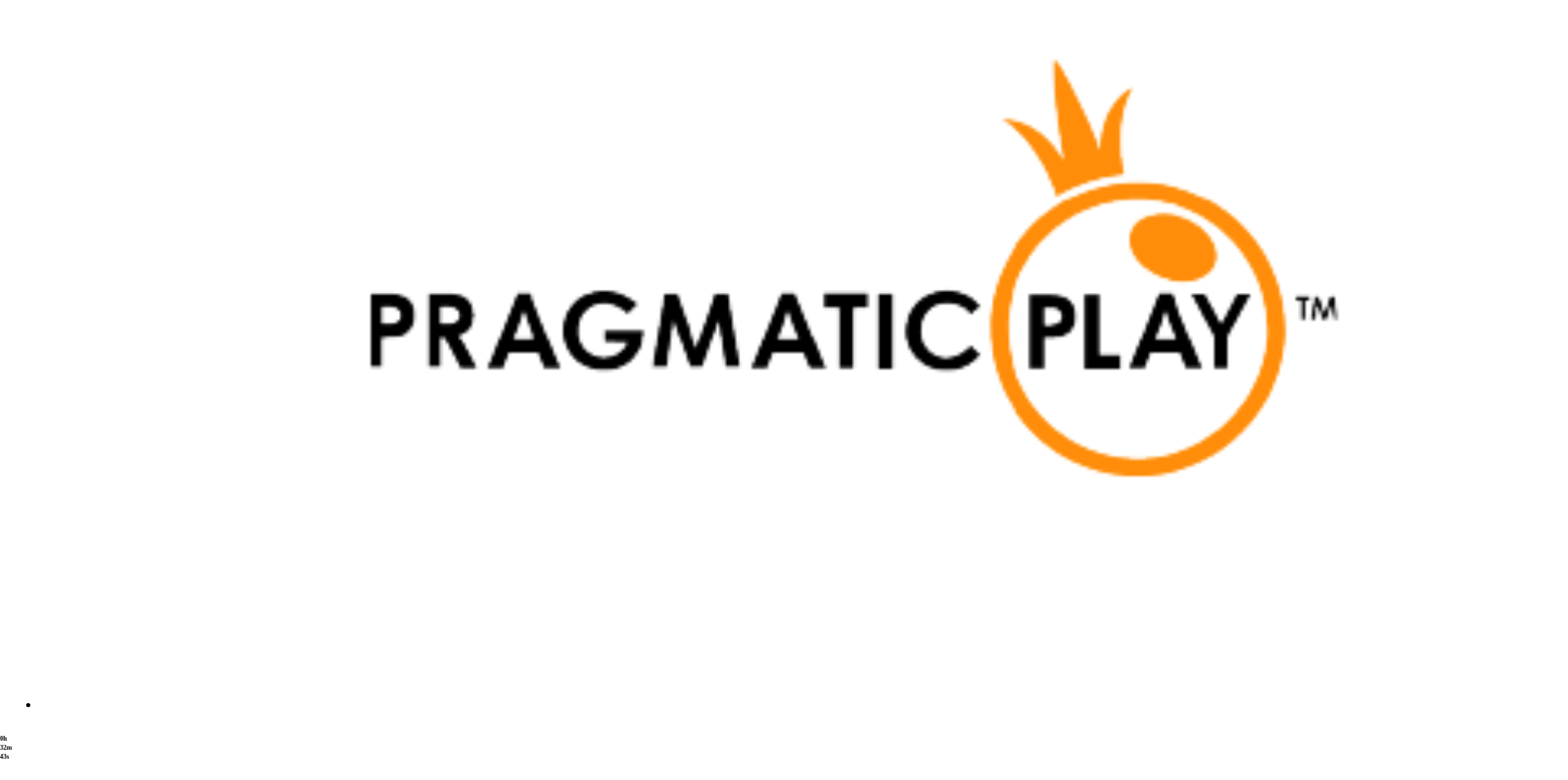 click at bounding box center (26, 25269) 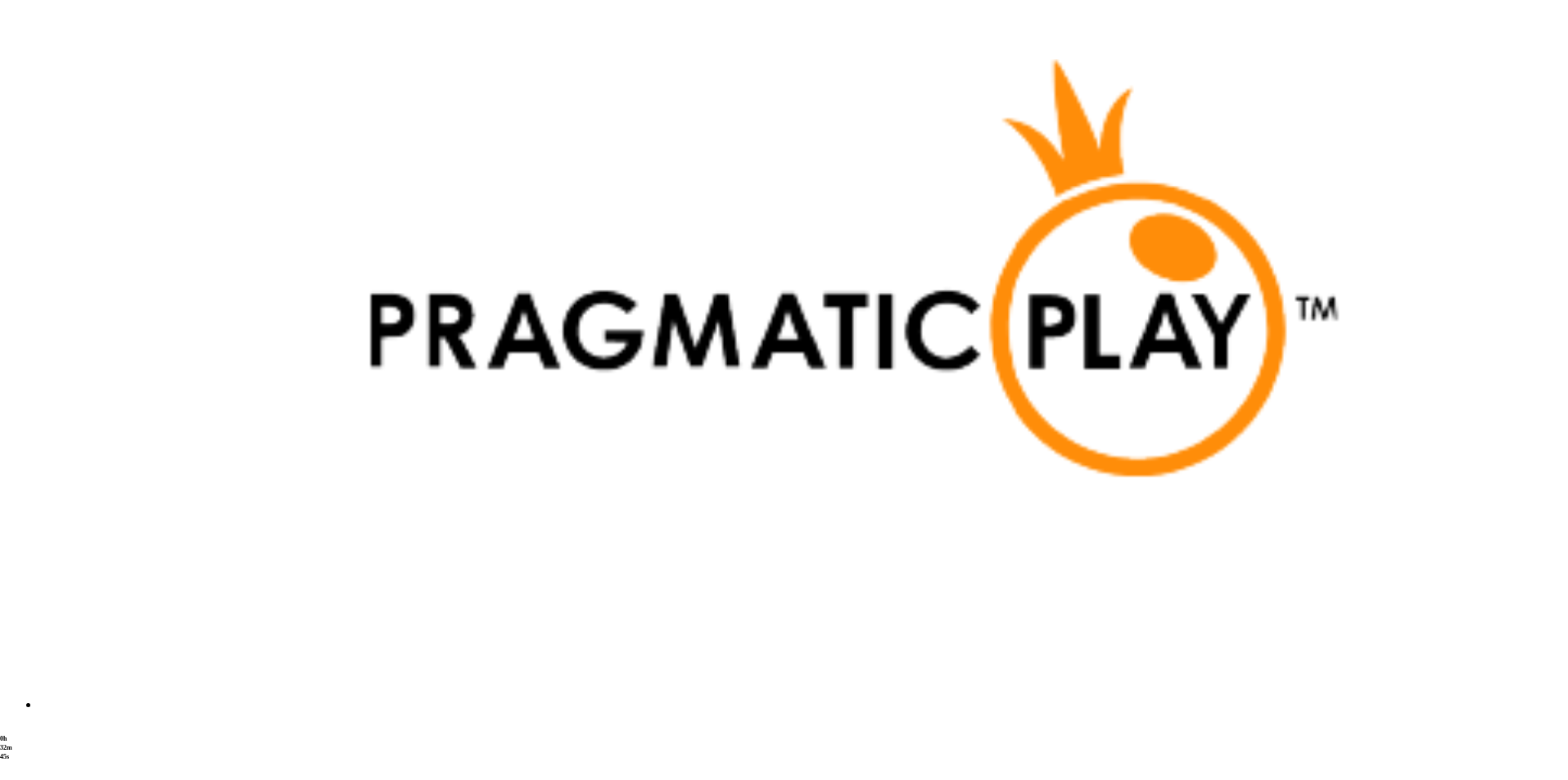 click at bounding box center (26, 25269) 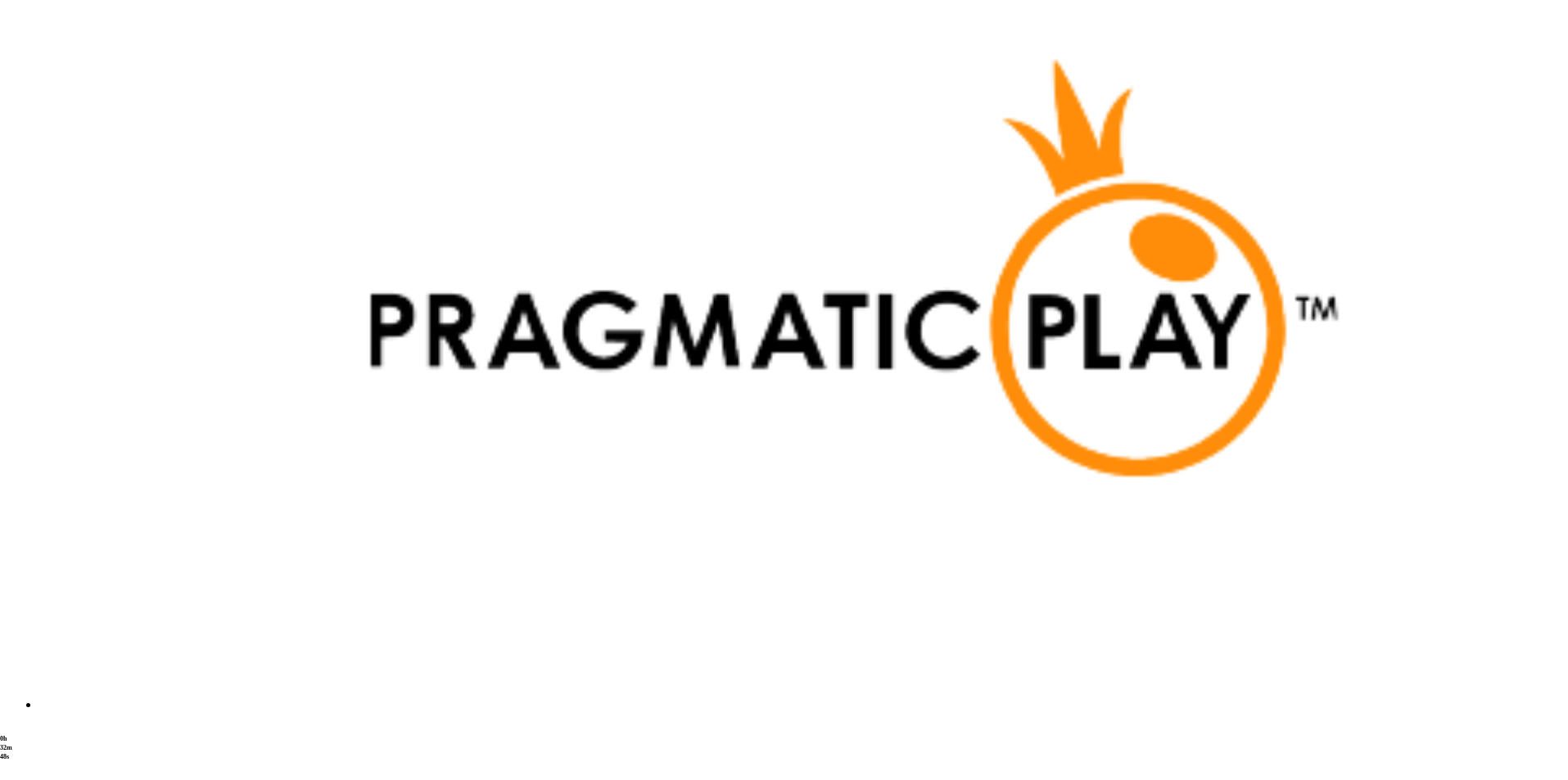 click on "Pelaa nyt" at bounding box center (-6627, 28359) 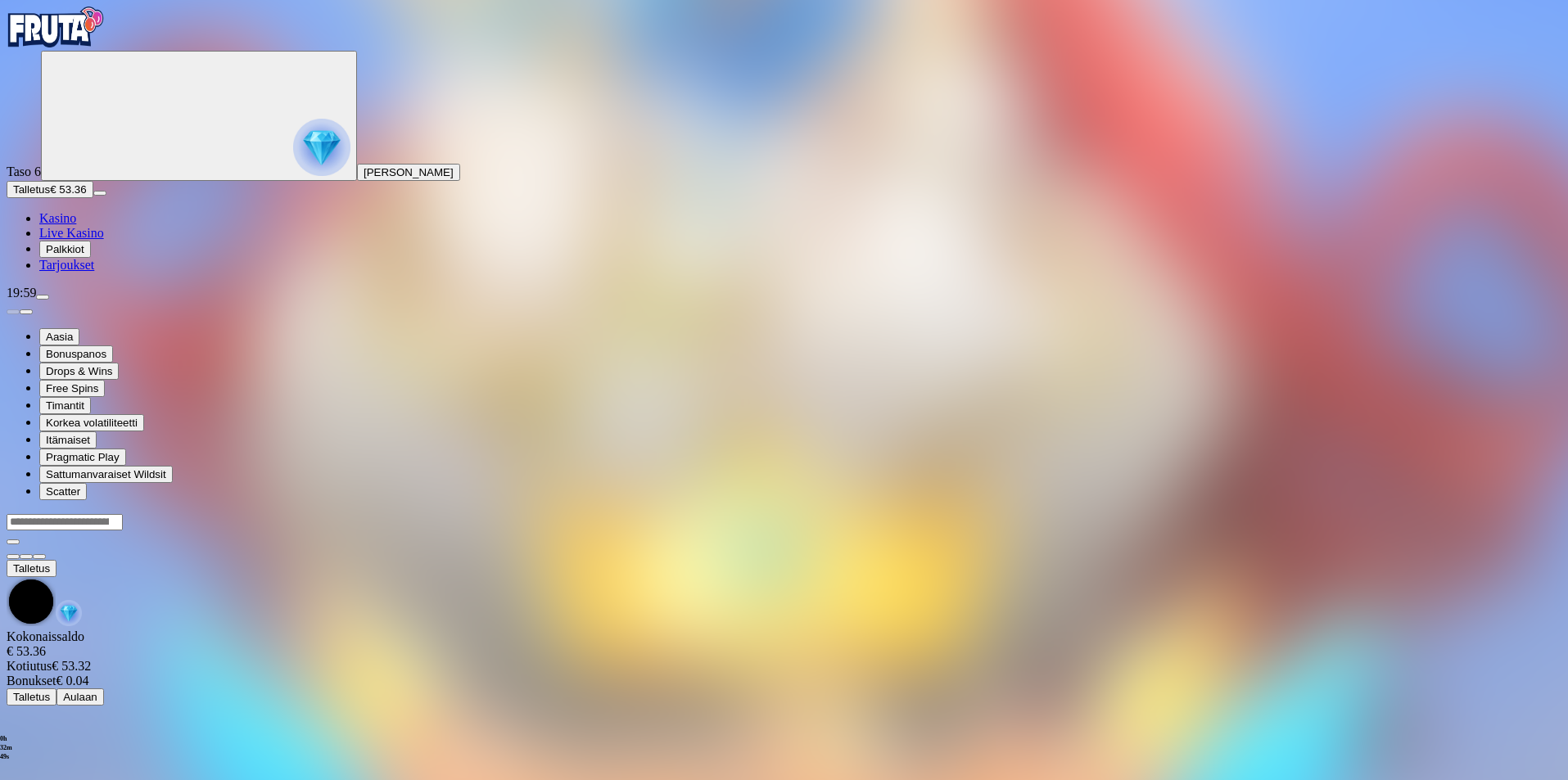 scroll, scrollTop: 0, scrollLeft: 0, axis: both 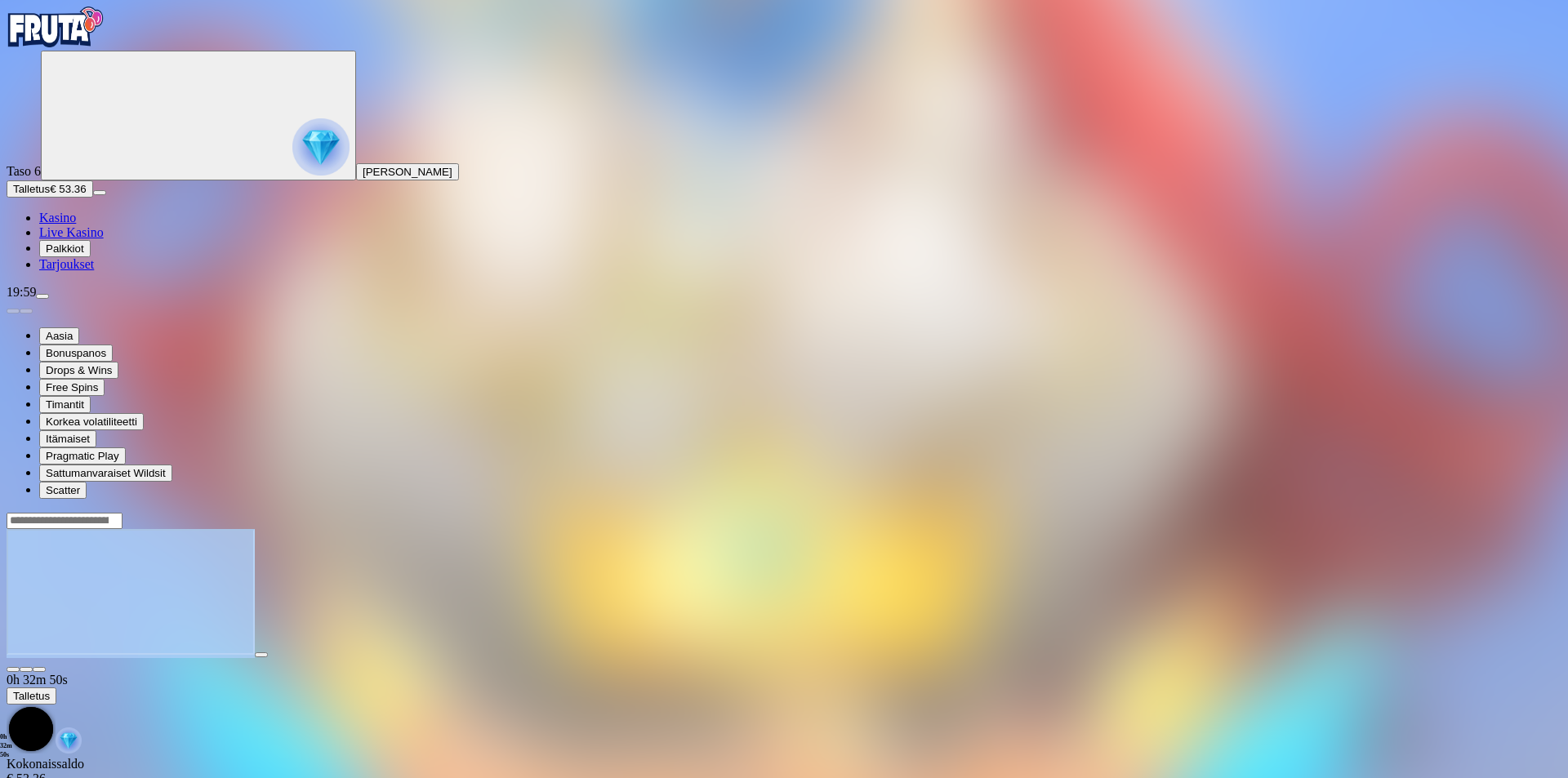 click at bounding box center [784, 592] 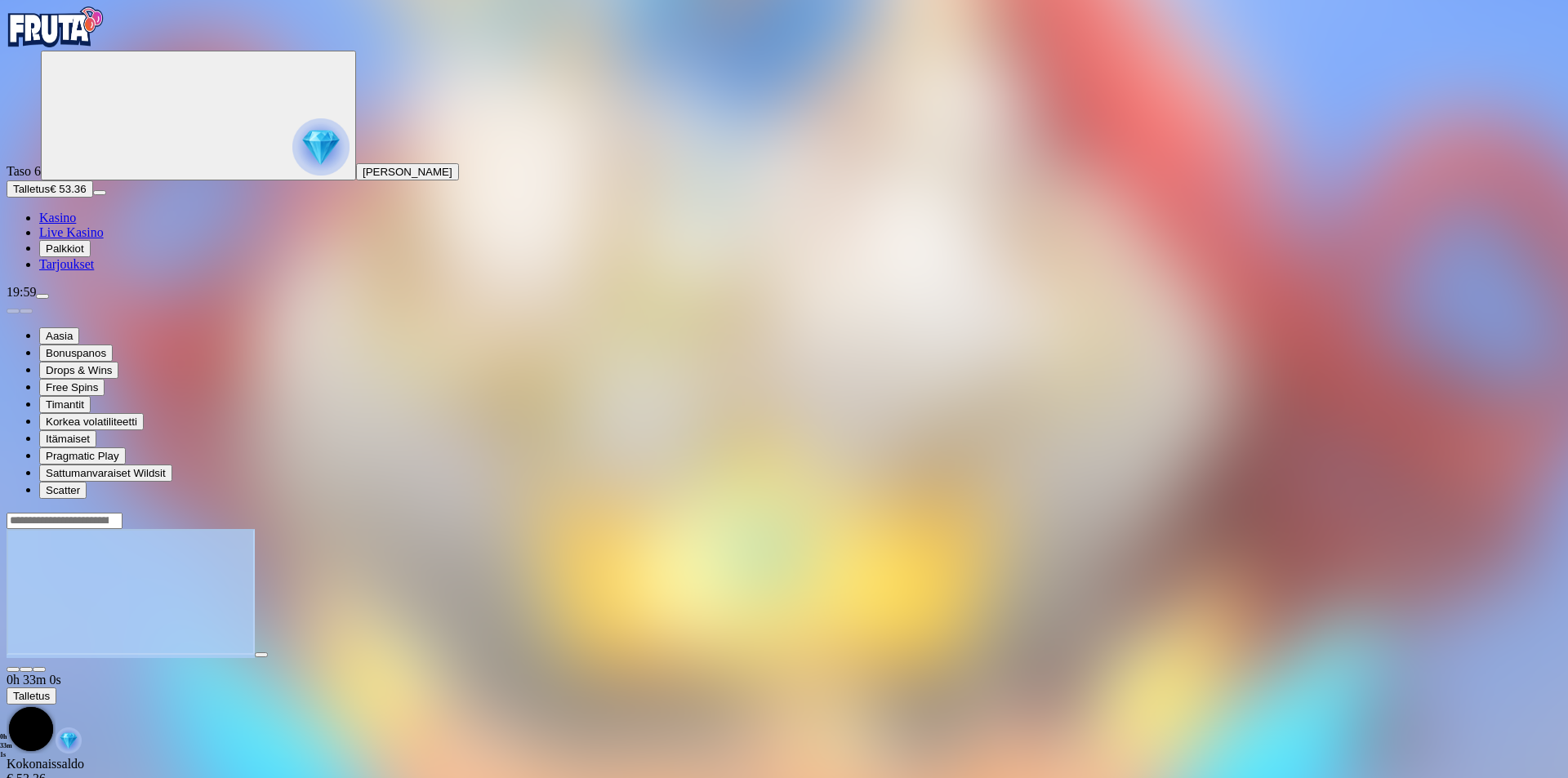 click on "0h 33m 0s Talletus [GEOGRAPHIC_DATA] € 53.36 Kotiutus € 53.32 Bonukset € 0.04 Talletus Aulaan" at bounding box center (784, 672) 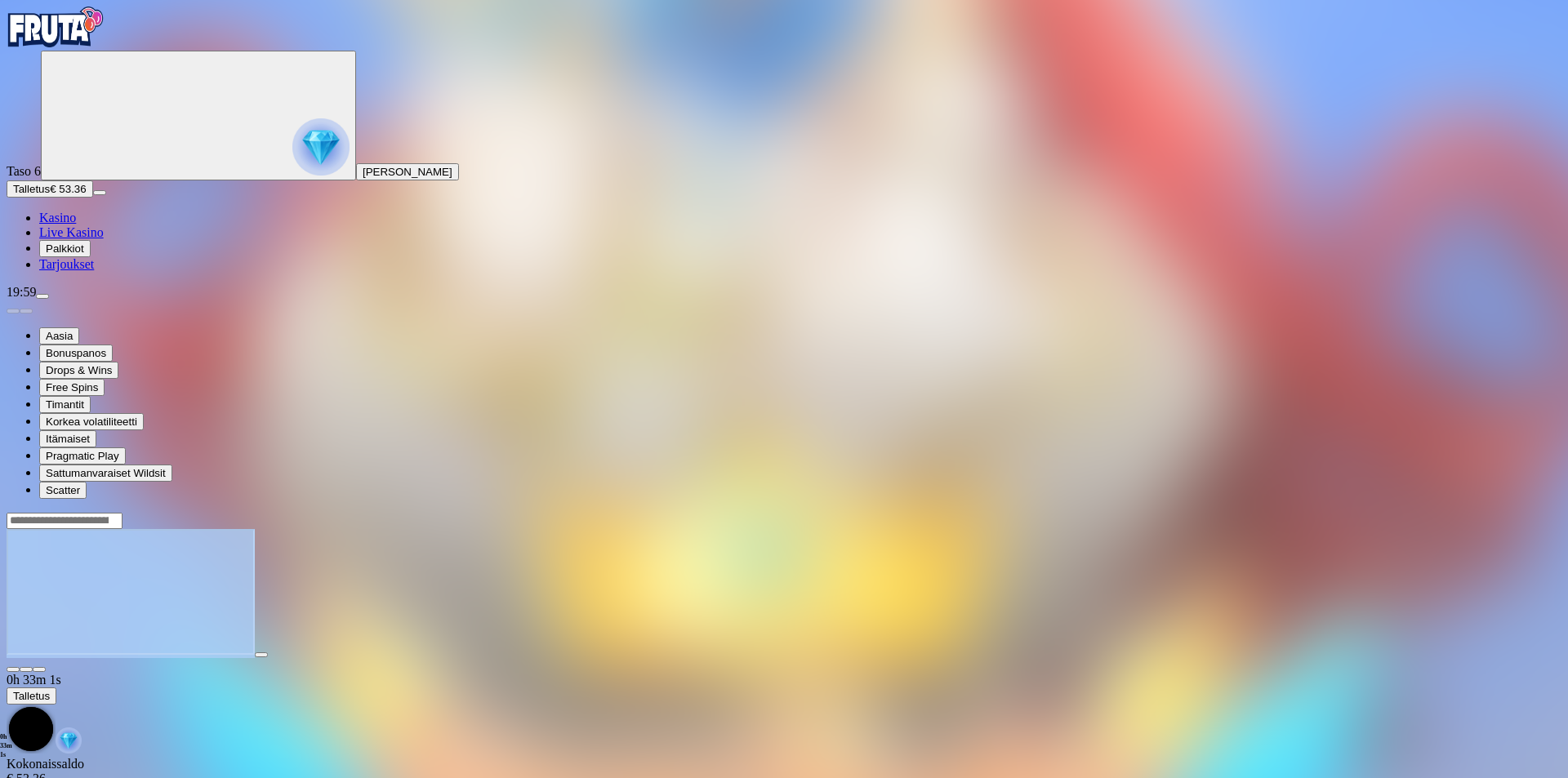 click at bounding box center (784, 592) 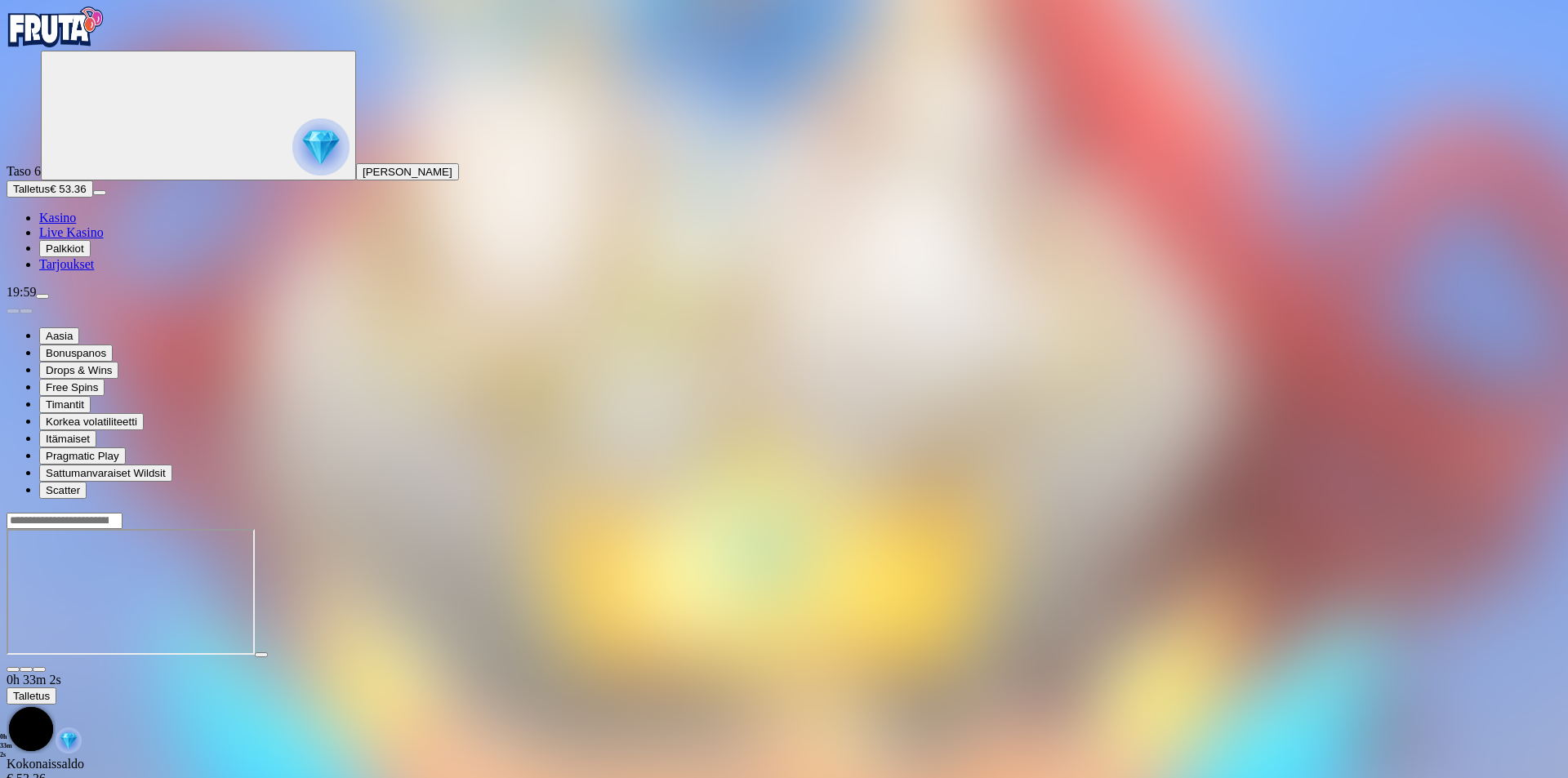 click at bounding box center [39, 669] 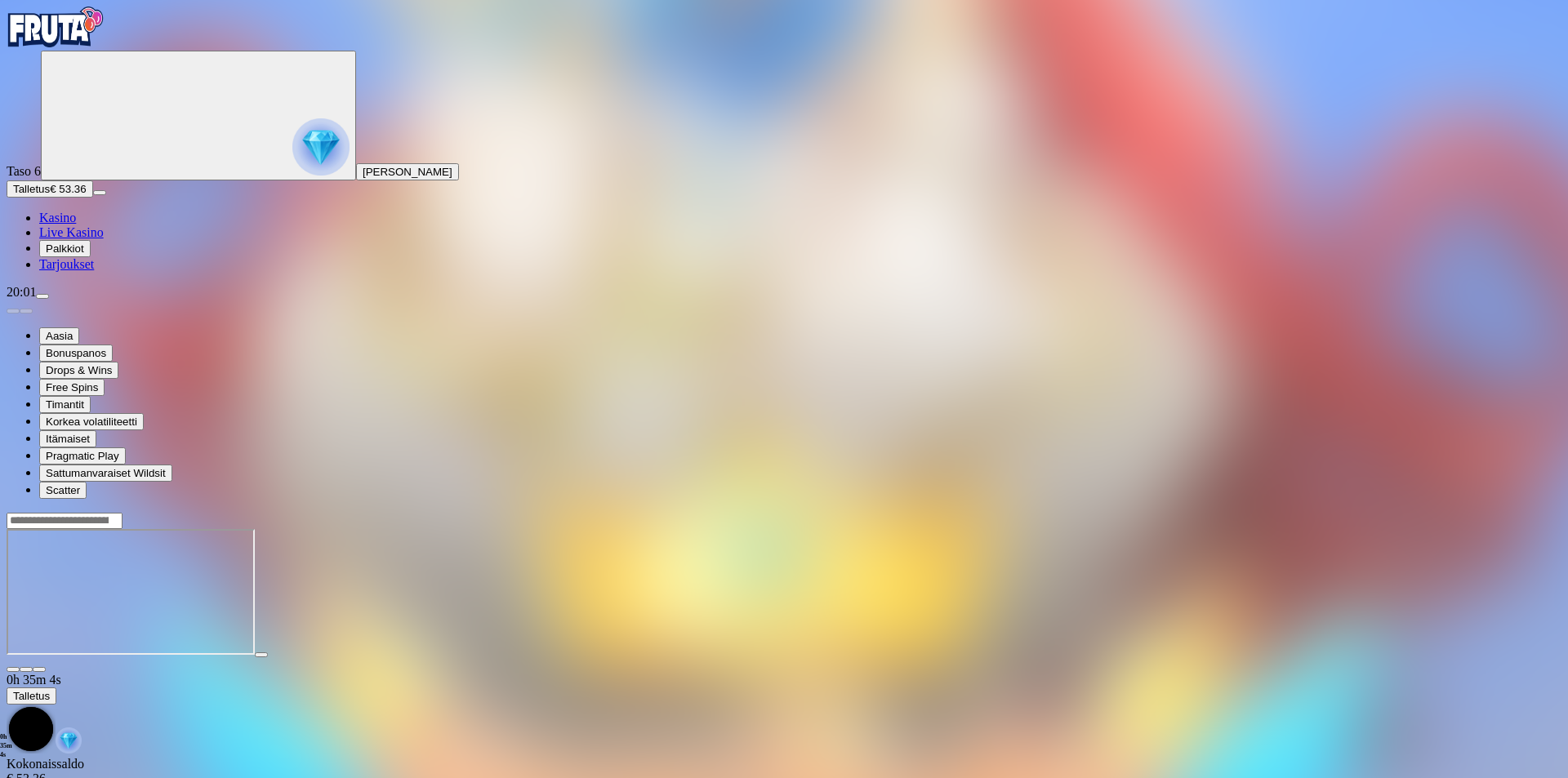 click on "Kasino" at bounding box center (57, 217) 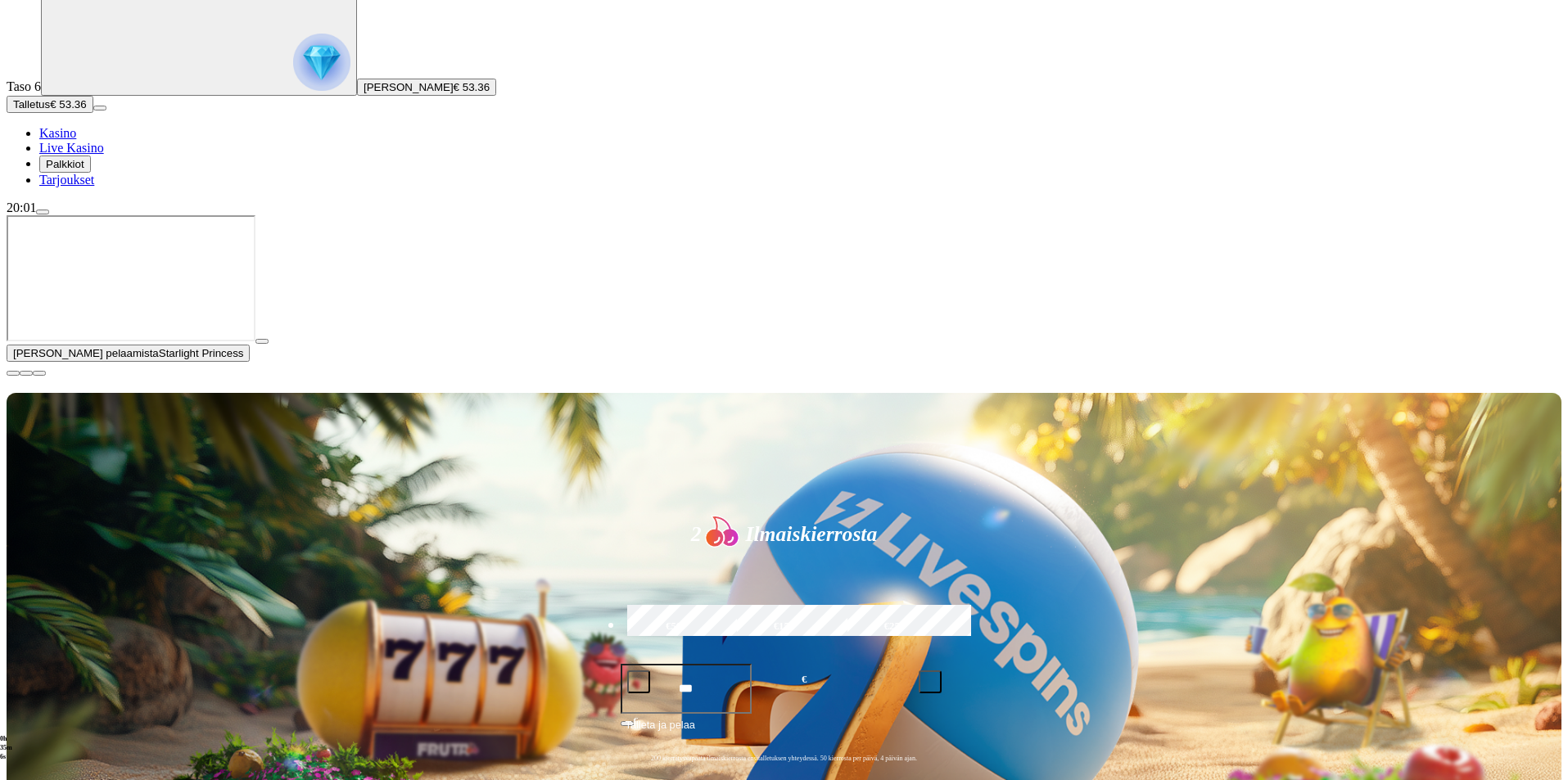 scroll, scrollTop: 109, scrollLeft: 0, axis: vertical 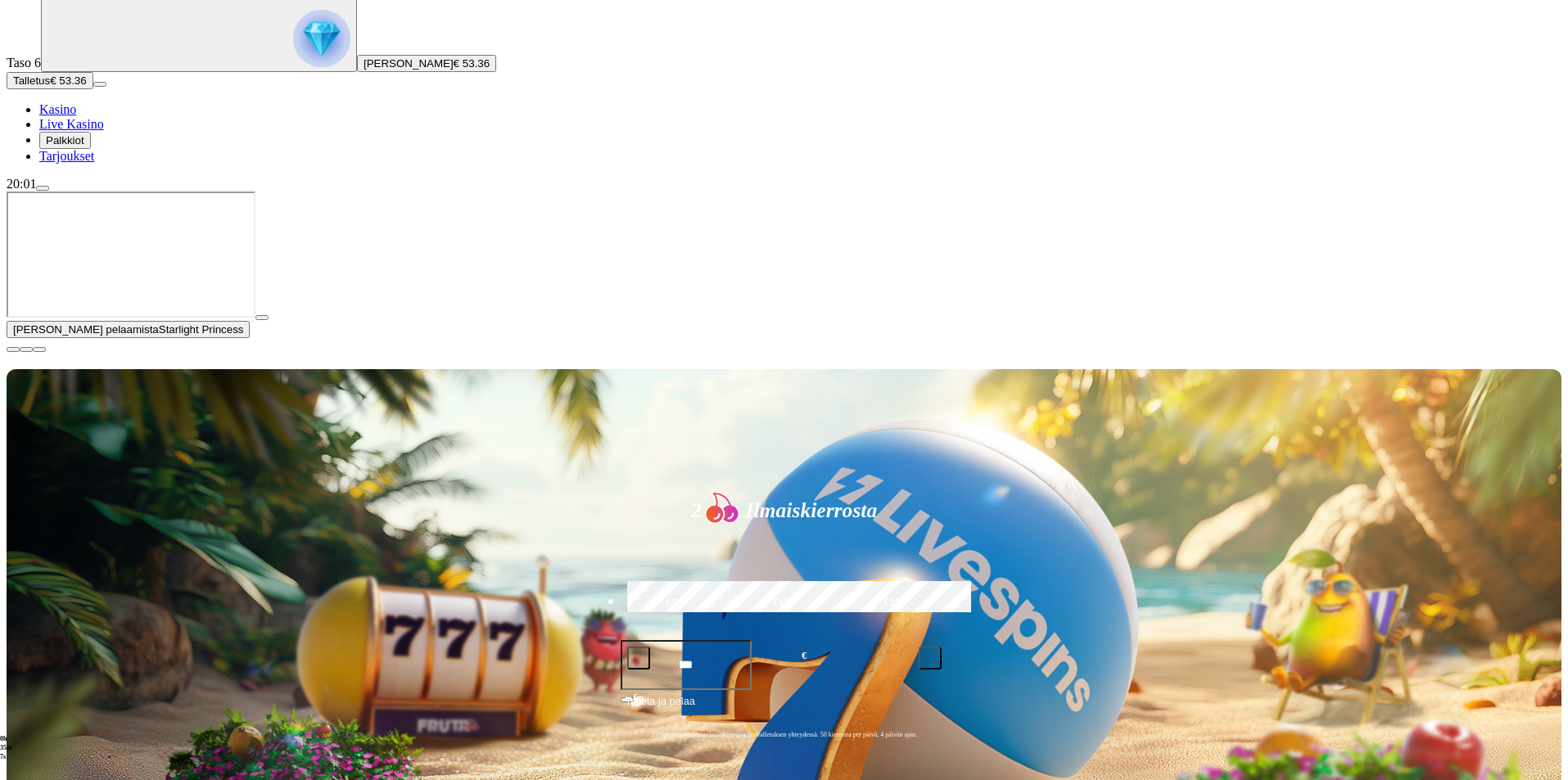 click at bounding box center (13, 349) 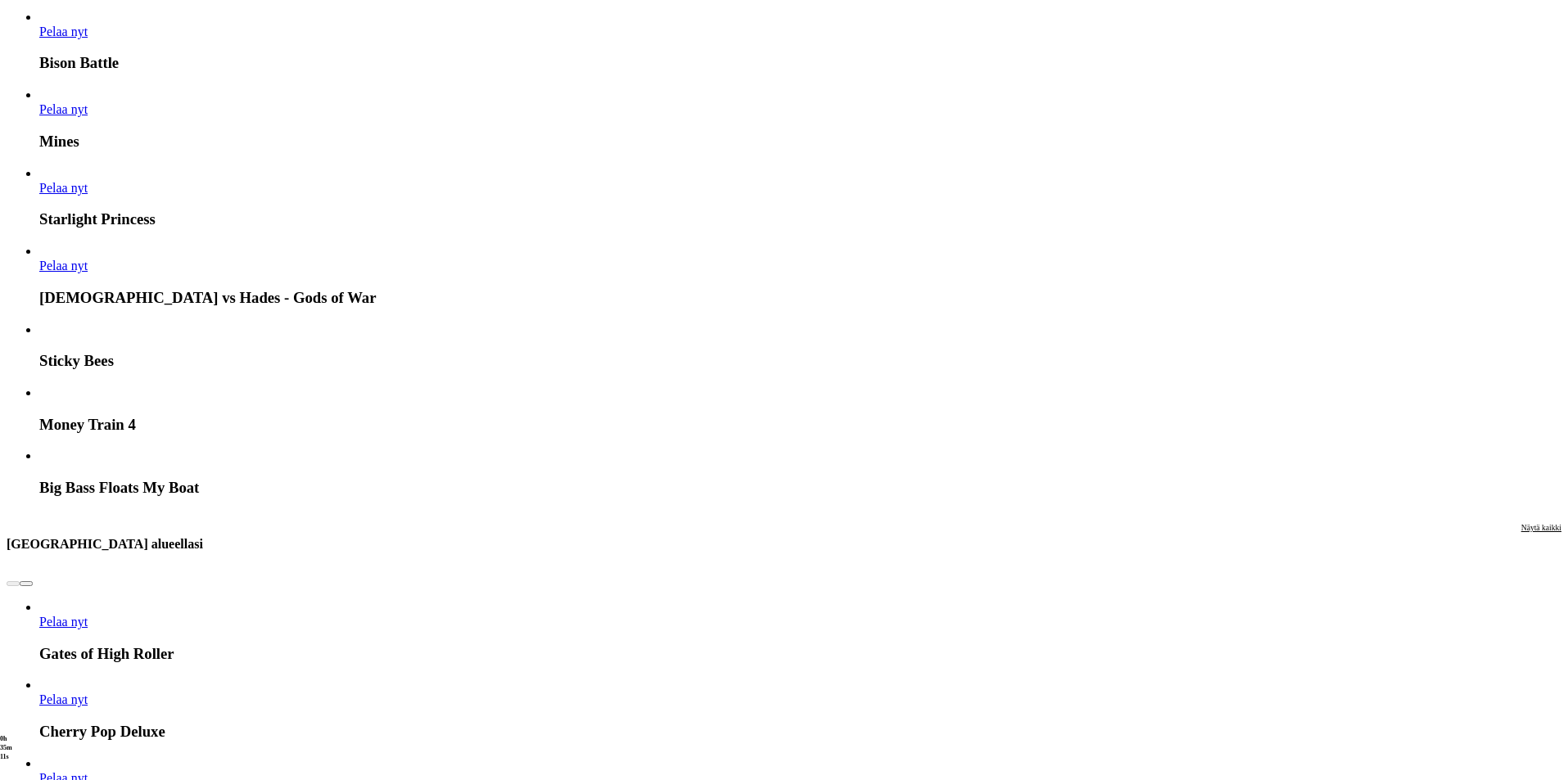 scroll, scrollTop: 1201, scrollLeft: 0, axis: vertical 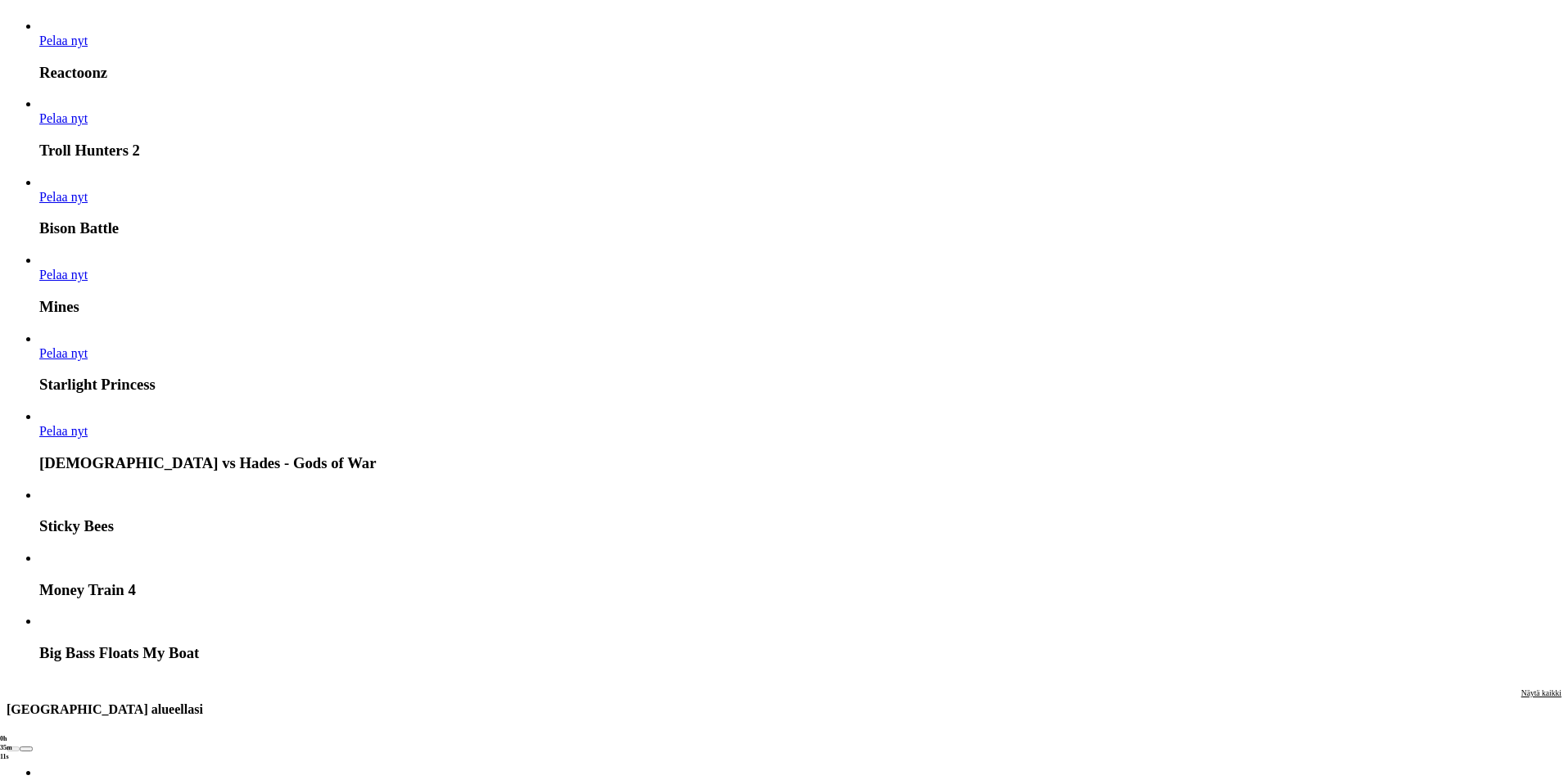 click on "Pelaa nyt" at bounding box center (63, 16125) 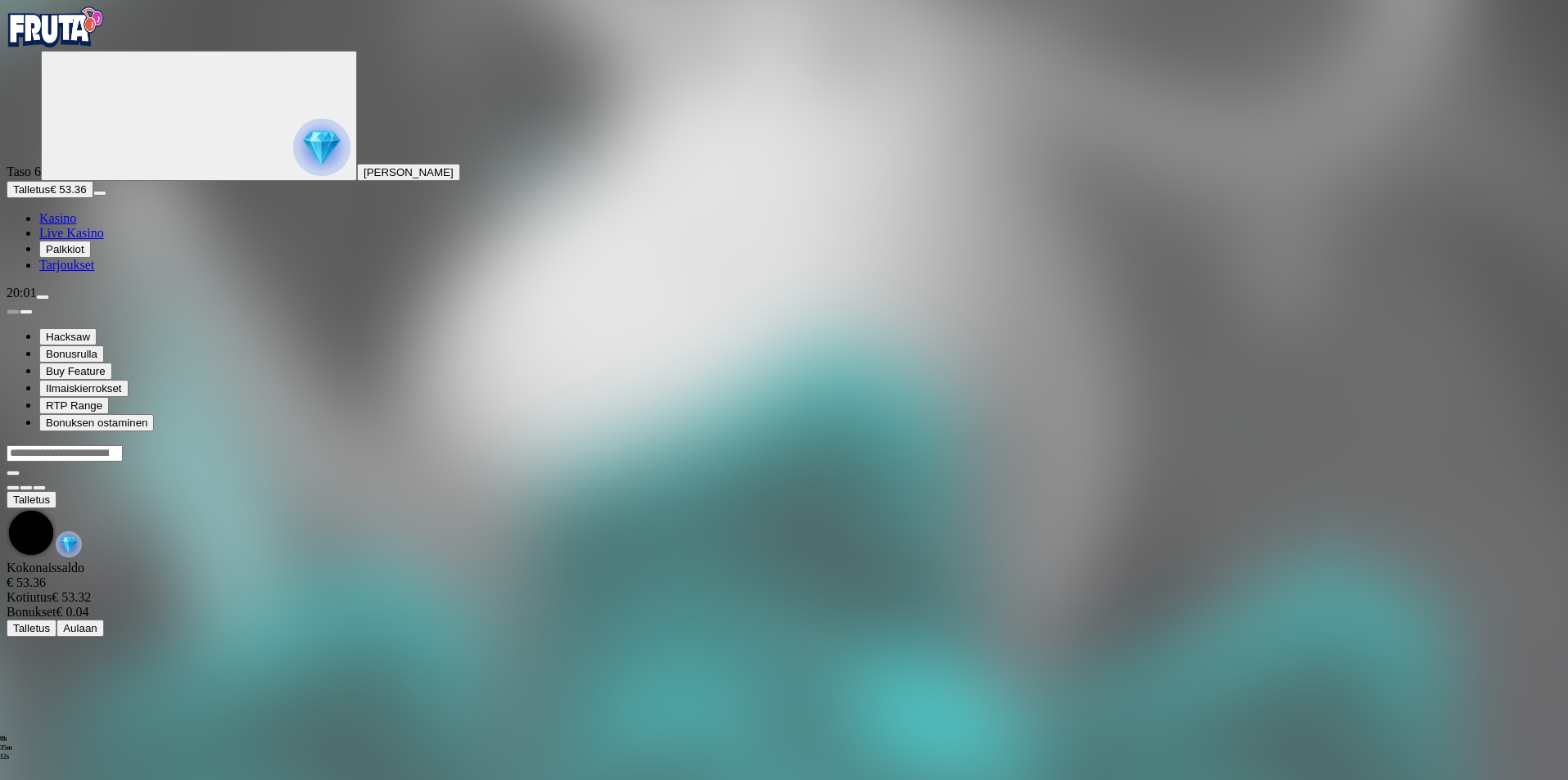 scroll, scrollTop: 0, scrollLeft: 0, axis: both 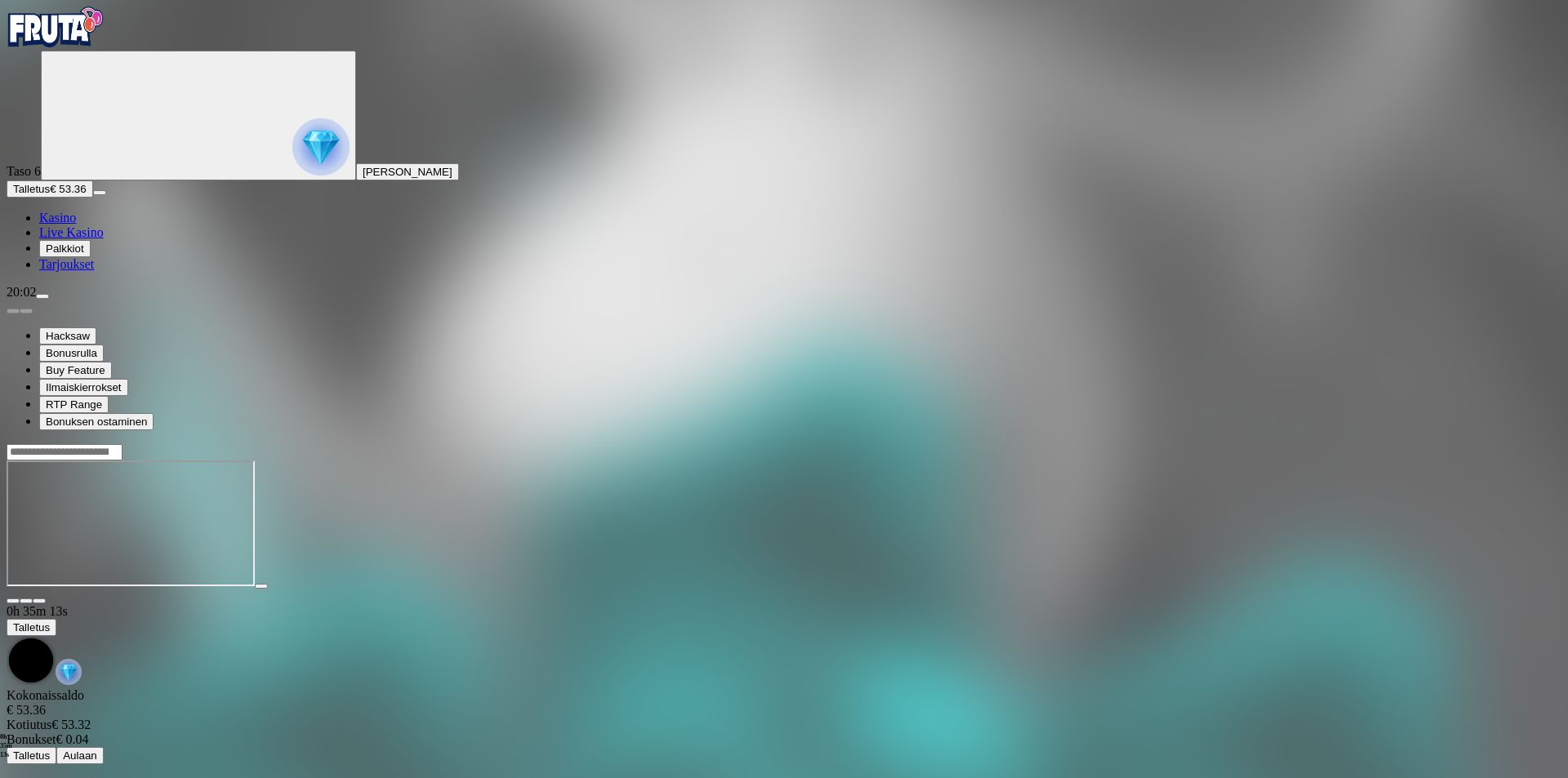 click at bounding box center [39, 601] 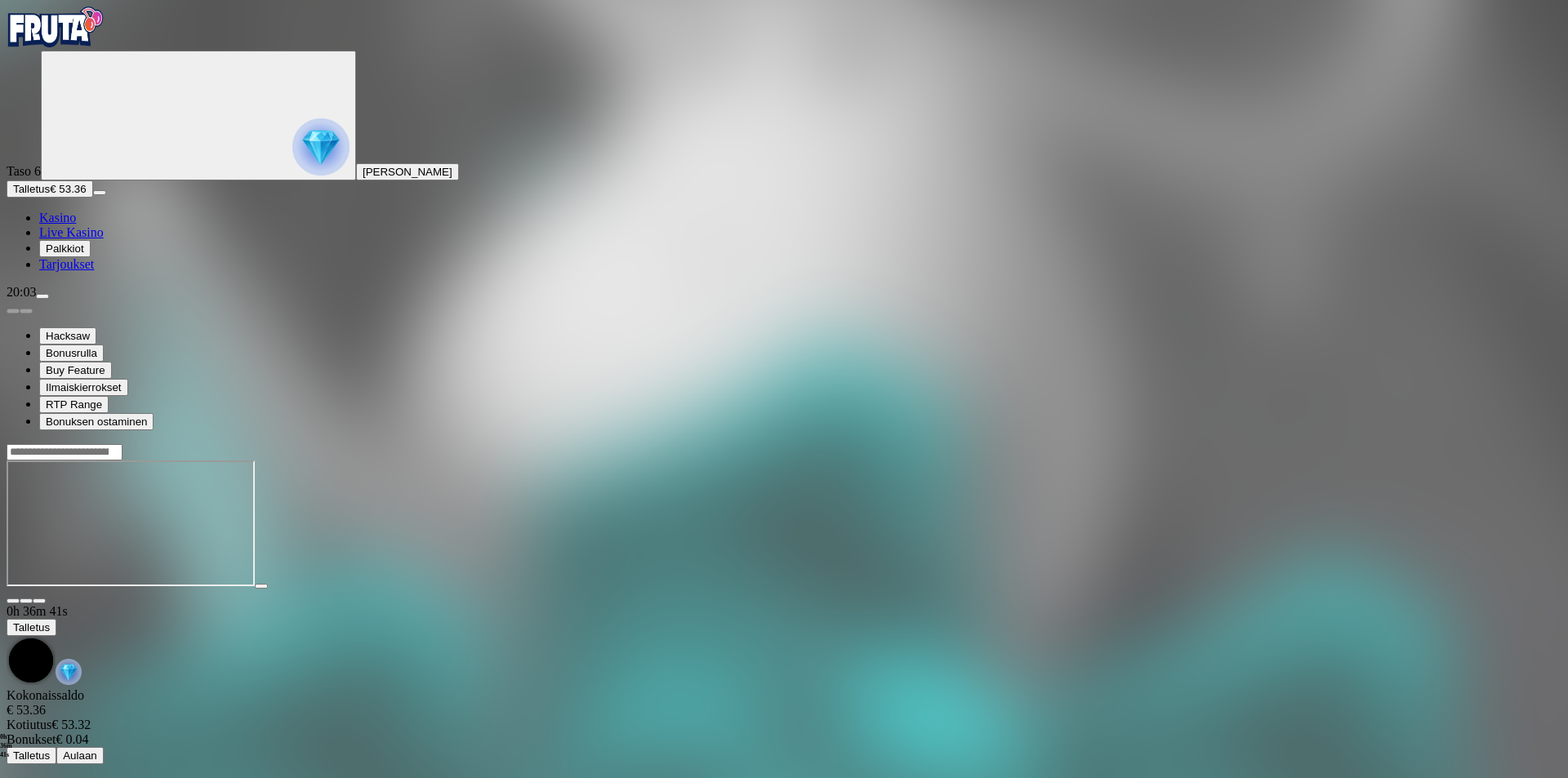 click on "Kasino" at bounding box center [57, 217] 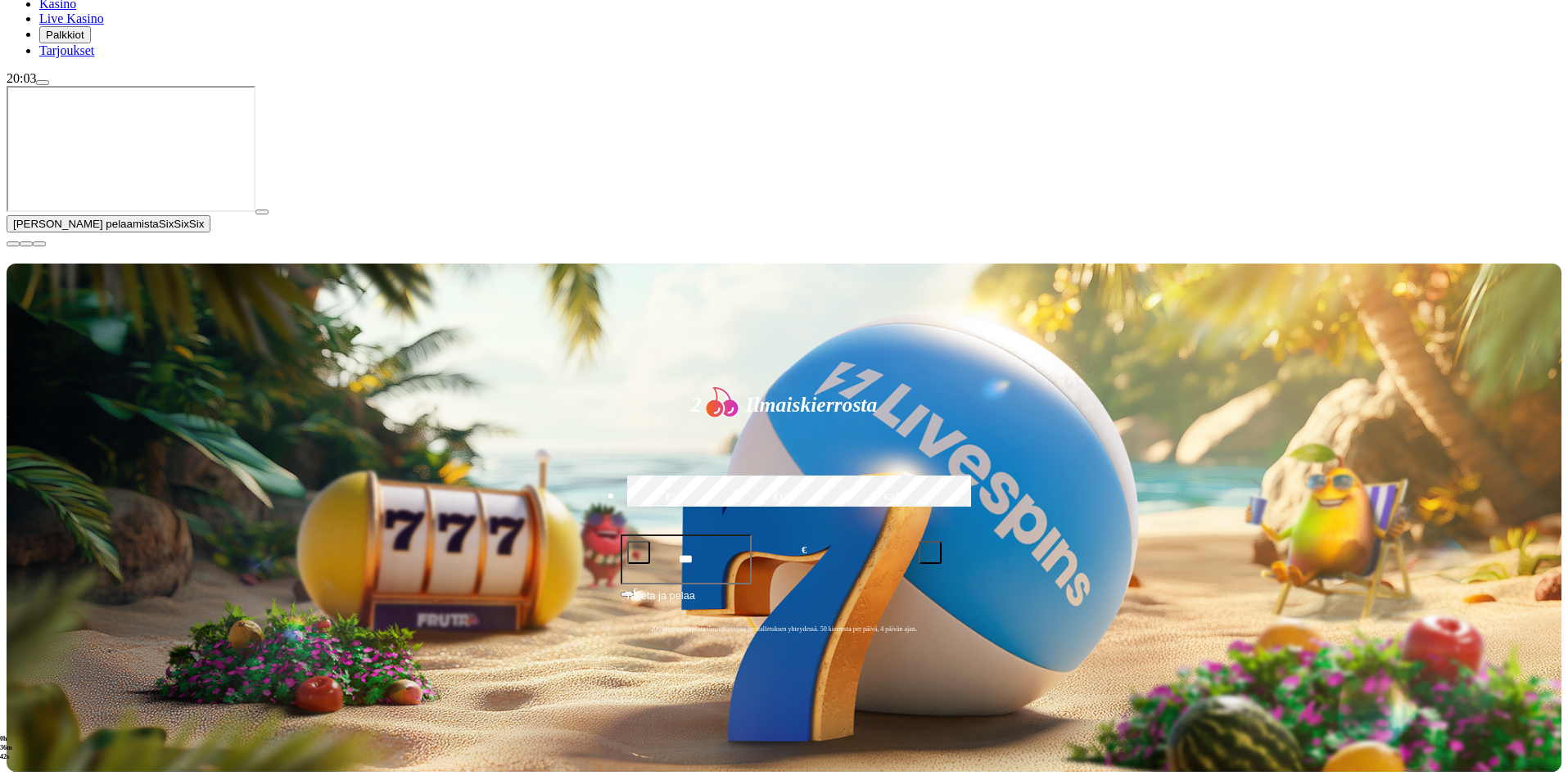 scroll, scrollTop: 219, scrollLeft: 0, axis: vertical 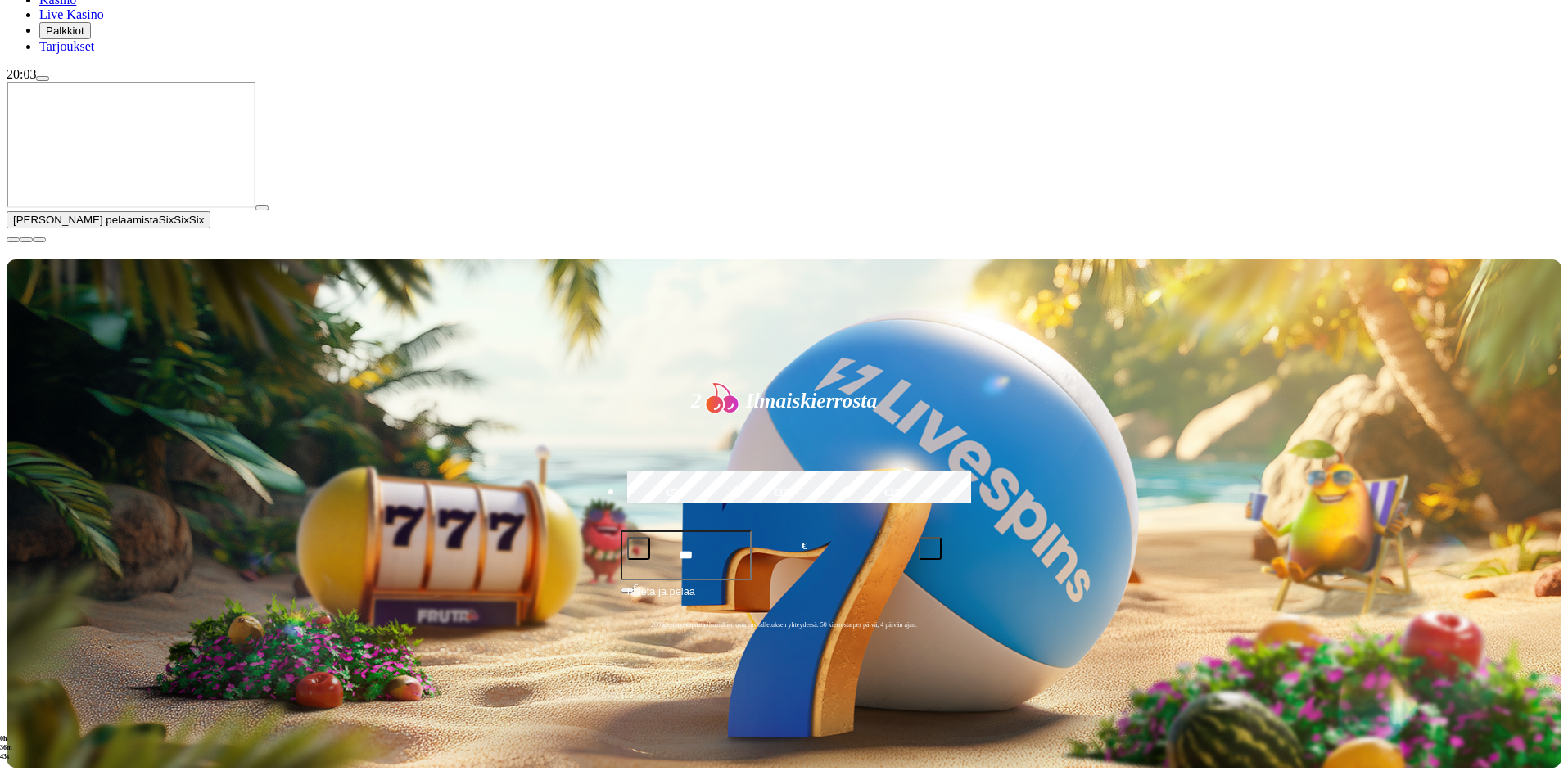 click at bounding box center (13, 240) 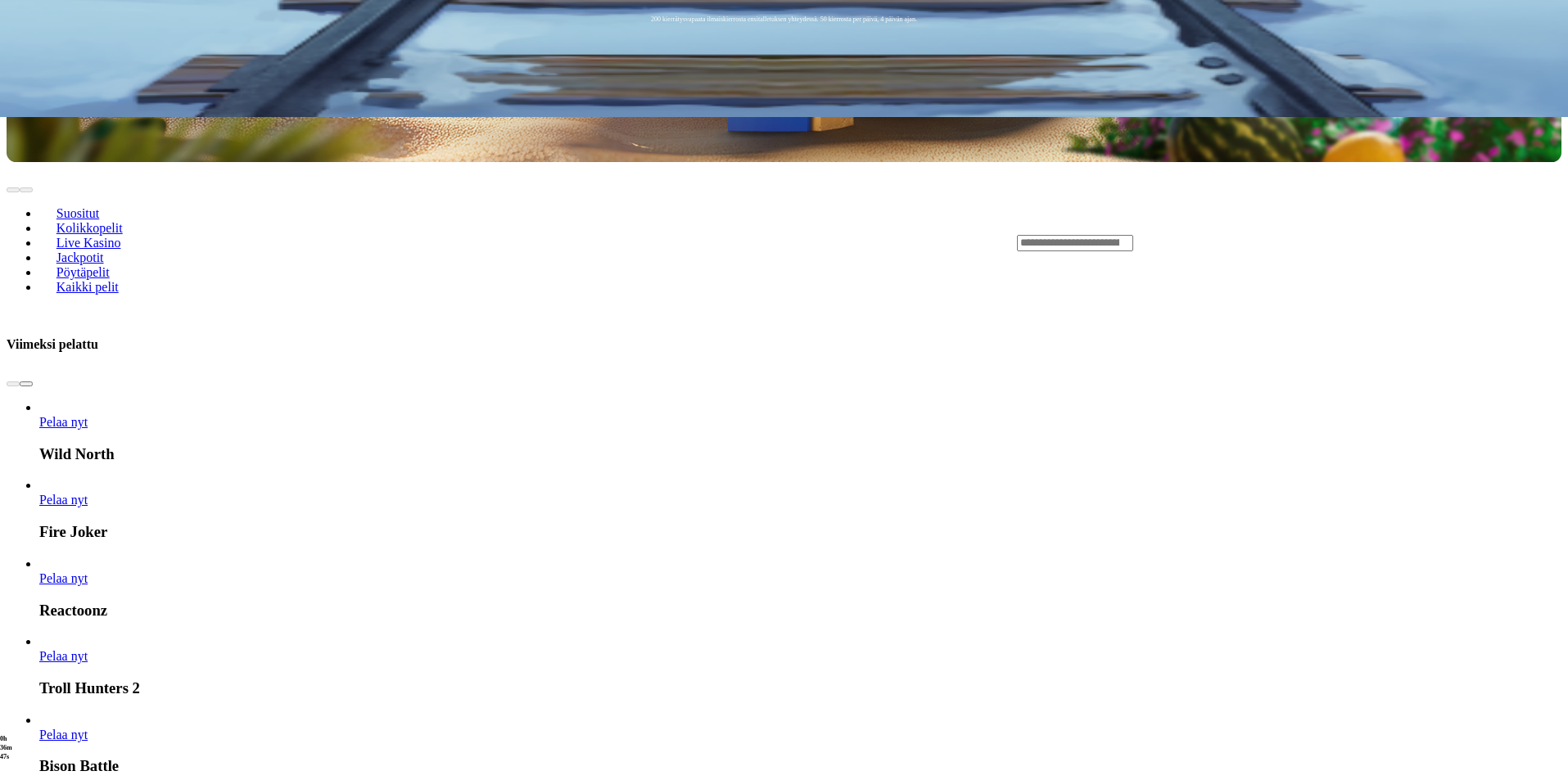 scroll, scrollTop: 655, scrollLeft: 0, axis: vertical 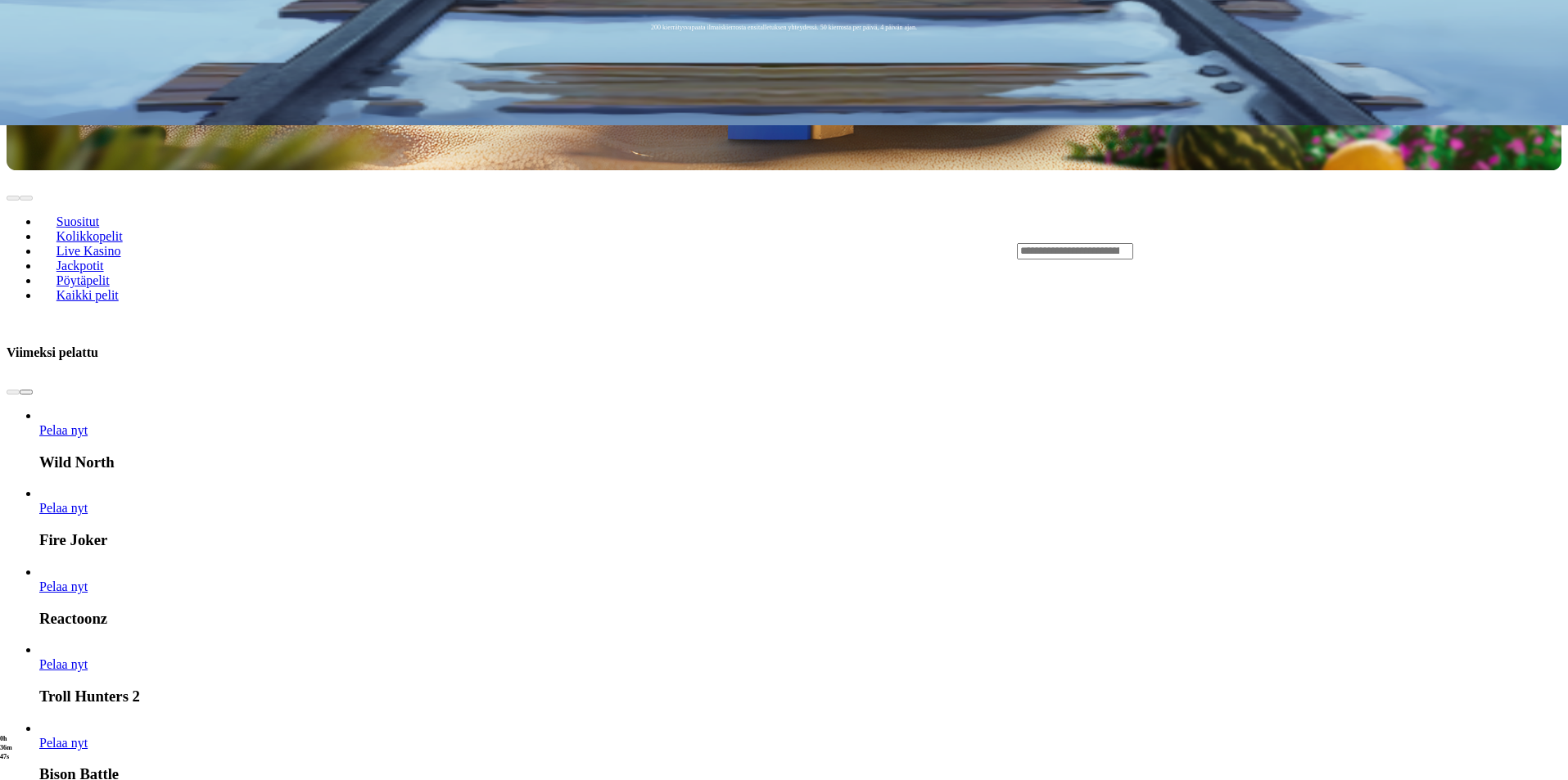 click at bounding box center (26, 2198) 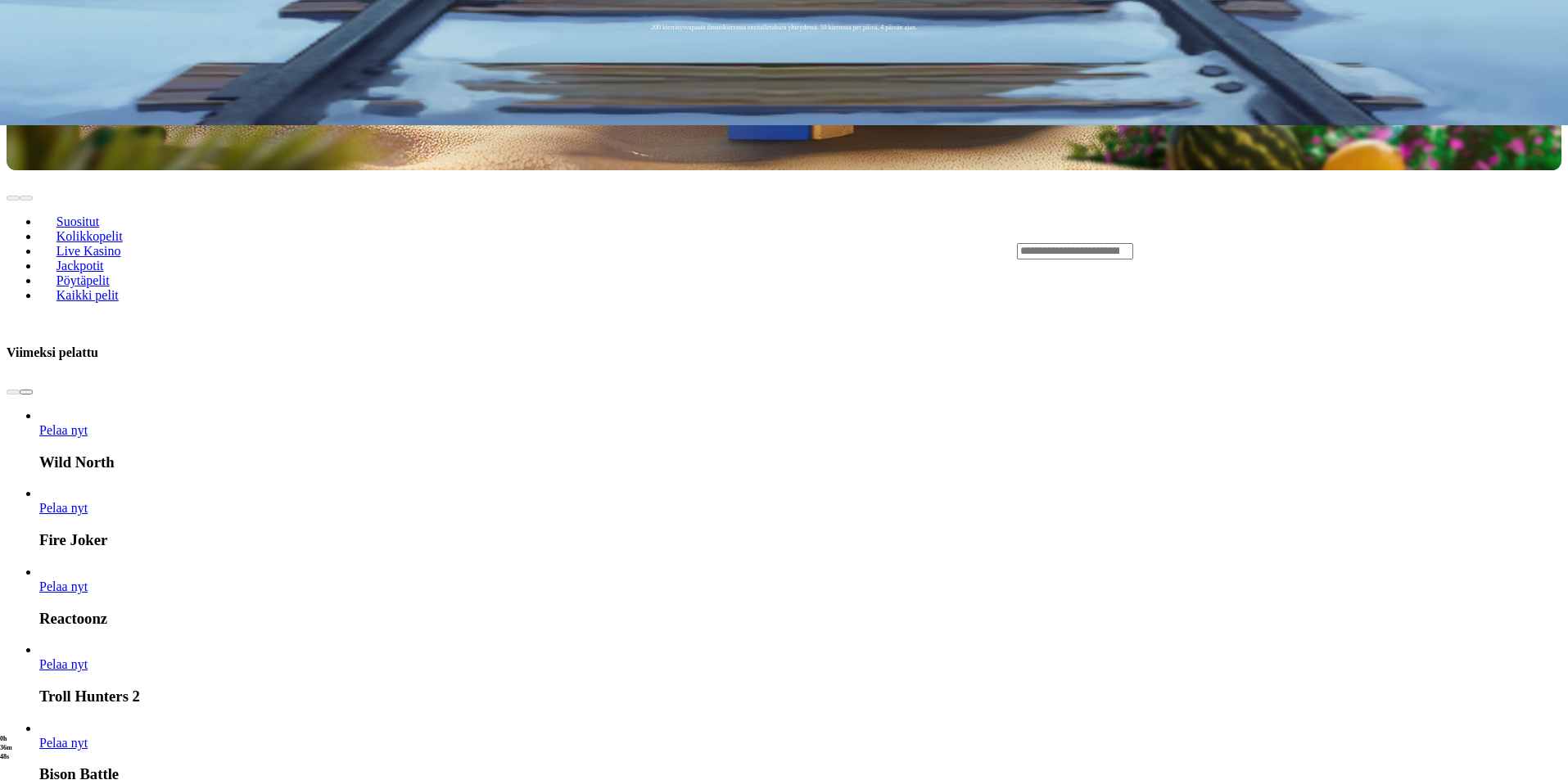 click at bounding box center [26, 2198] 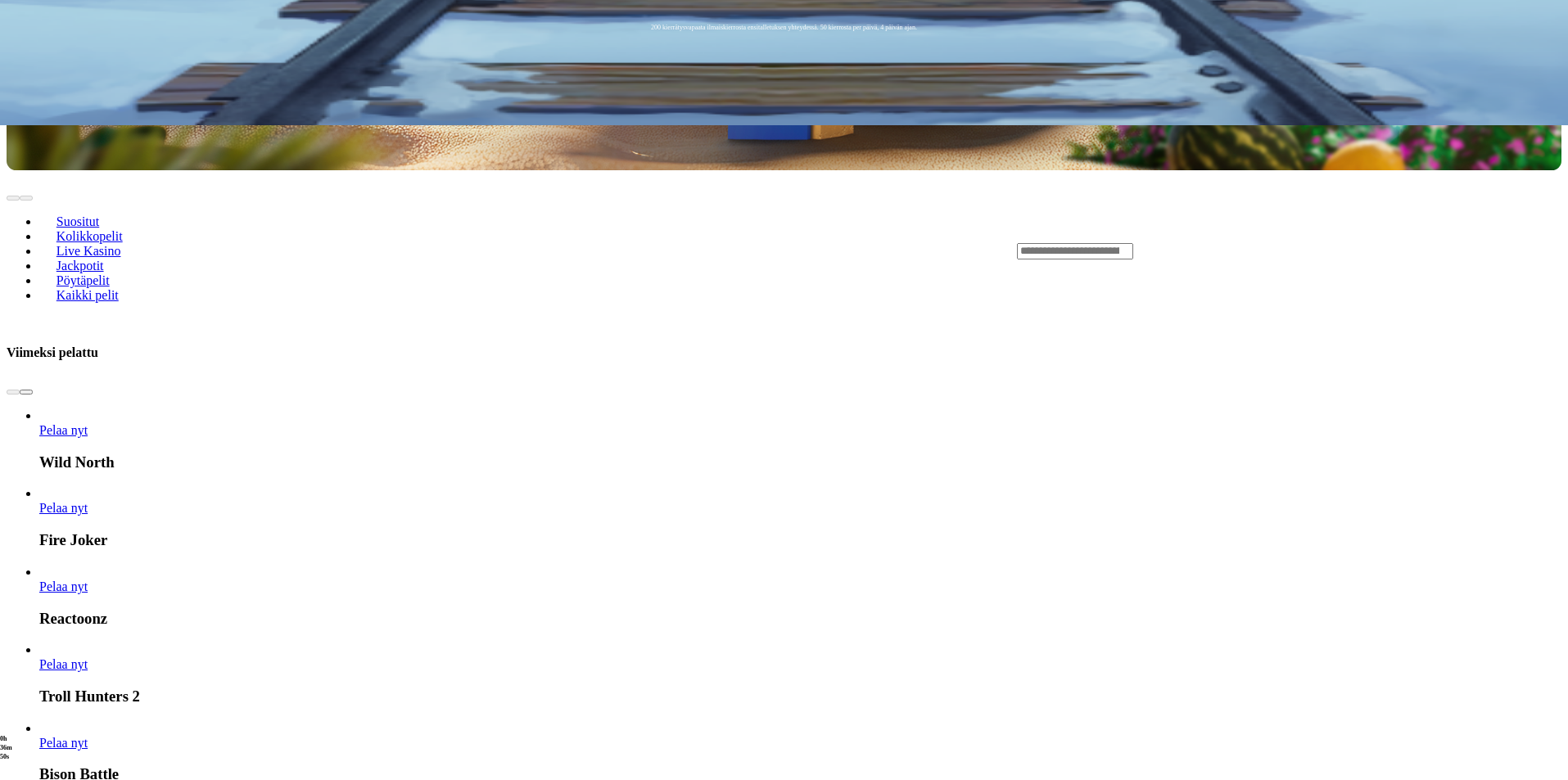 click at bounding box center (26, 2198) 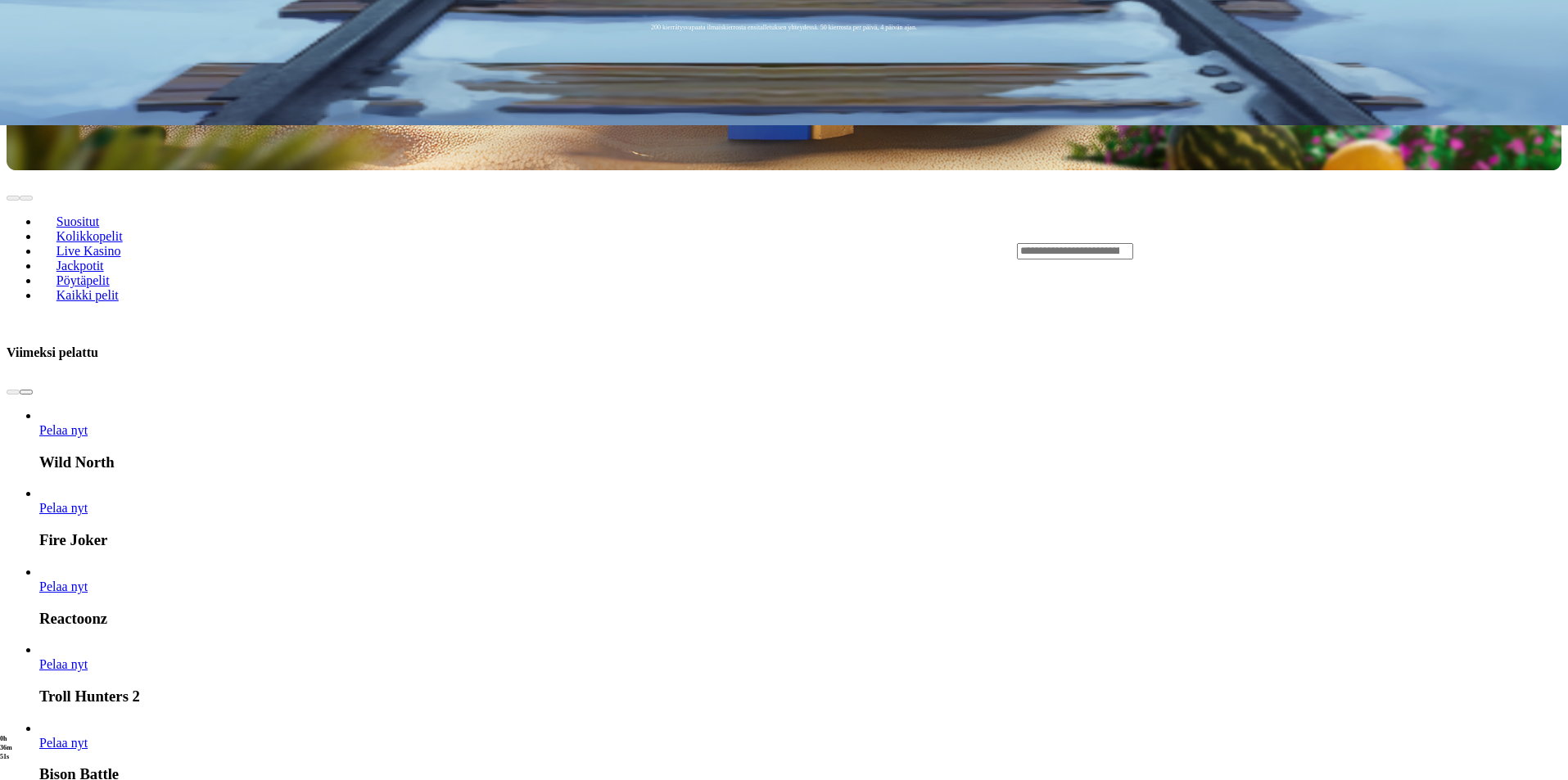 click at bounding box center (26, 2198) 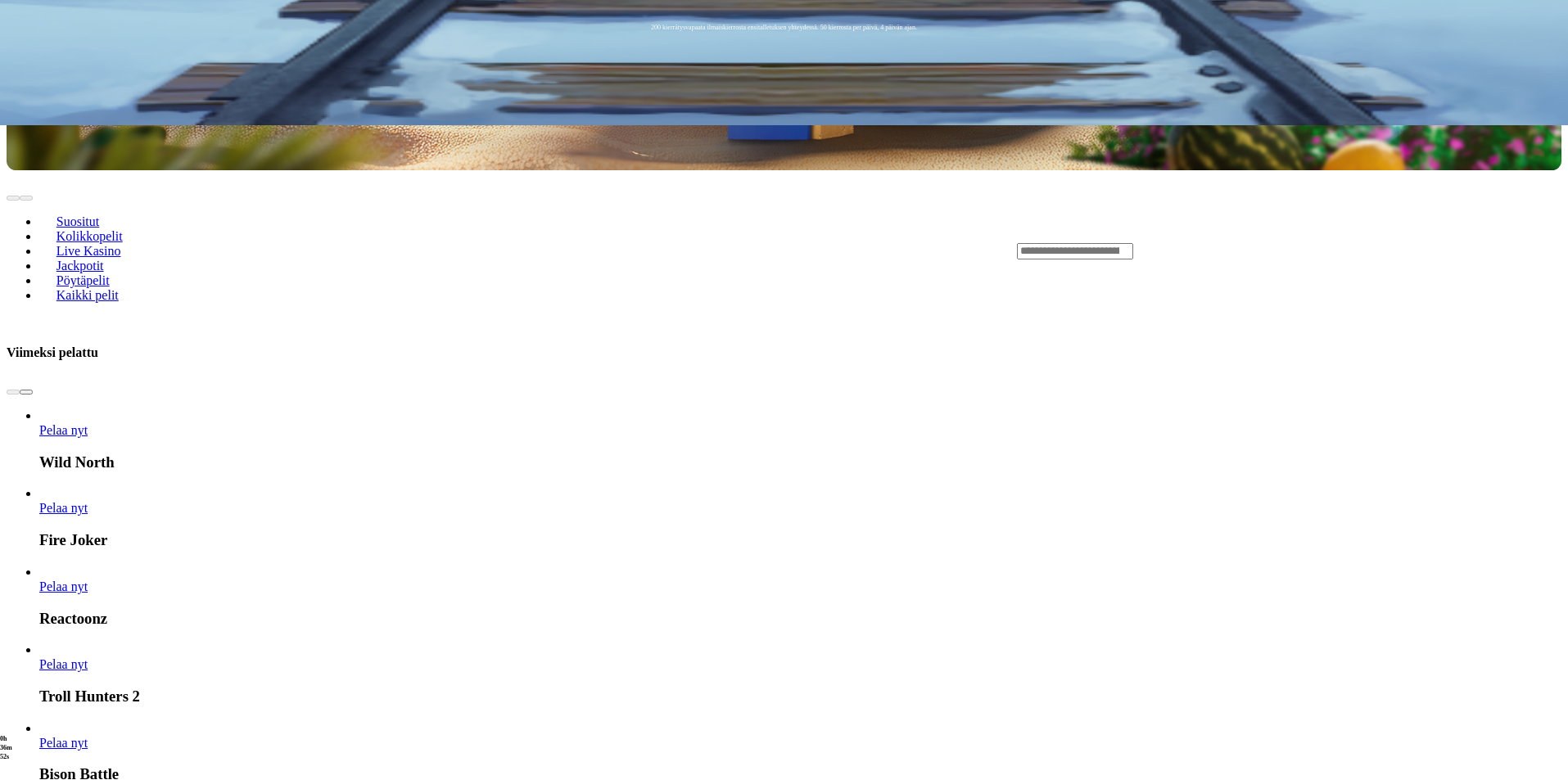 click at bounding box center [26, 2198] 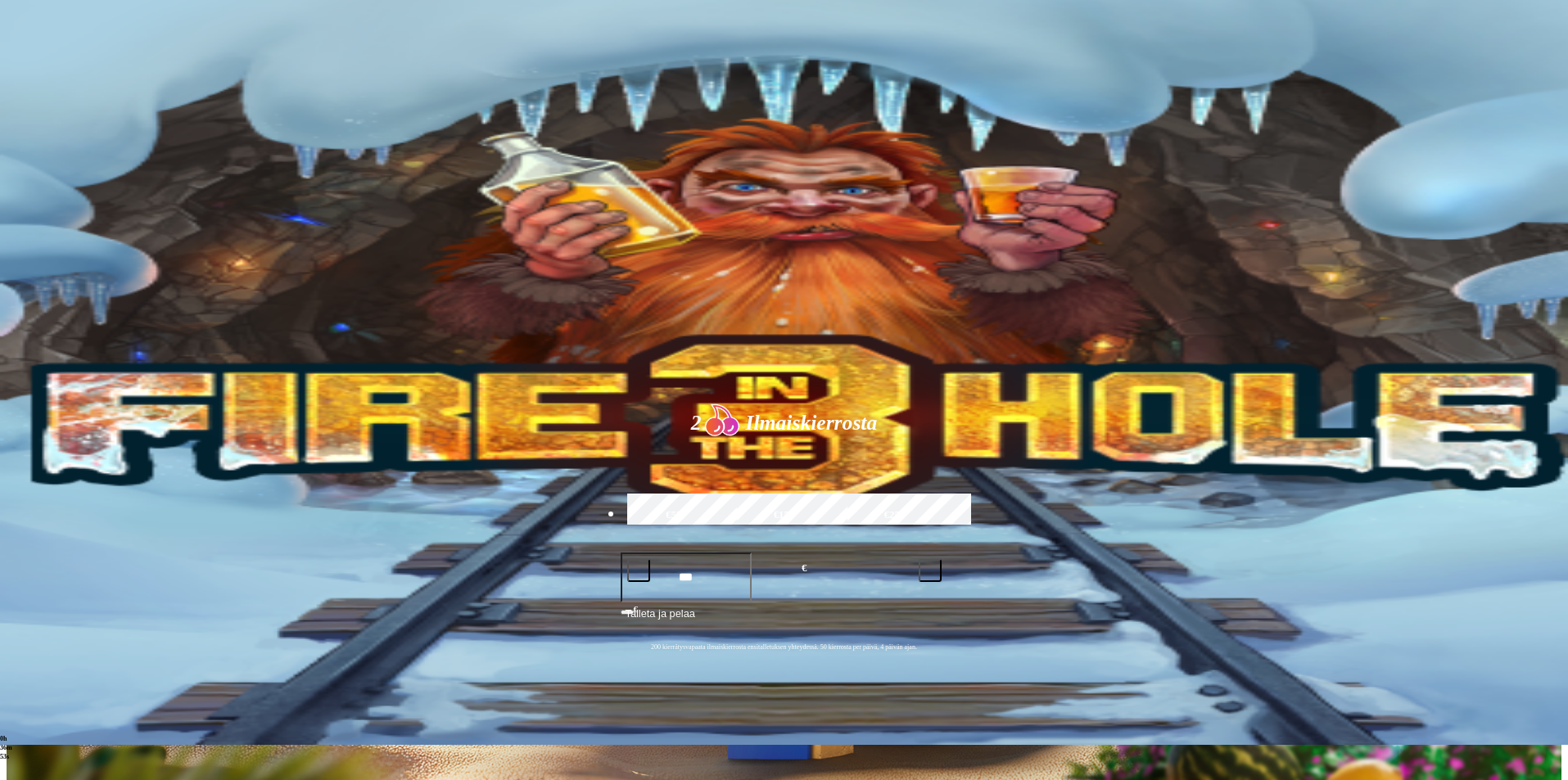 scroll, scrollTop: 0, scrollLeft: 0, axis: both 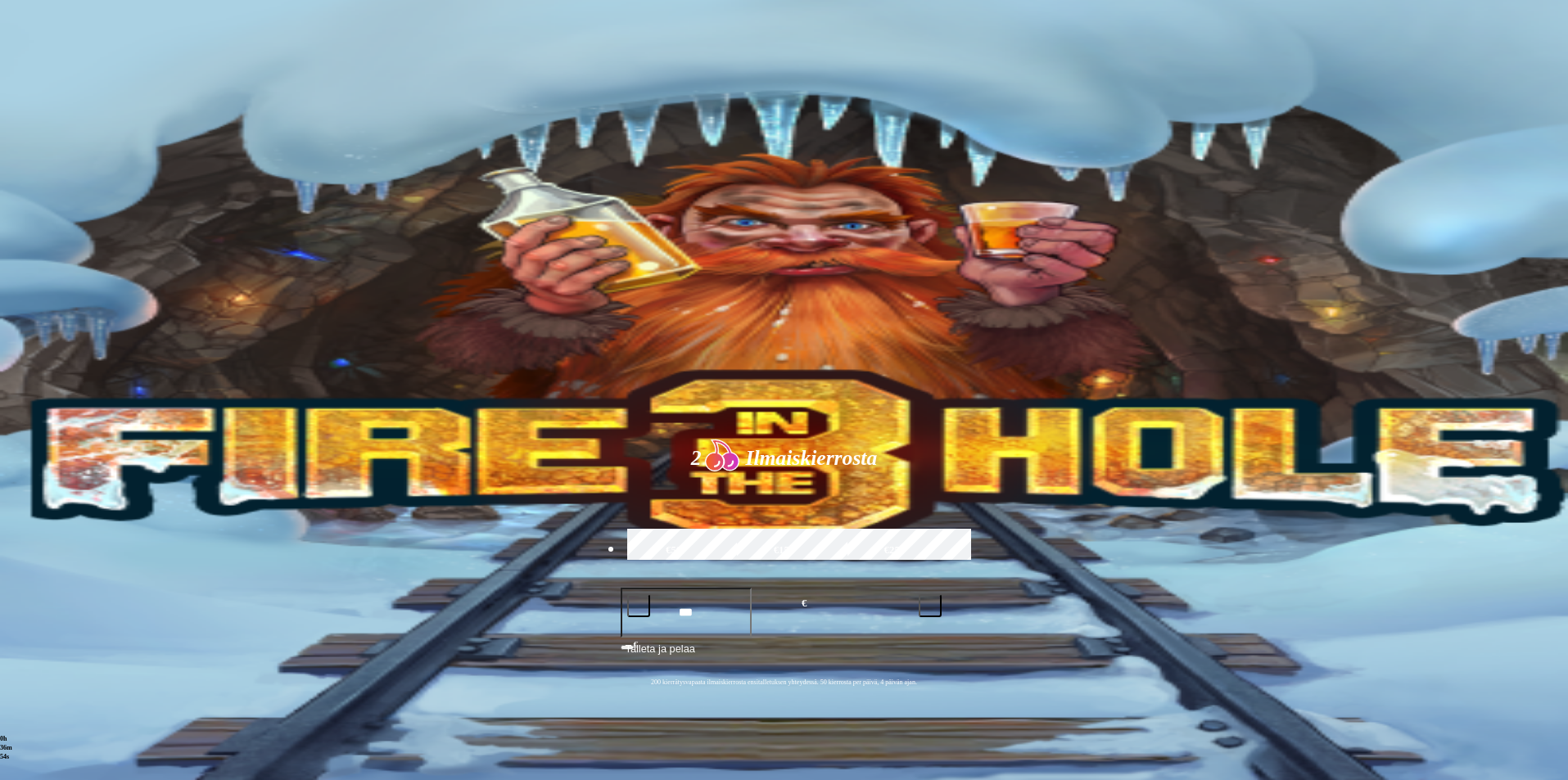 click at bounding box center (1075, 906) 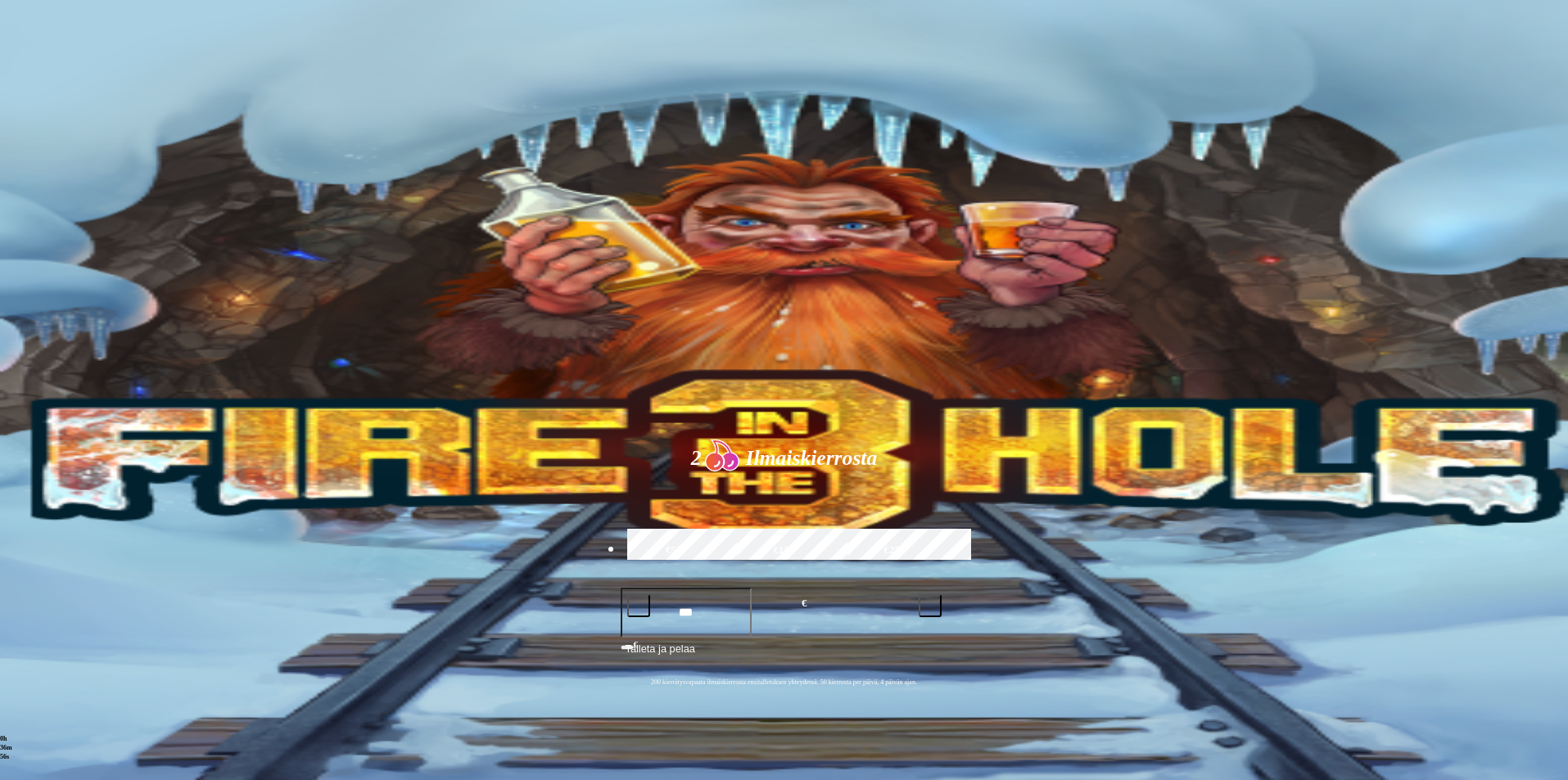 click at bounding box center (26, 1047) 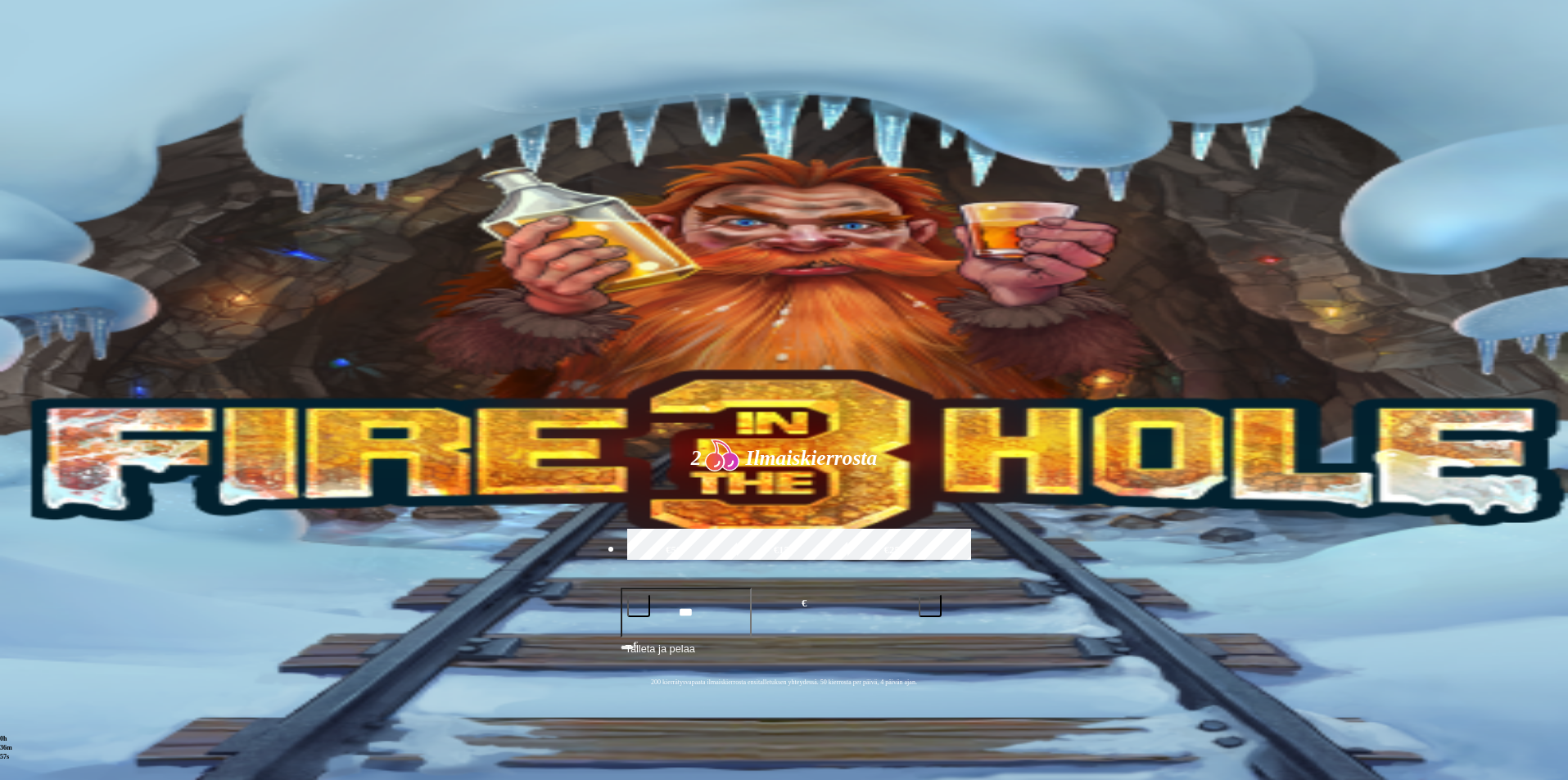 click at bounding box center (26, 1047) 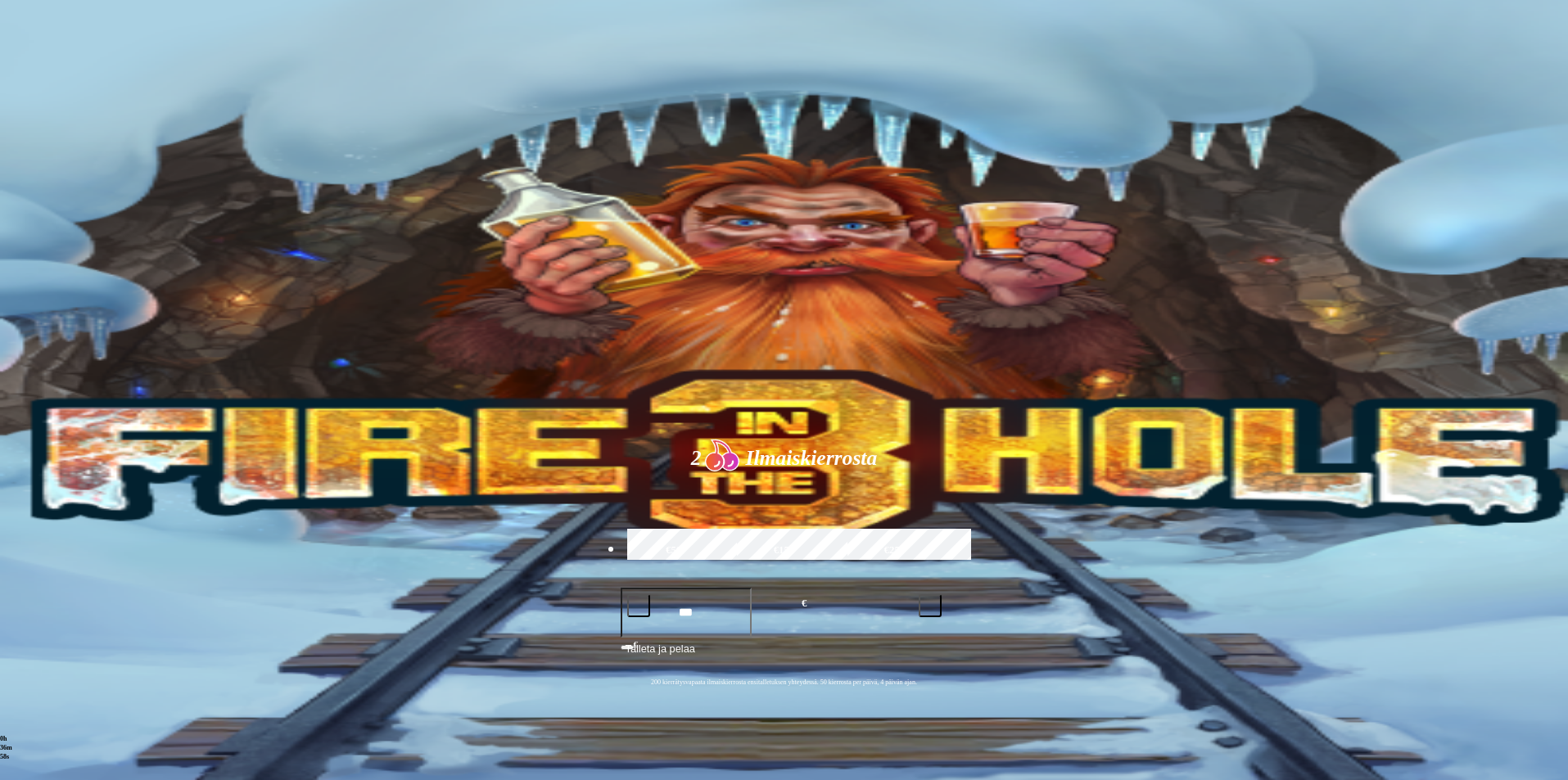 click at bounding box center [26, 1047] 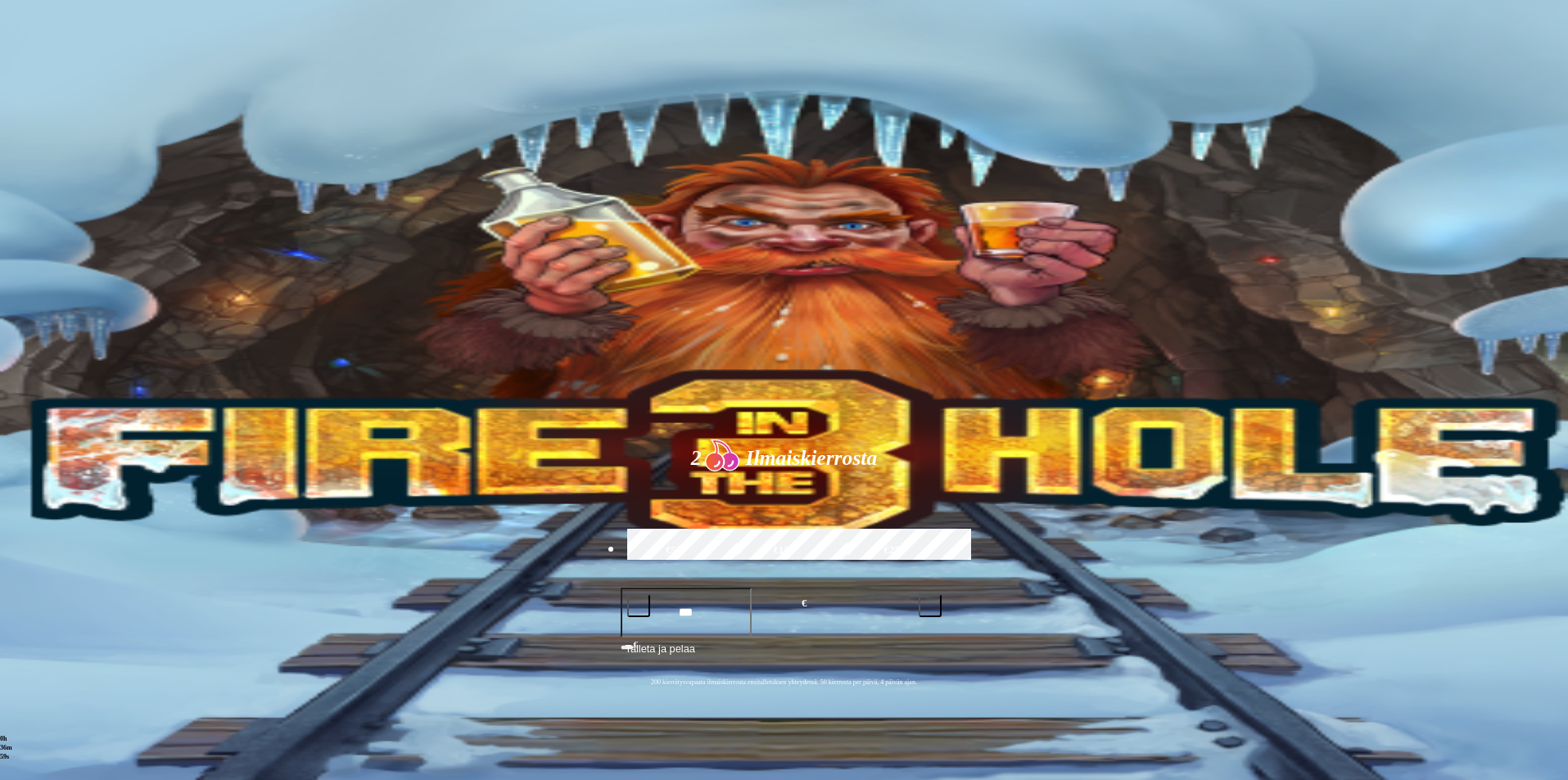 click on "Pelaa nyt" at bounding box center [-1849, 2157] 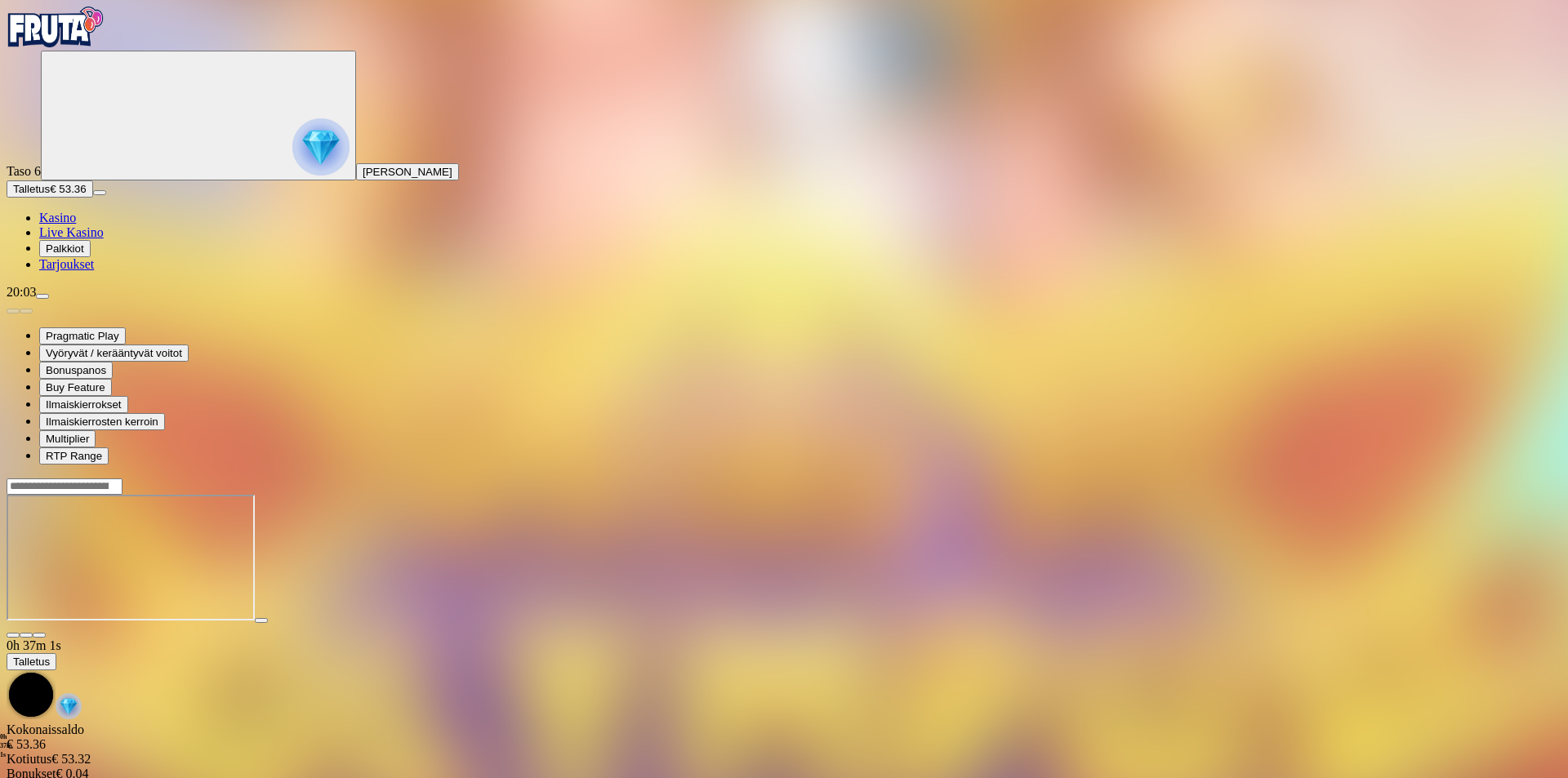 click at bounding box center [39, 635] 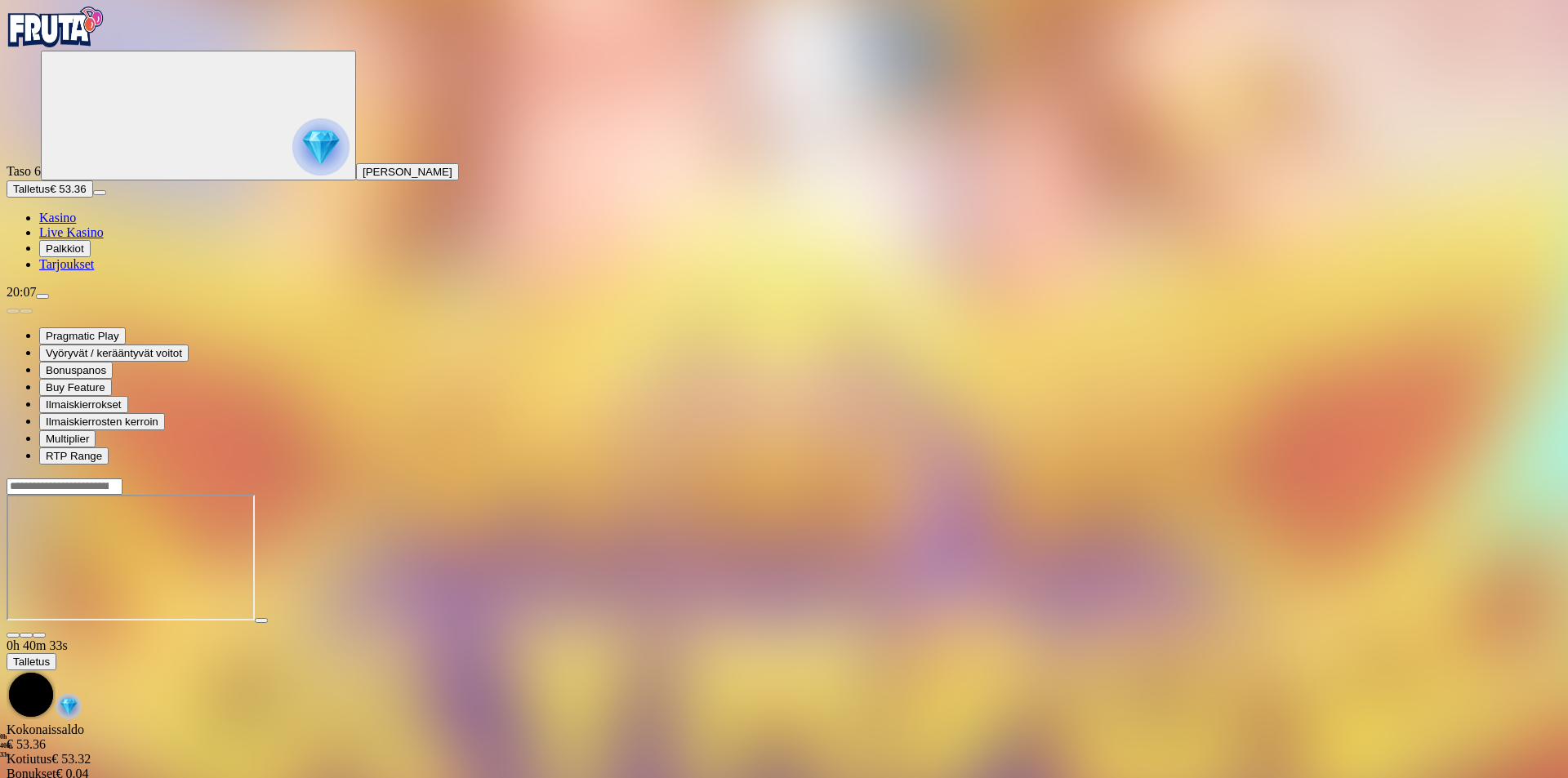 click on "Kasino" at bounding box center (57, 217) 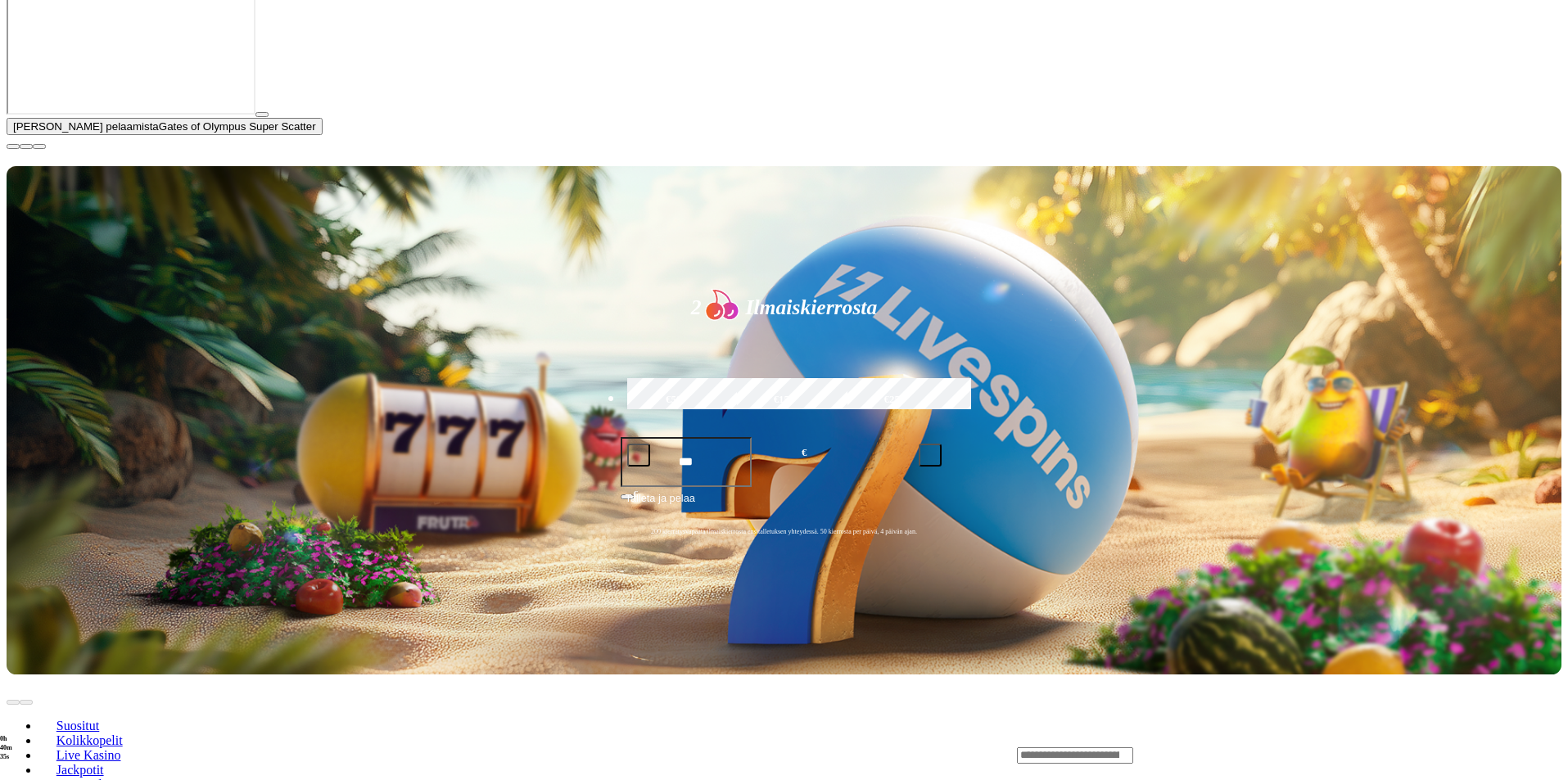scroll, scrollTop: 327, scrollLeft: 0, axis: vertical 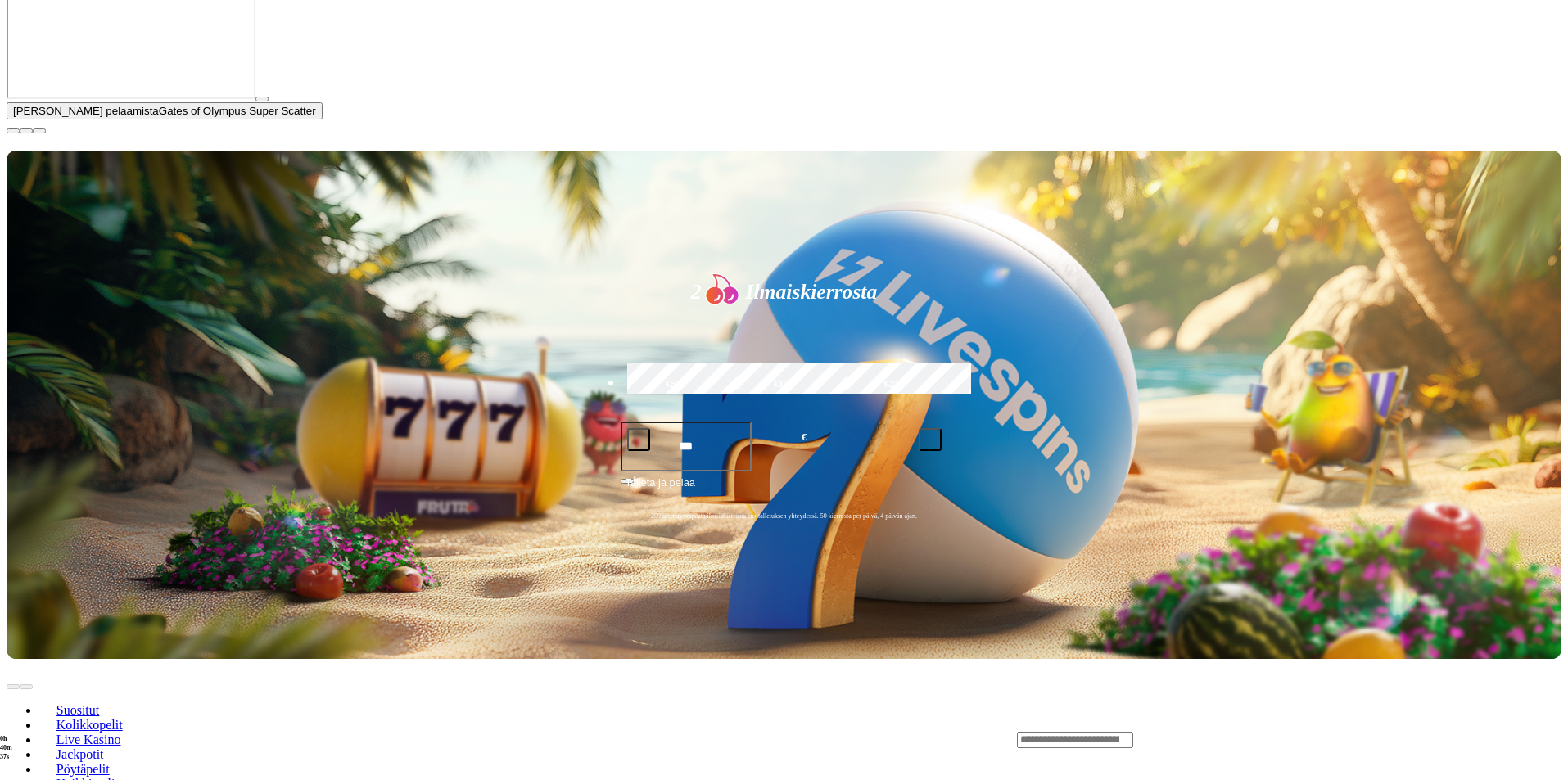 click at bounding box center (13, 131) 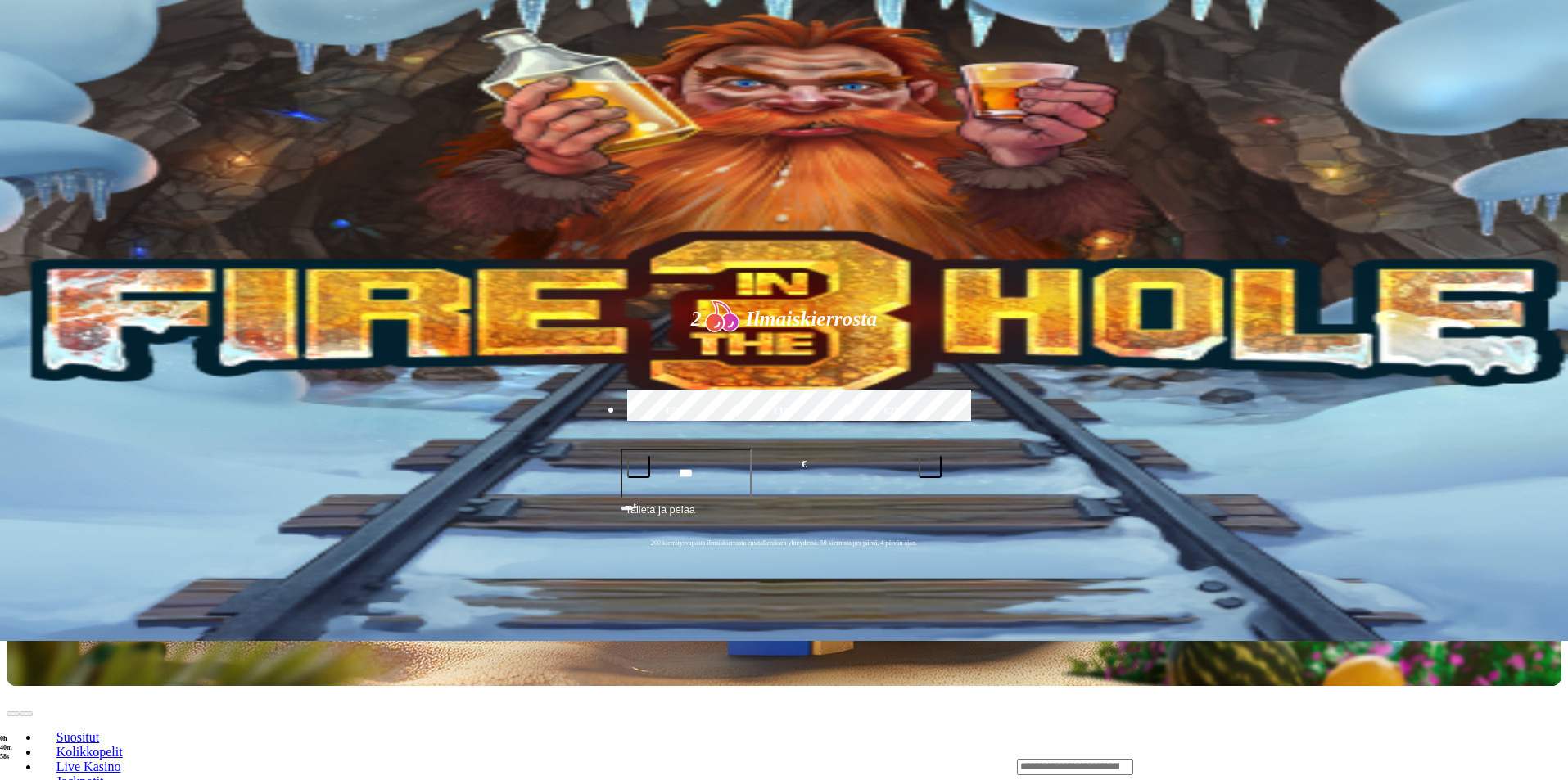scroll, scrollTop: 109, scrollLeft: 0, axis: vertical 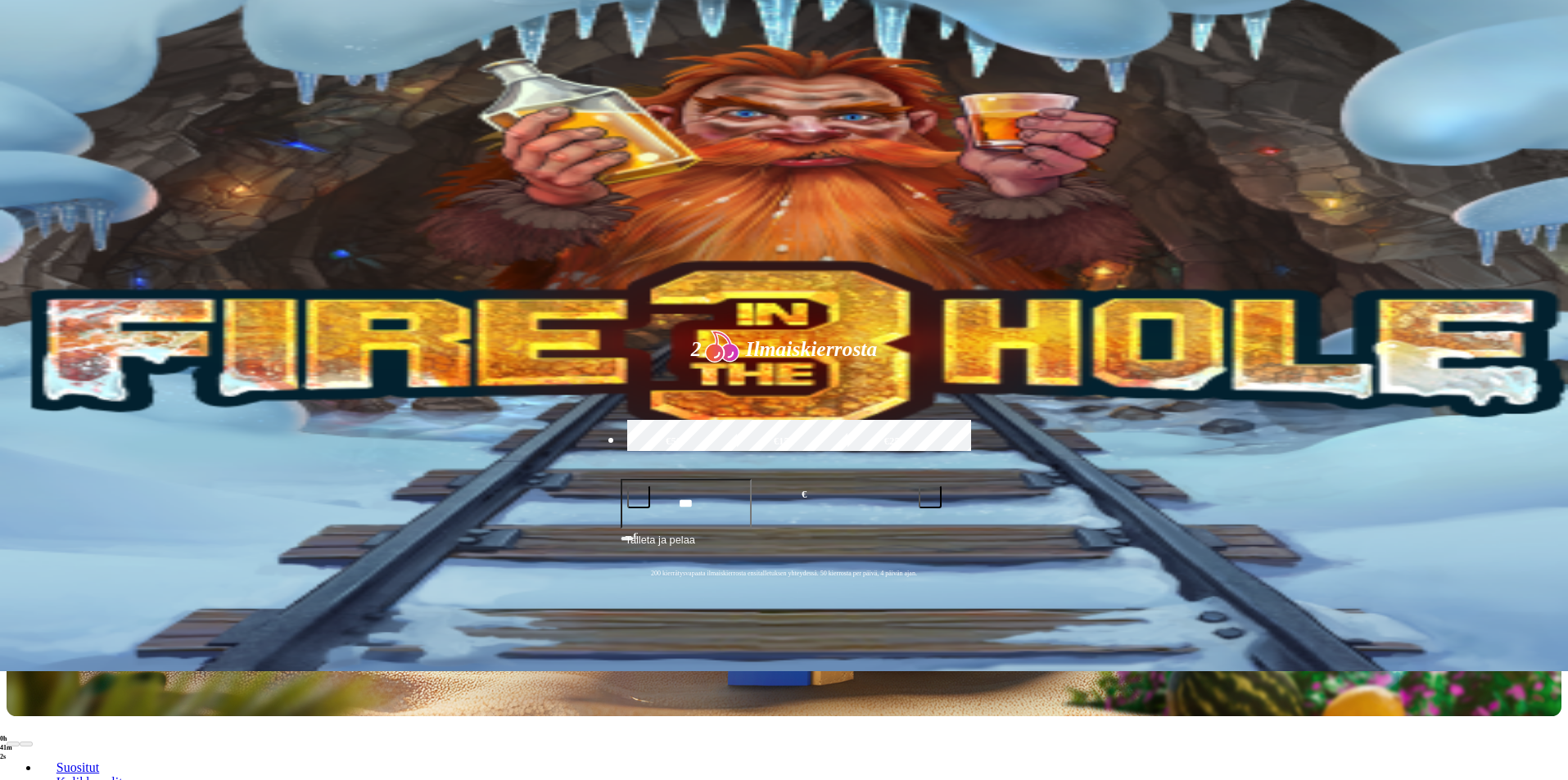 click at bounding box center [1075, 797] 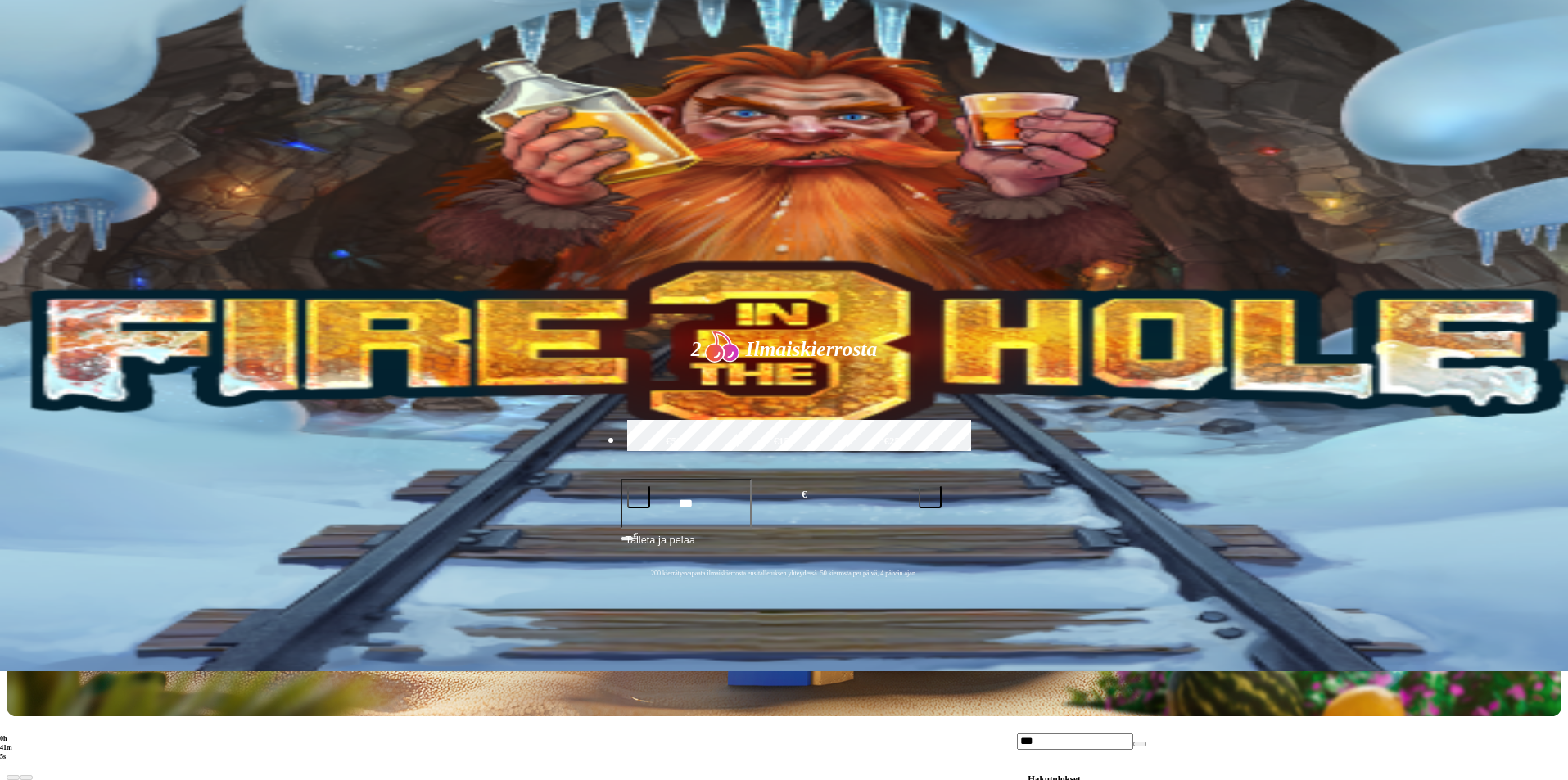 type on "***" 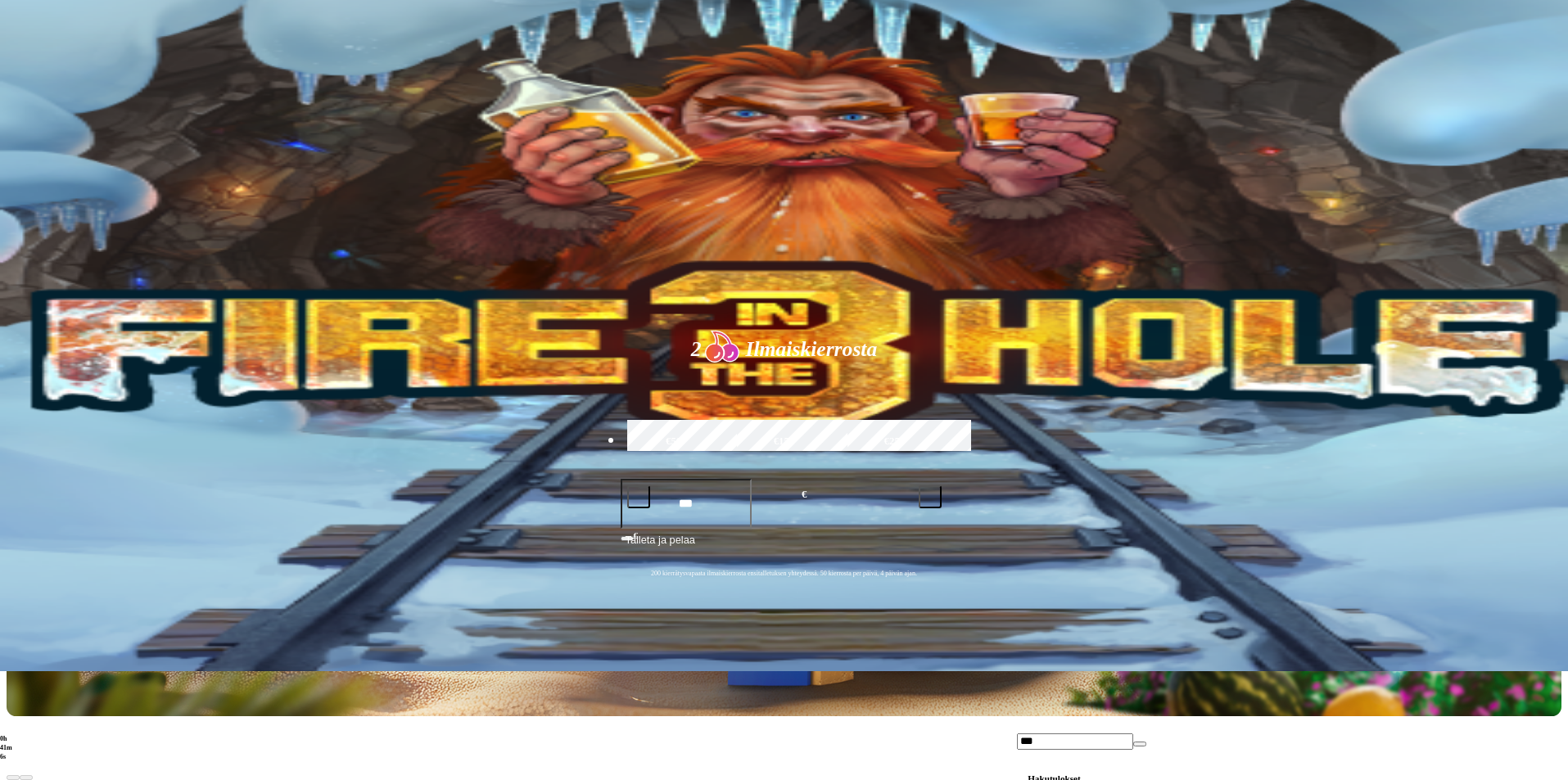 scroll, scrollTop: 0, scrollLeft: 0, axis: both 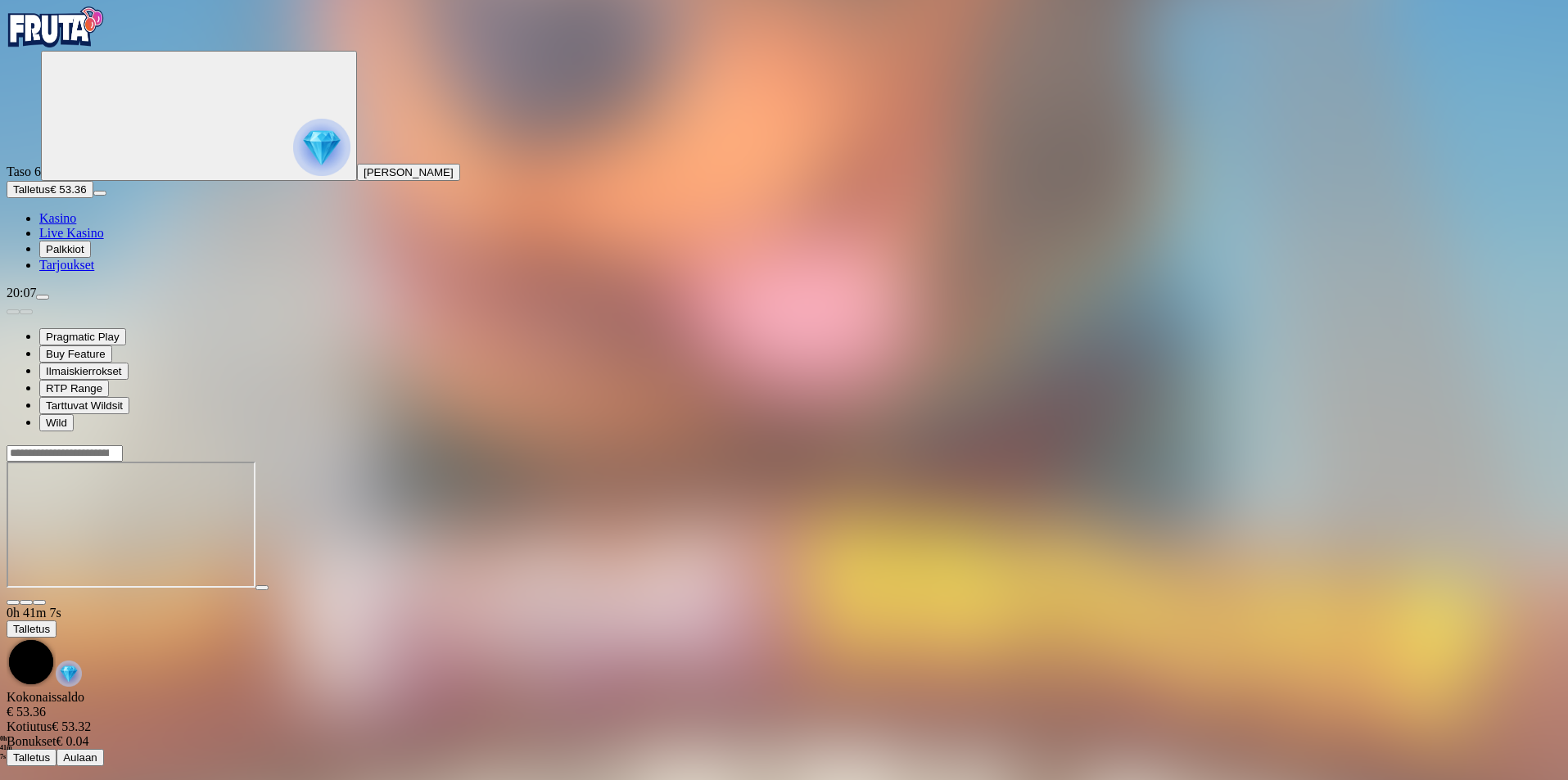 click at bounding box center [39, 602] 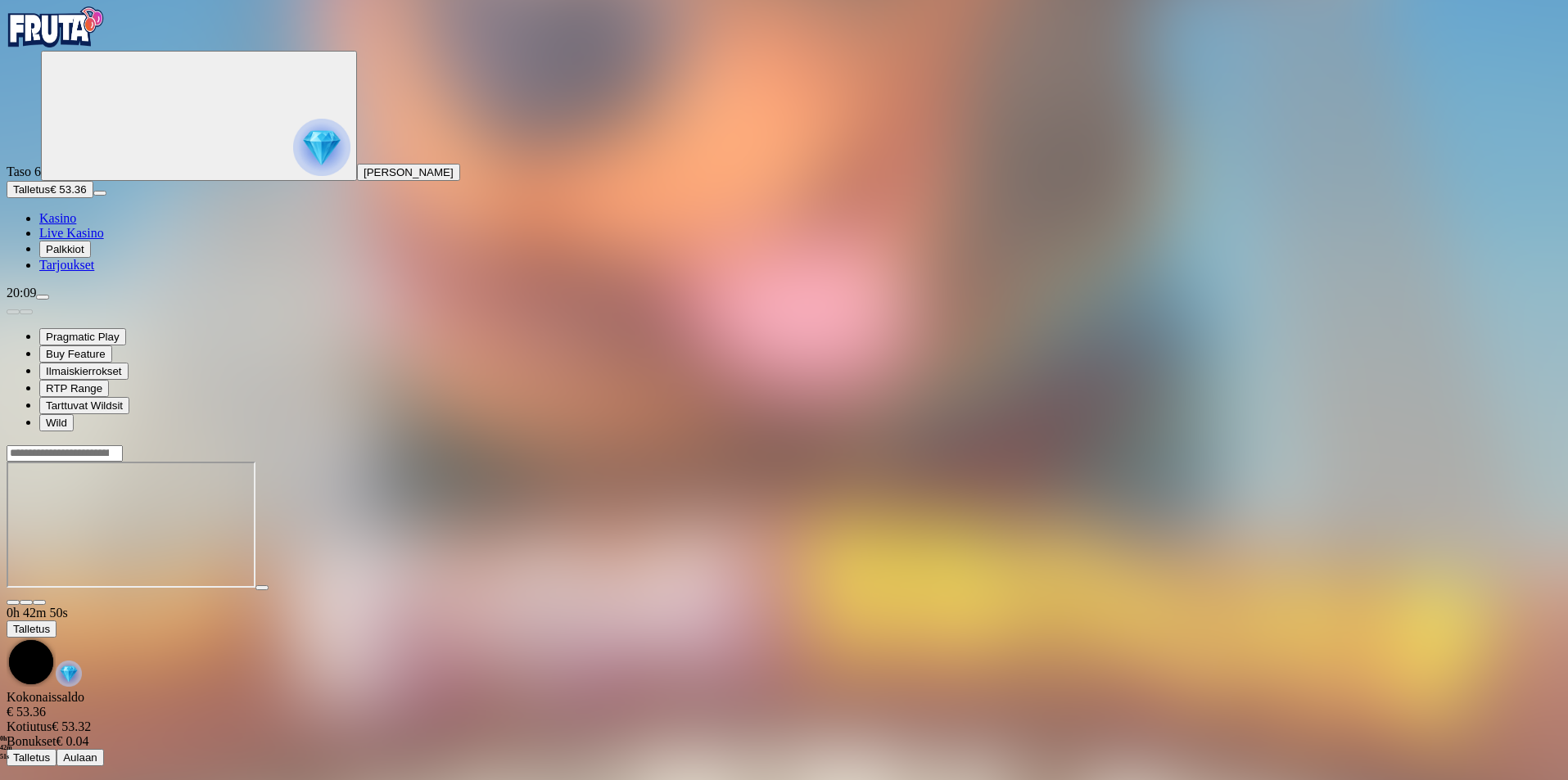 click on "Kasino" at bounding box center [57, 218] 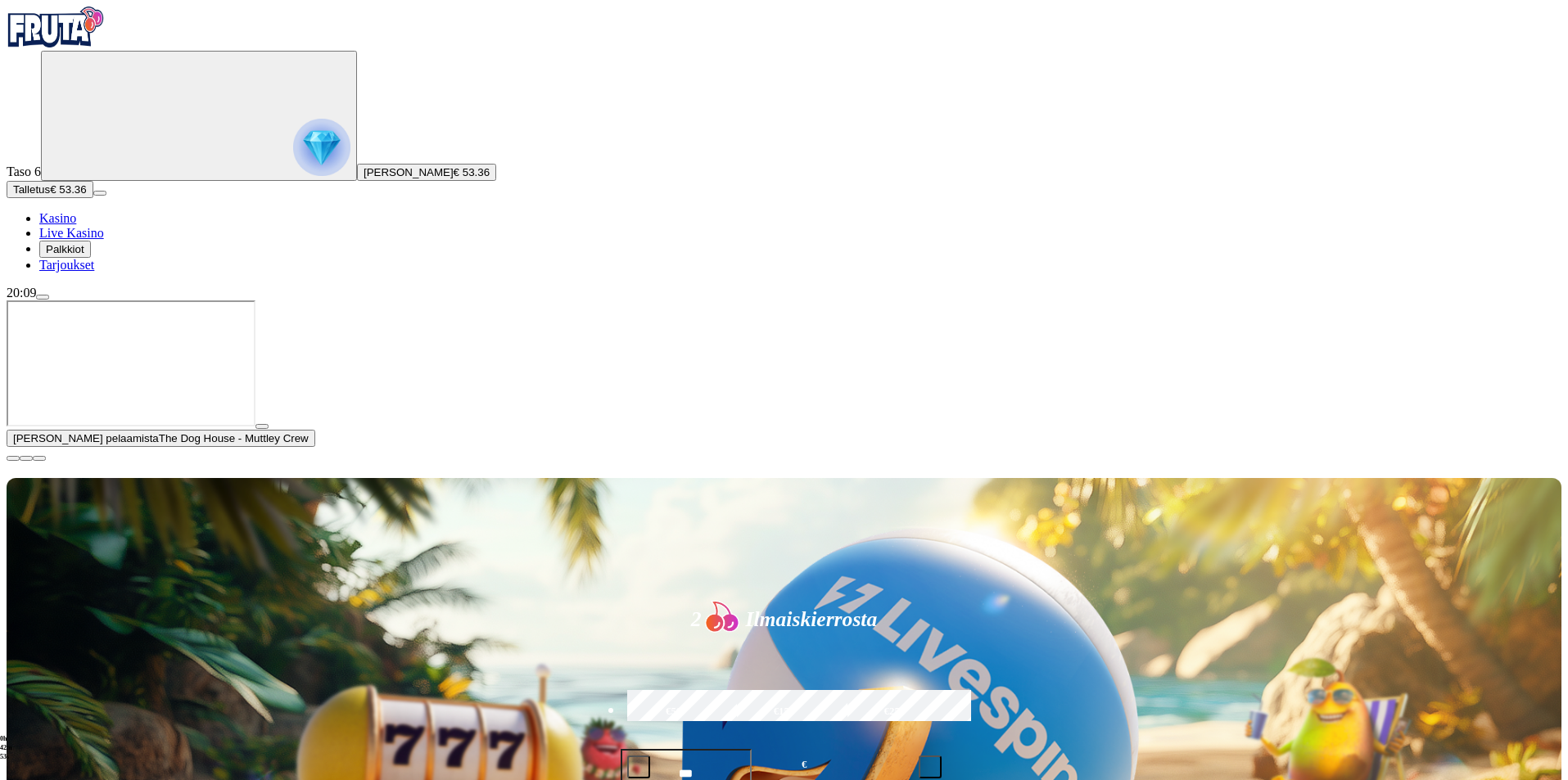 click at bounding box center (13, 458) 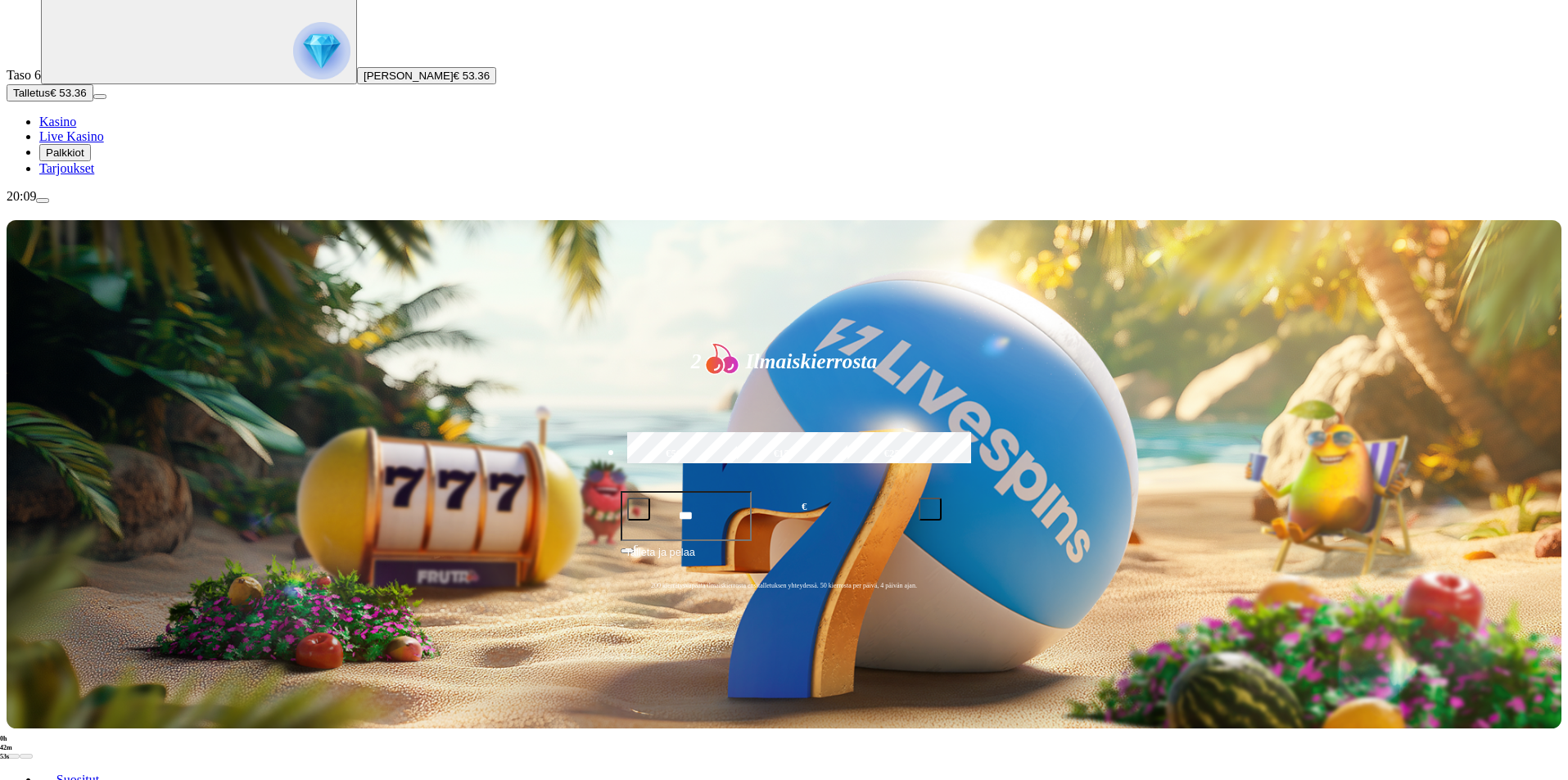 scroll, scrollTop: 110, scrollLeft: 0, axis: vertical 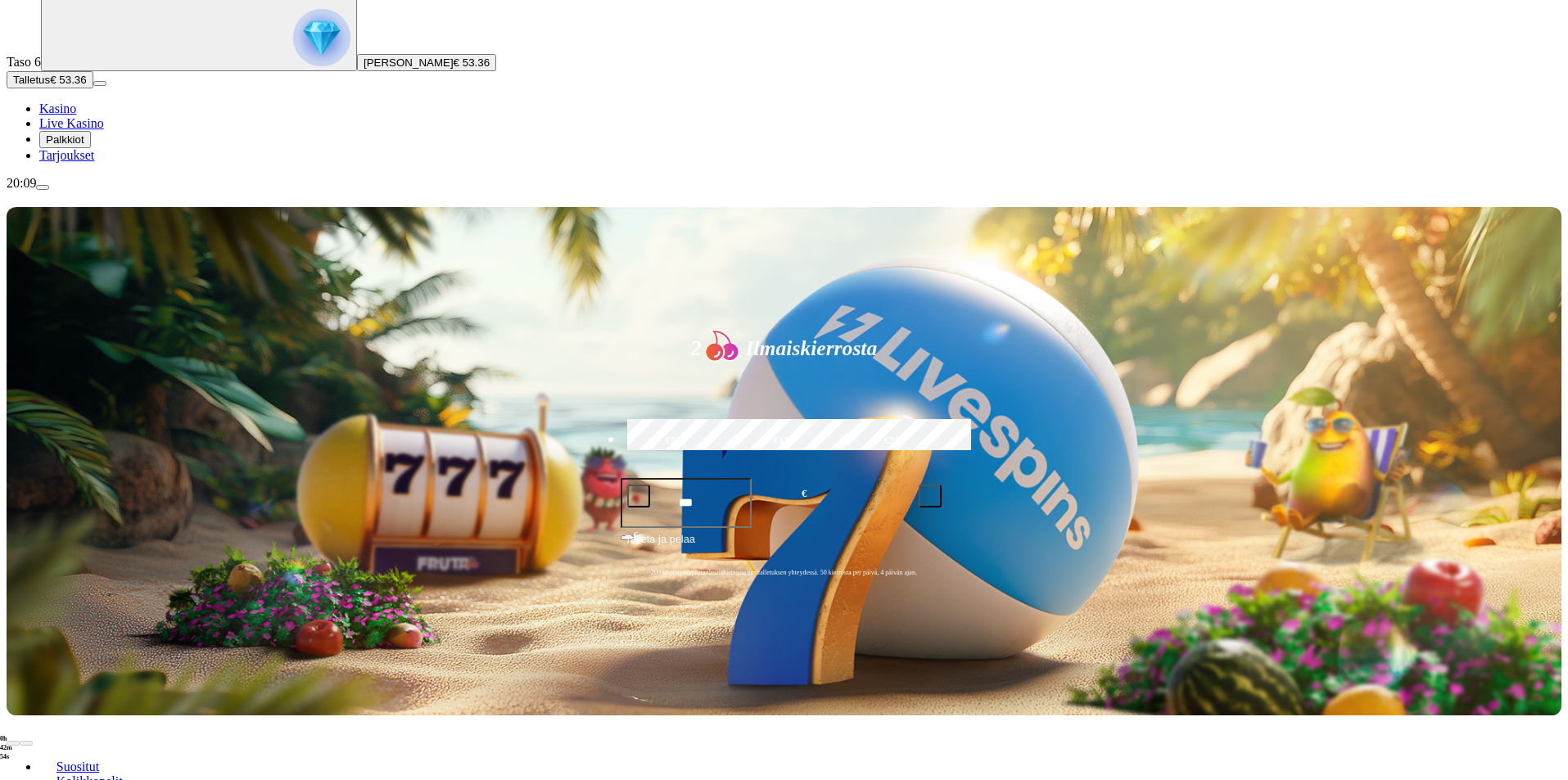 click at bounding box center (1075, 796) 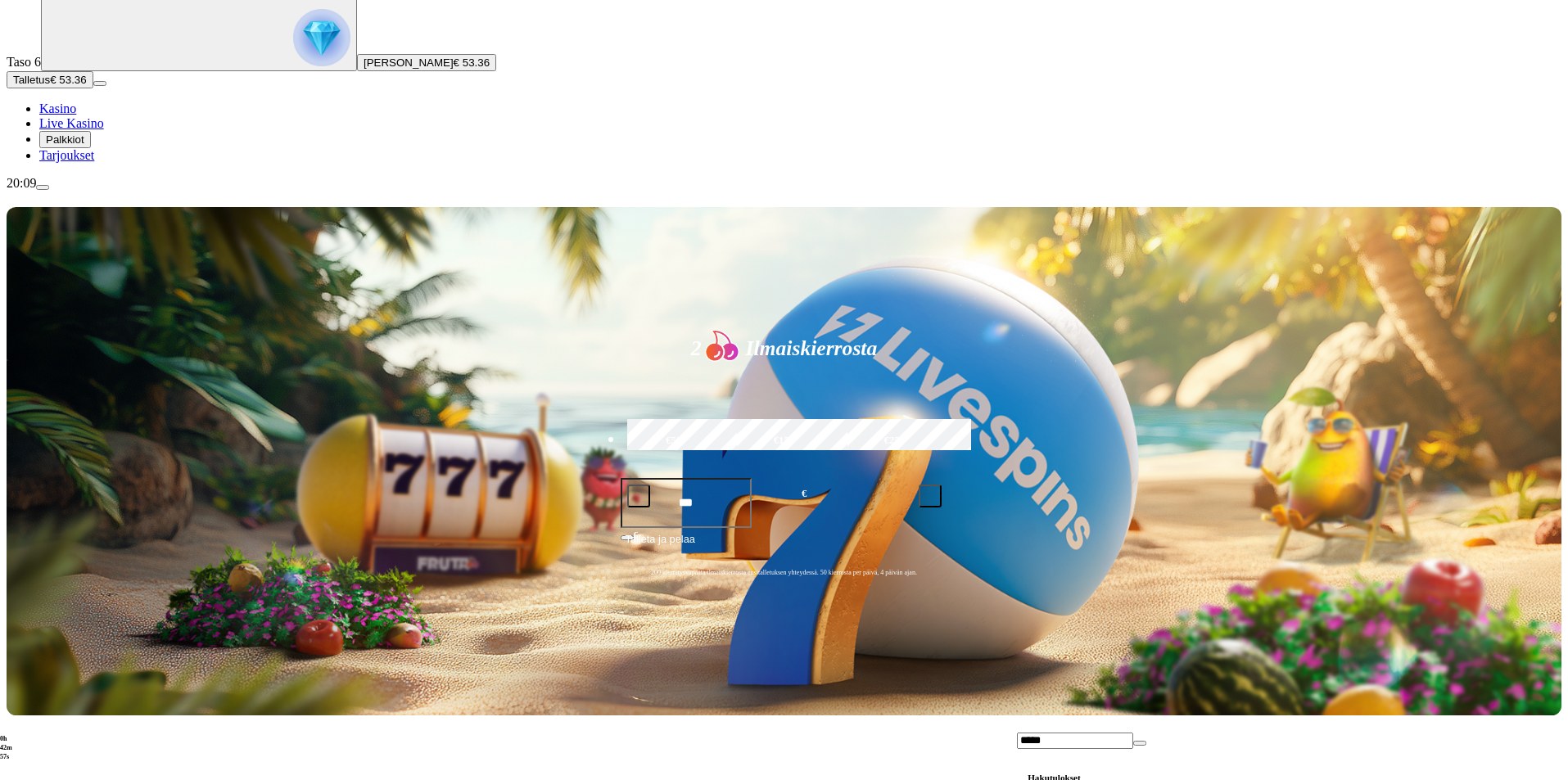 scroll, scrollTop: 109, scrollLeft: 0, axis: vertical 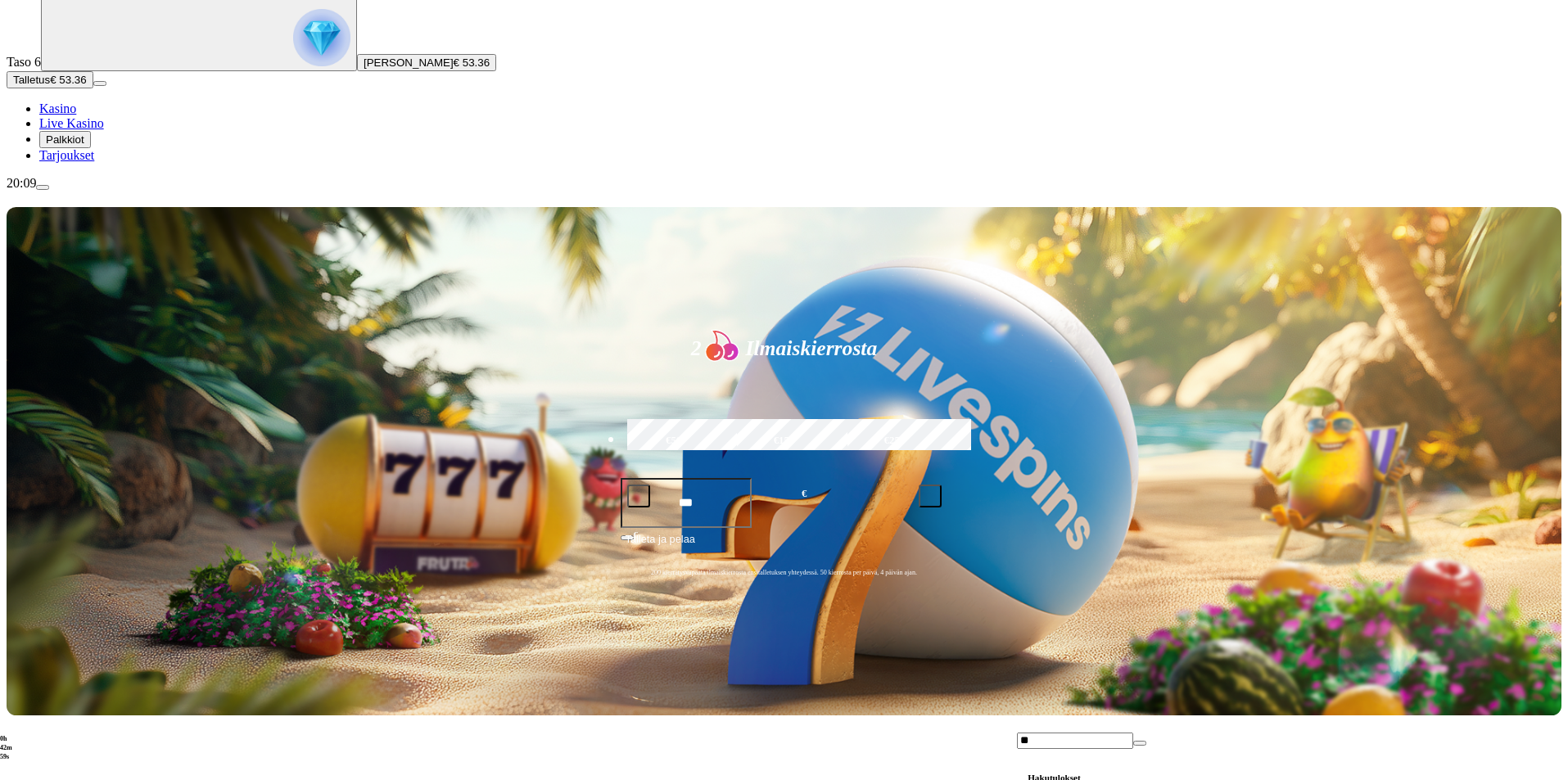 type on "*" 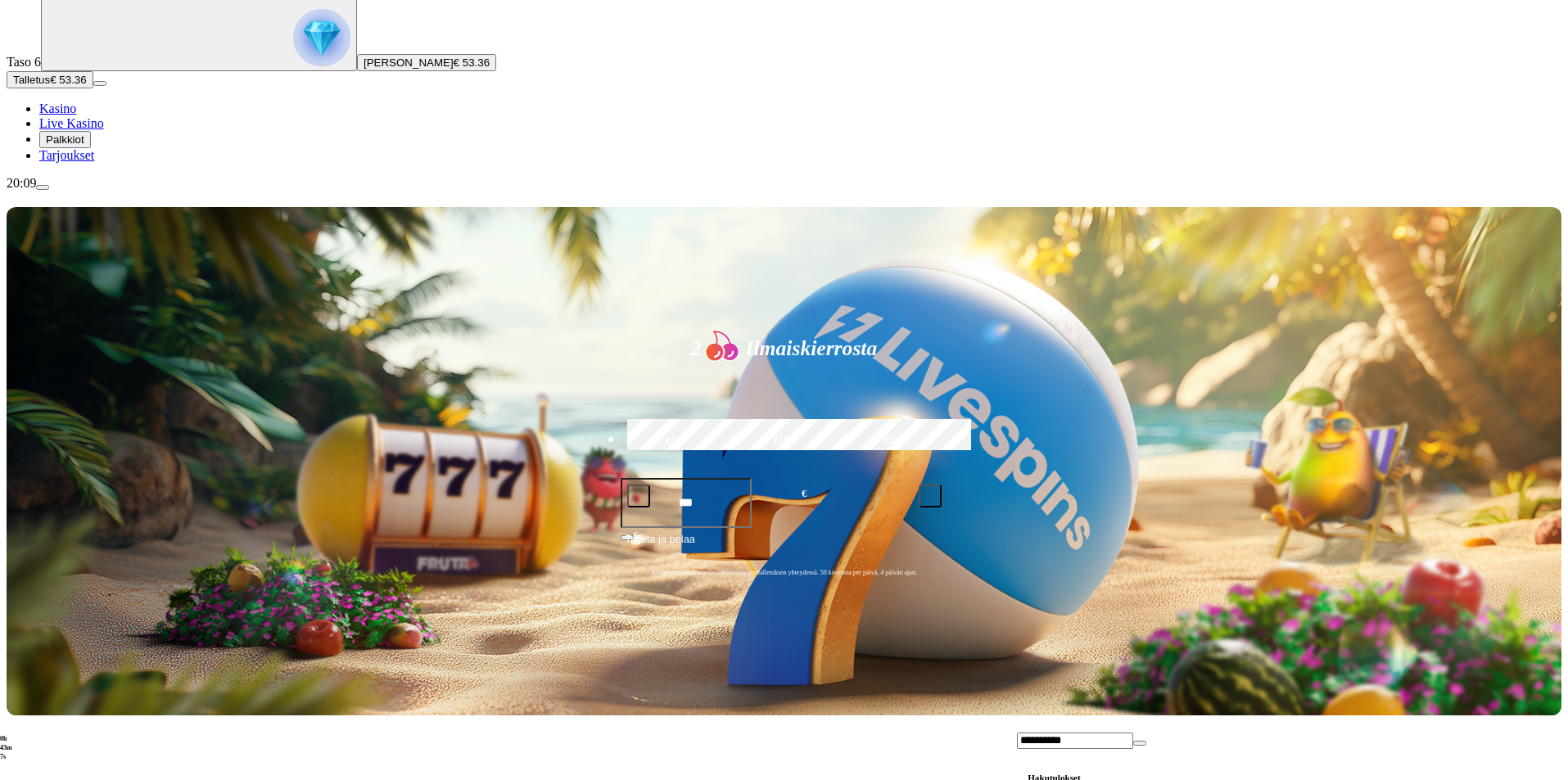 type on "**********" 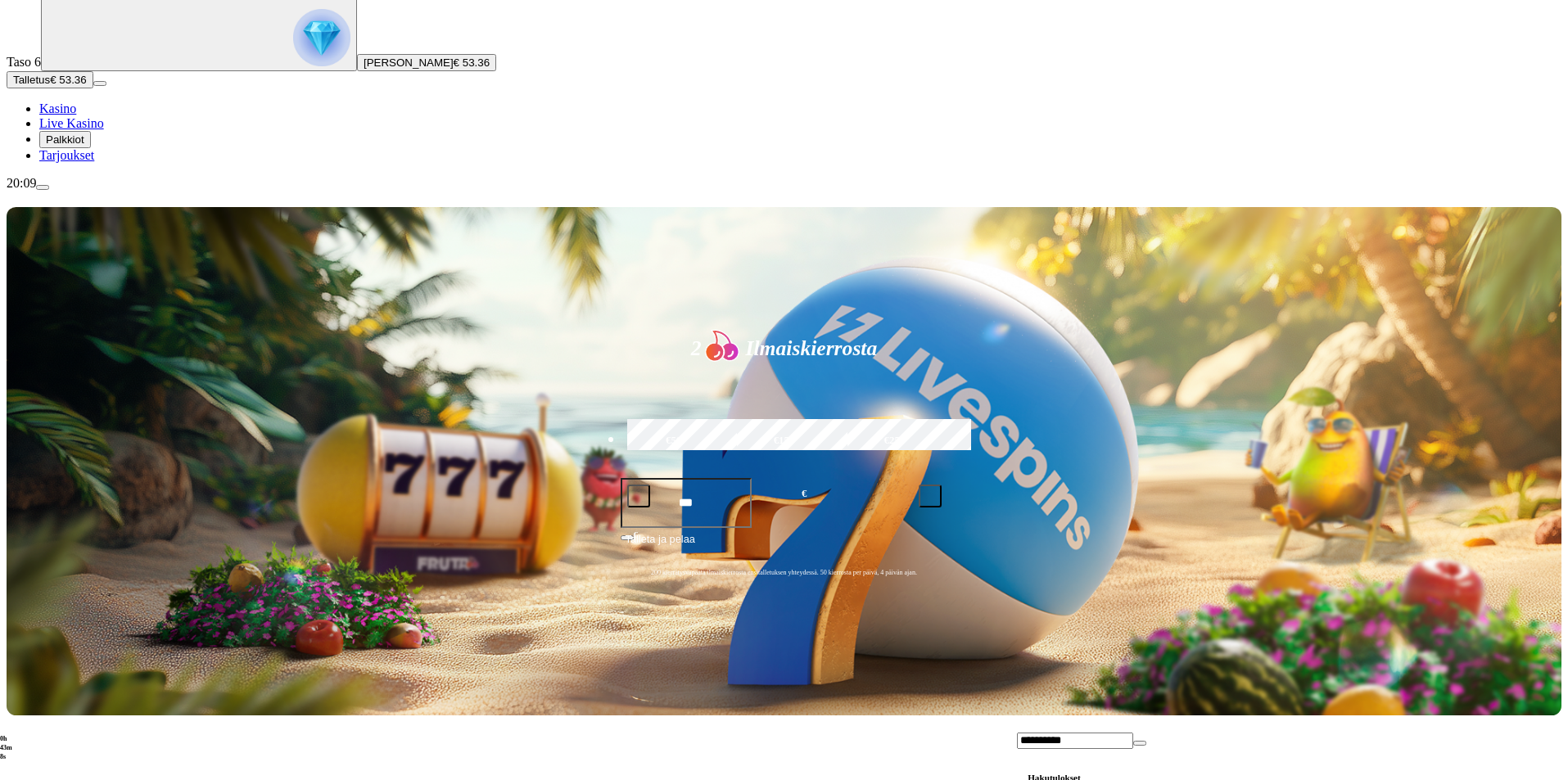 scroll, scrollTop: 0, scrollLeft: 0, axis: both 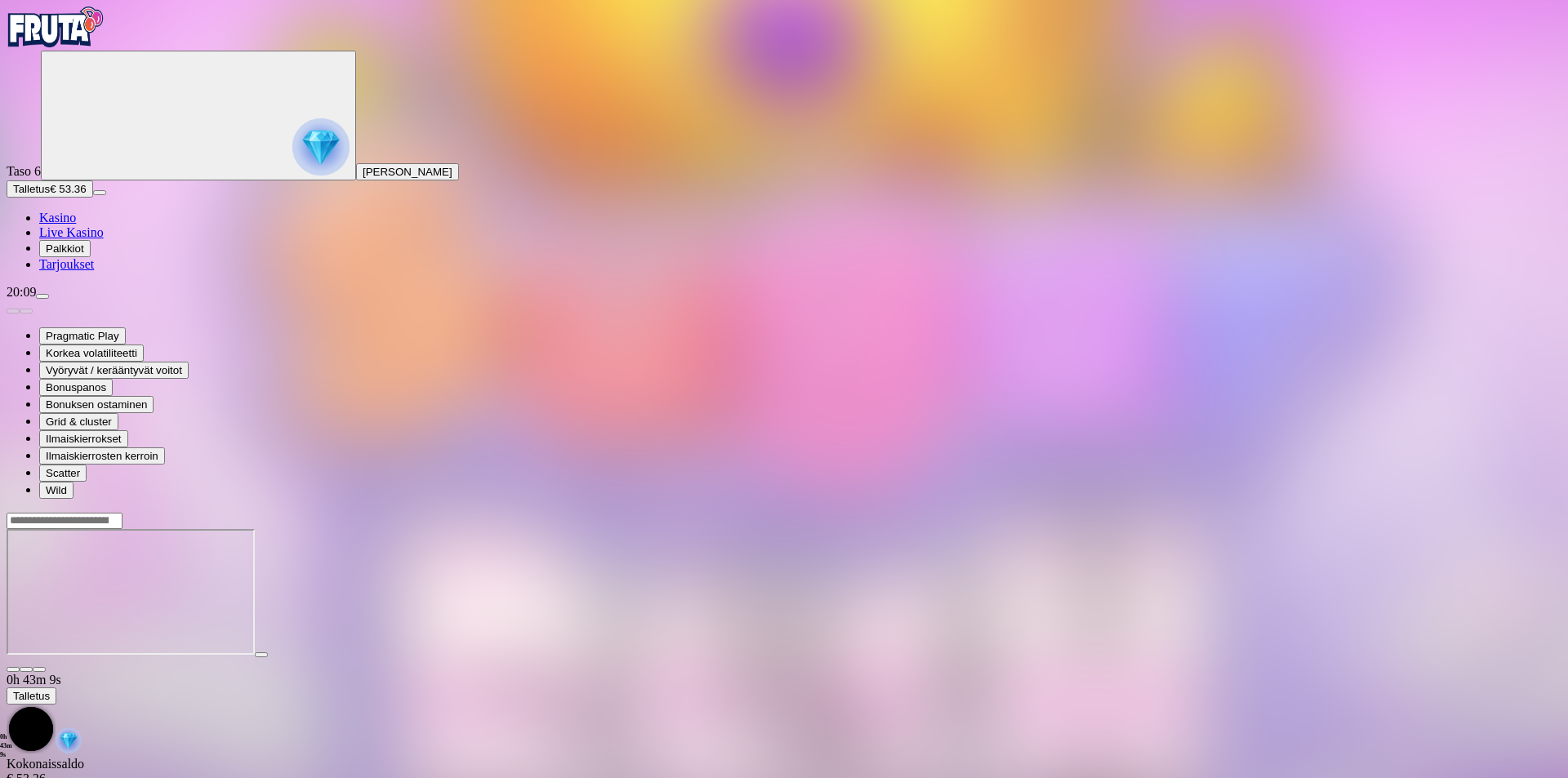 click at bounding box center [784, 592] 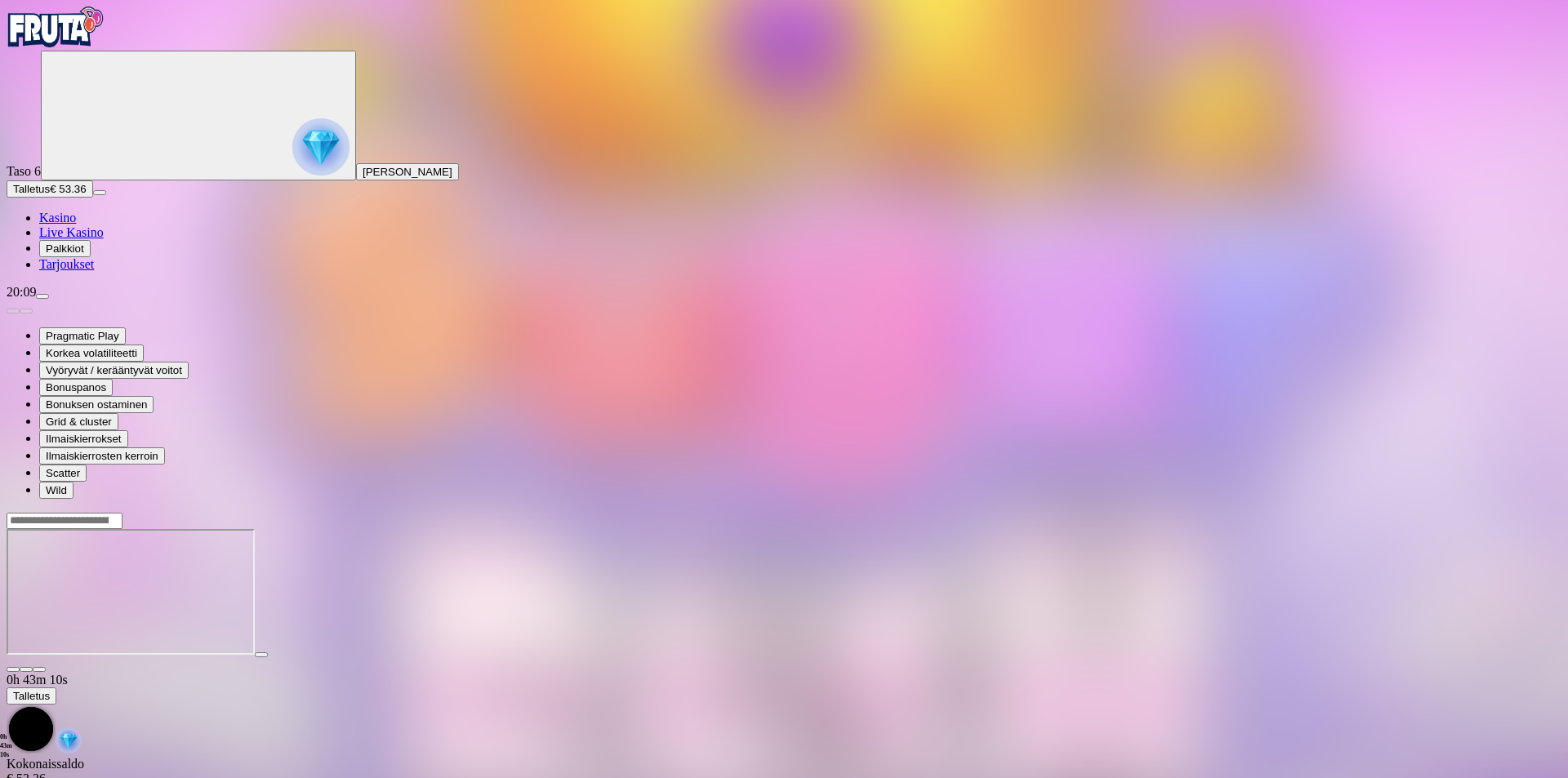 drag, startPoint x: 1476, startPoint y: 151, endPoint x: 1474, endPoint y: 222, distance: 71.02816 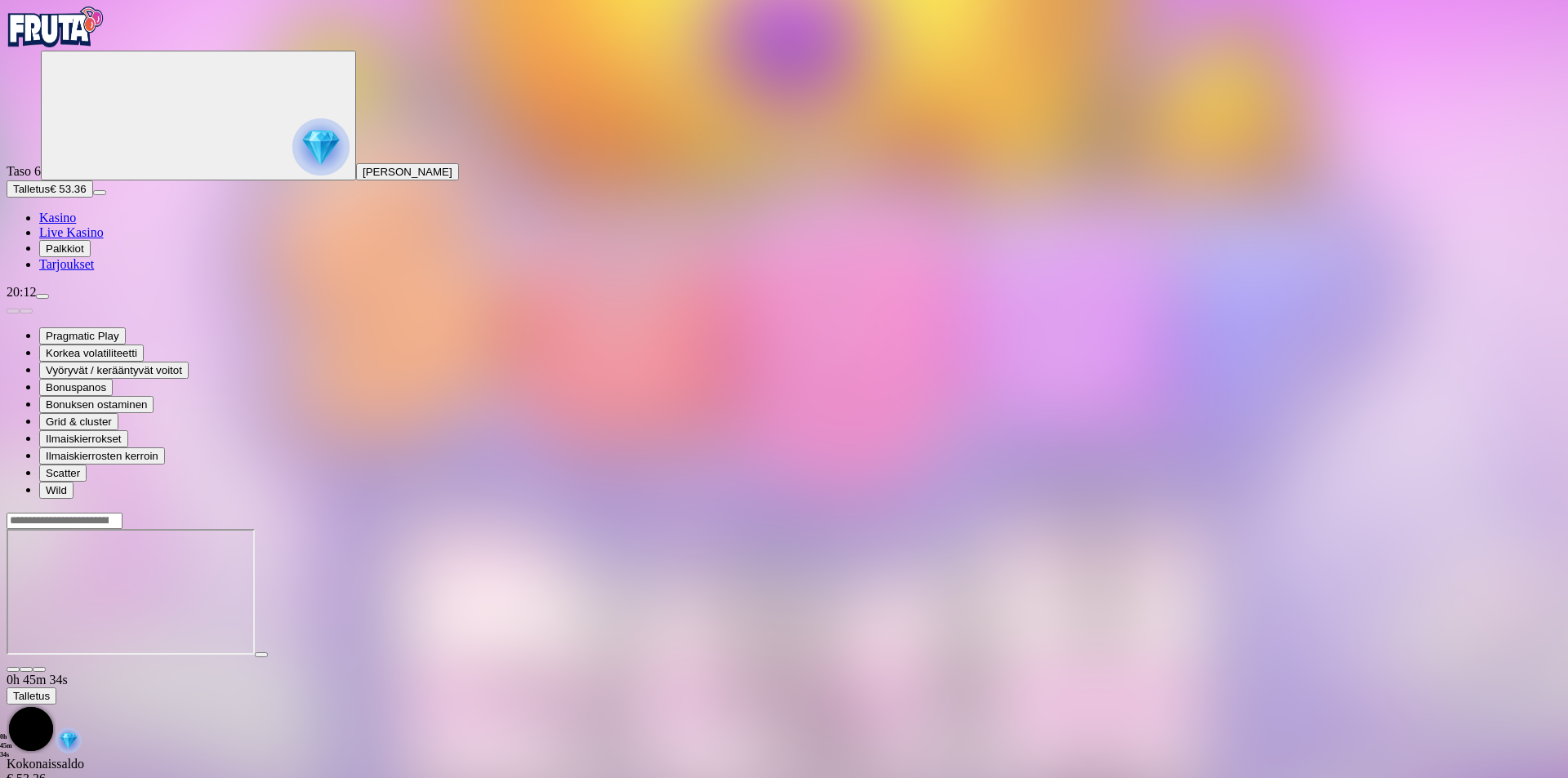 click on "Kasino" at bounding box center [57, 217] 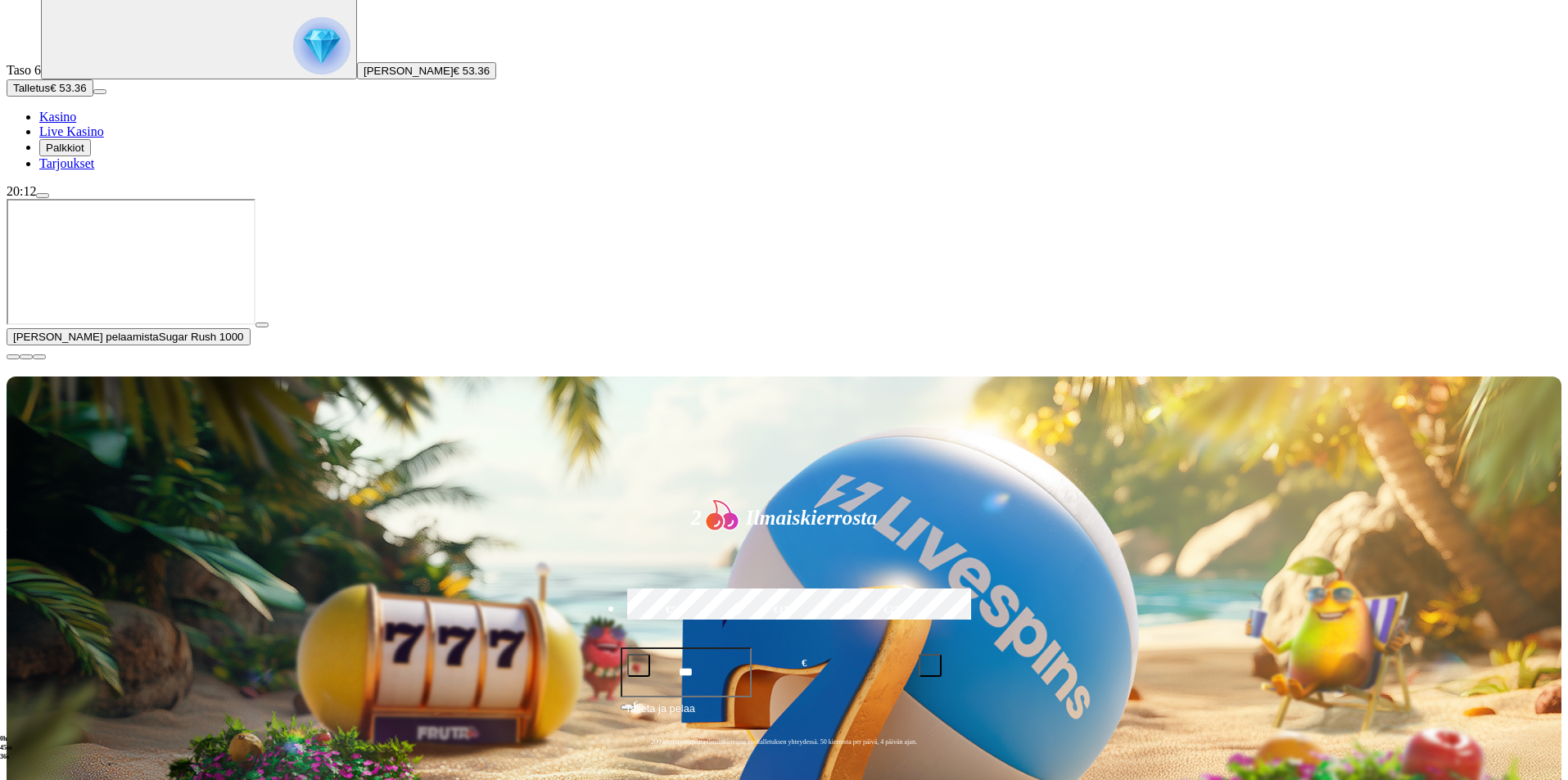 scroll, scrollTop: 109, scrollLeft: 0, axis: vertical 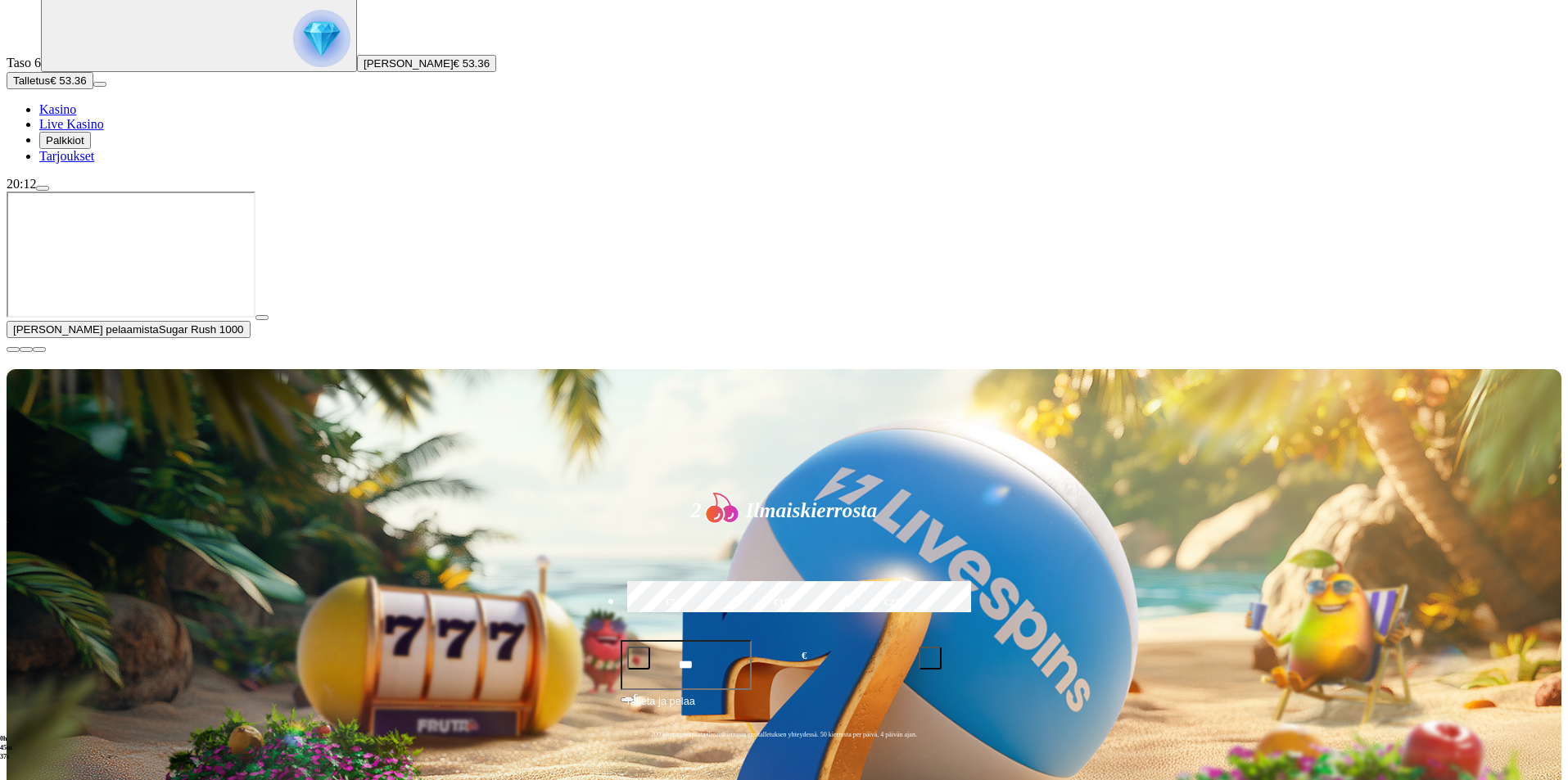 click at bounding box center [13, 349] 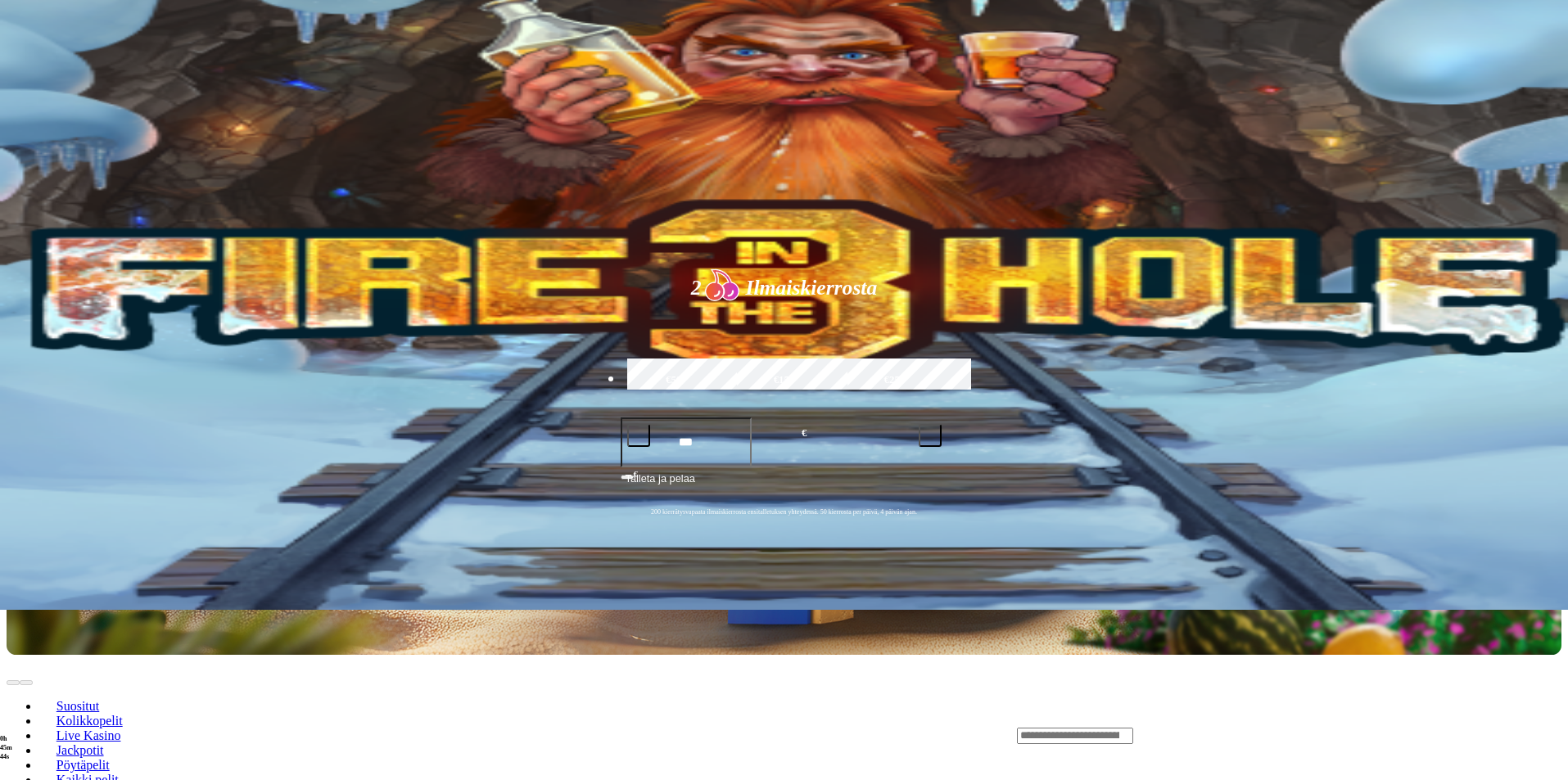 scroll, scrollTop: 0, scrollLeft: 0, axis: both 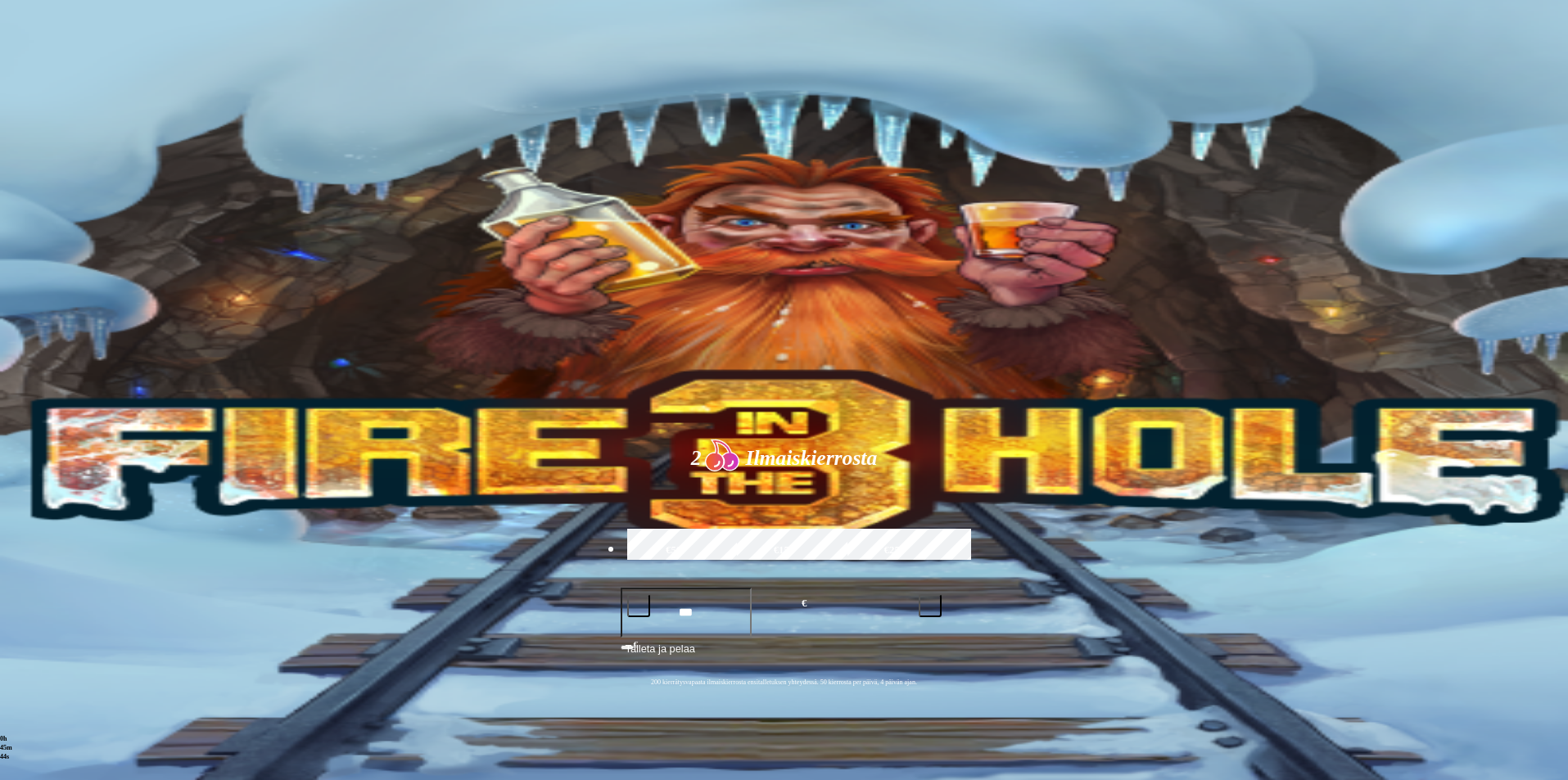 click at bounding box center (1075, 906) 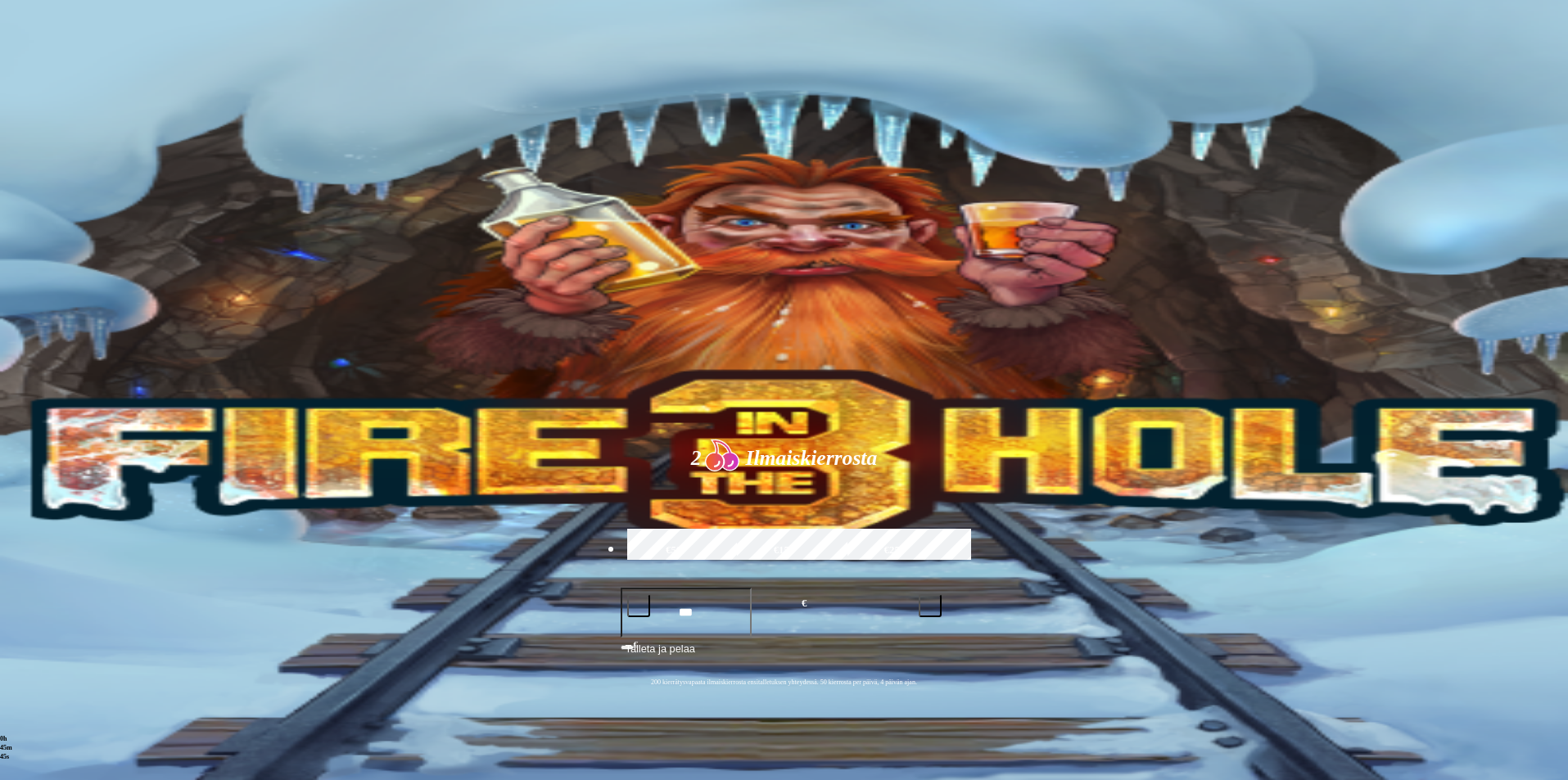 type on "*****" 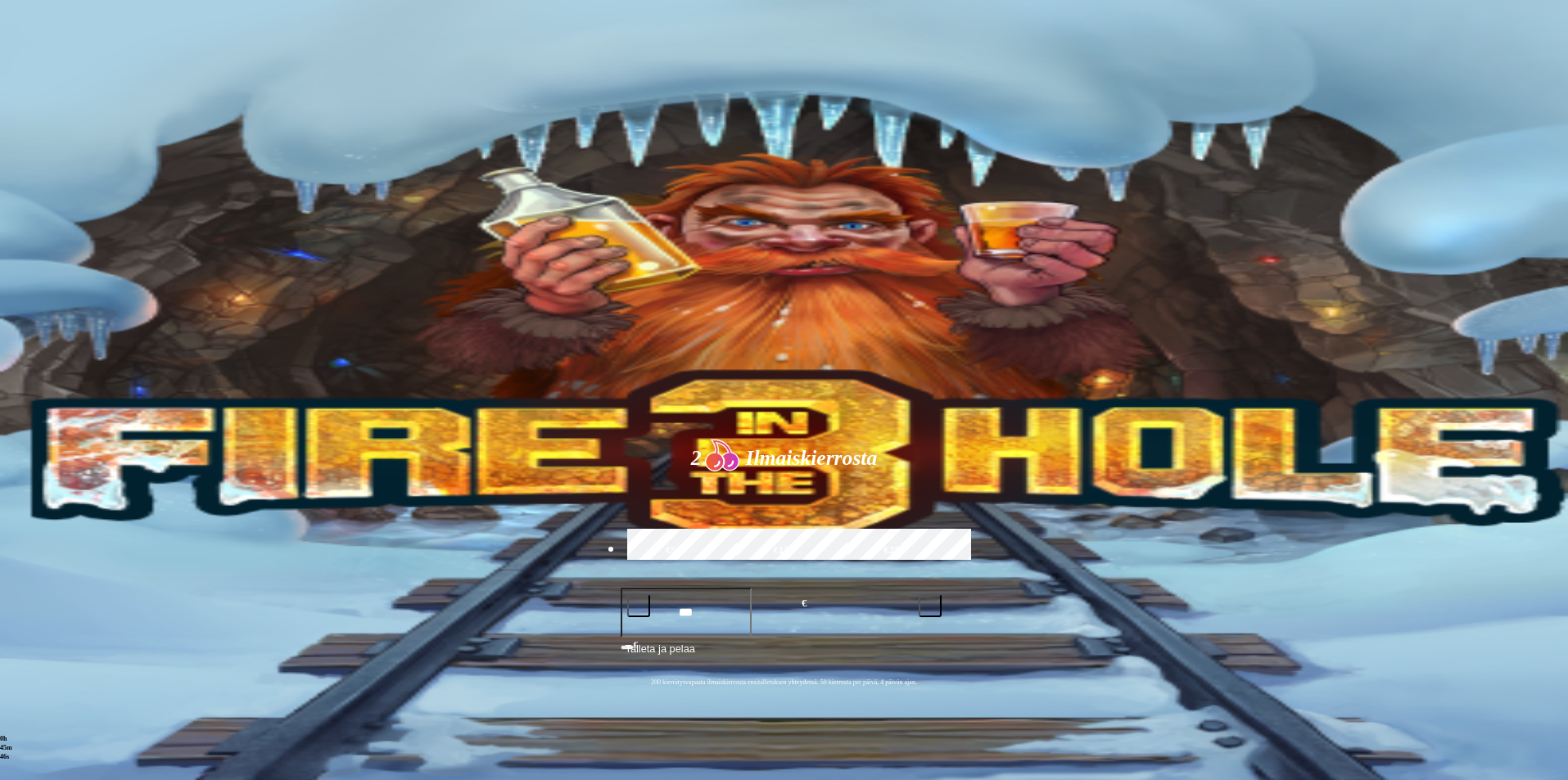 click on "Pelaa nyt" at bounding box center (1051, 934) 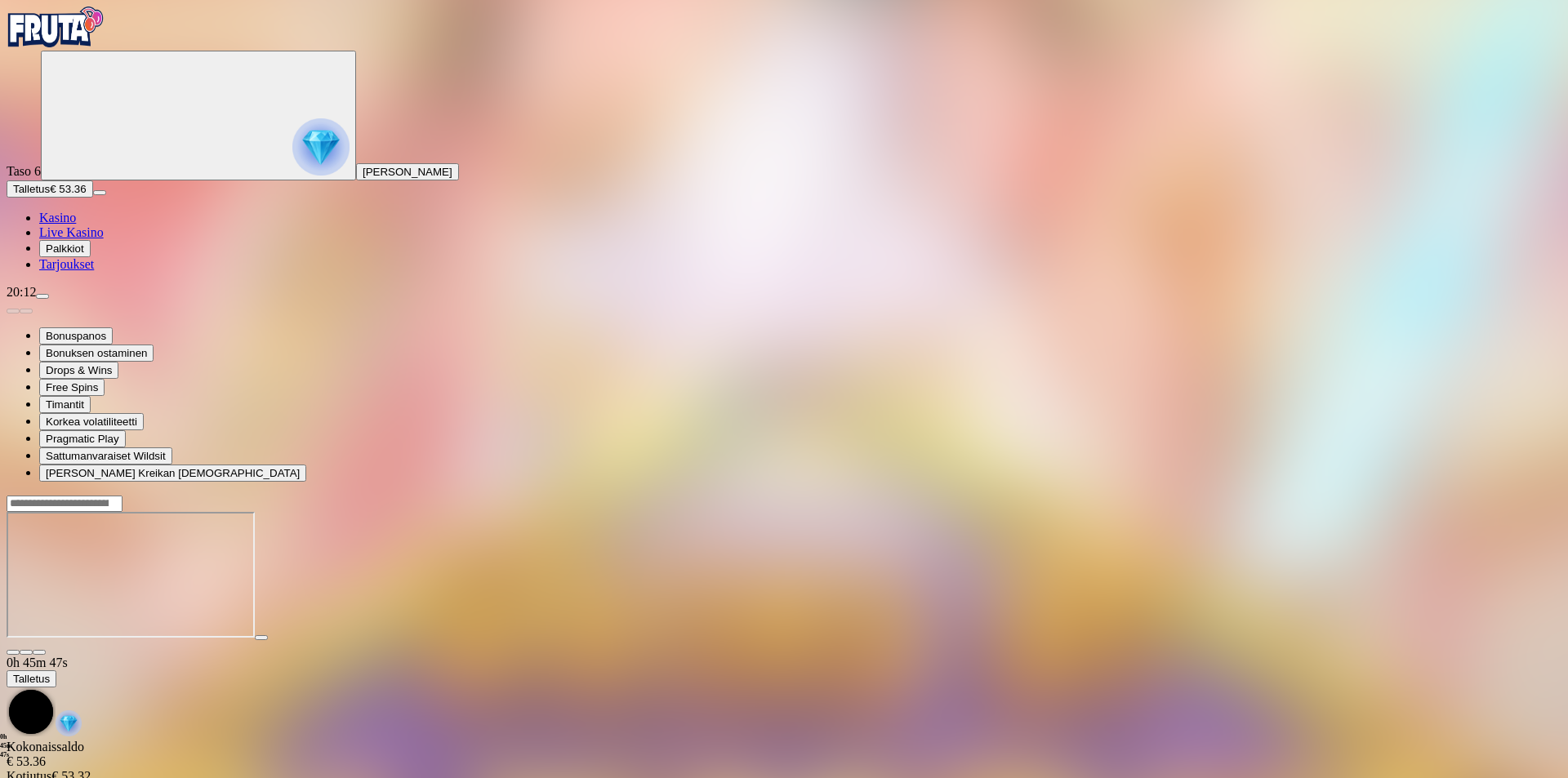 click at bounding box center [39, 652] 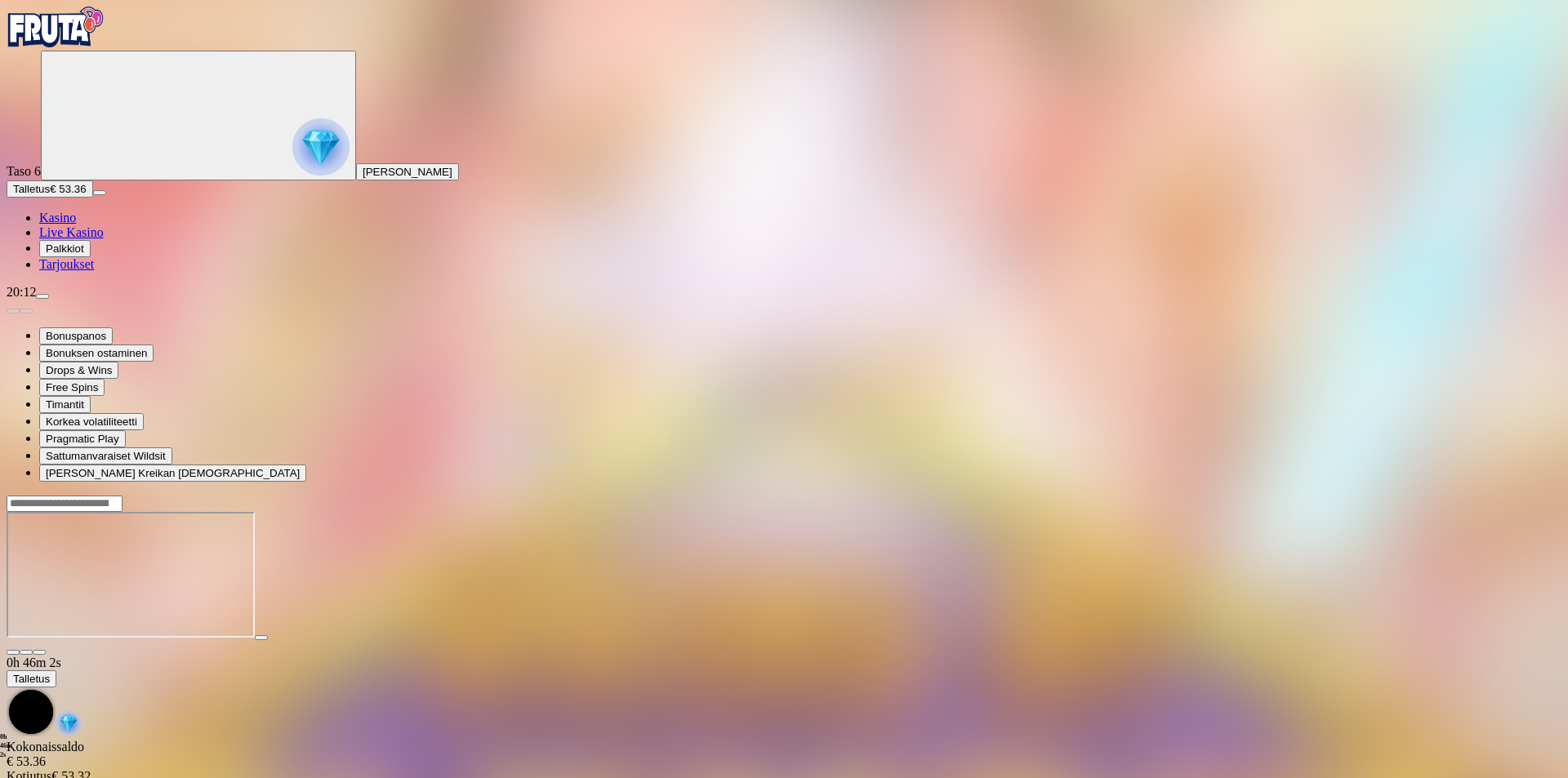 click on "Kasino" at bounding box center [57, 217] 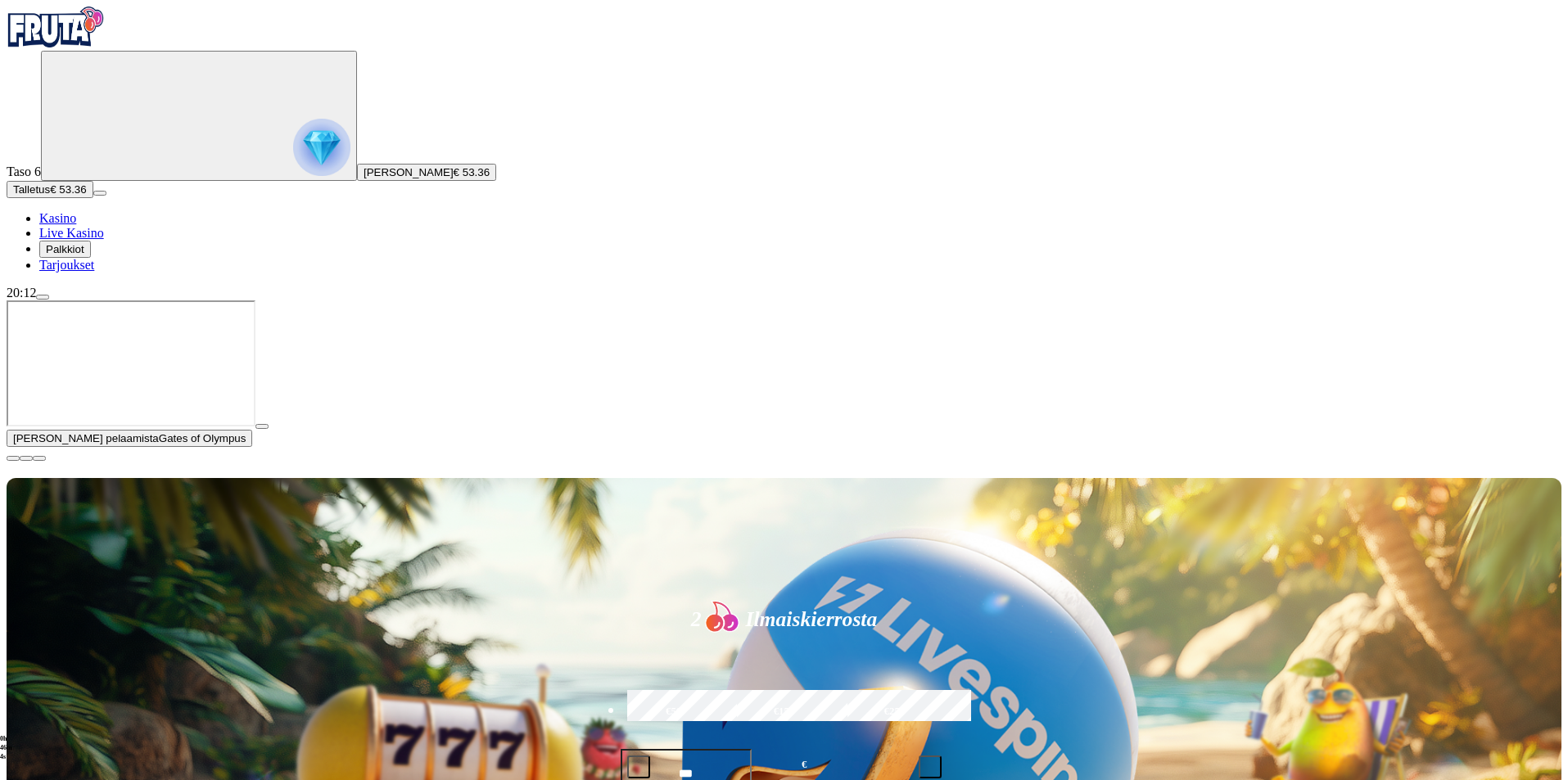 click at bounding box center [13, 458] 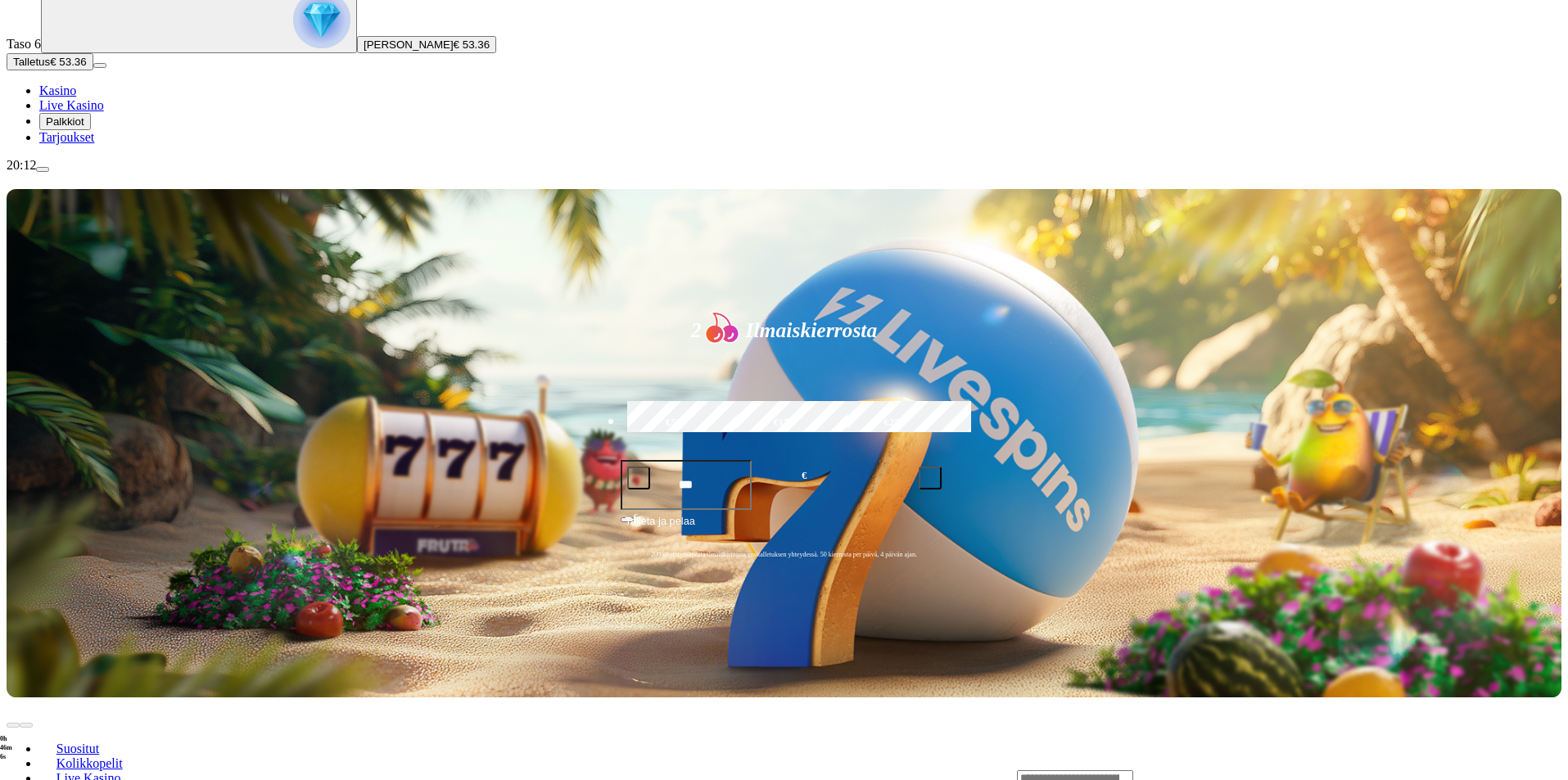 scroll, scrollTop: 109, scrollLeft: 0, axis: vertical 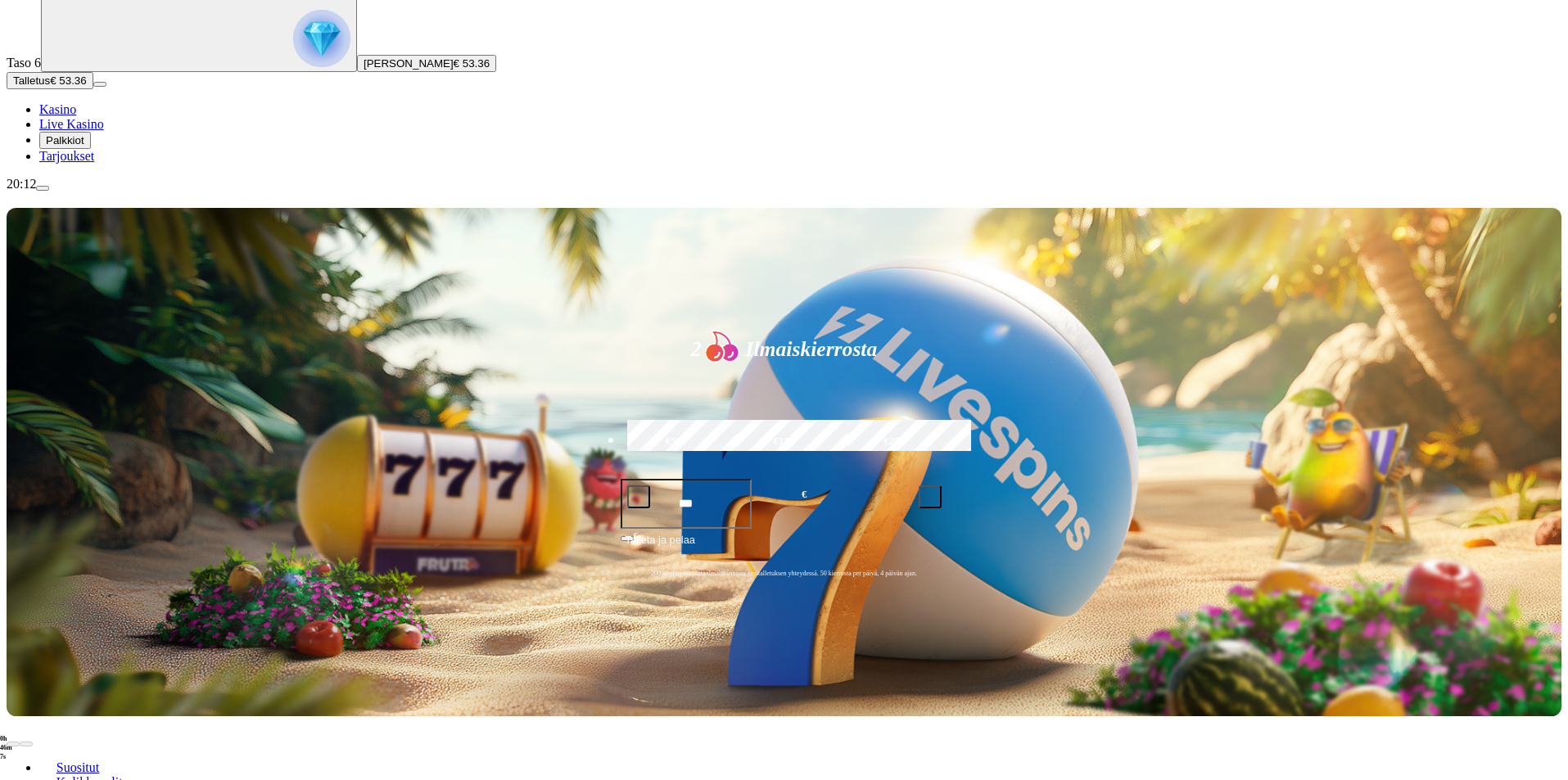click at bounding box center (1075, 797) 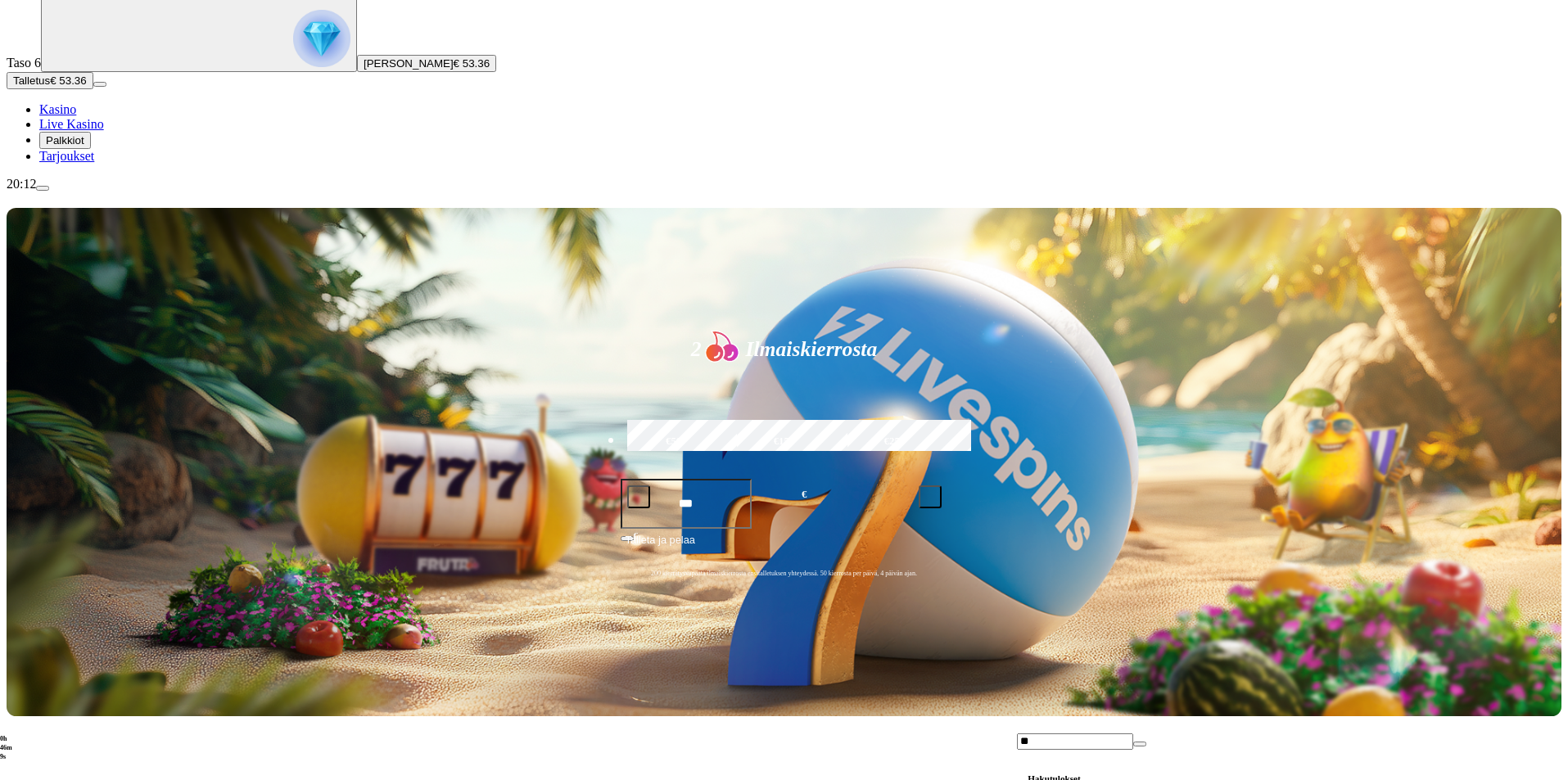 type on "*" 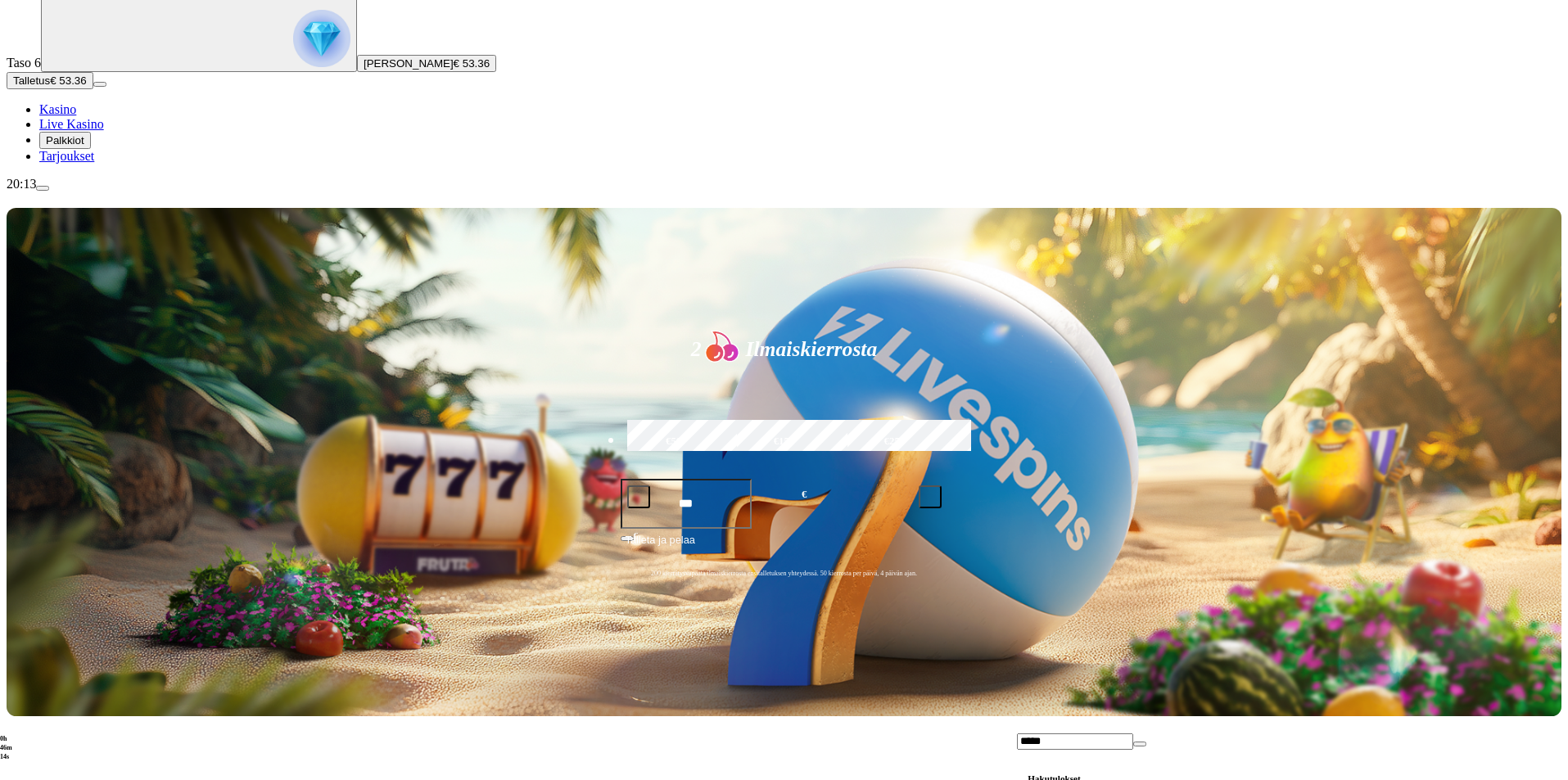 scroll, scrollTop: 291, scrollLeft: 0, axis: vertical 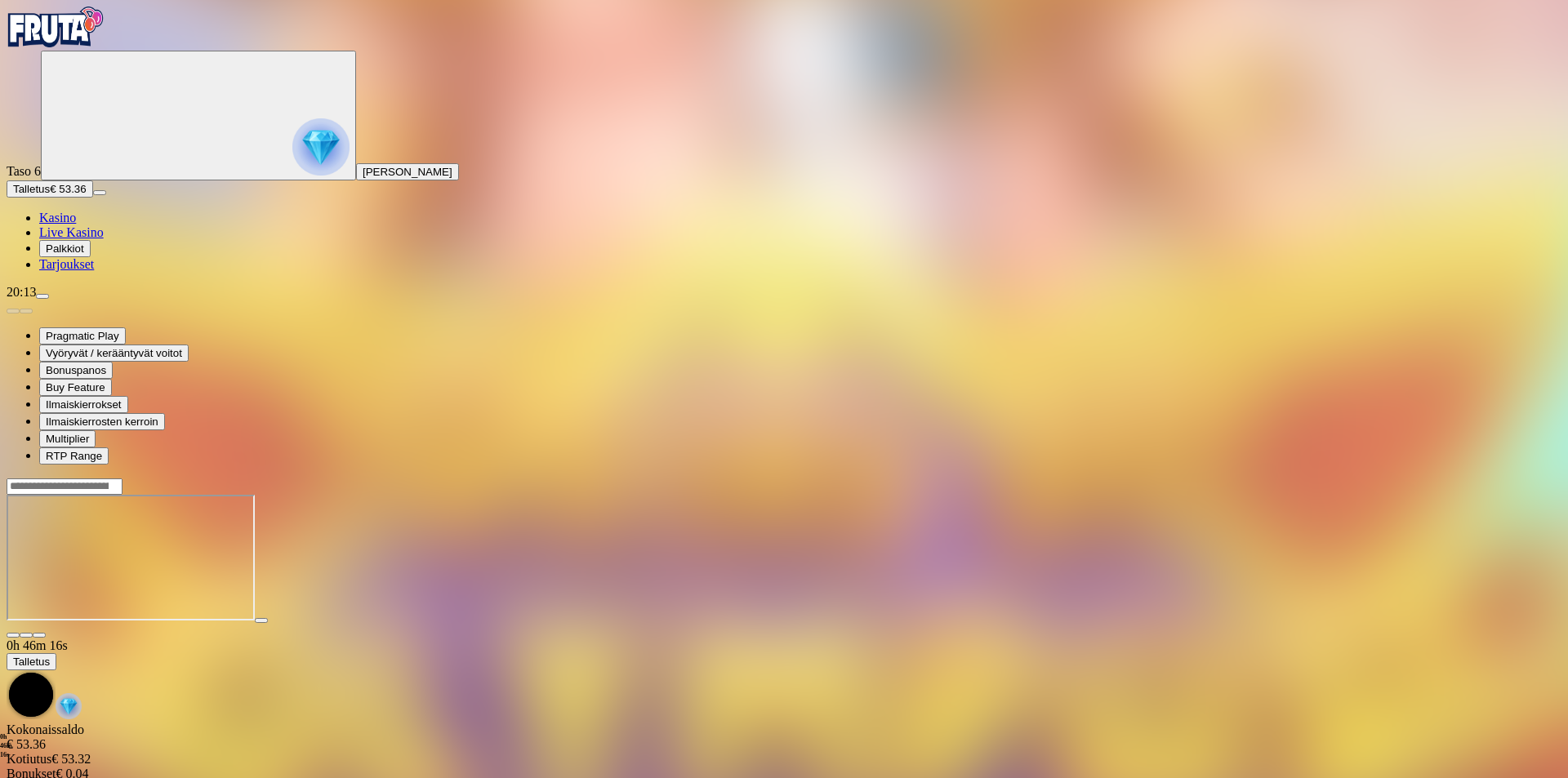 click at bounding box center (39, 635) 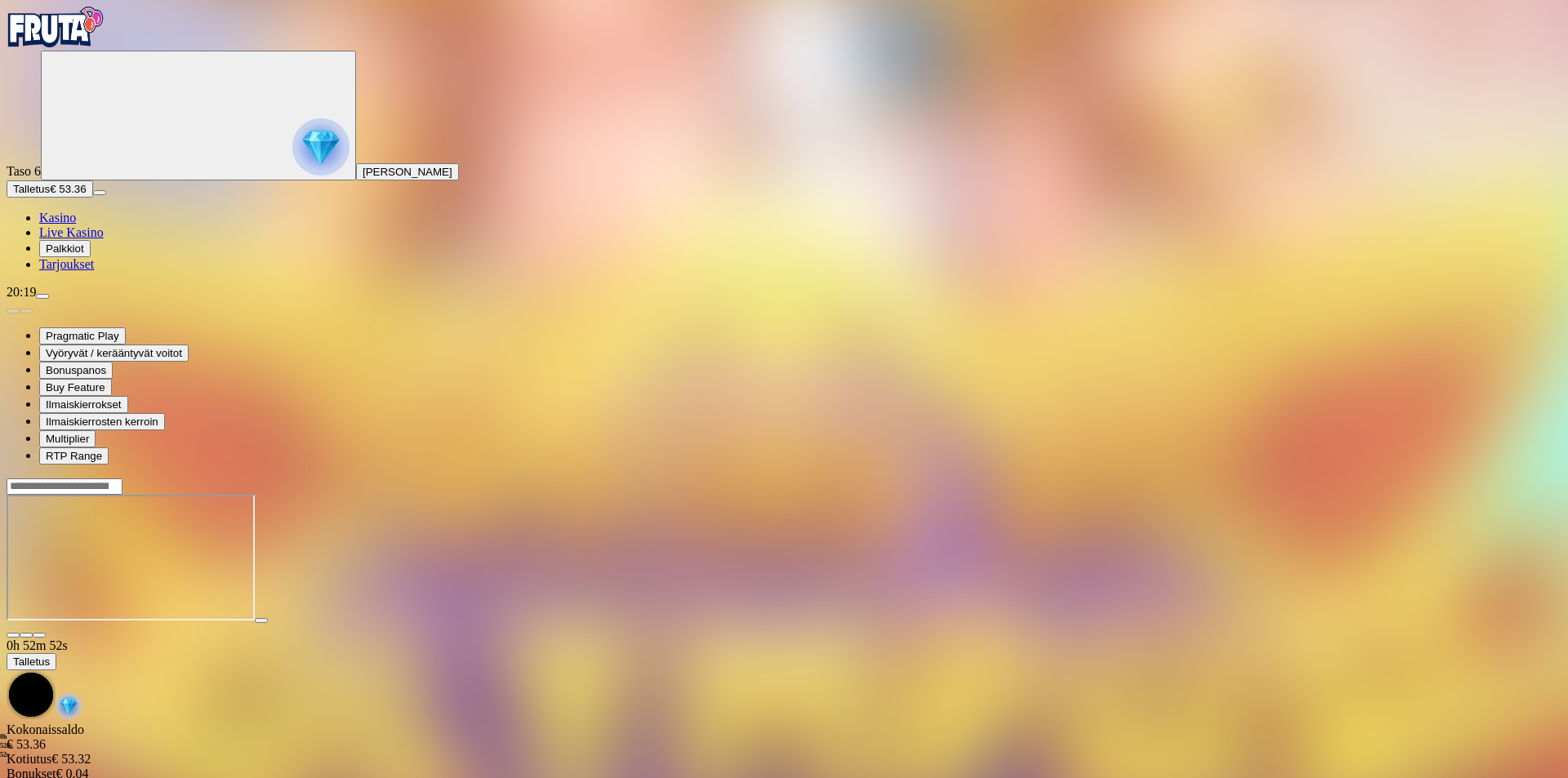 click on "Kasino" at bounding box center [57, 217] 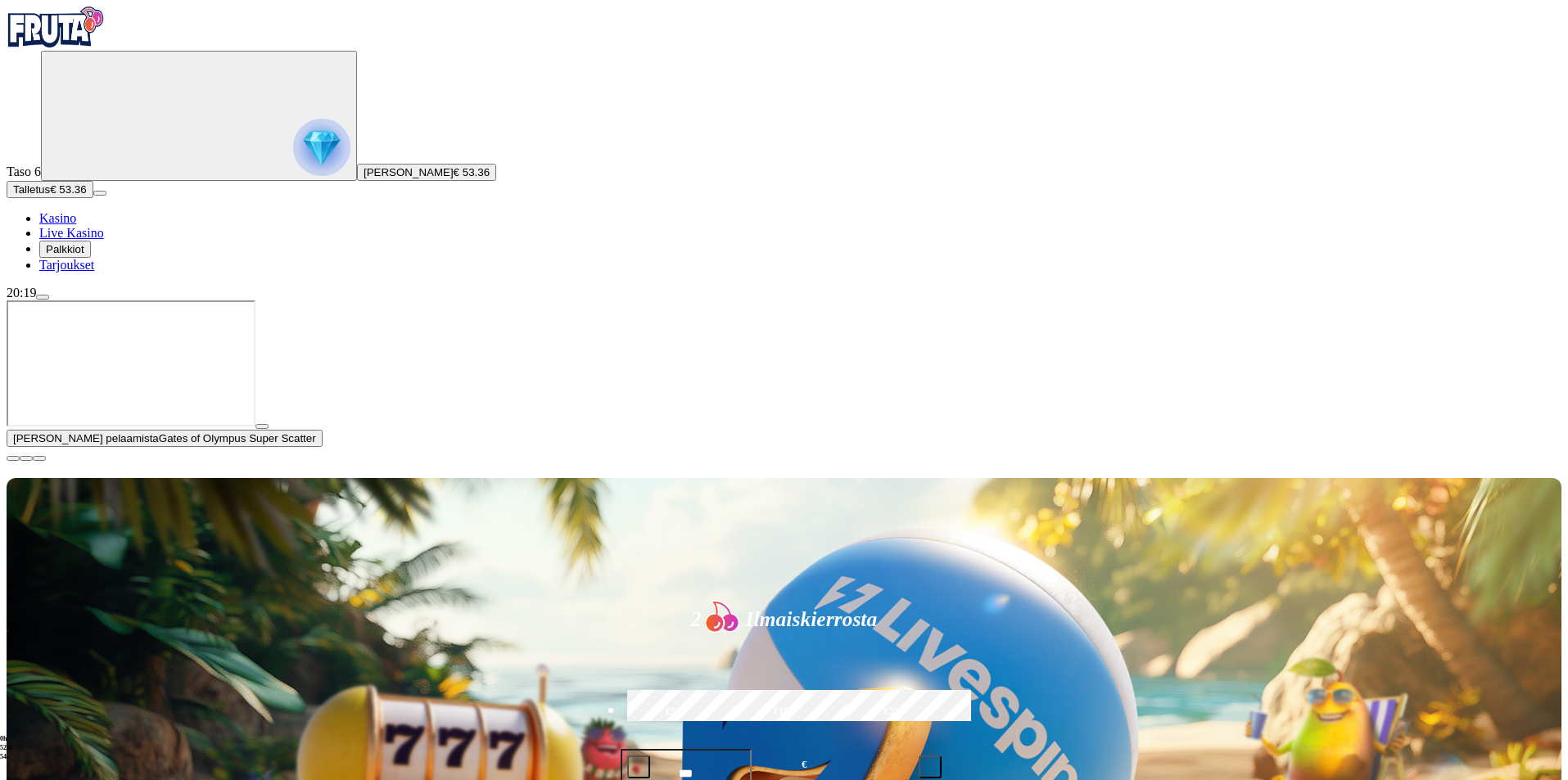 click at bounding box center [13, 458] 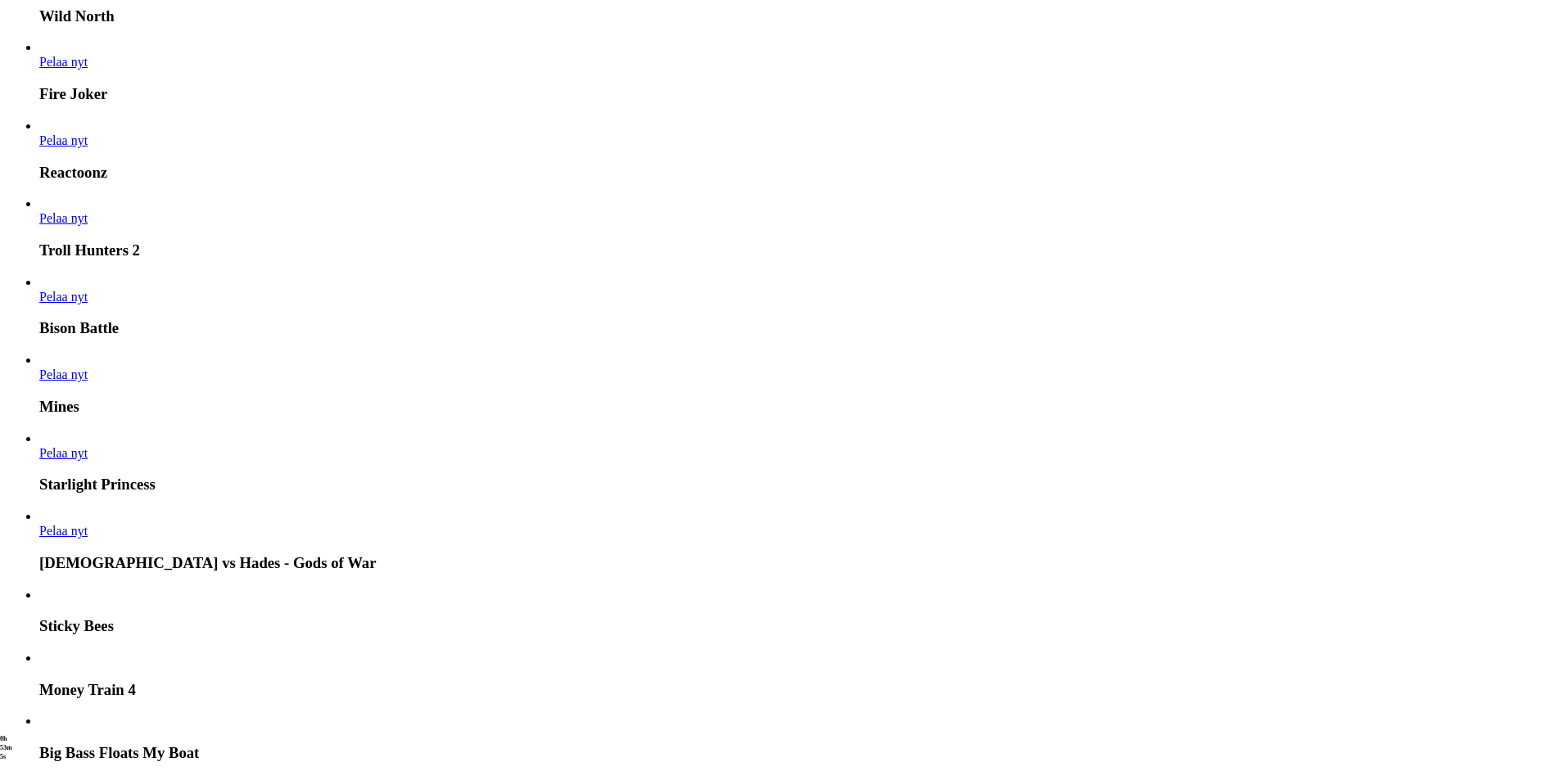 scroll, scrollTop: 1091, scrollLeft: 0, axis: vertical 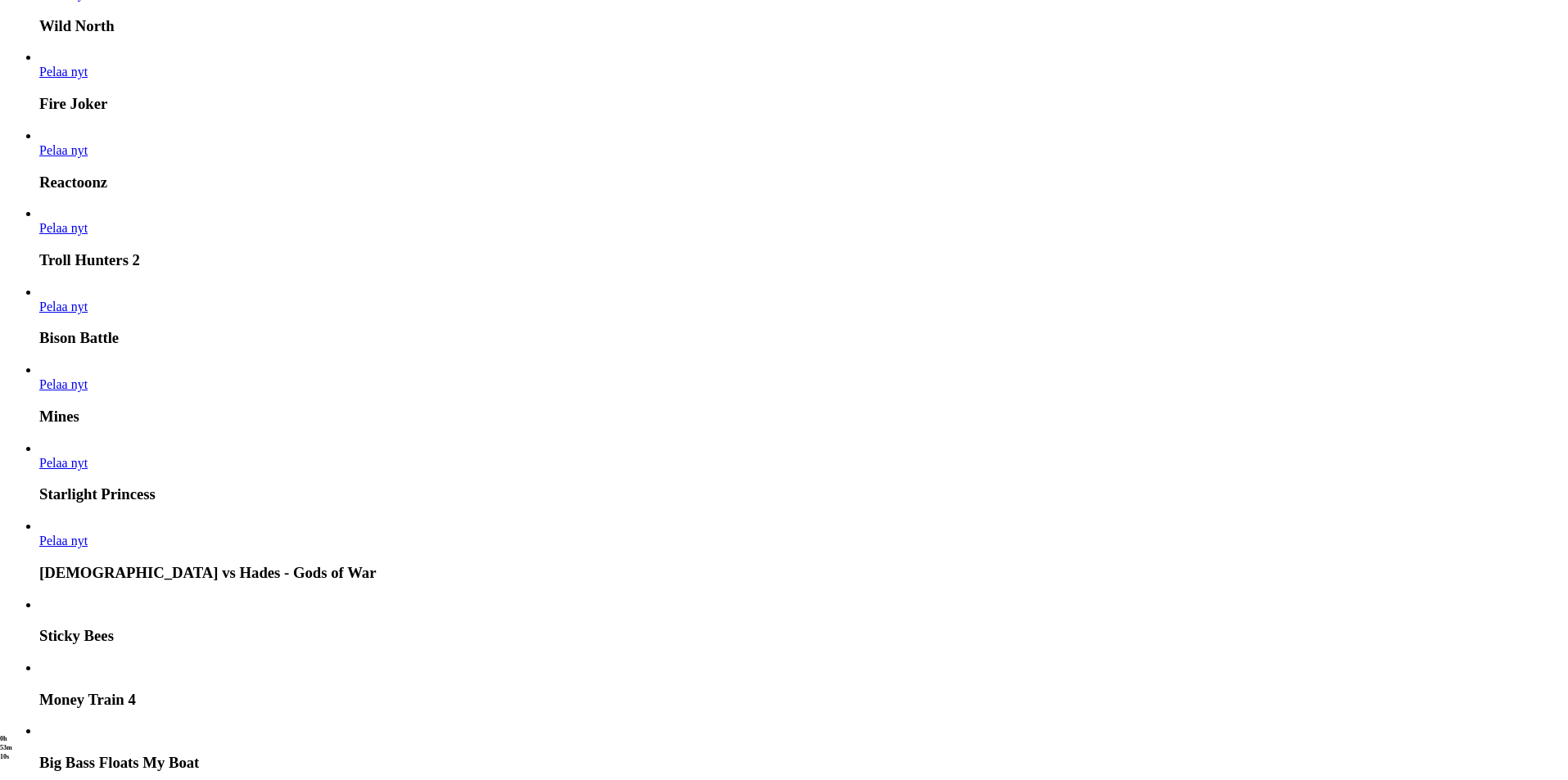 click on "Pelaa nyt" at bounding box center (63, 16235) 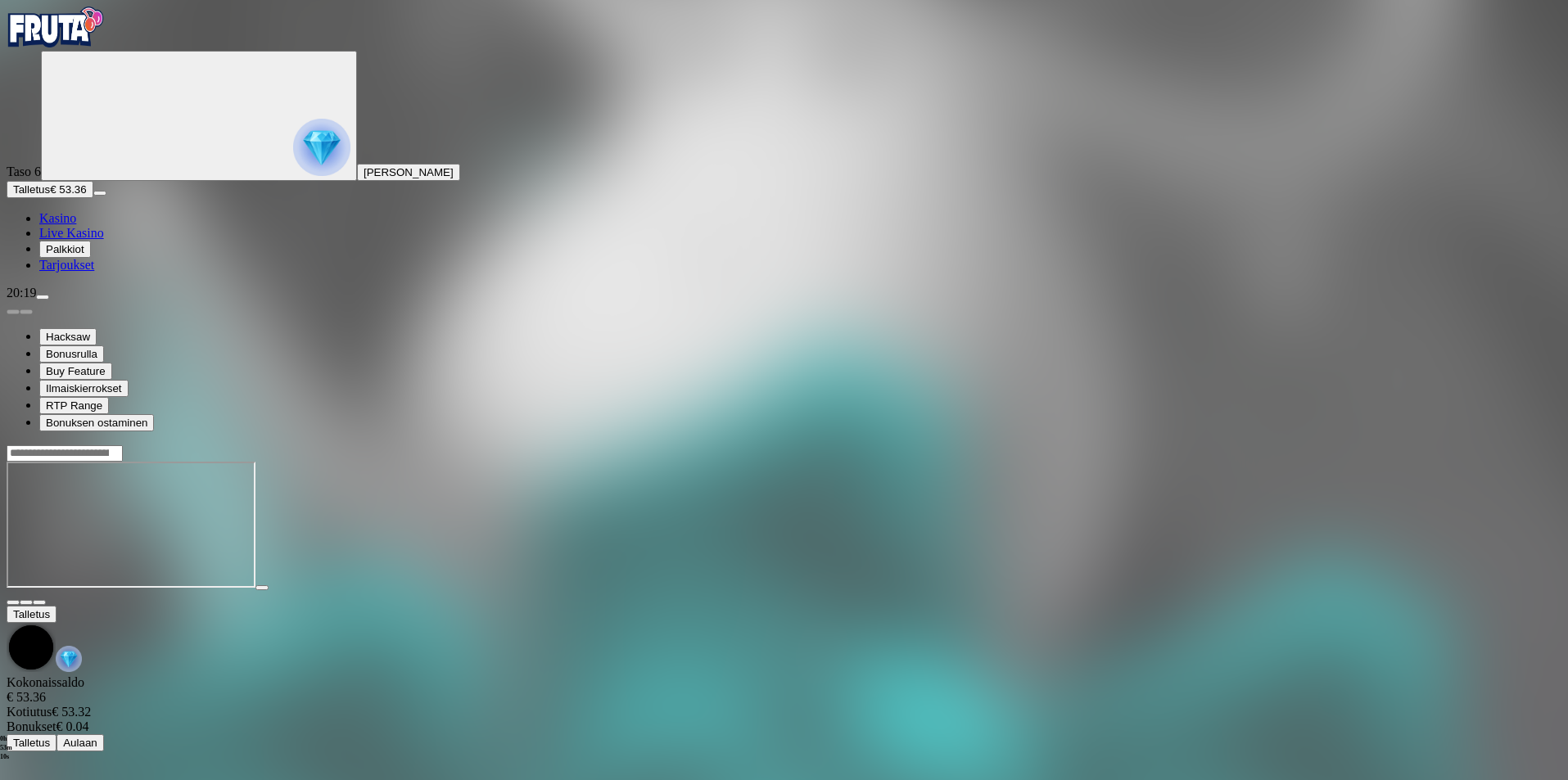 scroll, scrollTop: 0, scrollLeft: 0, axis: both 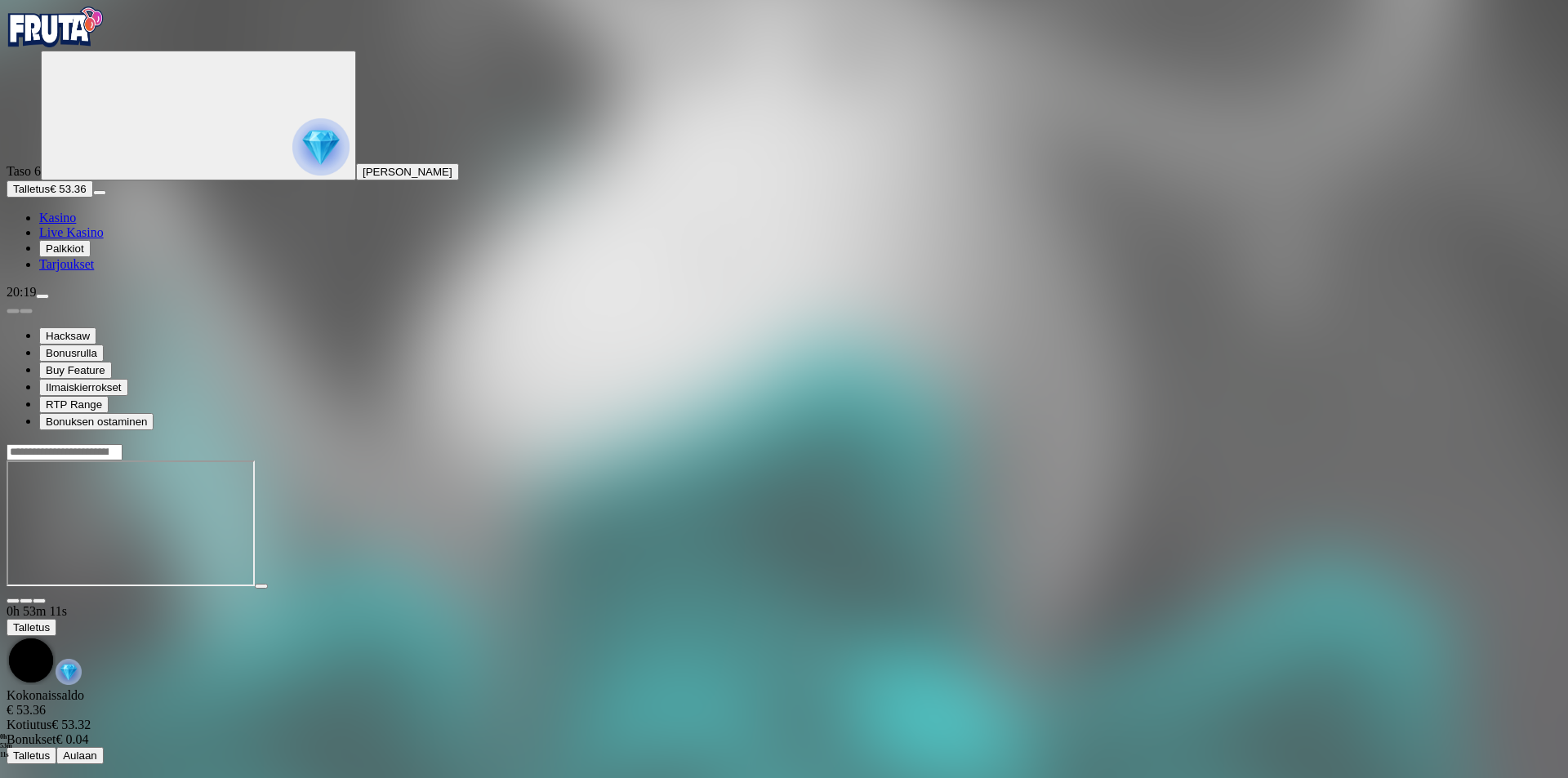 click at bounding box center (39, 601) 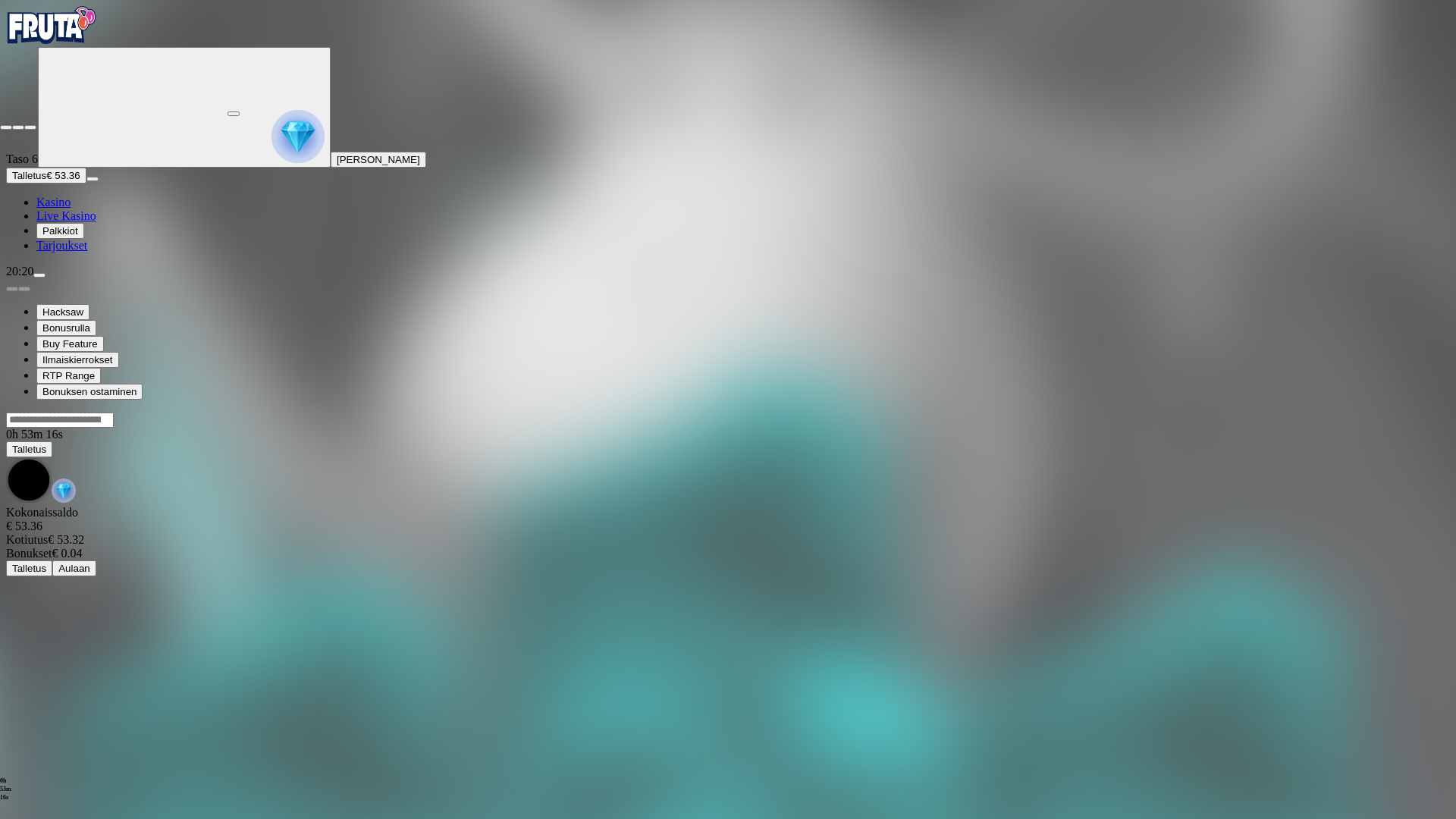 click at bounding box center [6, 127] 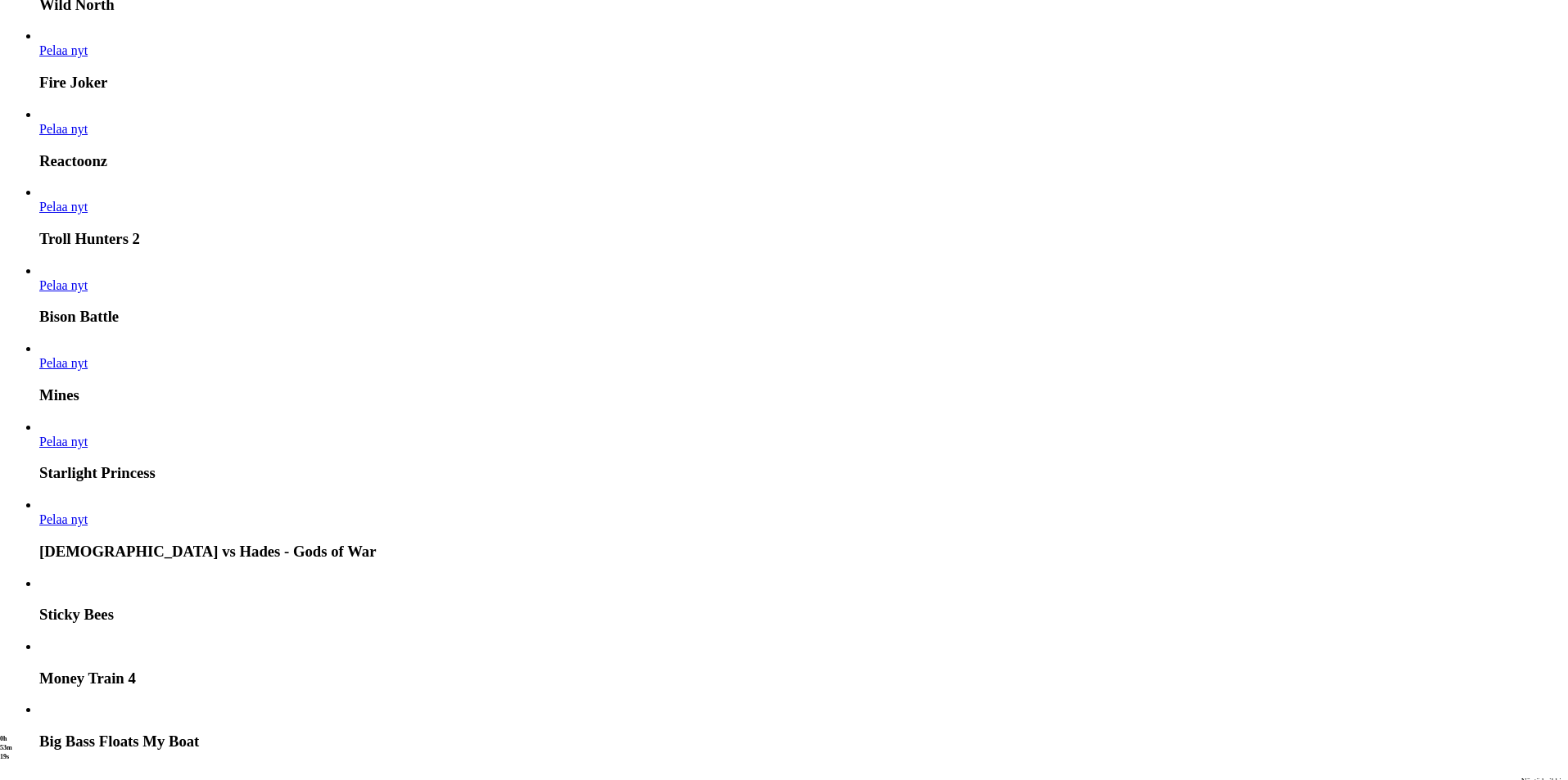 scroll, scrollTop: 1091, scrollLeft: 0, axis: vertical 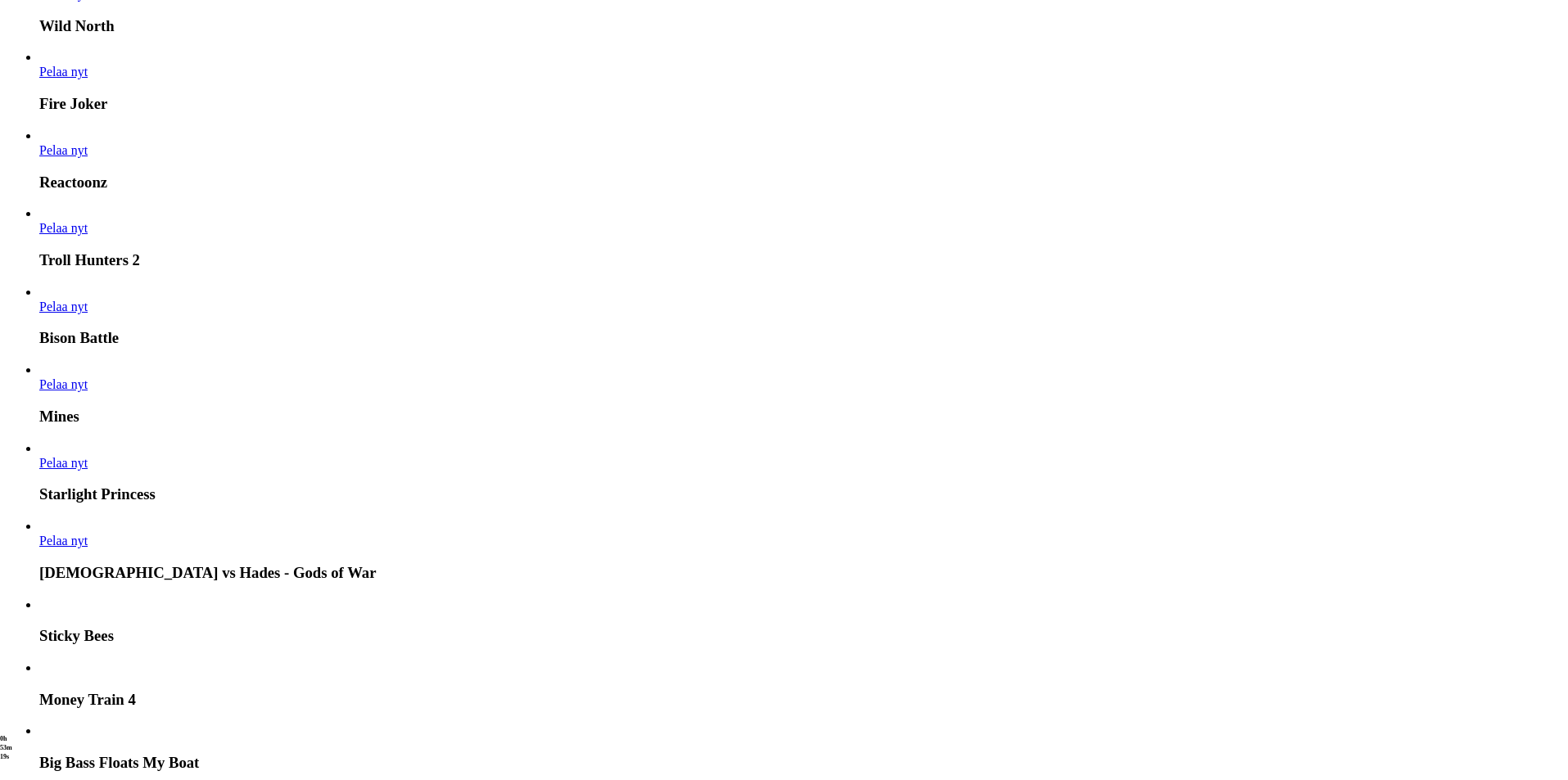 click on "Pelaa nyt" at bounding box center [63, 16235] 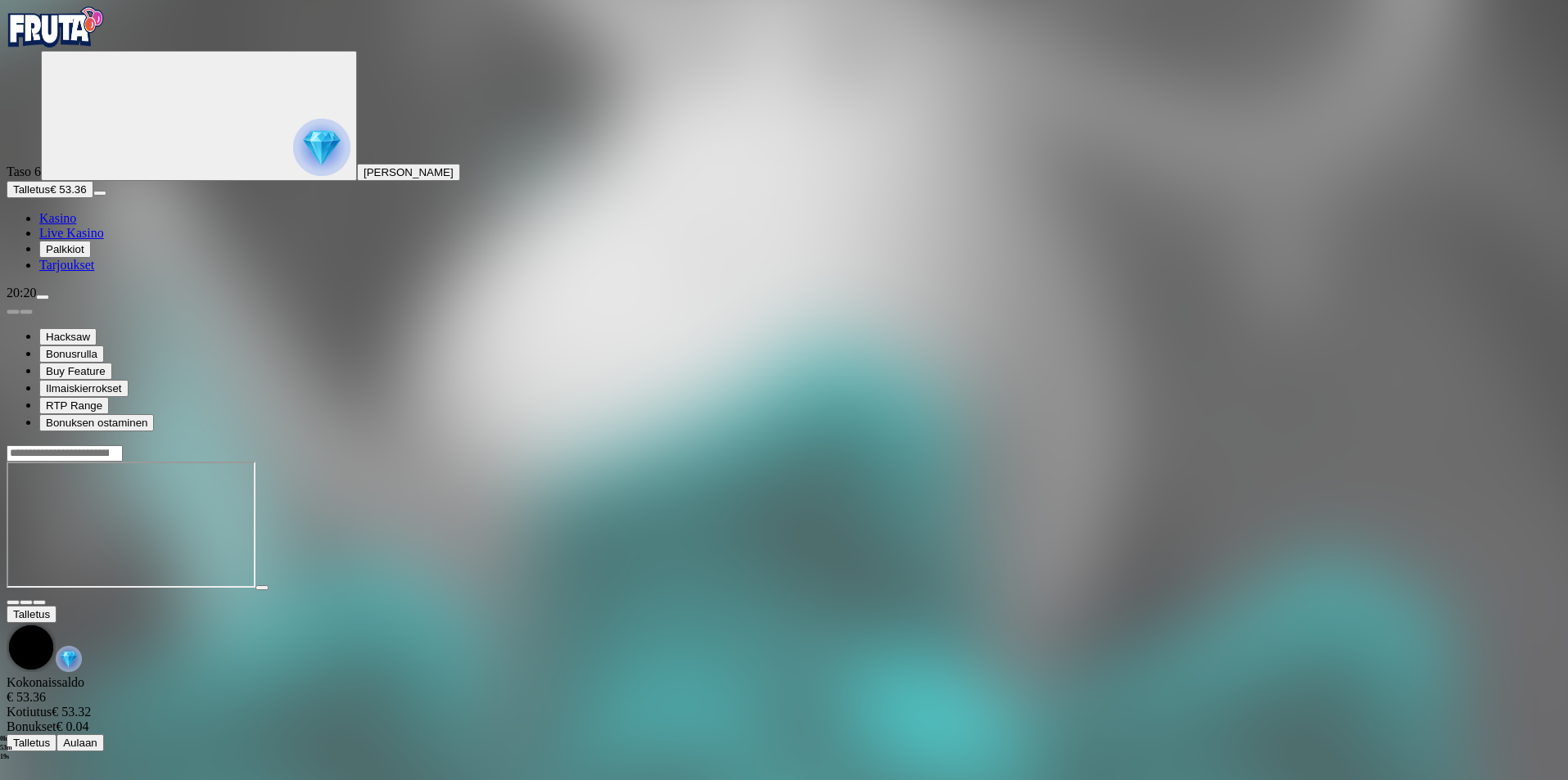scroll, scrollTop: 0, scrollLeft: 0, axis: both 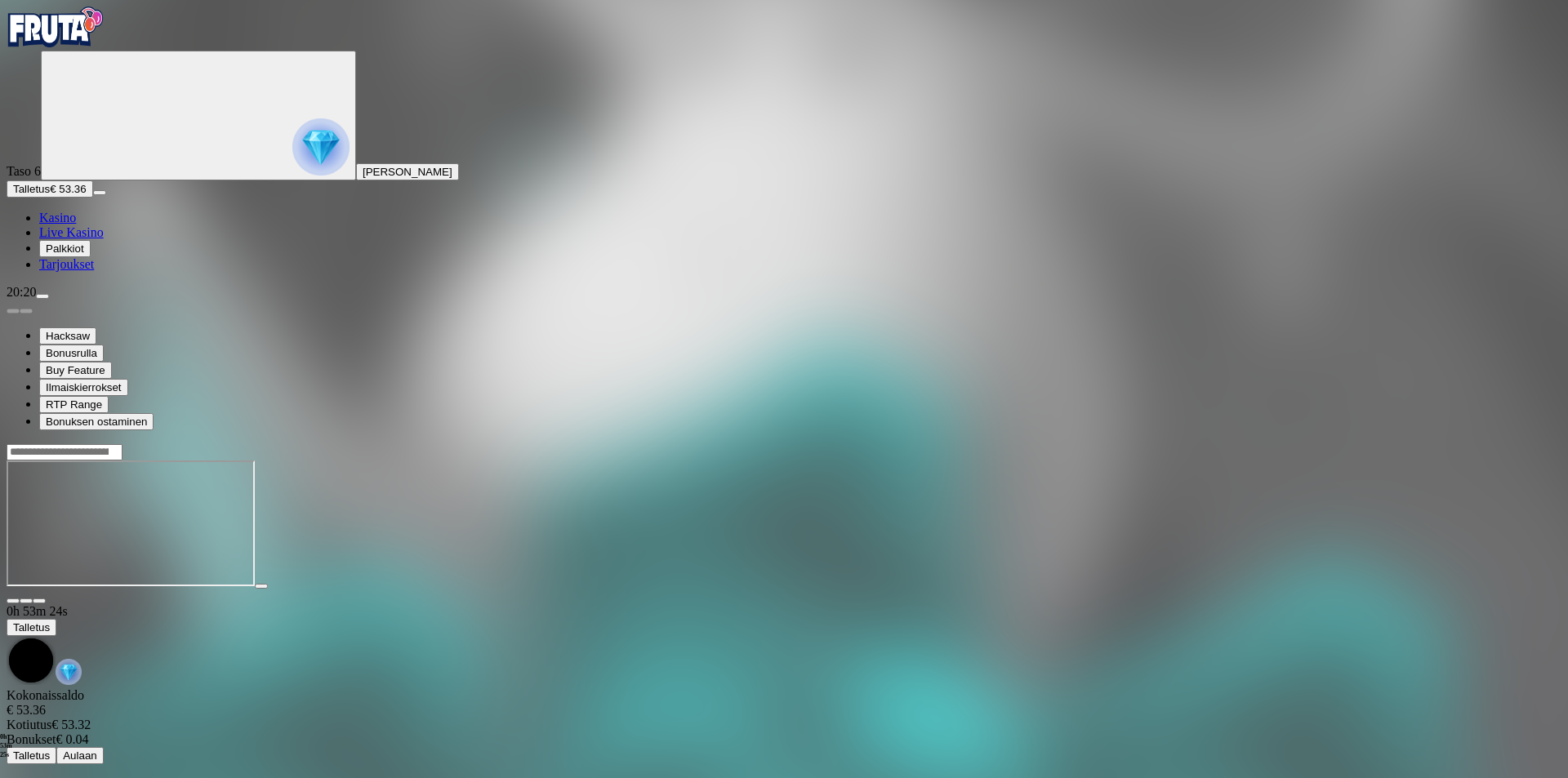click on "Kasino" at bounding box center (57, 217) 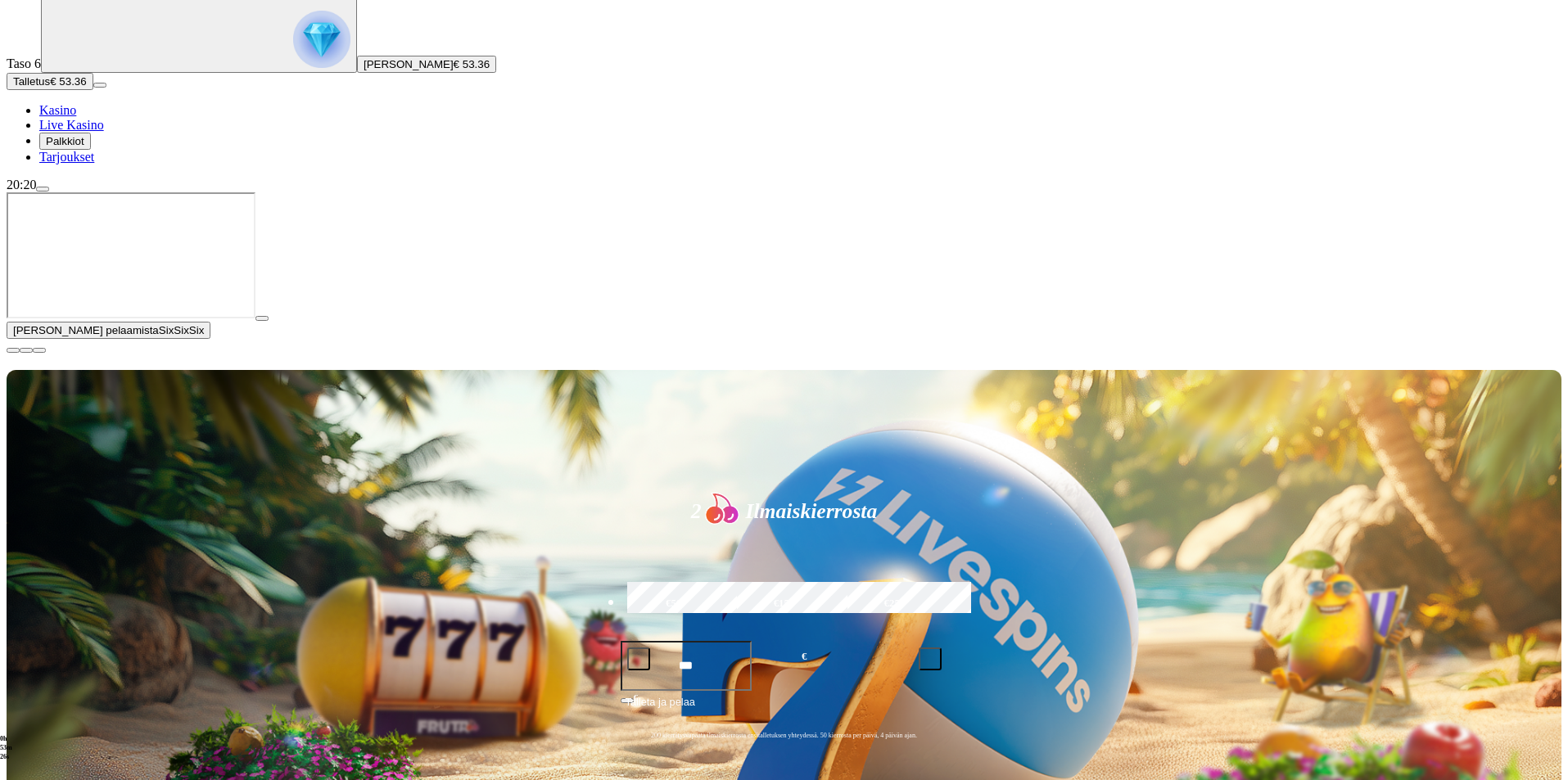 scroll, scrollTop: 327, scrollLeft: 0, axis: vertical 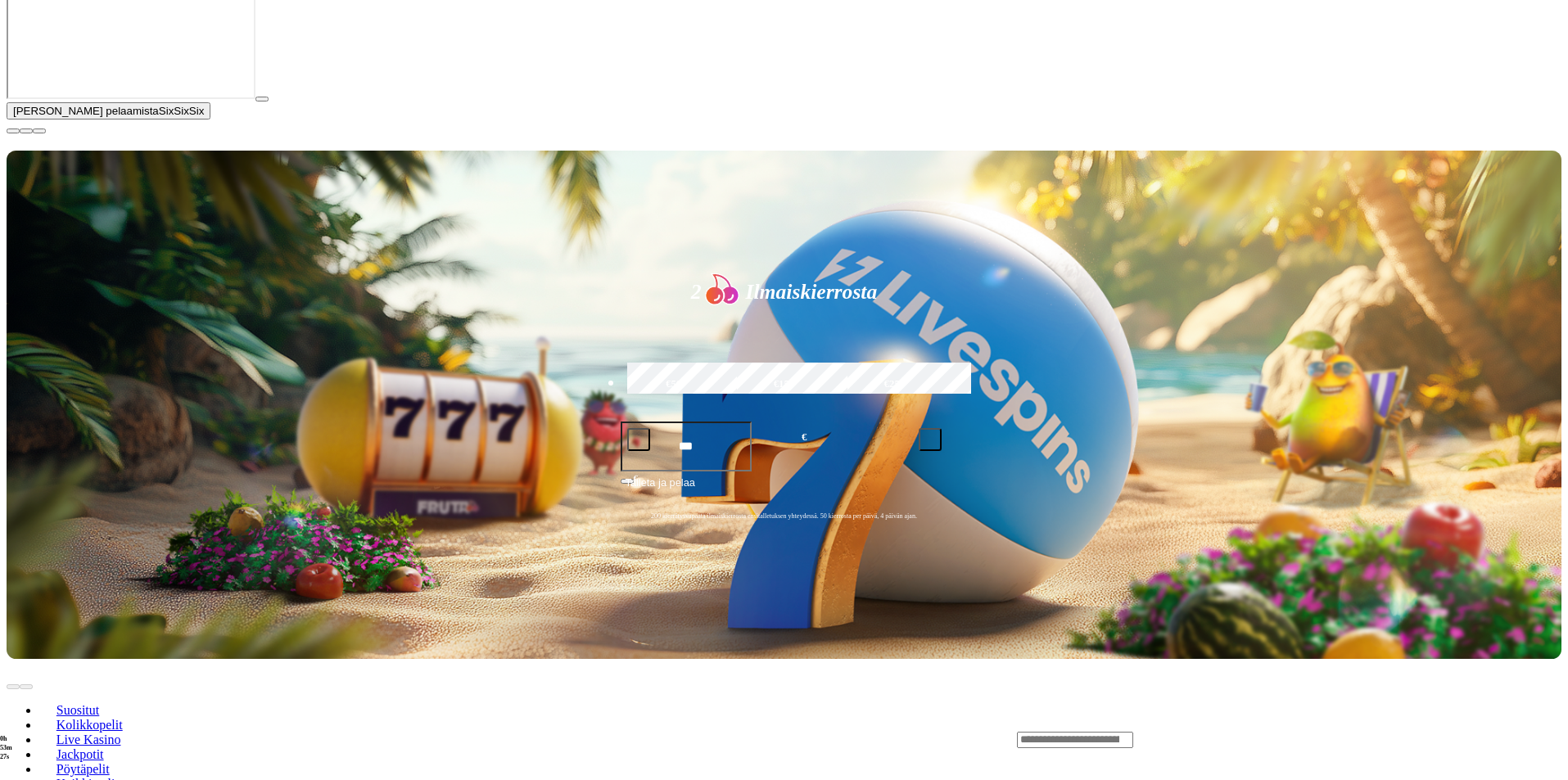 click at bounding box center [13, 131] 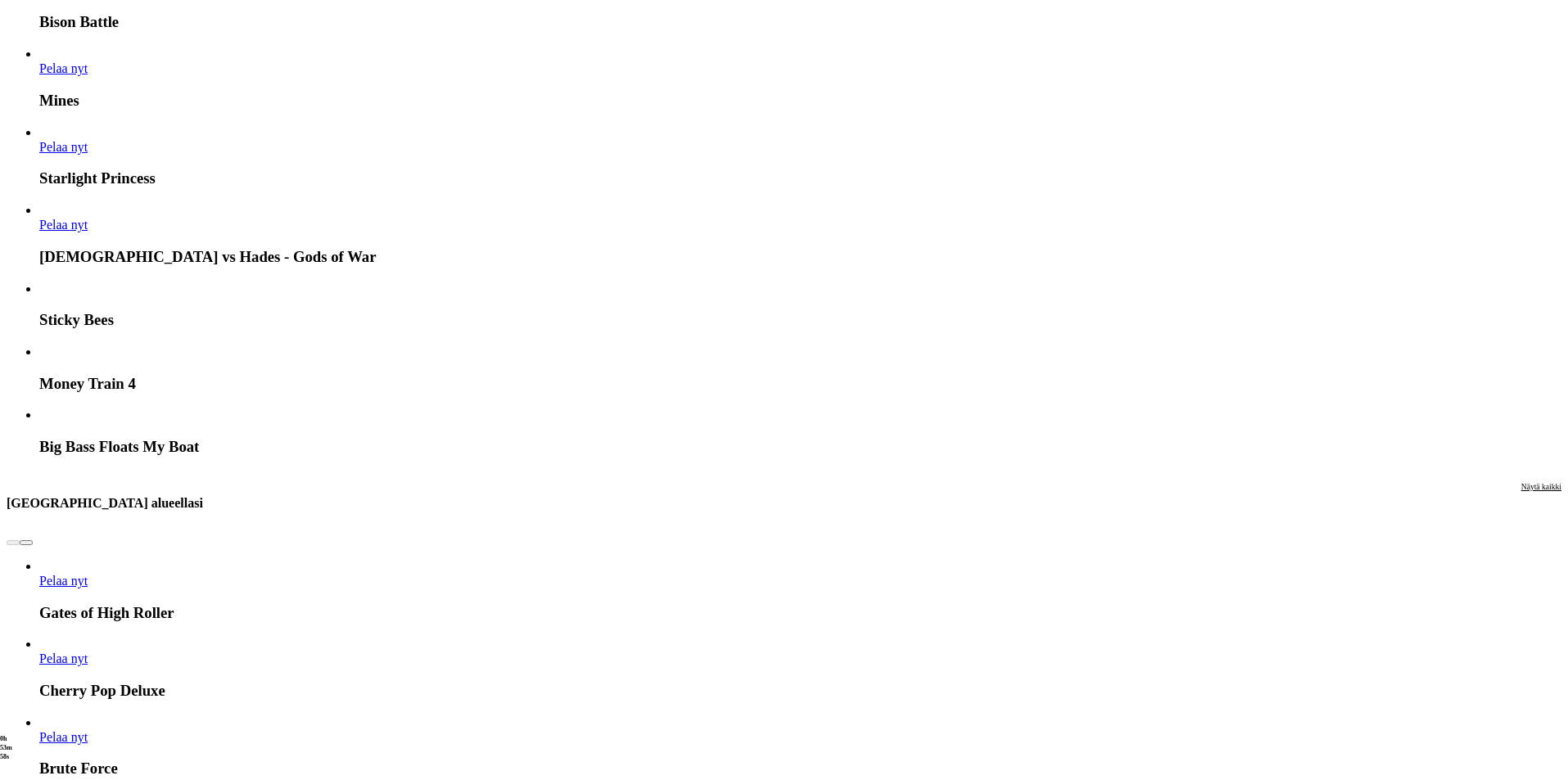 scroll, scrollTop: 1418, scrollLeft: 0, axis: vertical 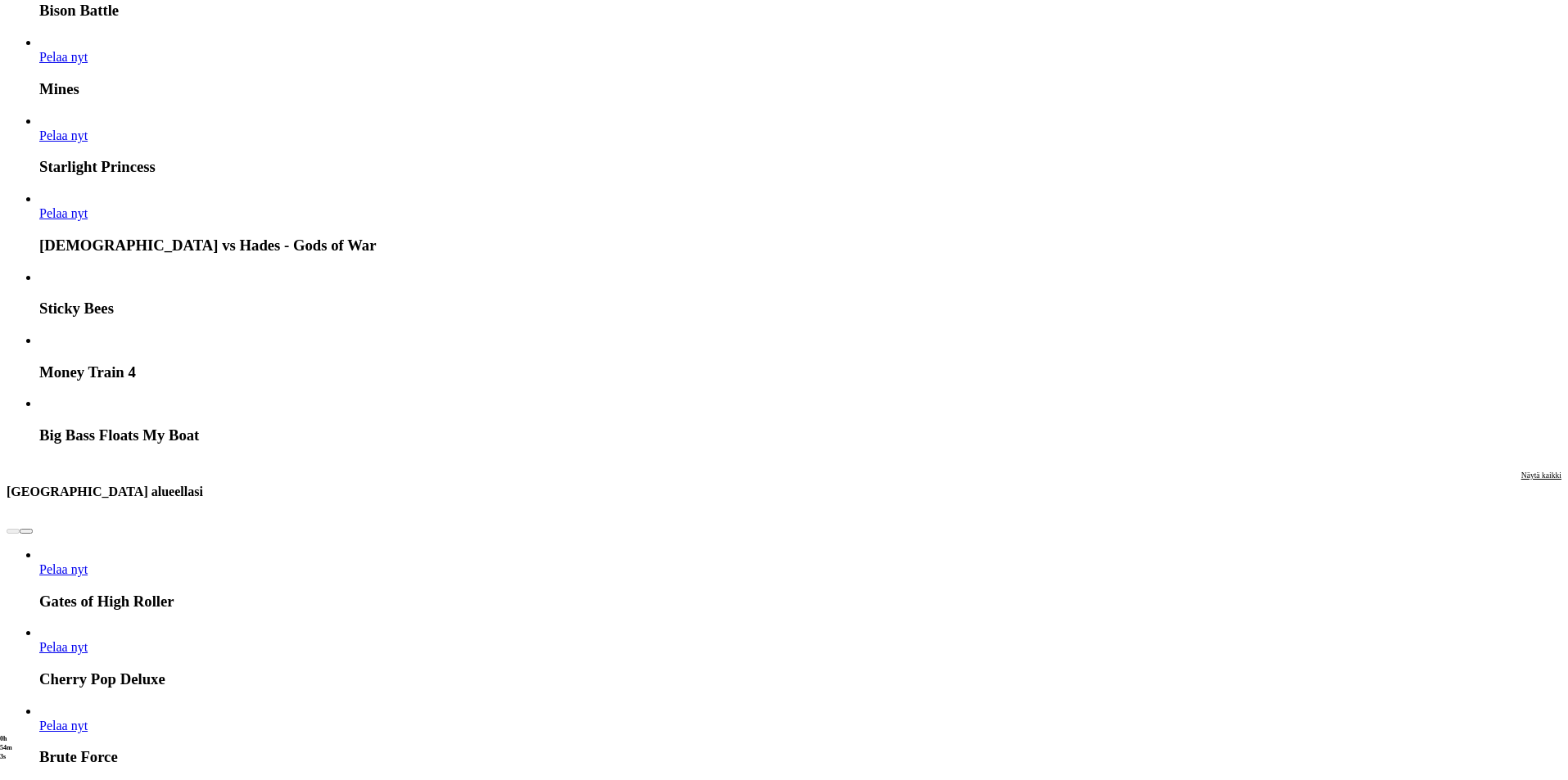 click on "Pelaa oikealla rahalla" at bounding box center [102, 16797] 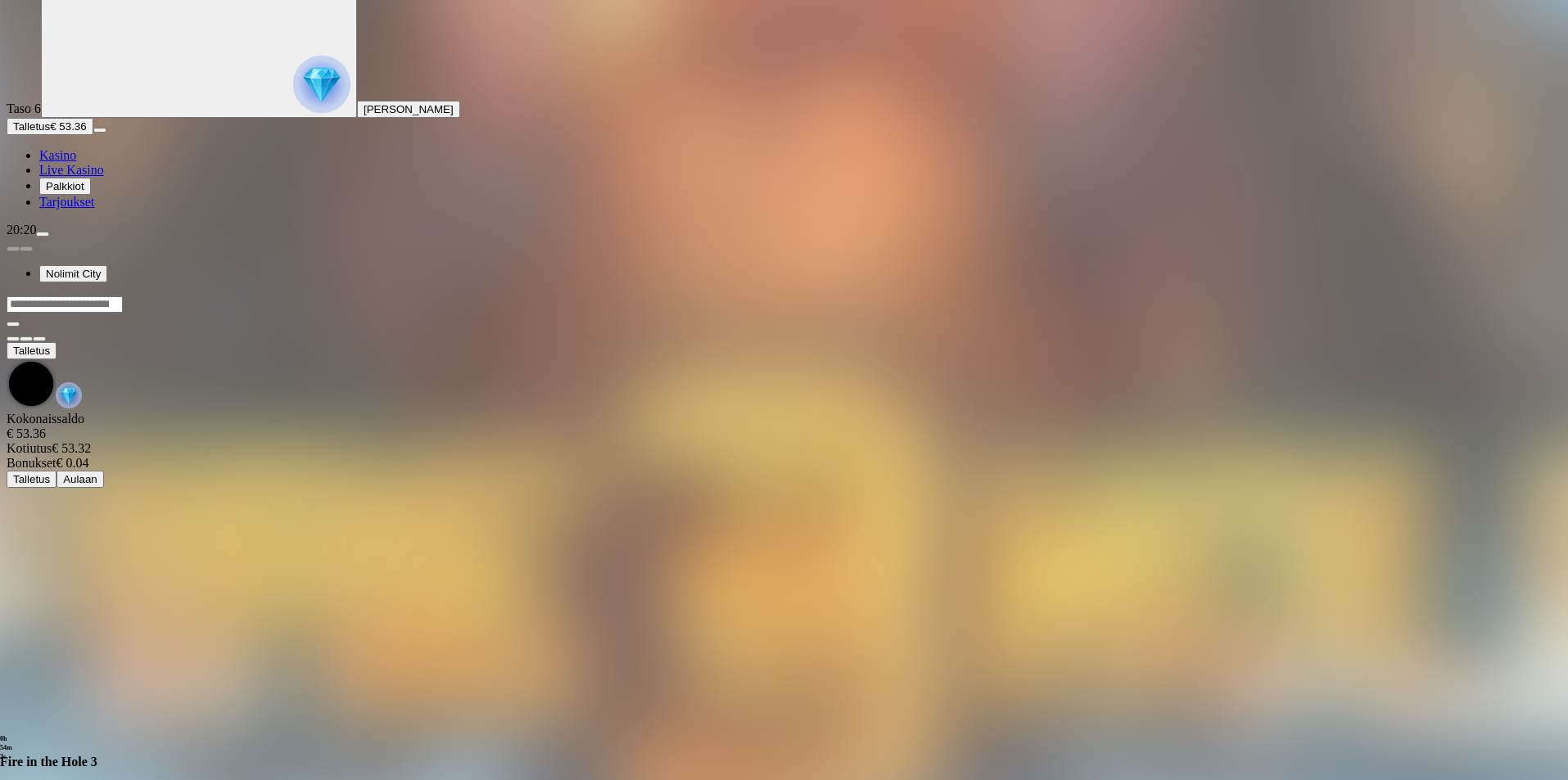 scroll, scrollTop: 0, scrollLeft: 0, axis: both 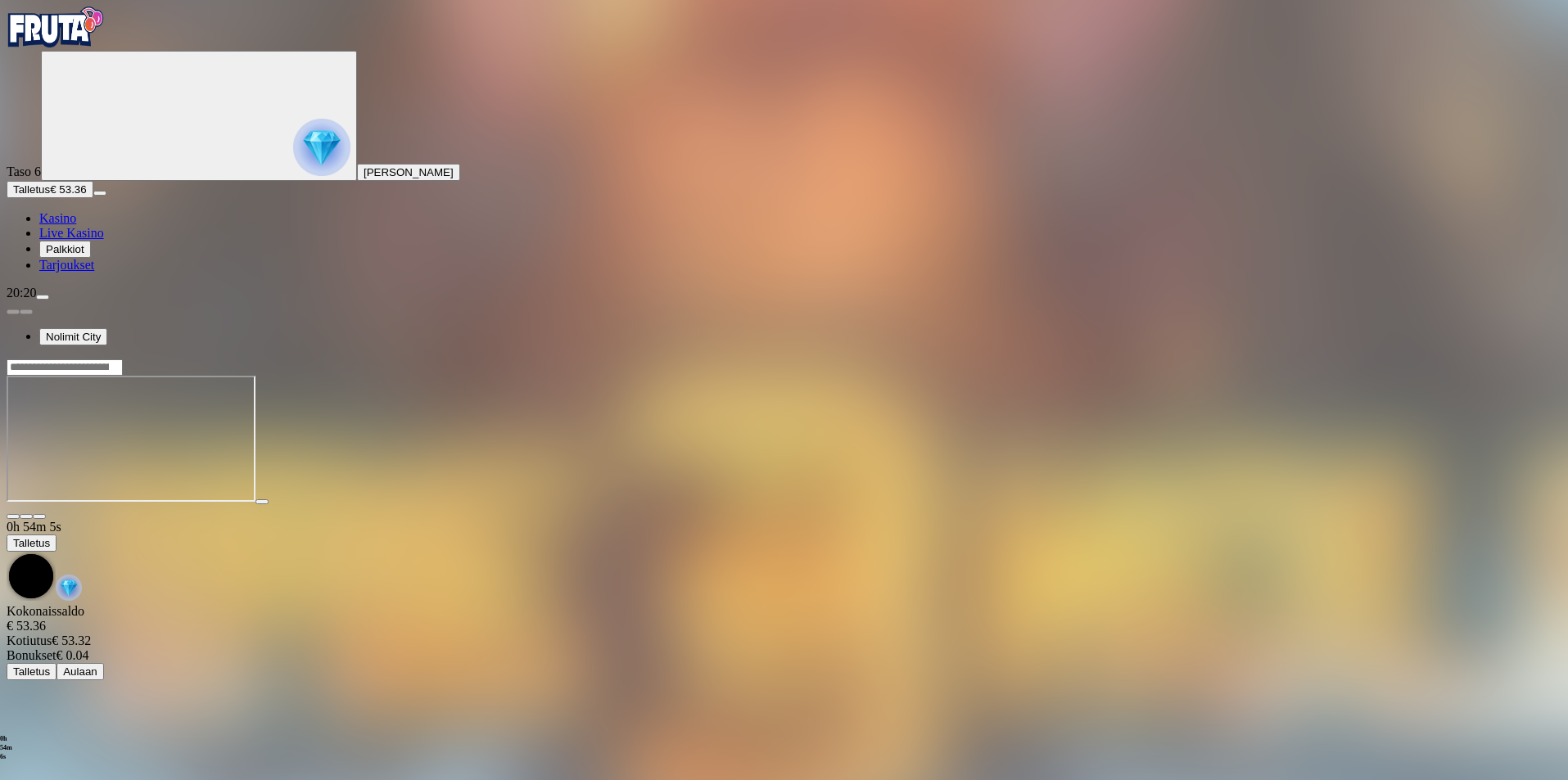 click at bounding box center (39, 516) 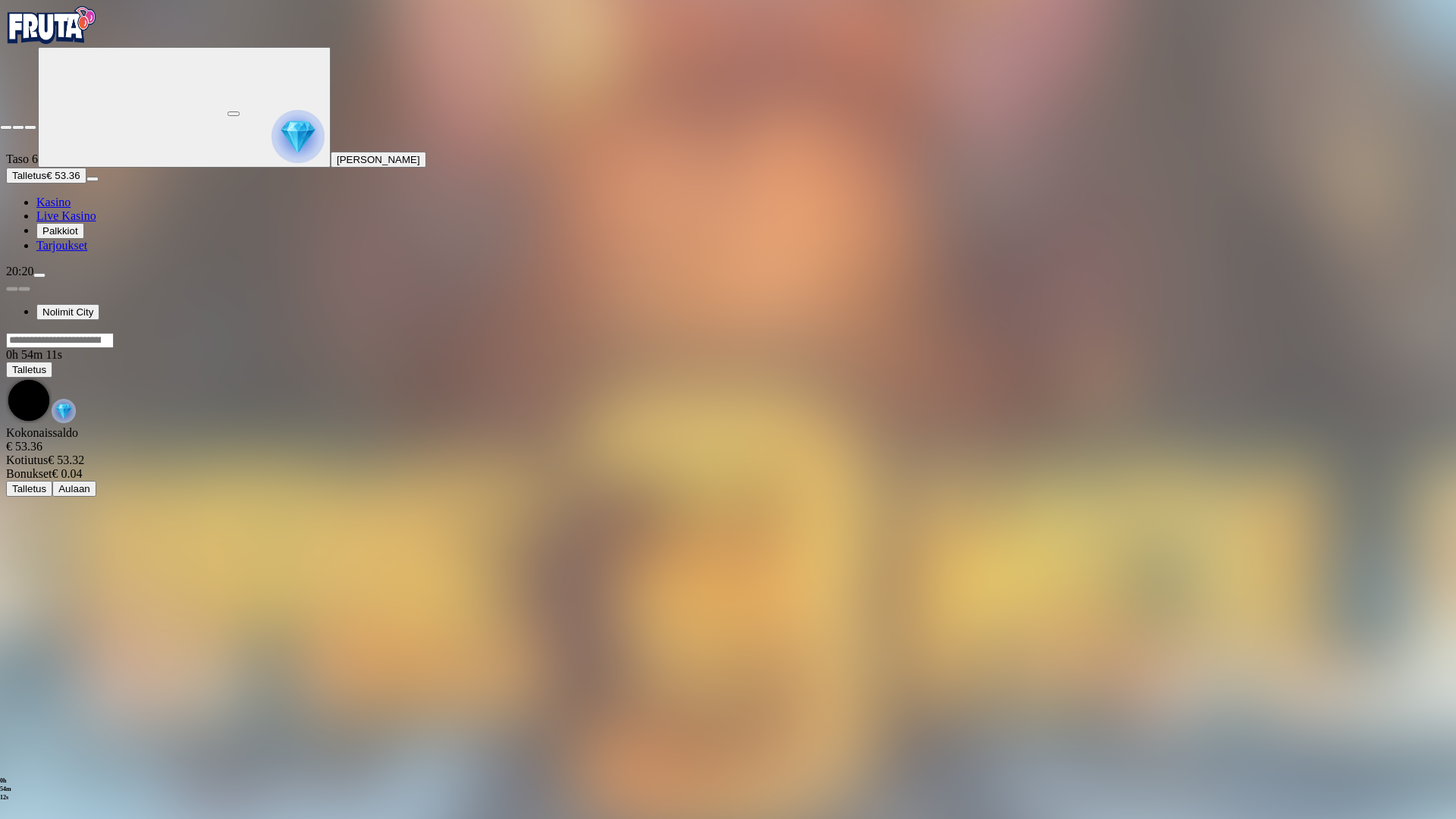 click at bounding box center [6, 127] 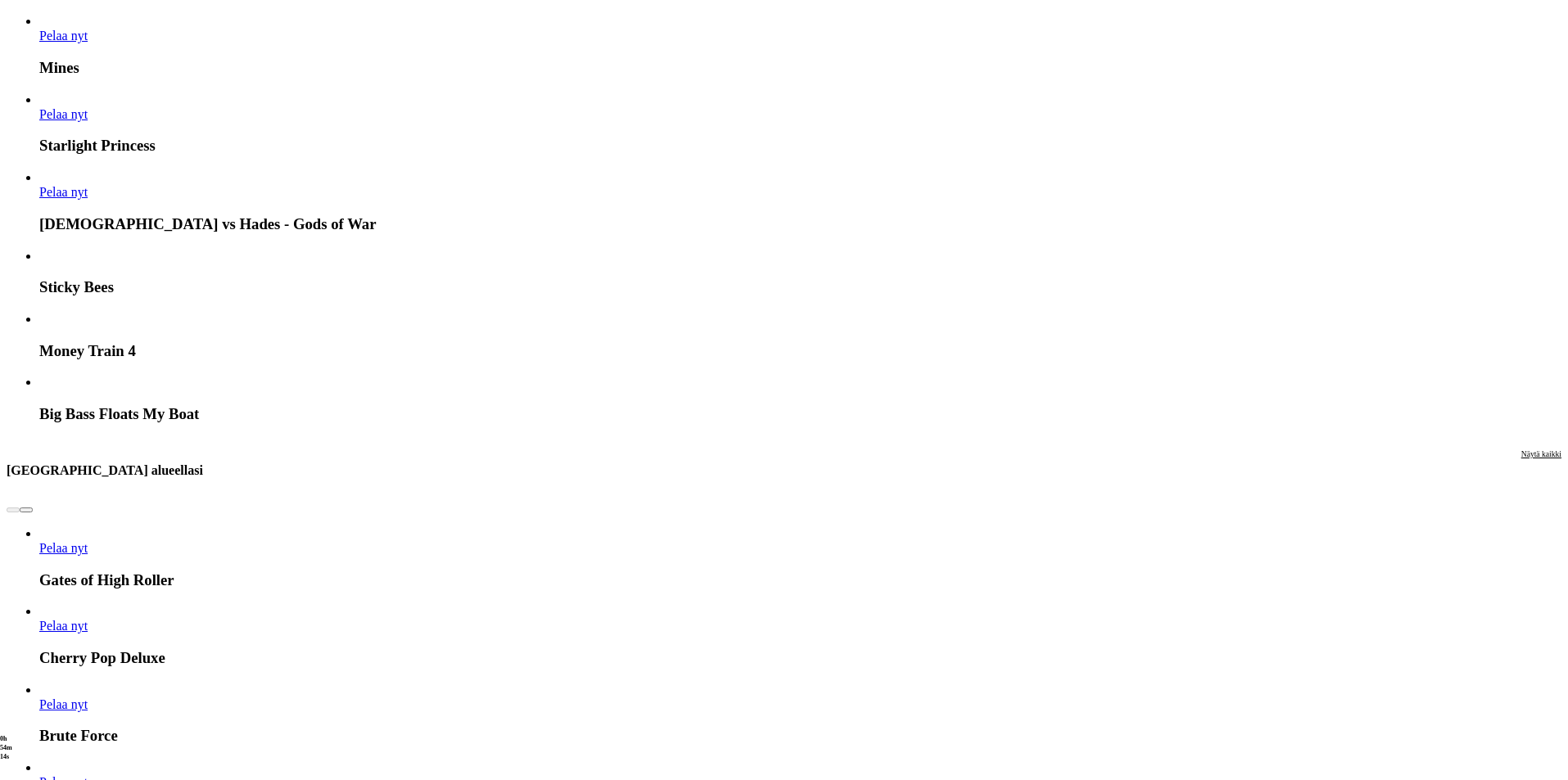 scroll, scrollTop: 1528, scrollLeft: 0, axis: vertical 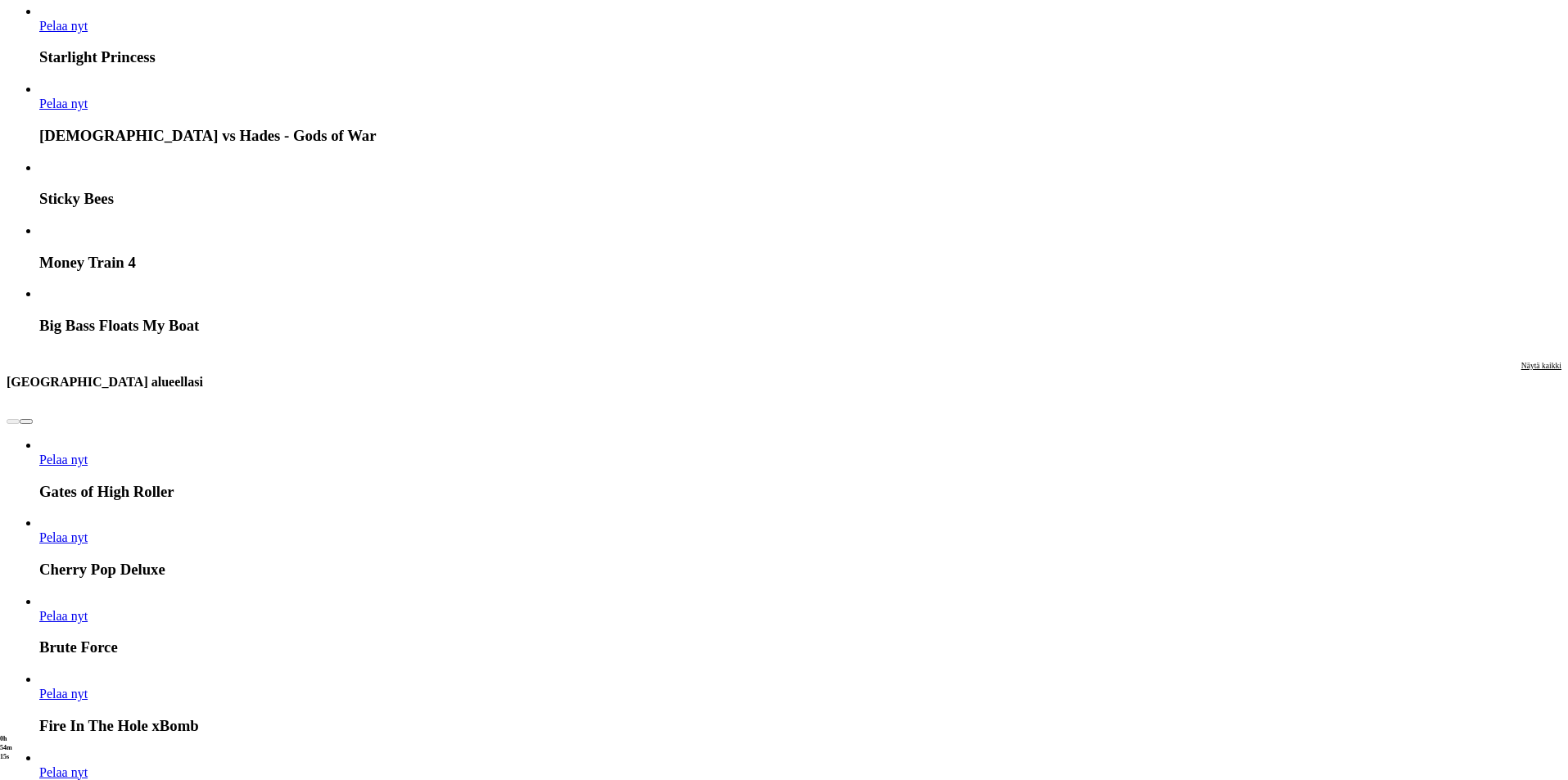 click on "Pelaa oikealla rahalla" at bounding box center [102, 16687] 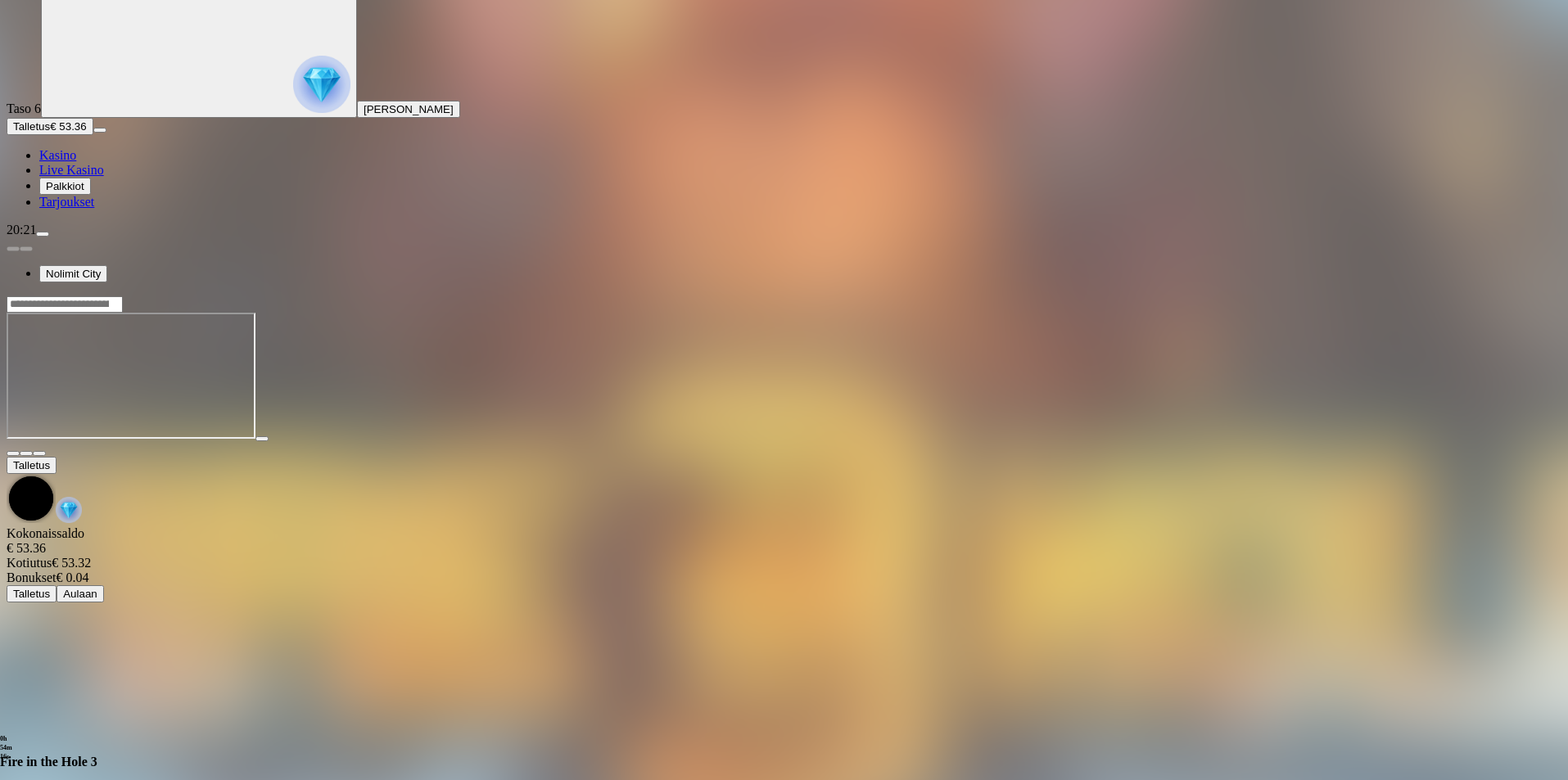 scroll, scrollTop: 0, scrollLeft: 0, axis: both 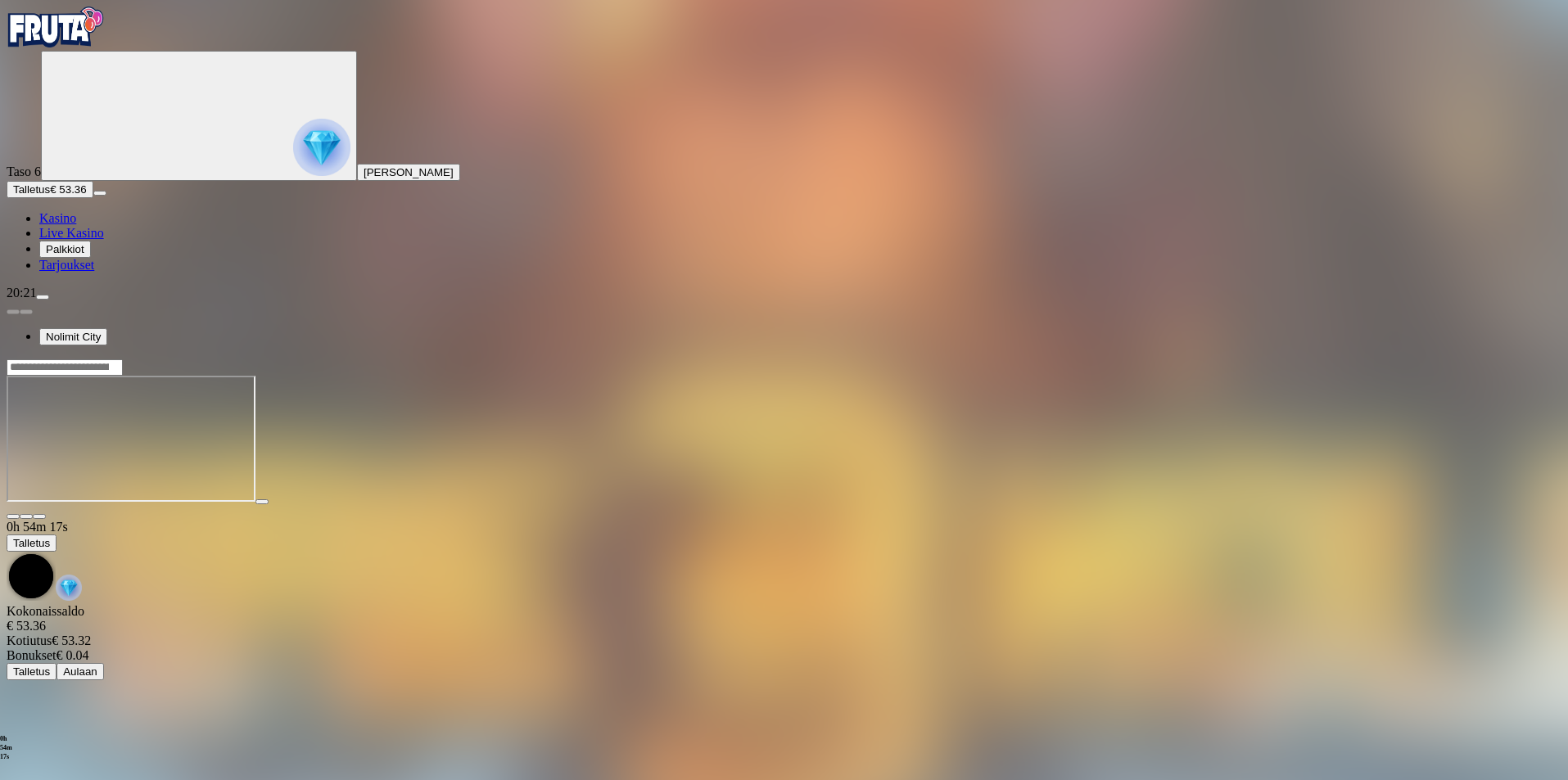 click at bounding box center (39, 516) 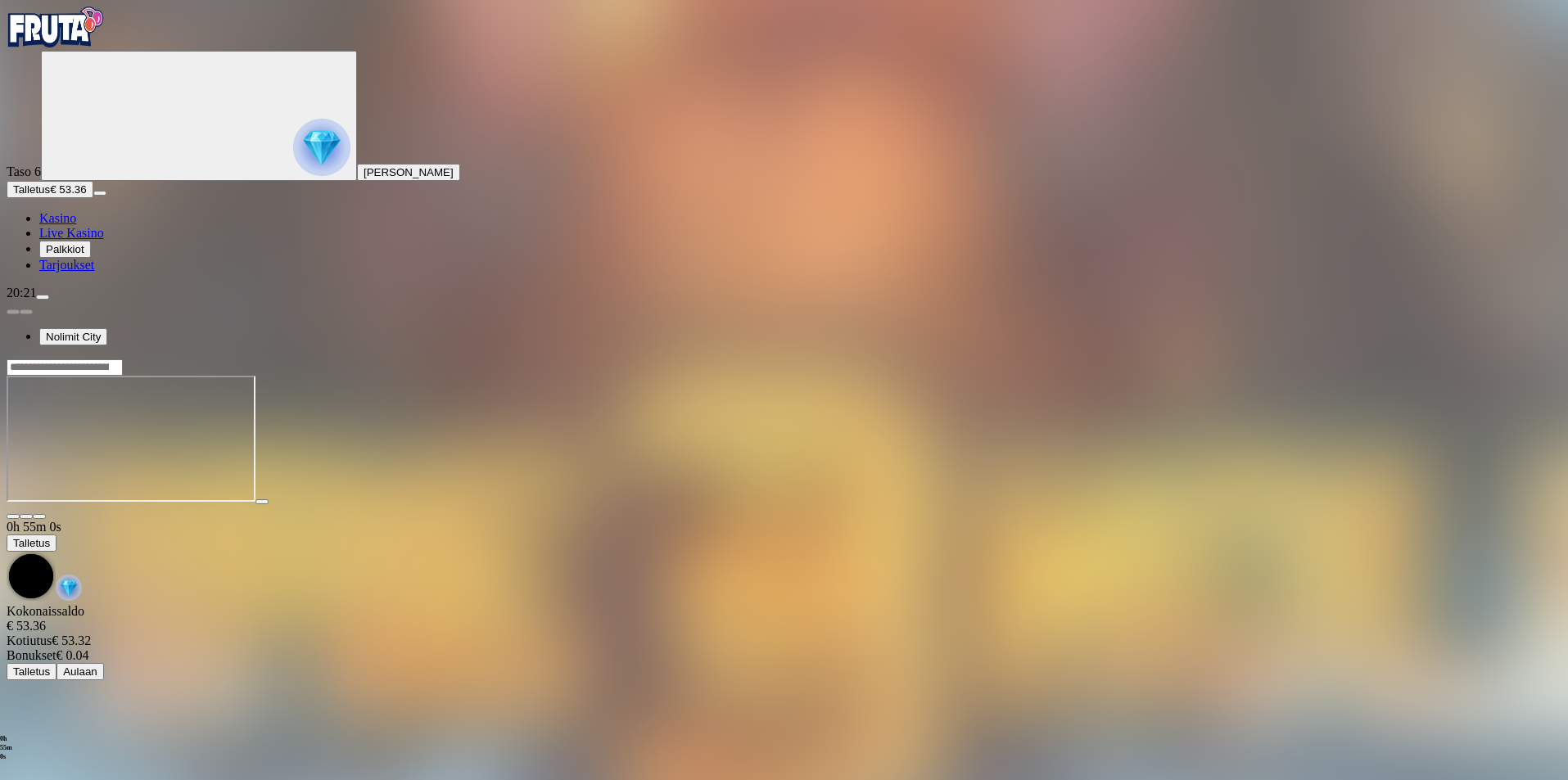 click on "[PERSON_NAME]" at bounding box center [409, 172] 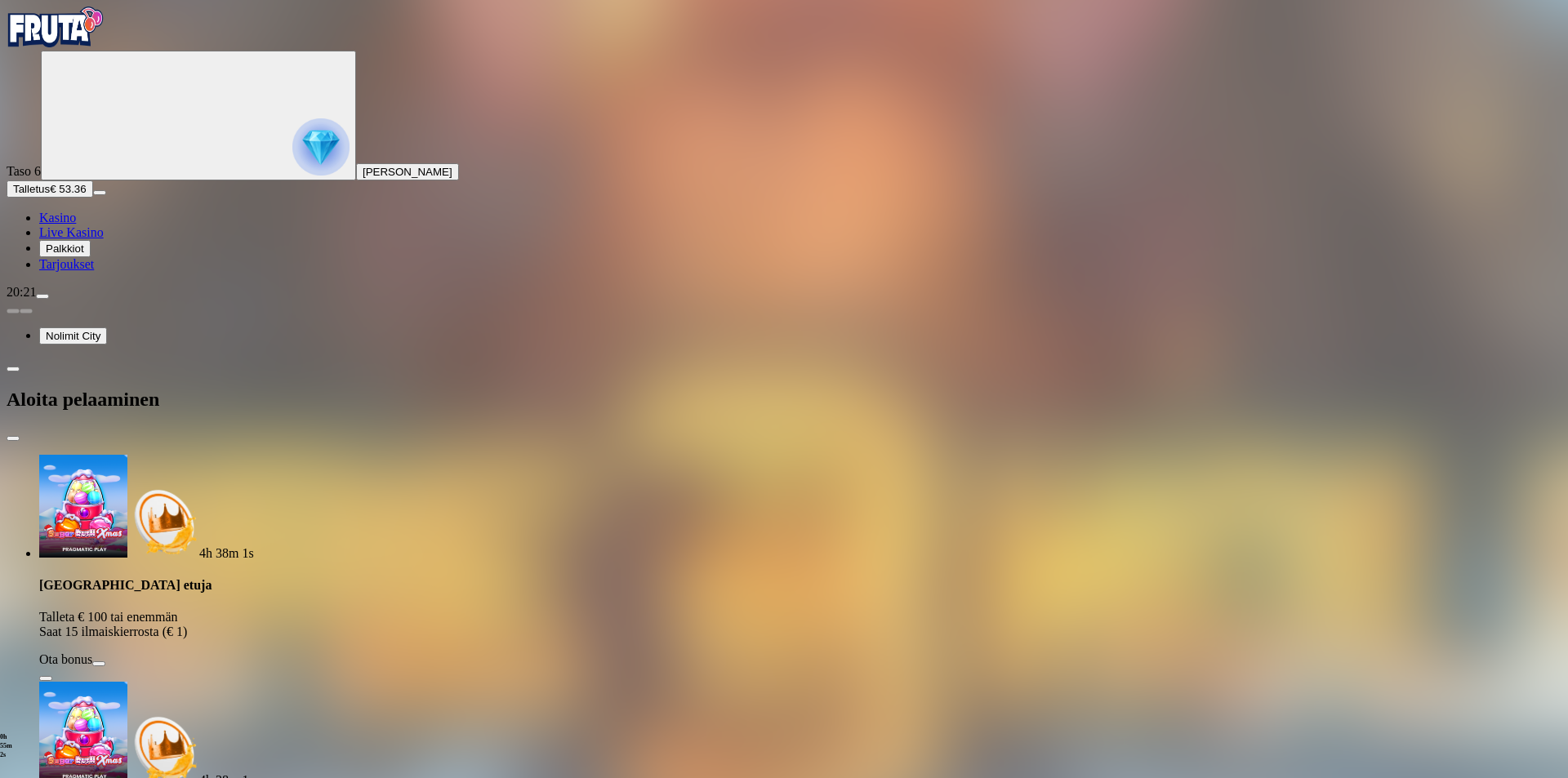 click on "Talletus" at bounding box center (31, 189) 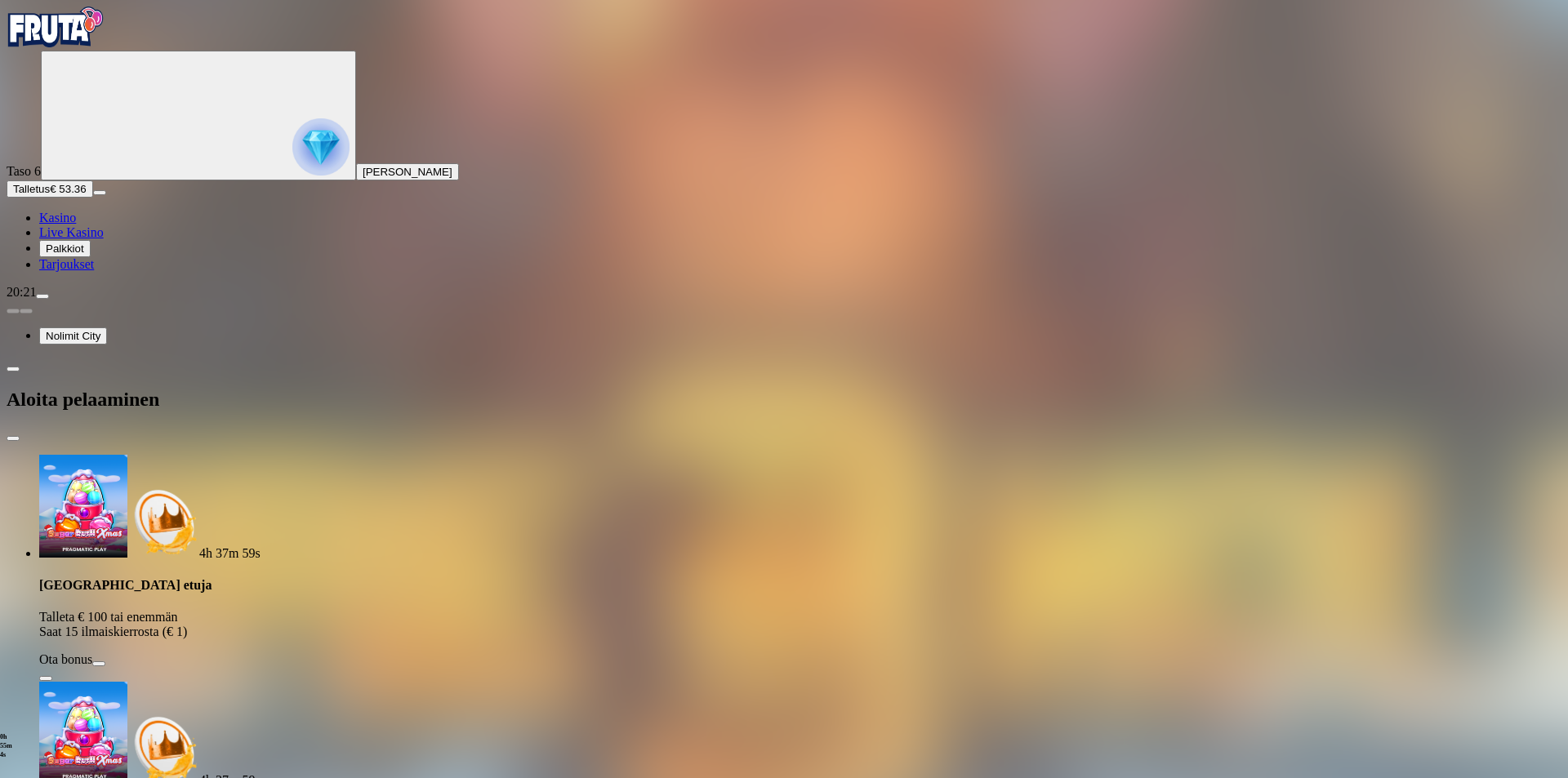 click at bounding box center [321, 147] 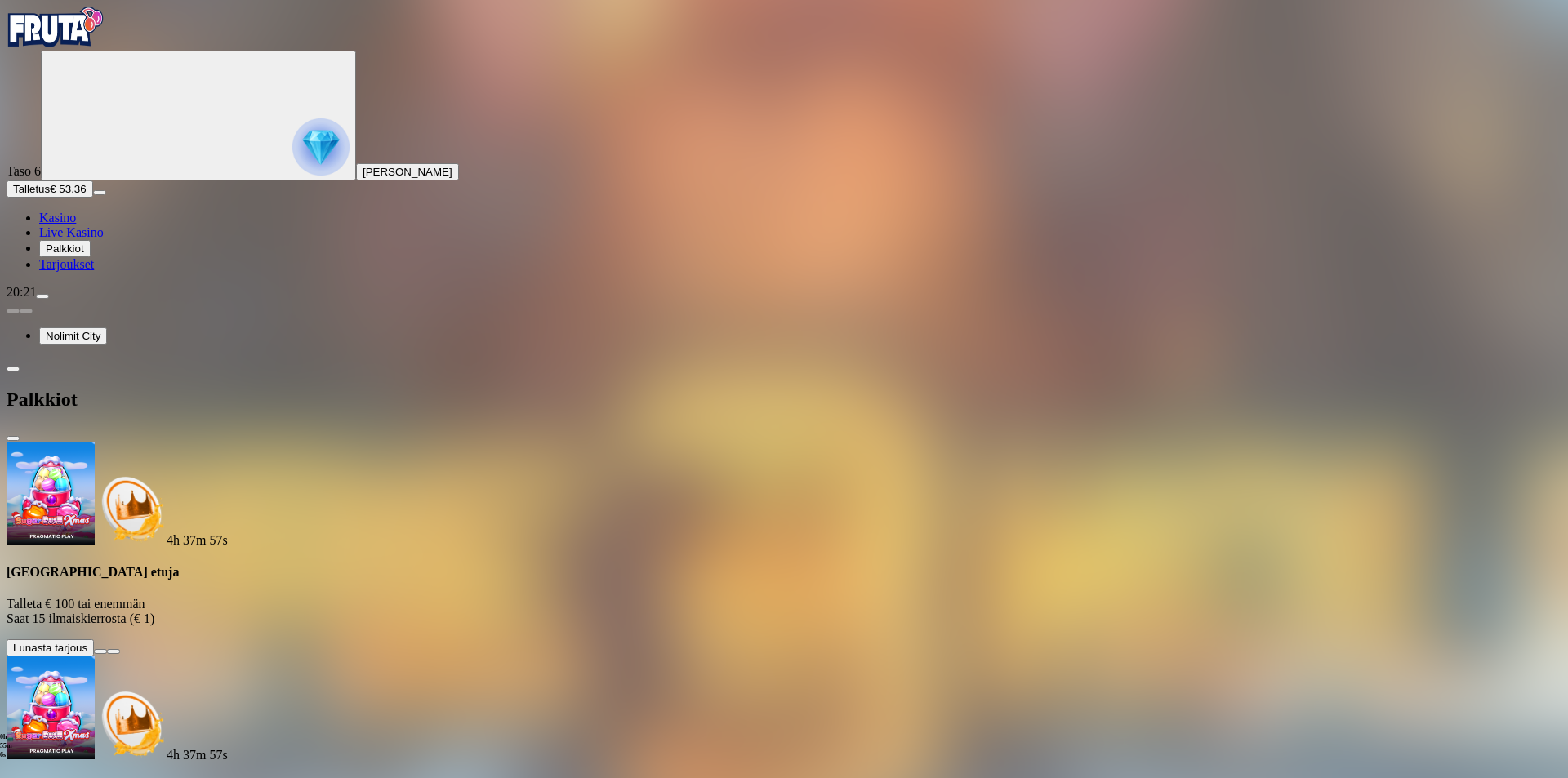 click at bounding box center [13, 438] 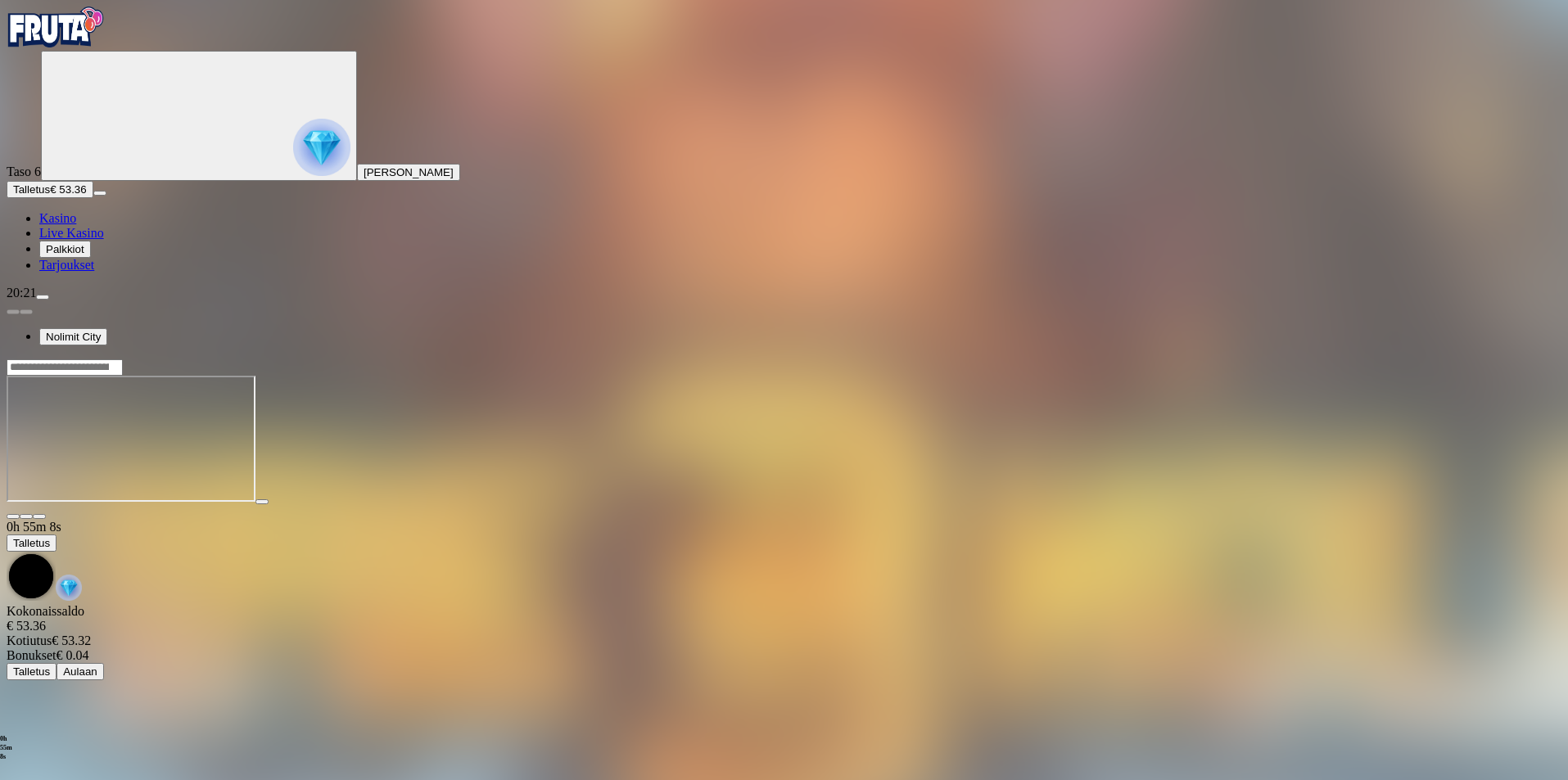click on "Live Kasino" at bounding box center [71, 232] 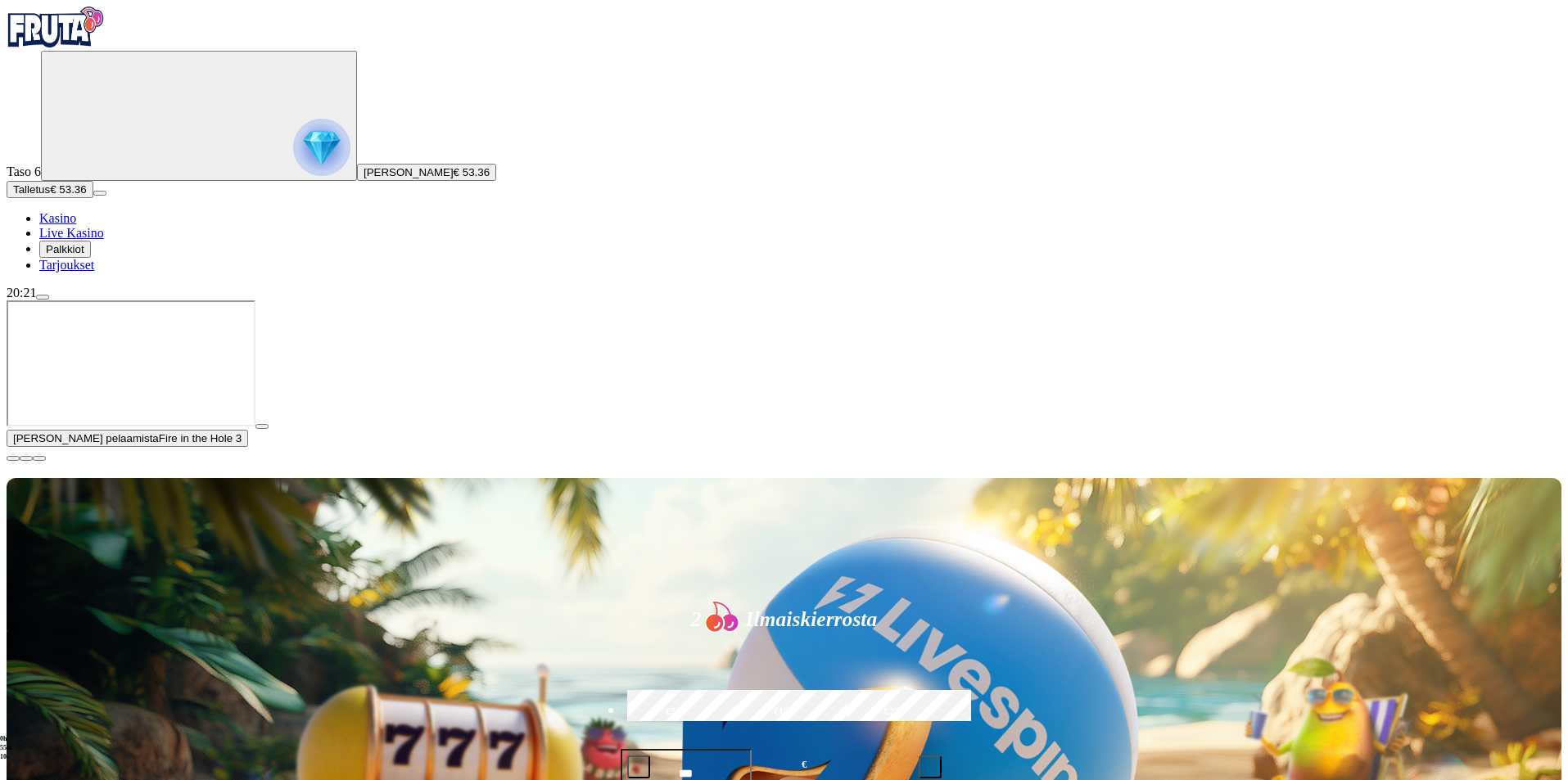 drag, startPoint x: 912, startPoint y: 230, endPoint x: 897, endPoint y: 232, distance: 15.132746 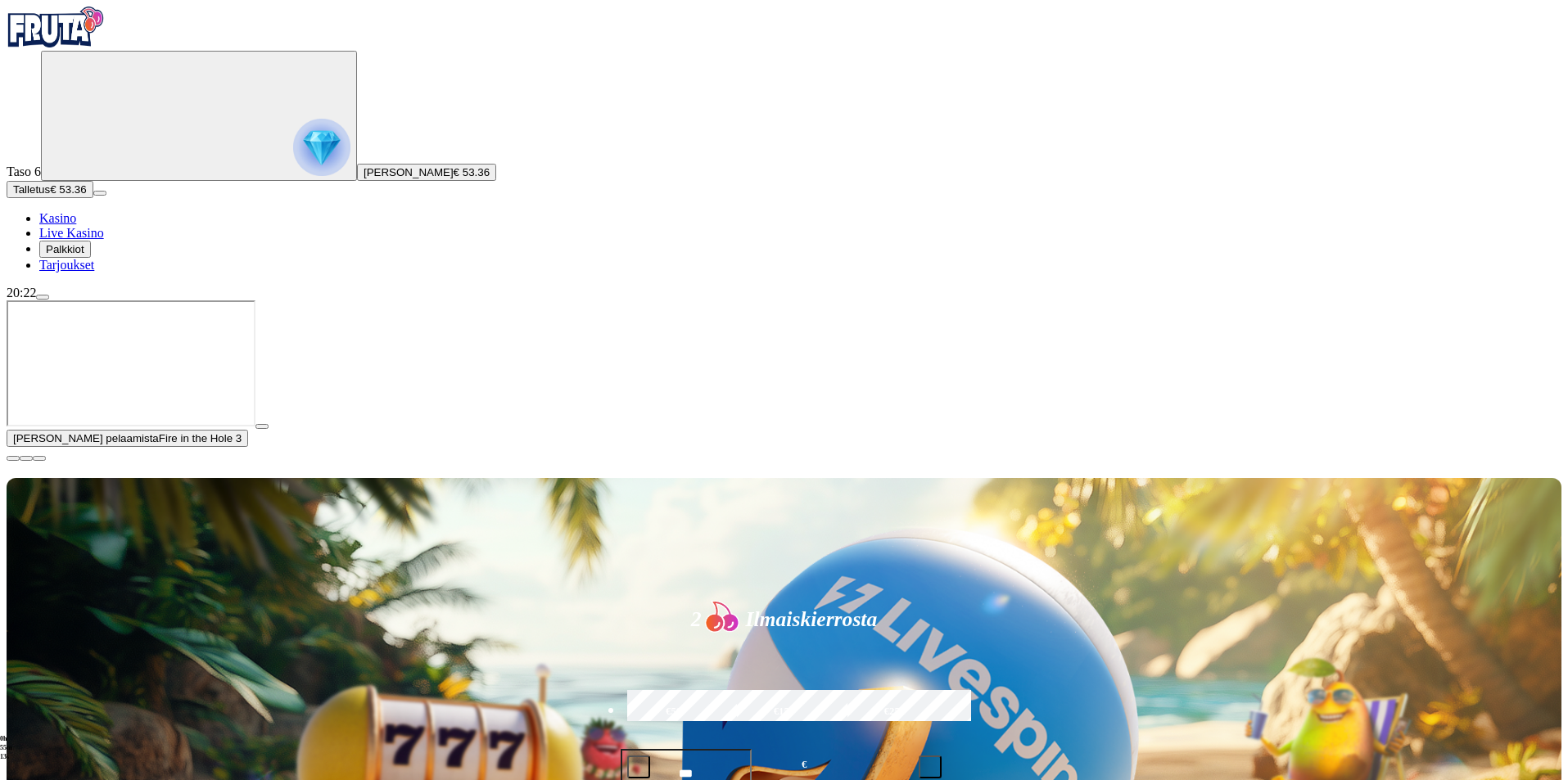 click at bounding box center [43, 297] 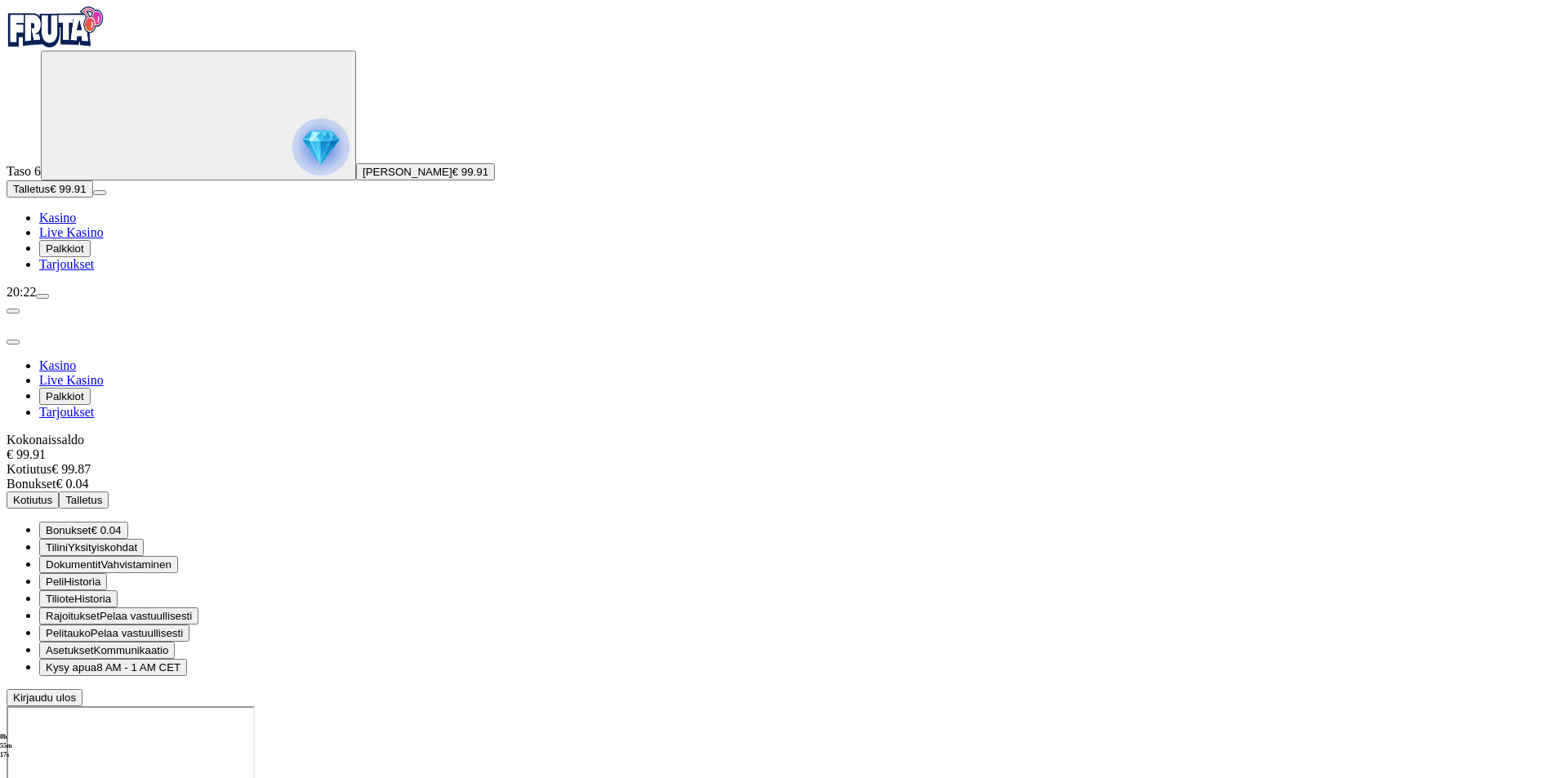 click on "Kotiutus" at bounding box center [33, 500] 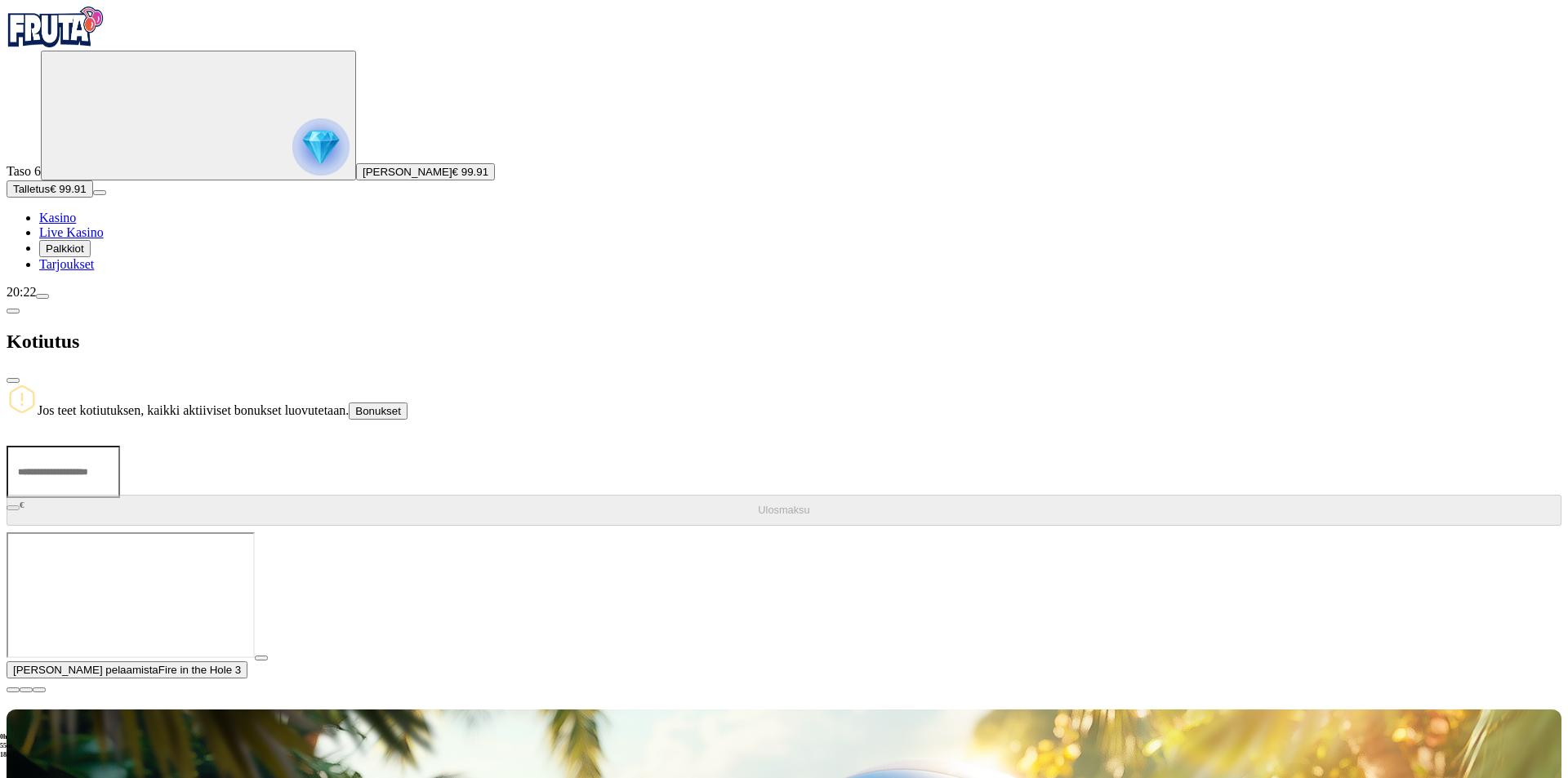 click at bounding box center (63, 472) 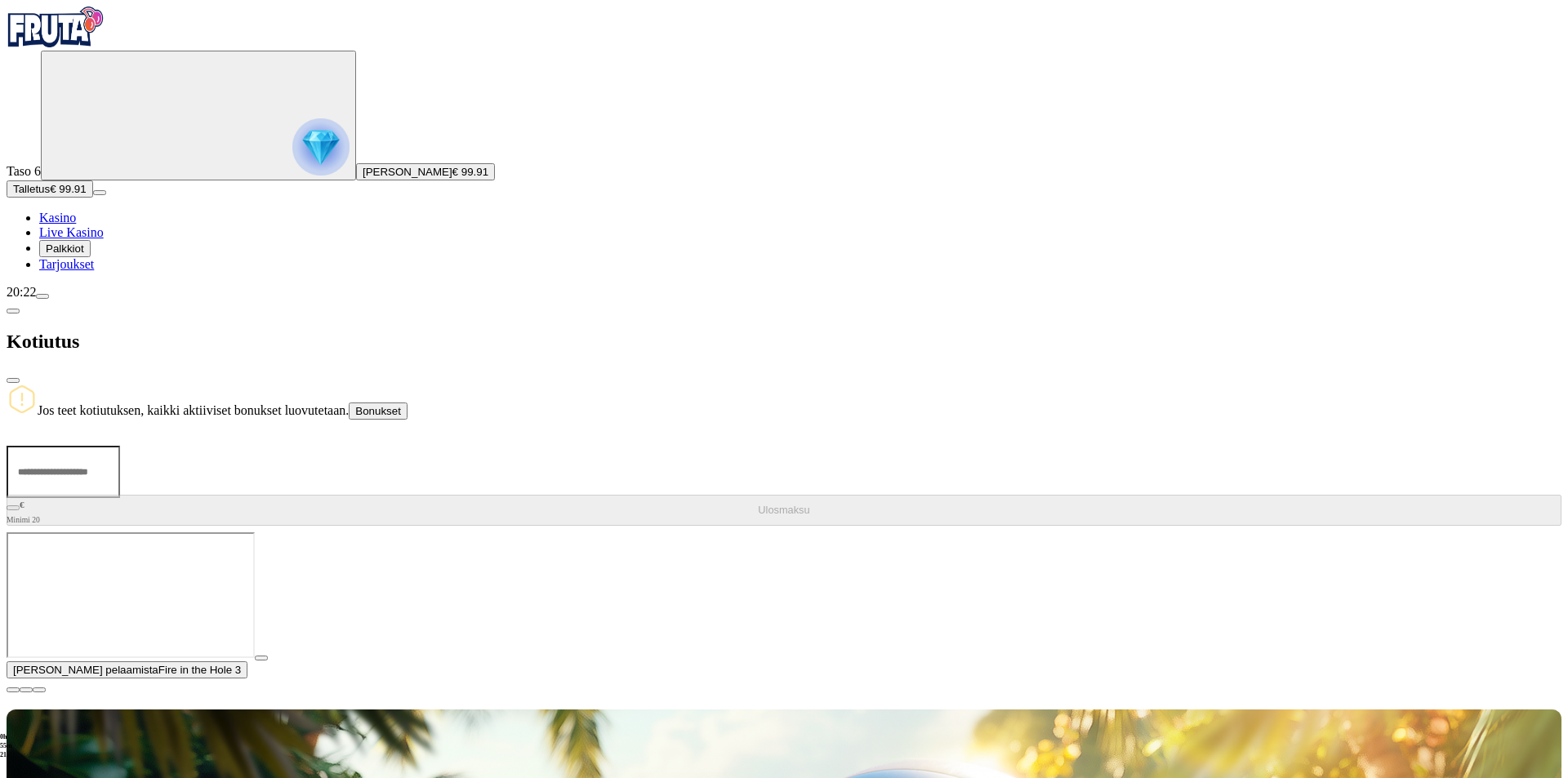 type on "*" 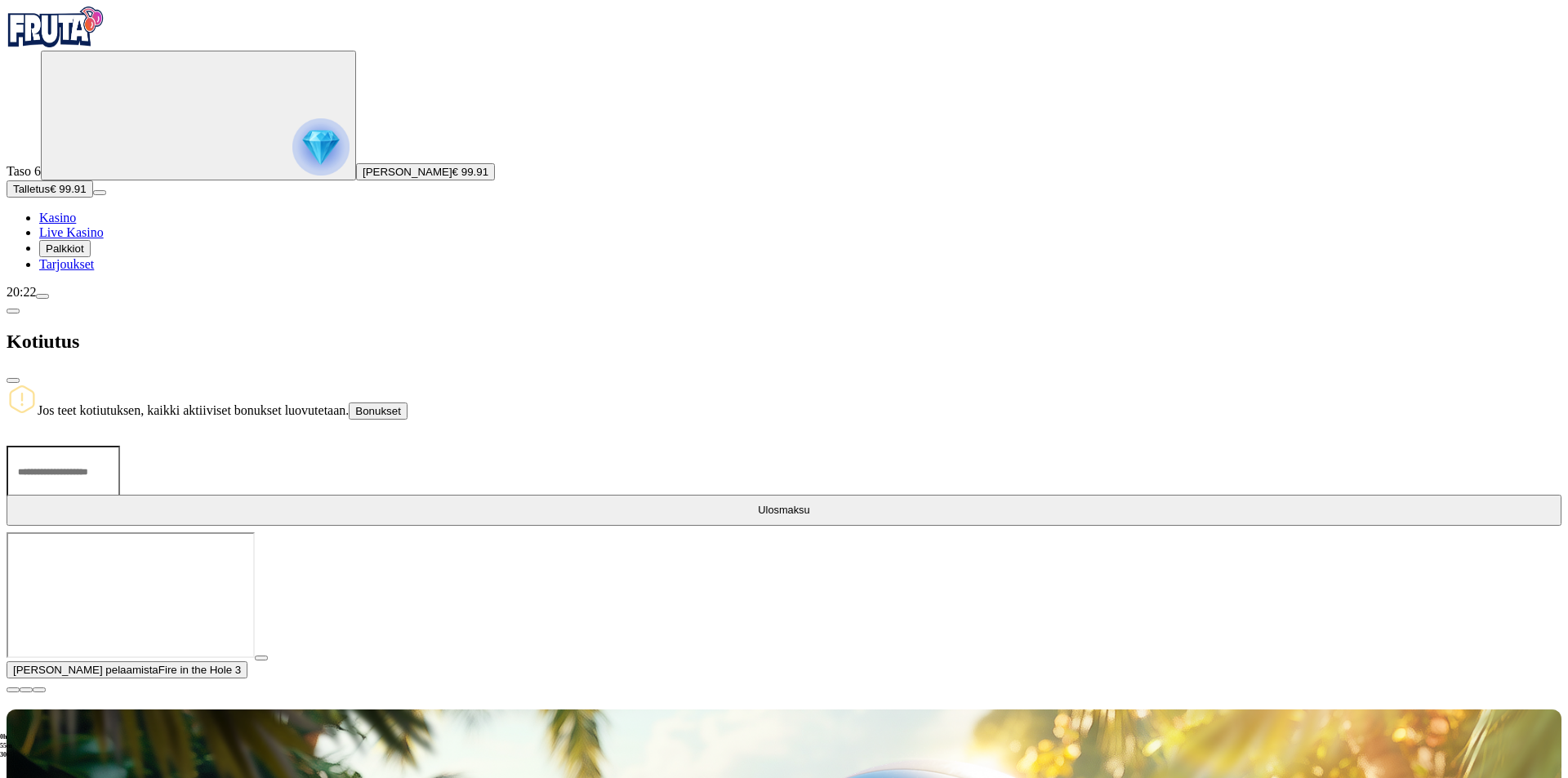 type on "*****" 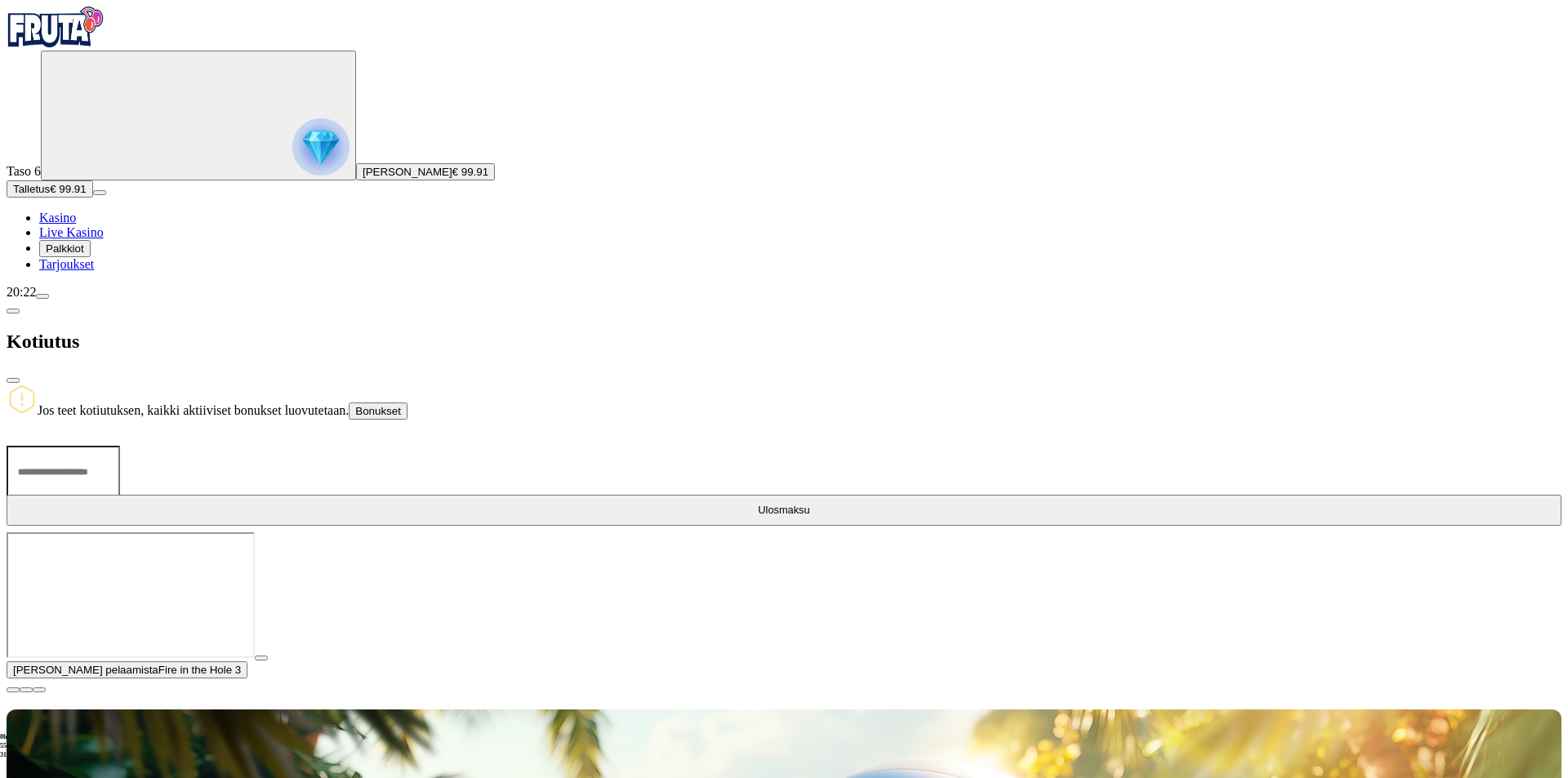 type 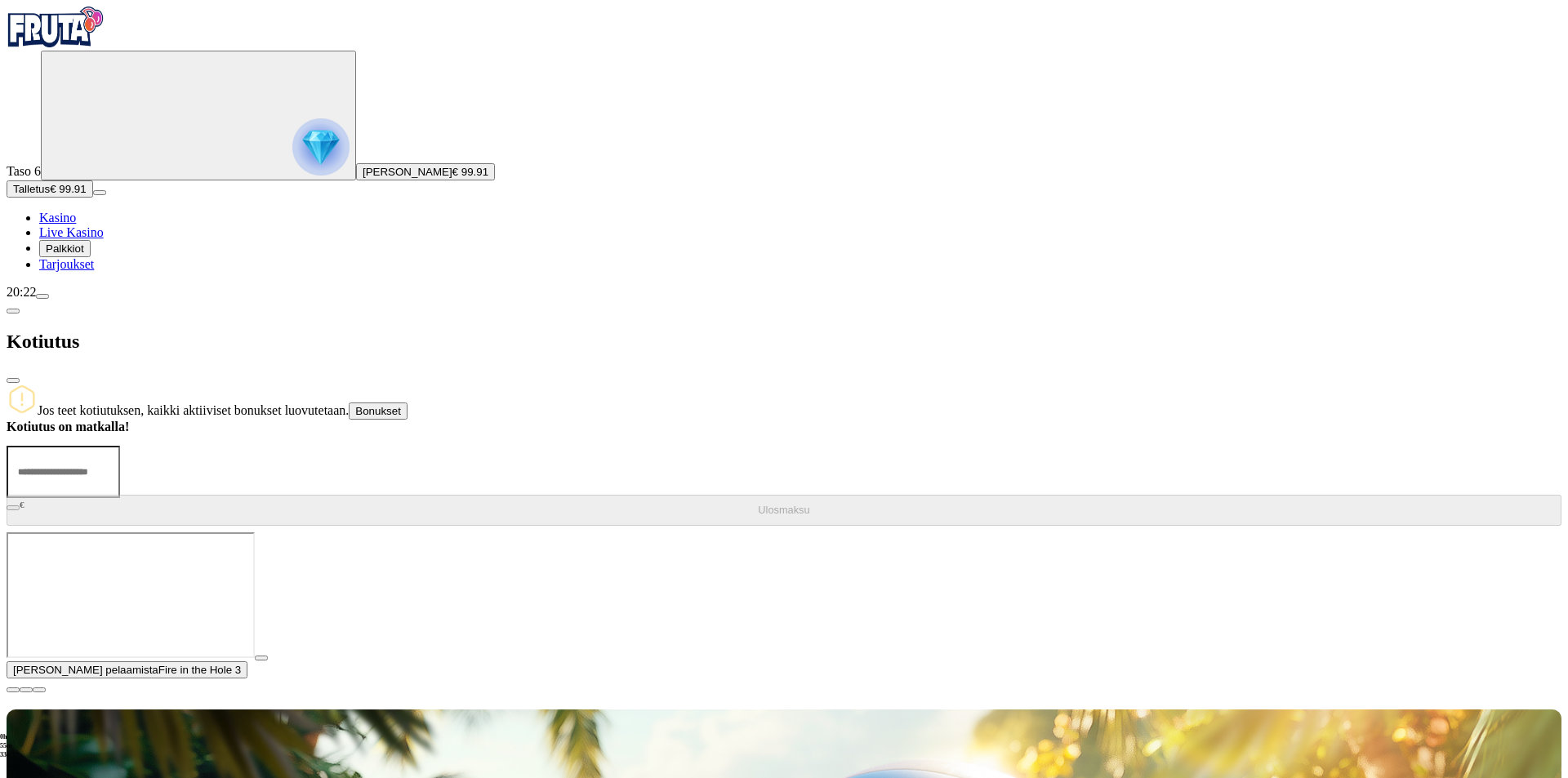 click at bounding box center (13, 380) 